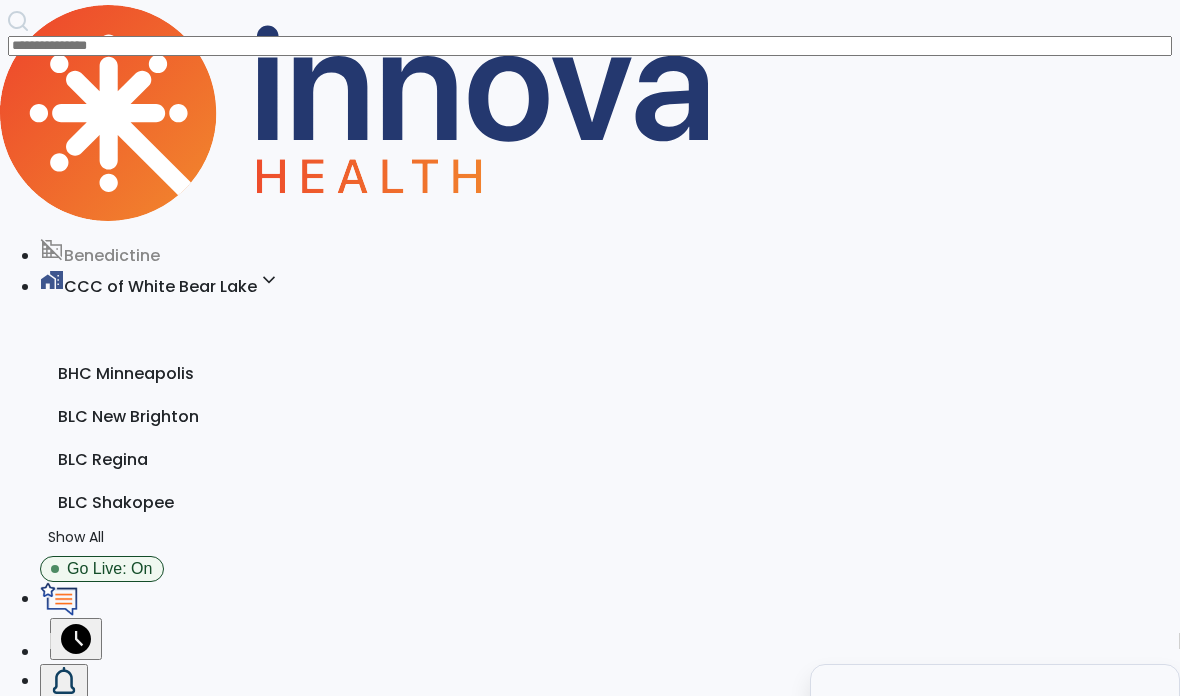 scroll, scrollTop: 0, scrollLeft: 0, axis: both 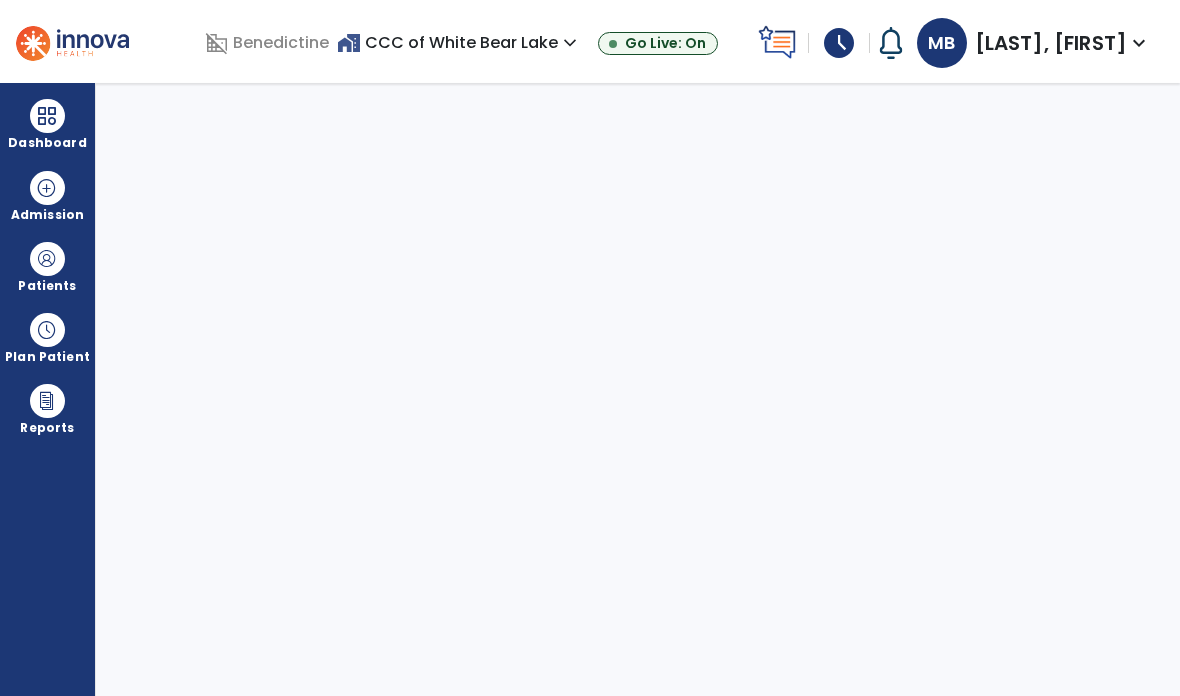 select on "****" 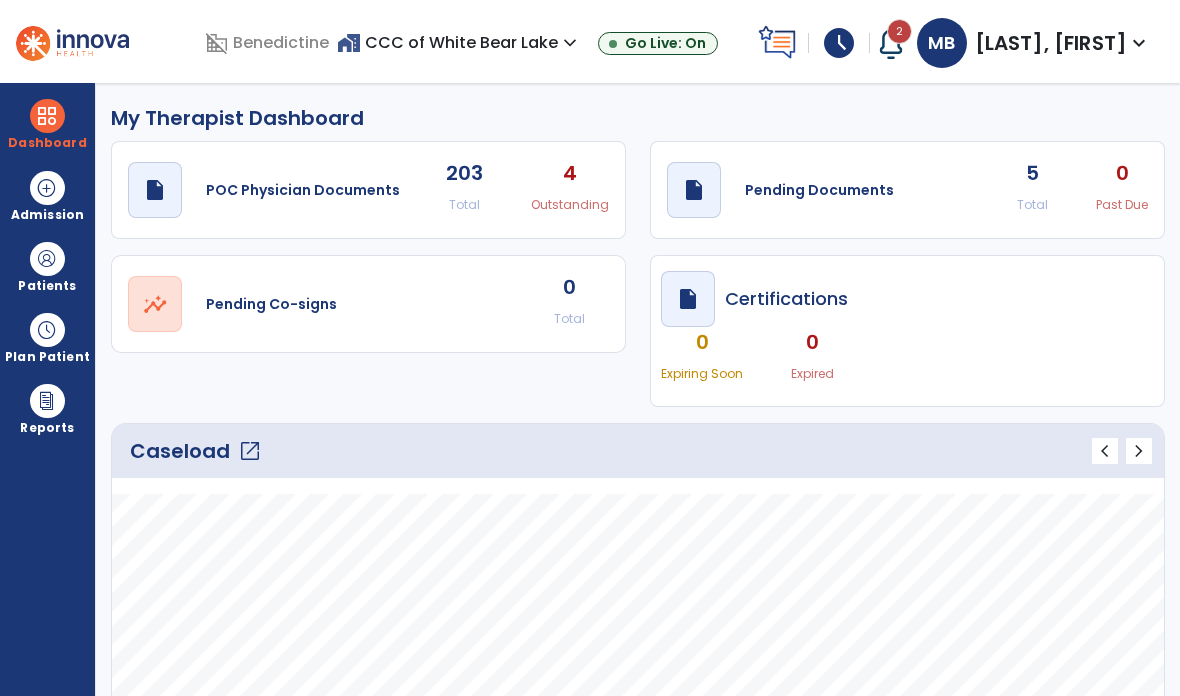 scroll, scrollTop: 0, scrollLeft: 0, axis: both 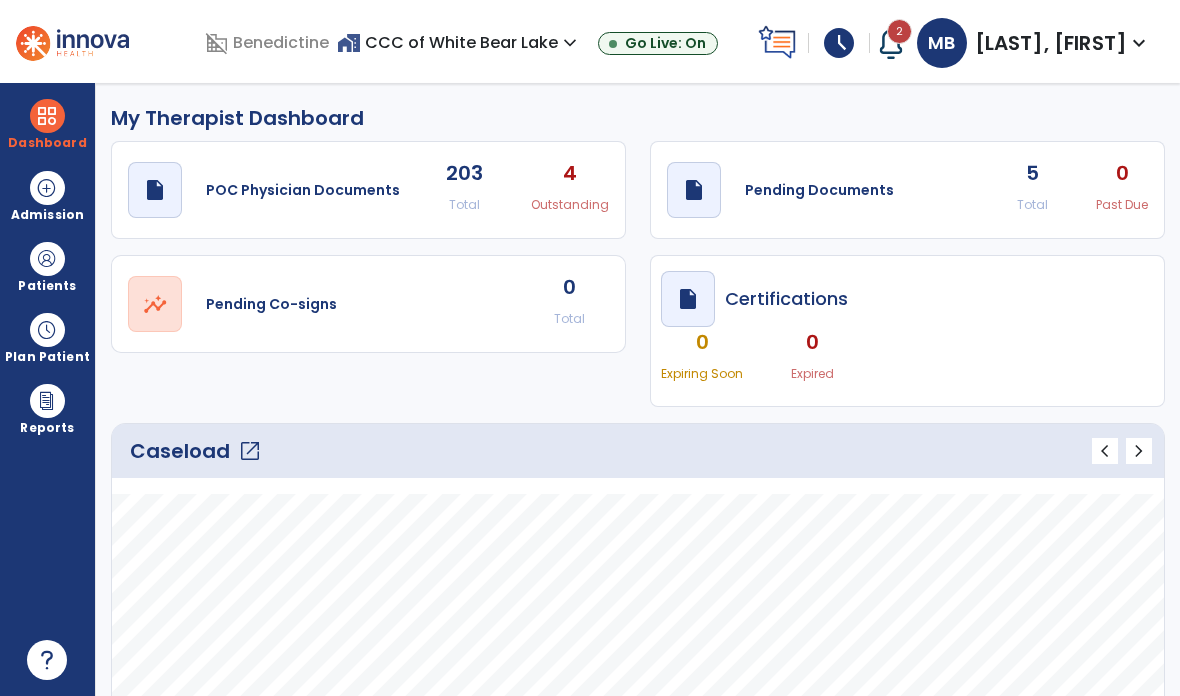 click on "Caseload   open_in_new   chevron_left   chevron_right" 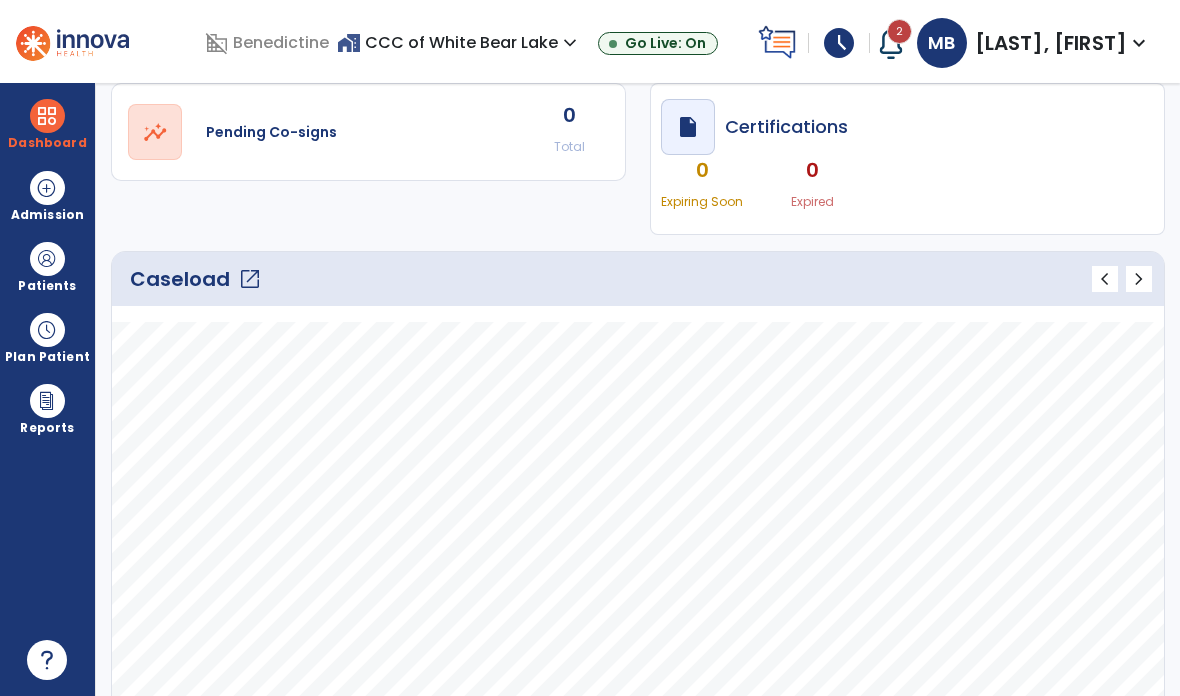 click on "open_in_new" 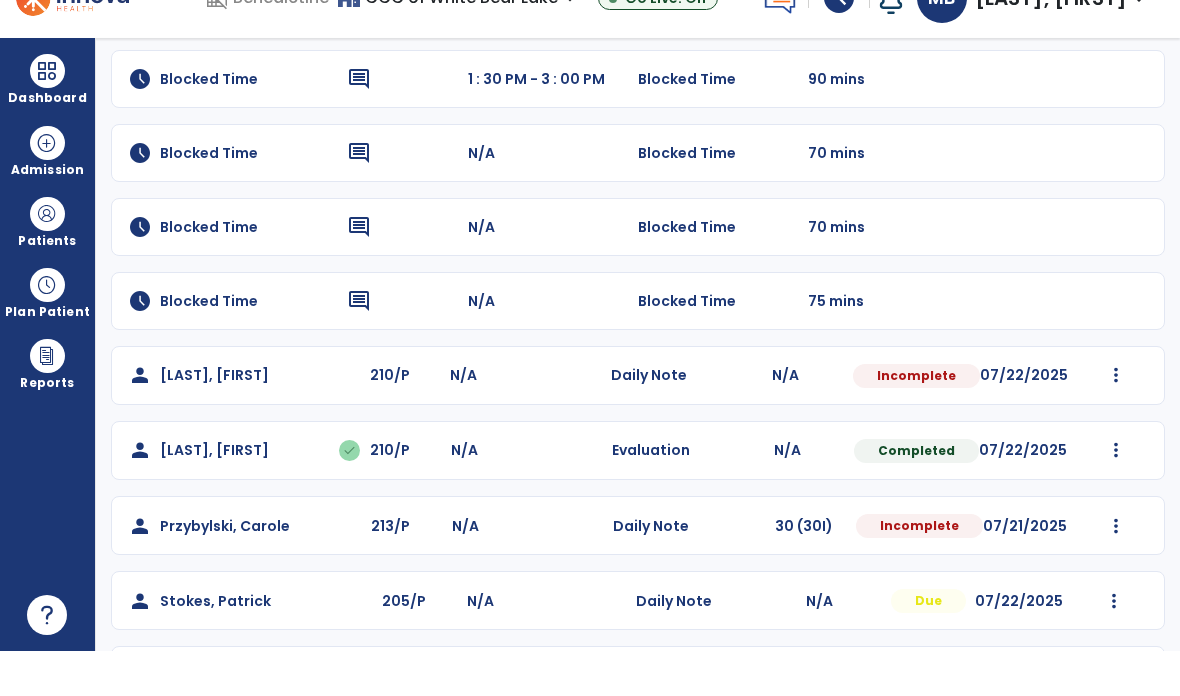 scroll, scrollTop: 187, scrollLeft: 0, axis: vertical 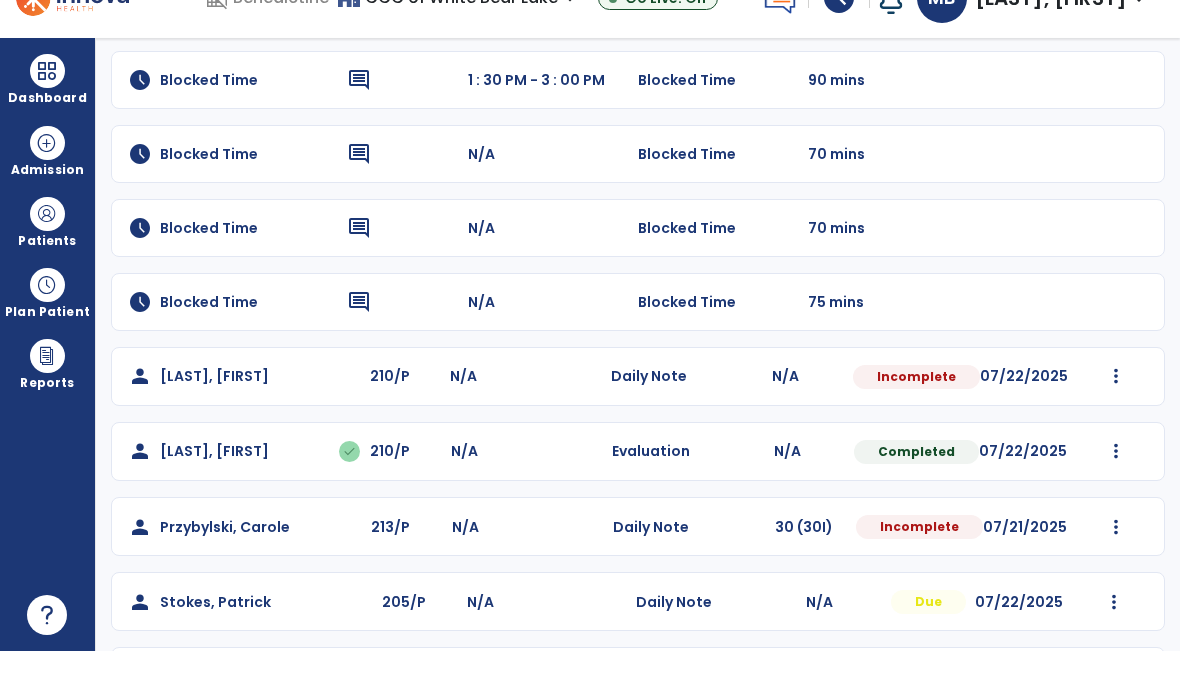 click on "person [NAME], [FIRST] 210/P N/A Daily Note N/A Incomplete [DATE] Mark Visit As Complete Reset Note Open Document G + C Mins" 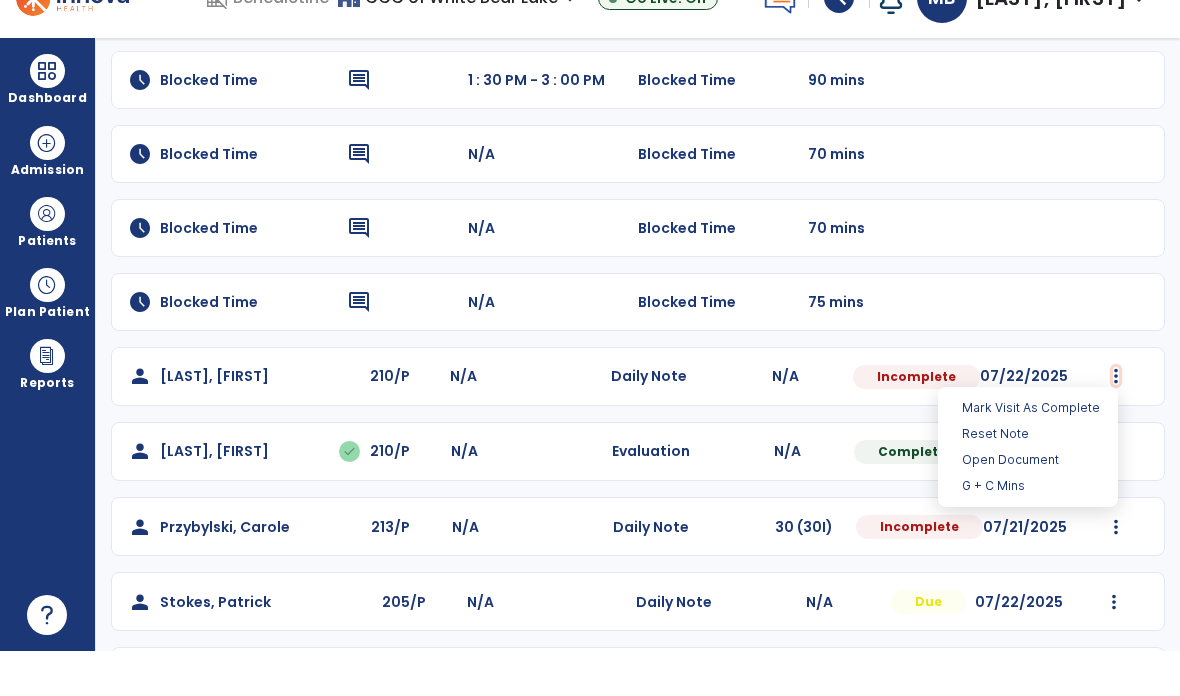 scroll, scrollTop: 45, scrollLeft: 0, axis: vertical 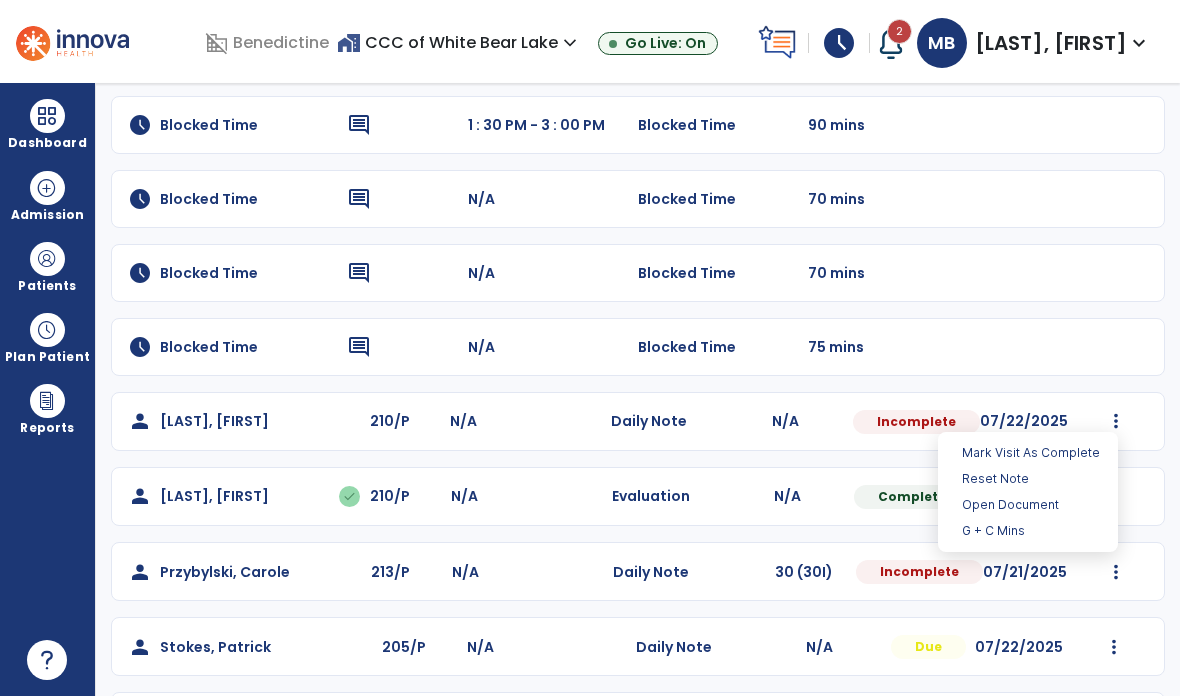 click on "Open Document" at bounding box center [1028, 505] 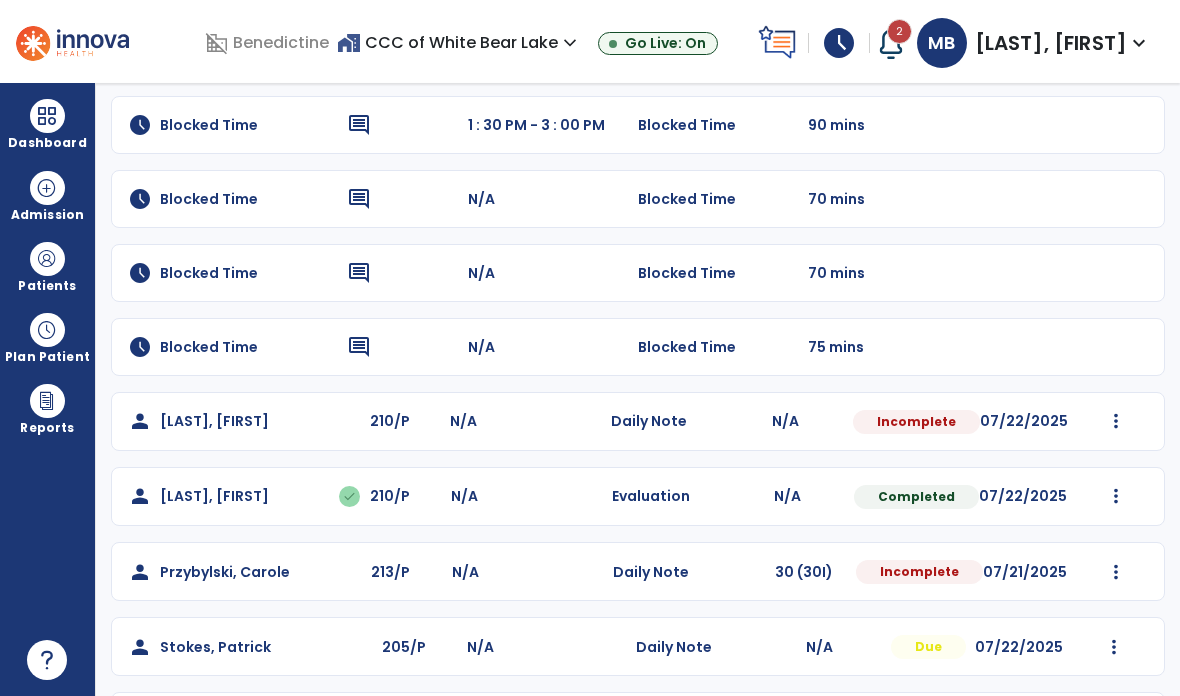 select on "*" 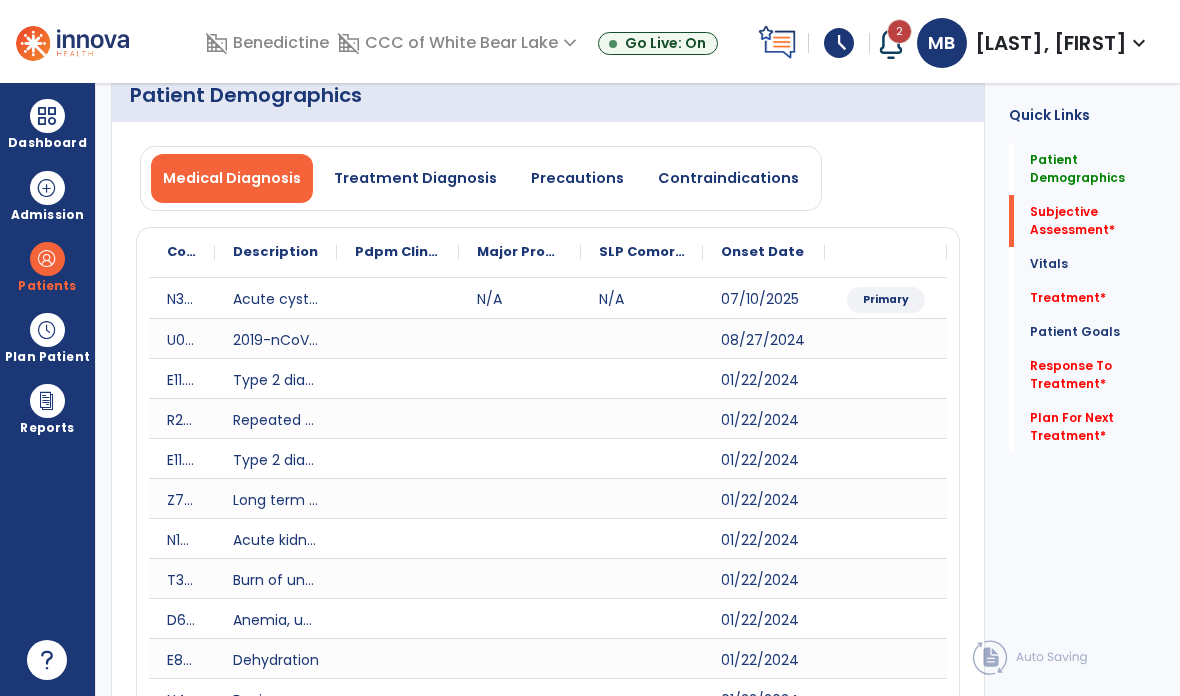 click on "Subjective Assessment   *" 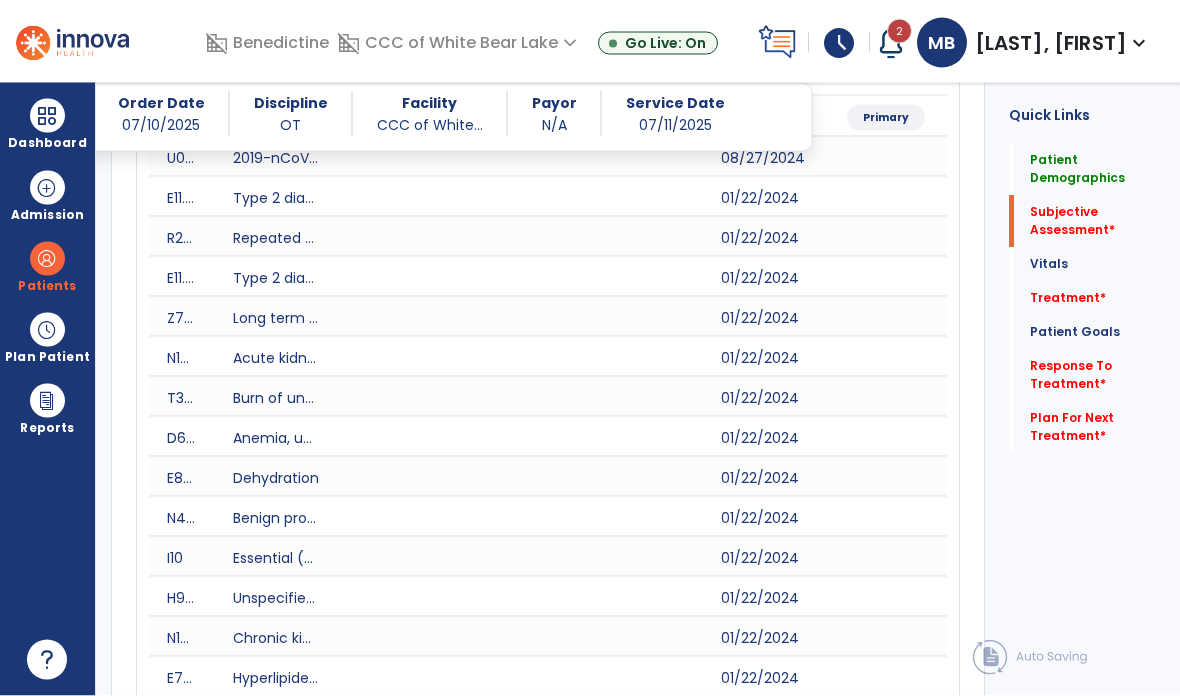 scroll, scrollTop: 781, scrollLeft: 0, axis: vertical 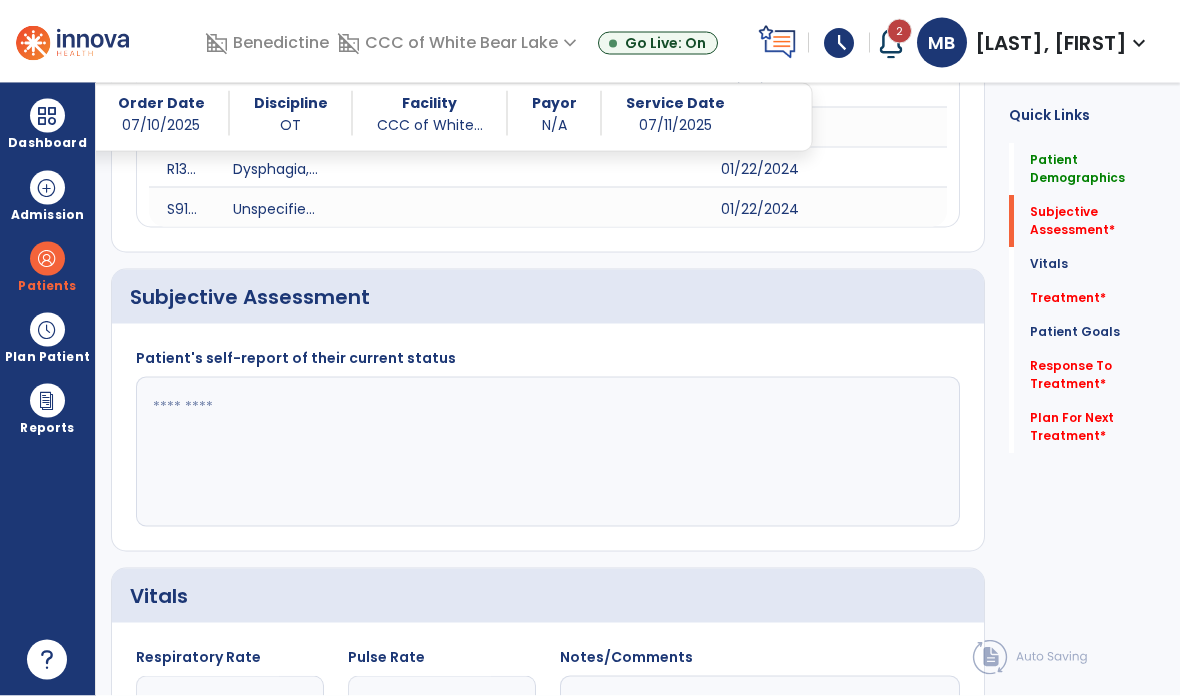 click 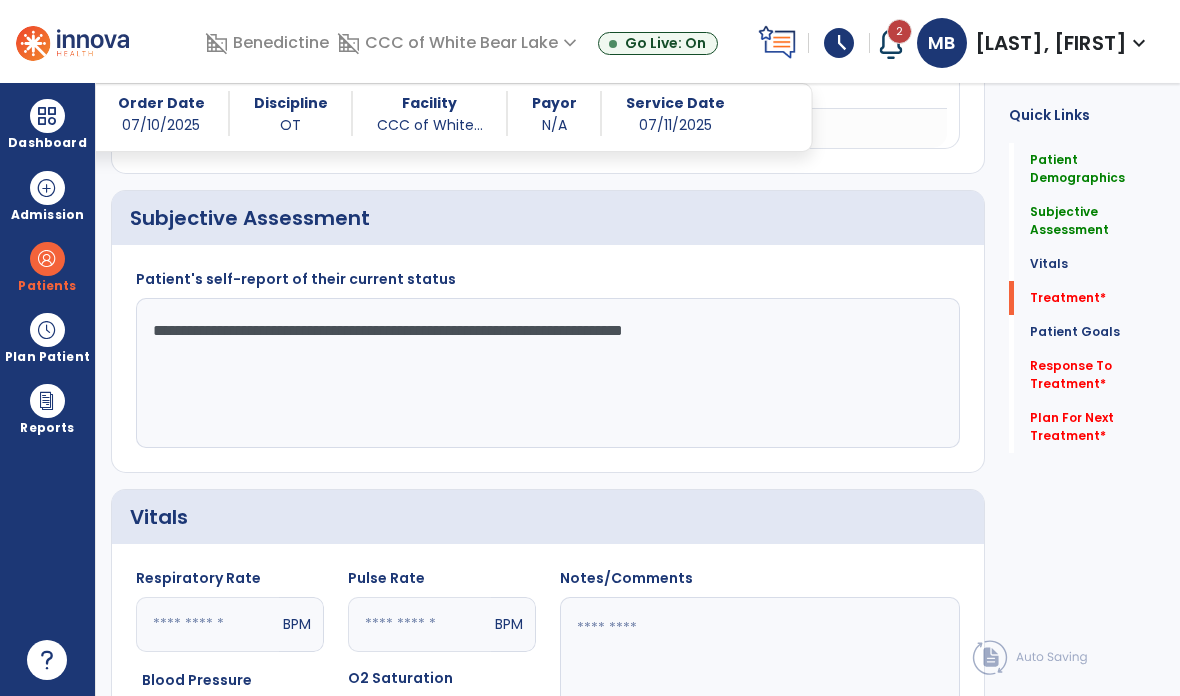 type on "**********" 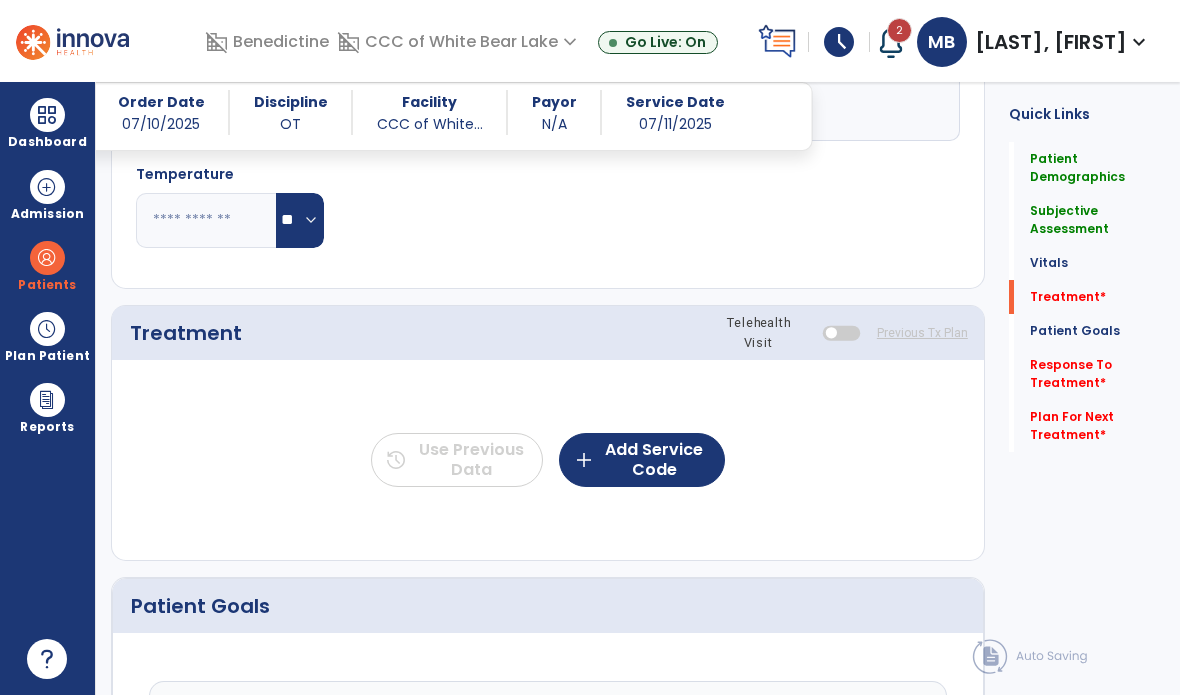 scroll, scrollTop: 1629, scrollLeft: 0, axis: vertical 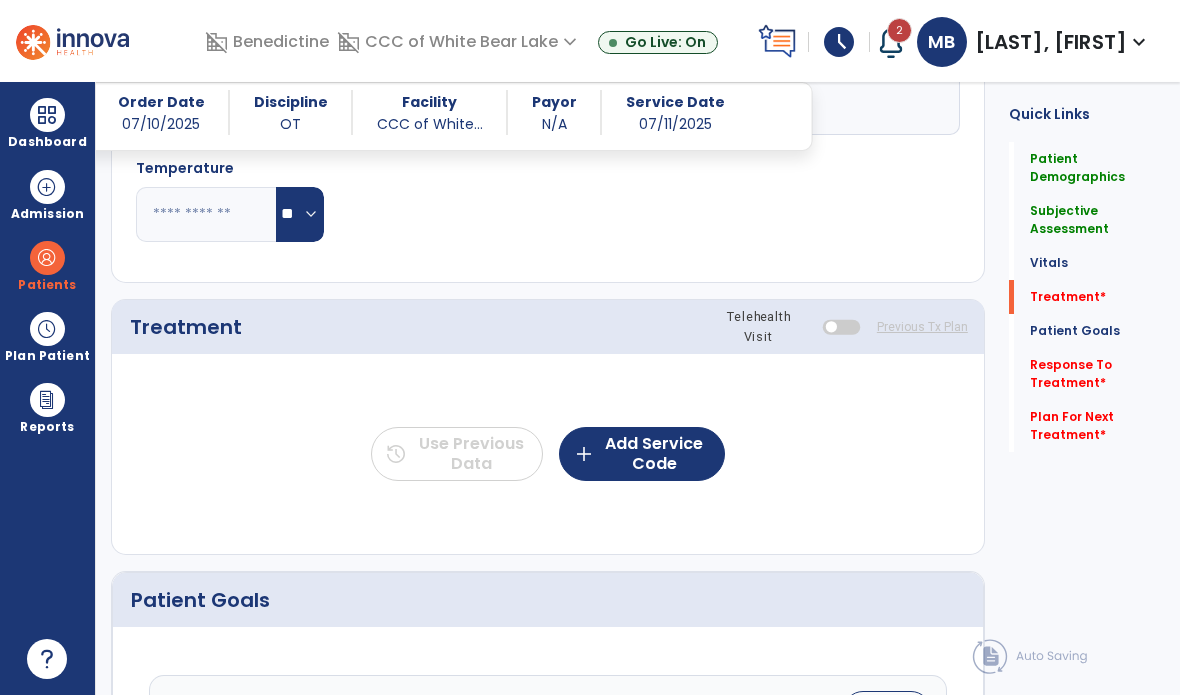 click on "add  Add Service Code" 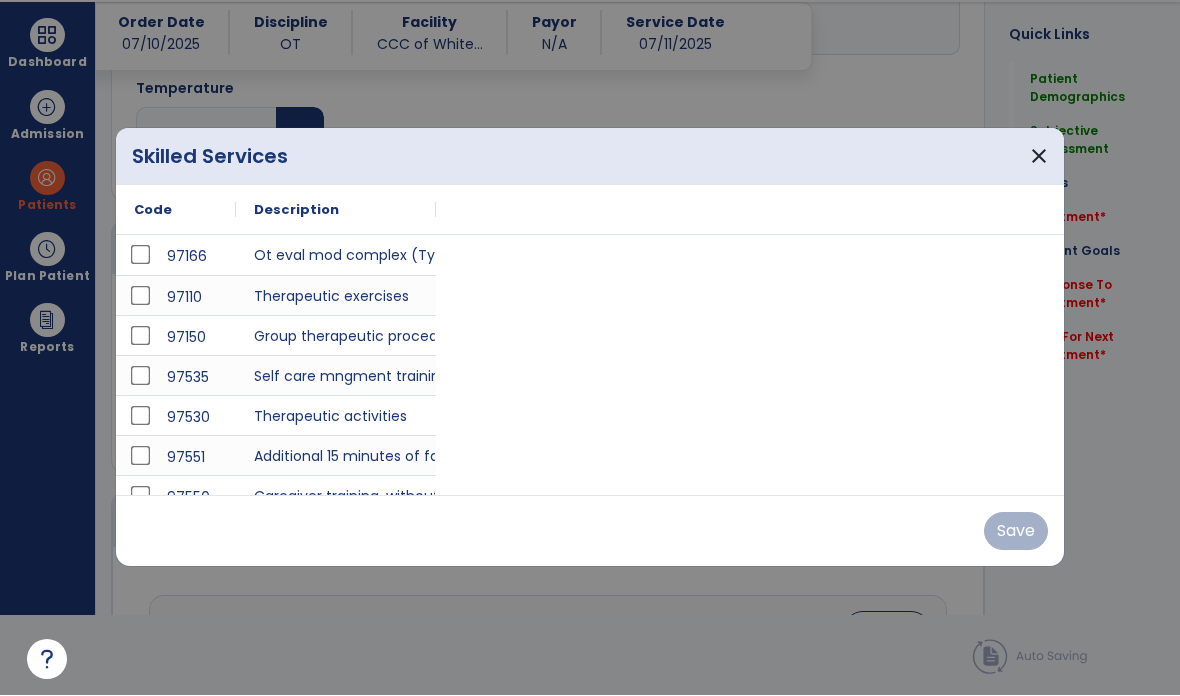 scroll, scrollTop: 0, scrollLeft: 0, axis: both 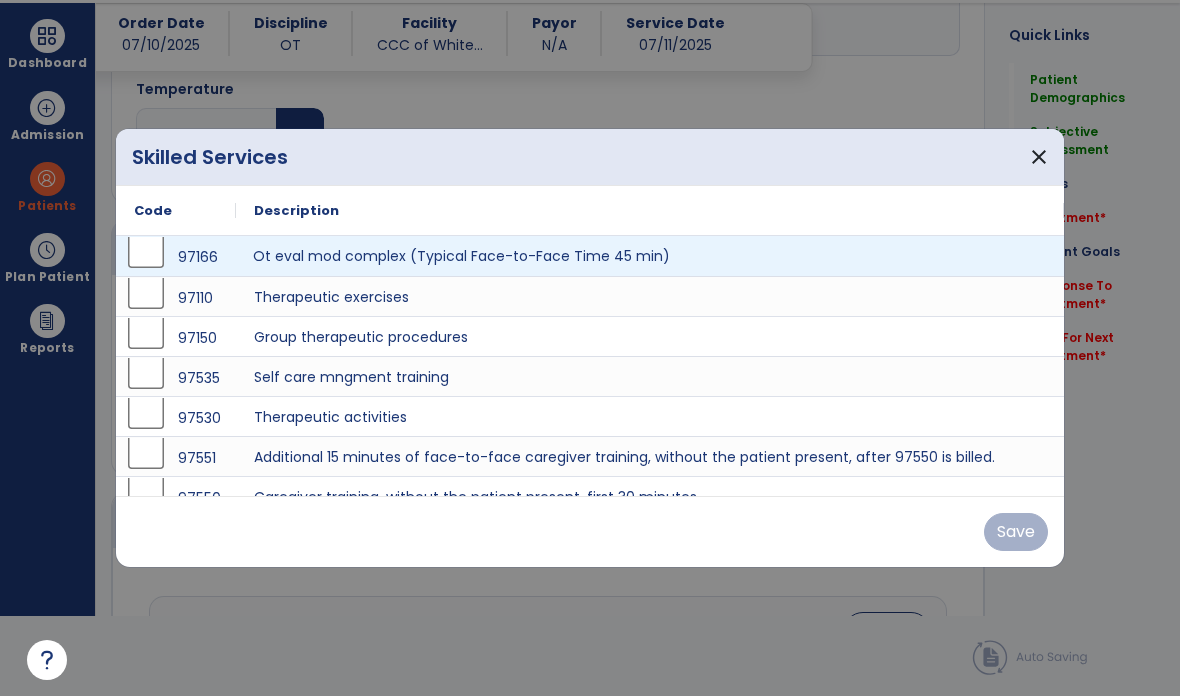 click on "Ot eval mod complex (Typical Face-to-Face Time 45 min)" at bounding box center [650, 256] 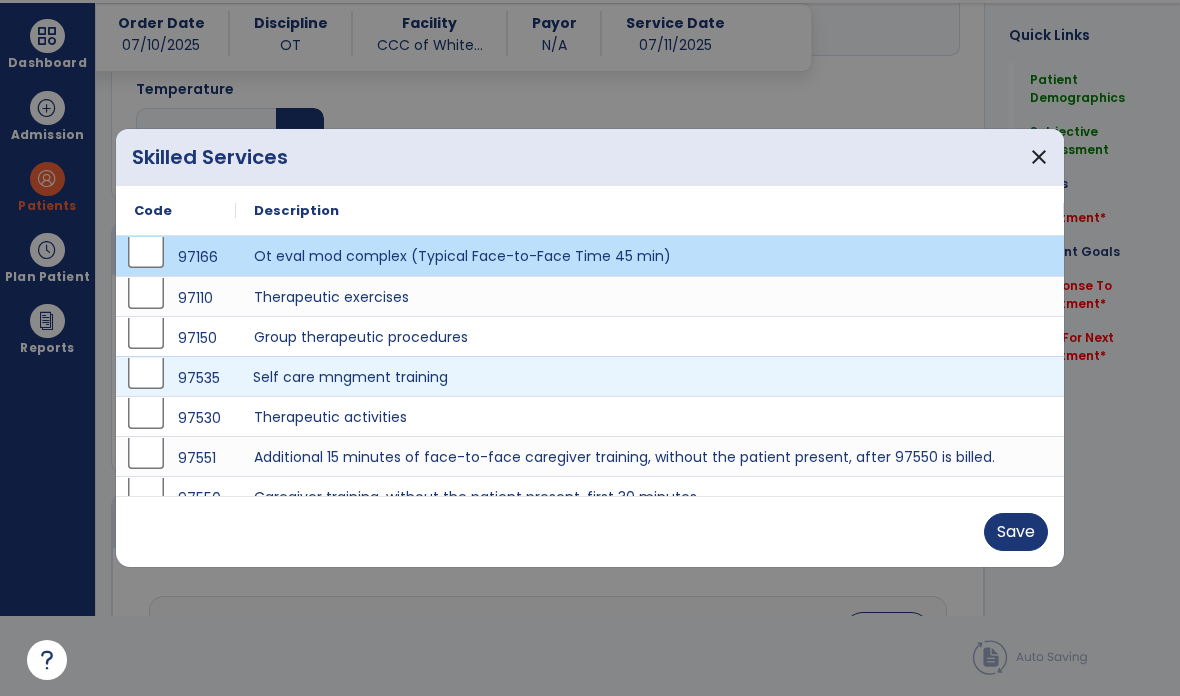 click on "Self care mngment training" at bounding box center (650, 376) 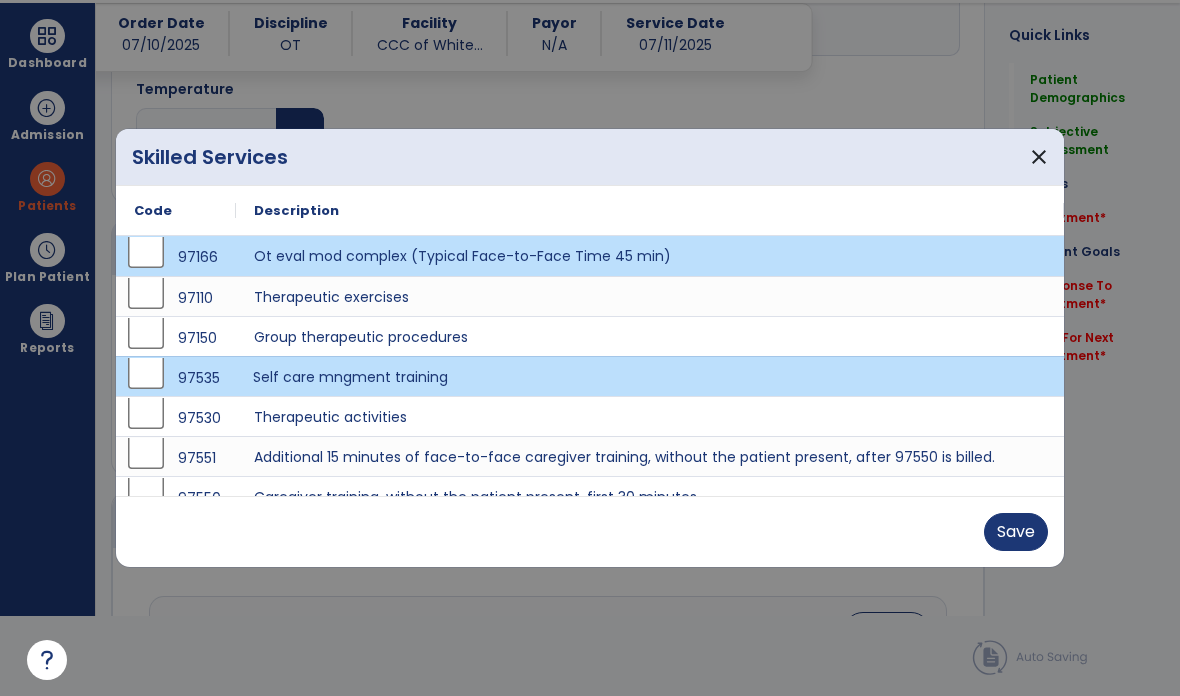 click on "Save" at bounding box center [1016, 532] 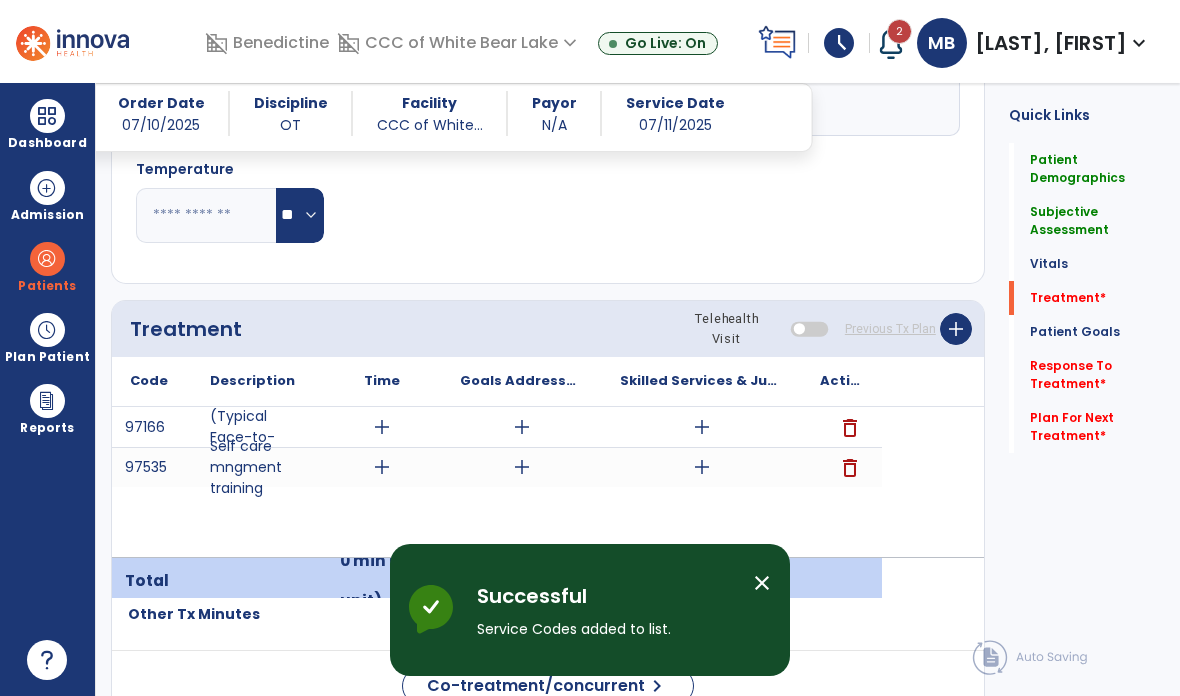 scroll, scrollTop: 80, scrollLeft: 0, axis: vertical 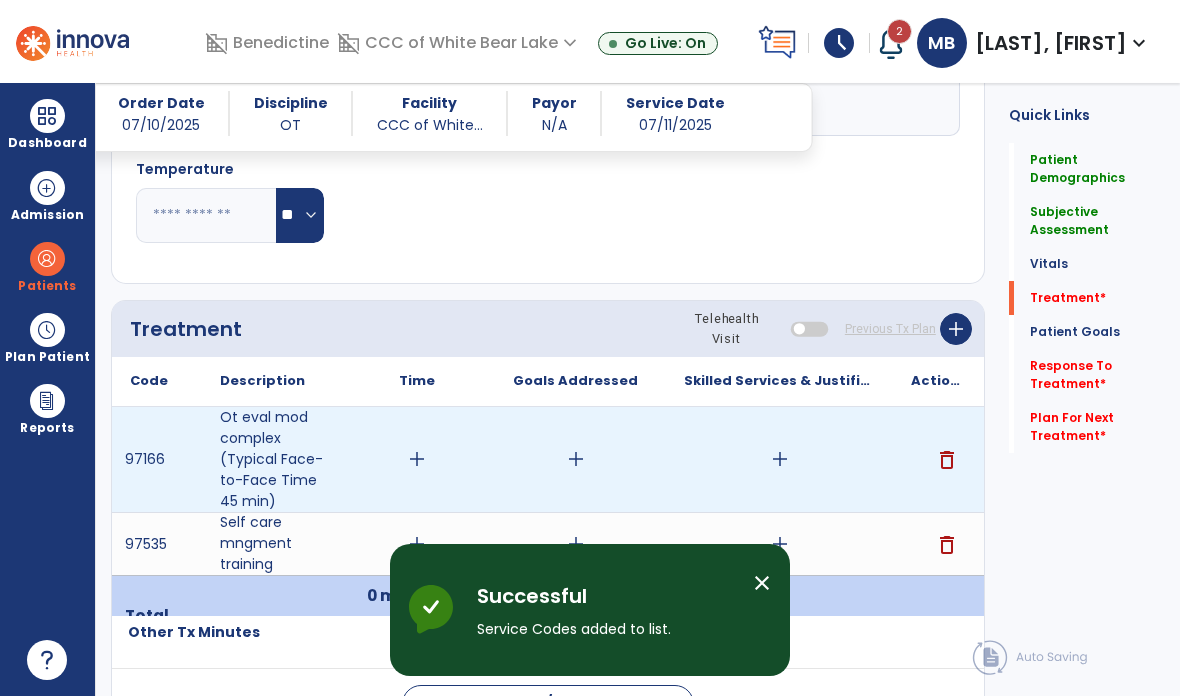 click on "add" at bounding box center (417, 459) 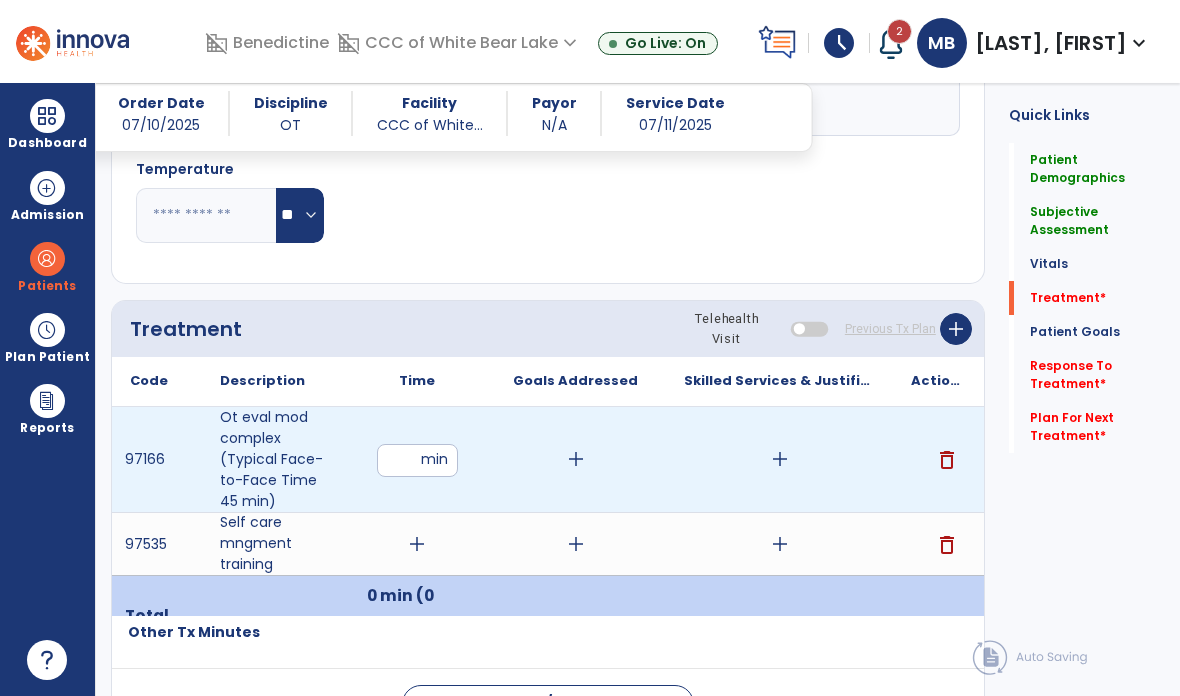 type on "**" 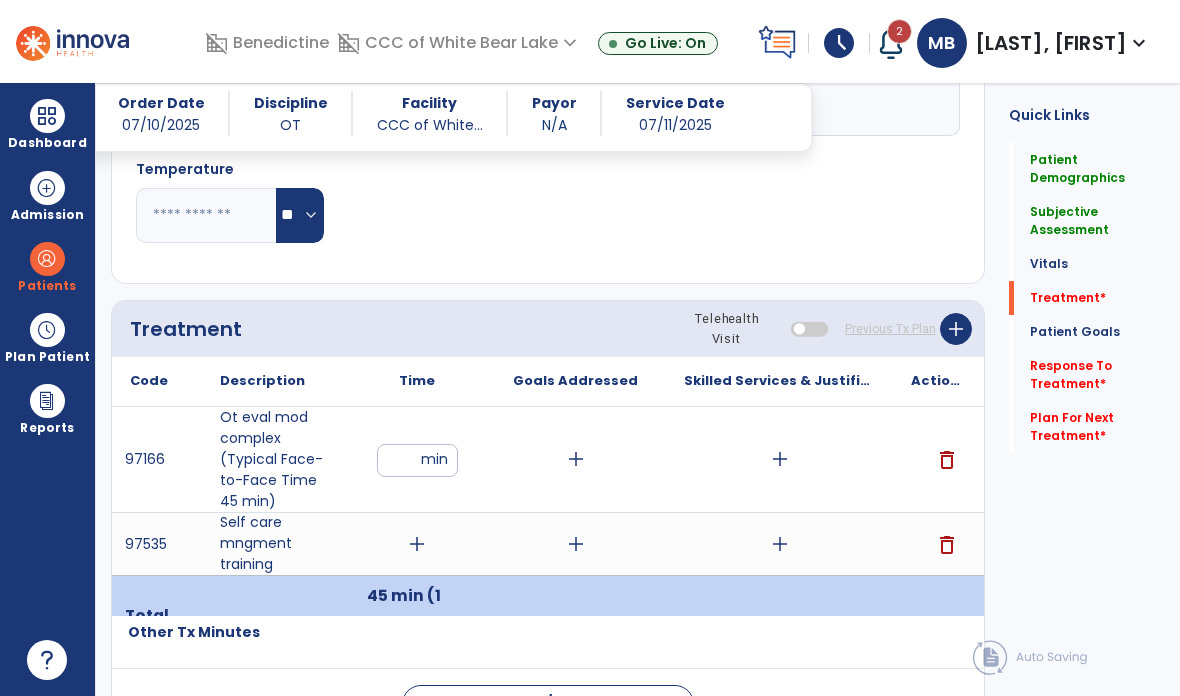 click on "add" at bounding box center (417, 544) 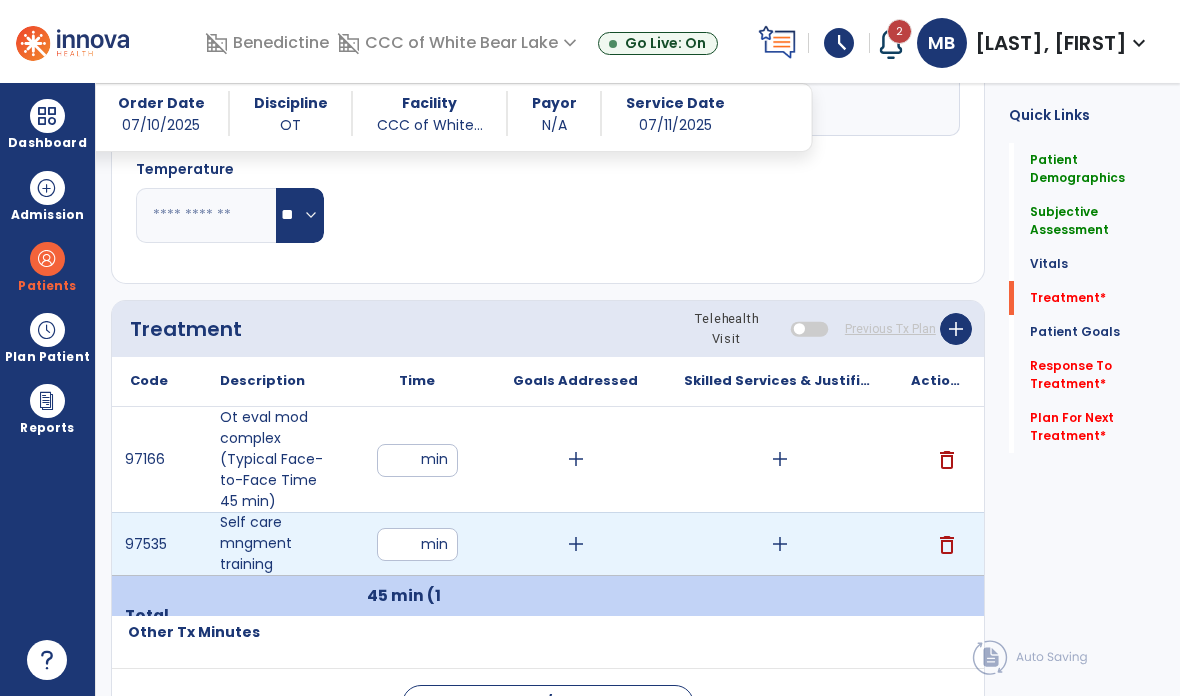 type on "**" 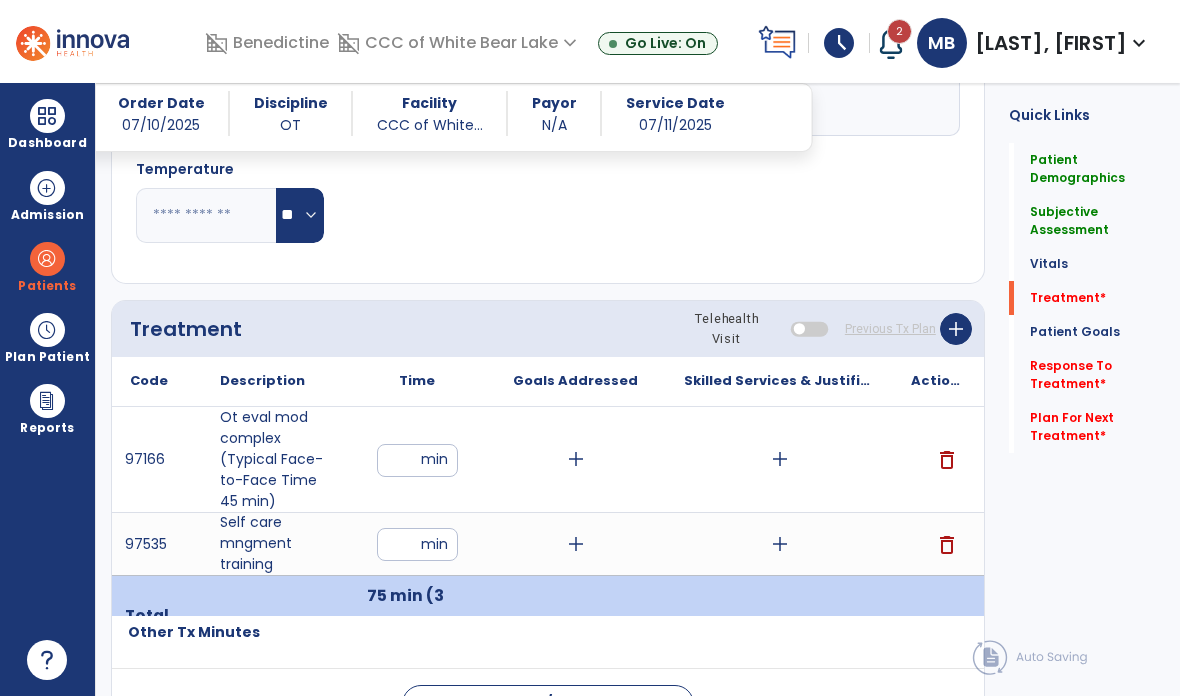 click on "add" at bounding box center (779, 459) 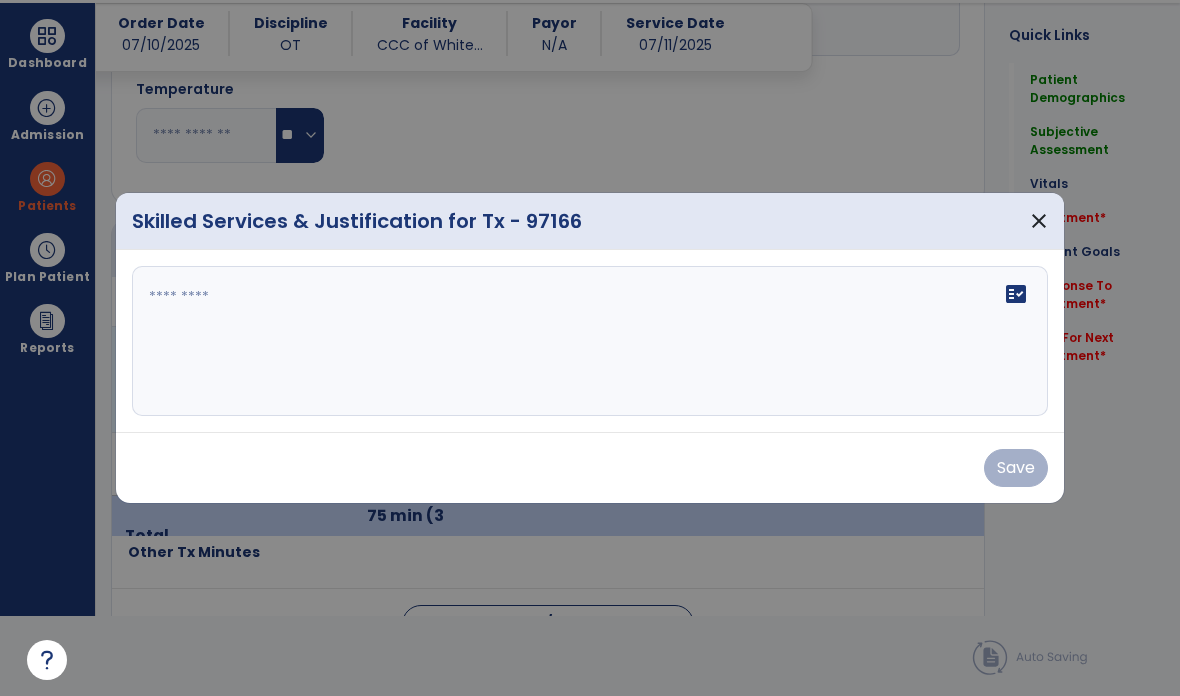 scroll, scrollTop: 0, scrollLeft: 0, axis: both 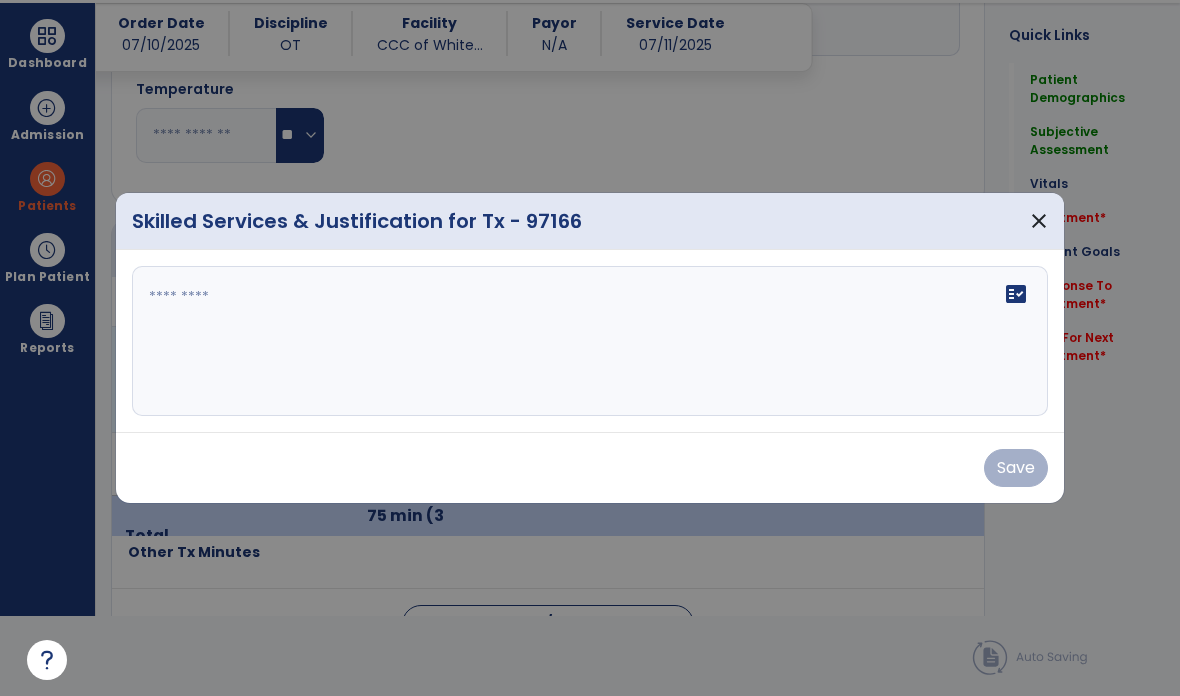 click on "fact_check" at bounding box center [590, 341] 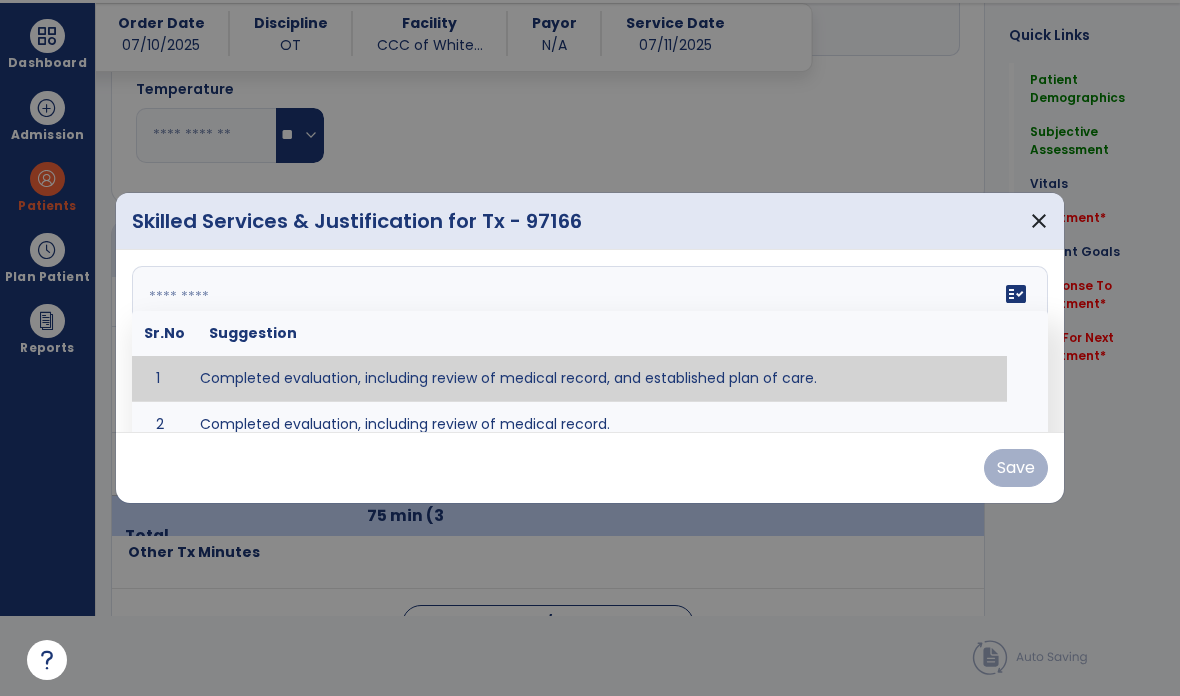 type on "**********" 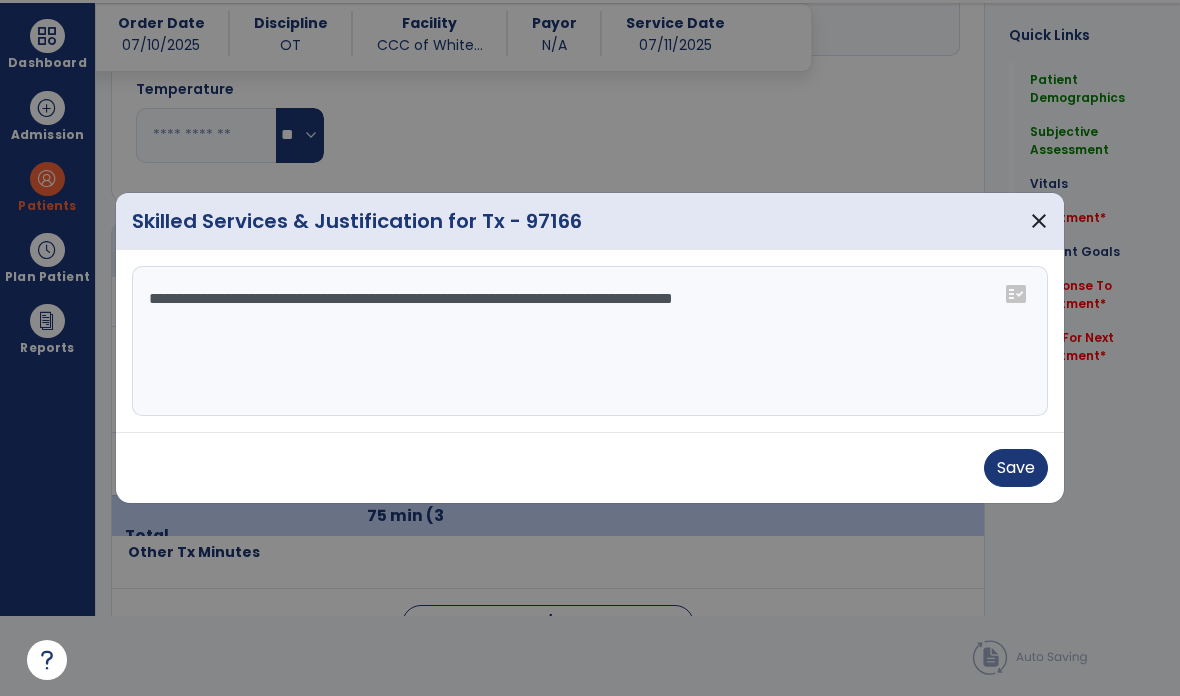 click on "Save" at bounding box center [1016, 468] 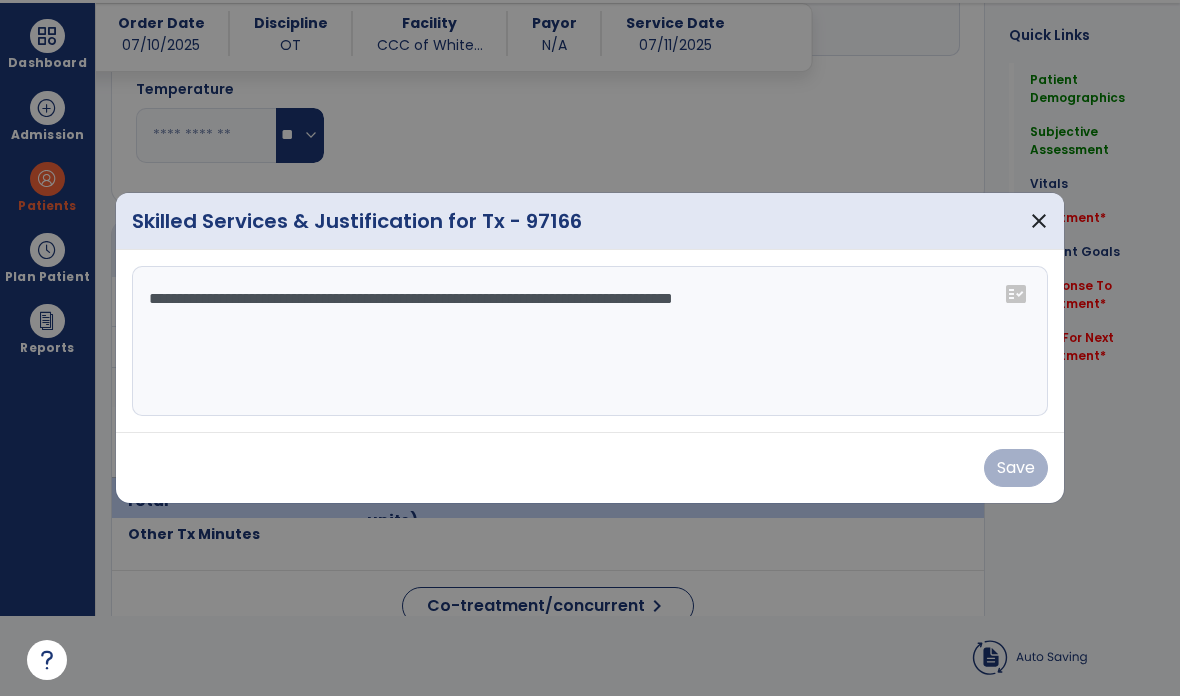 scroll, scrollTop: 80, scrollLeft: 0, axis: vertical 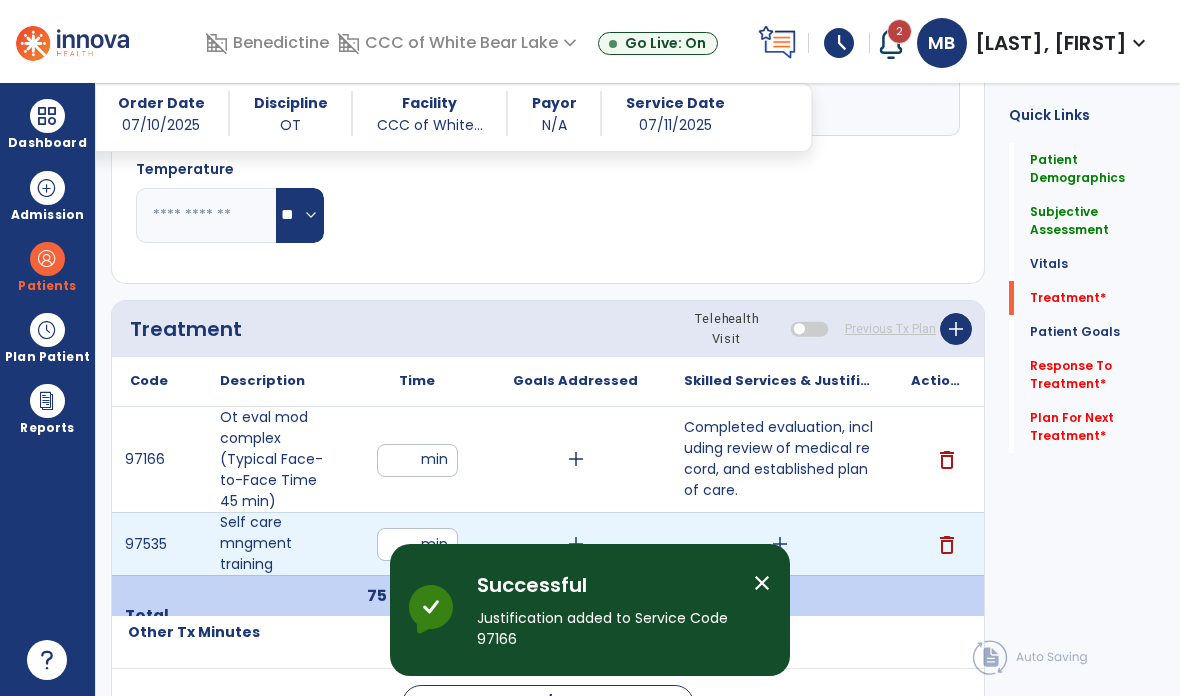 click on "add" at bounding box center [780, 544] 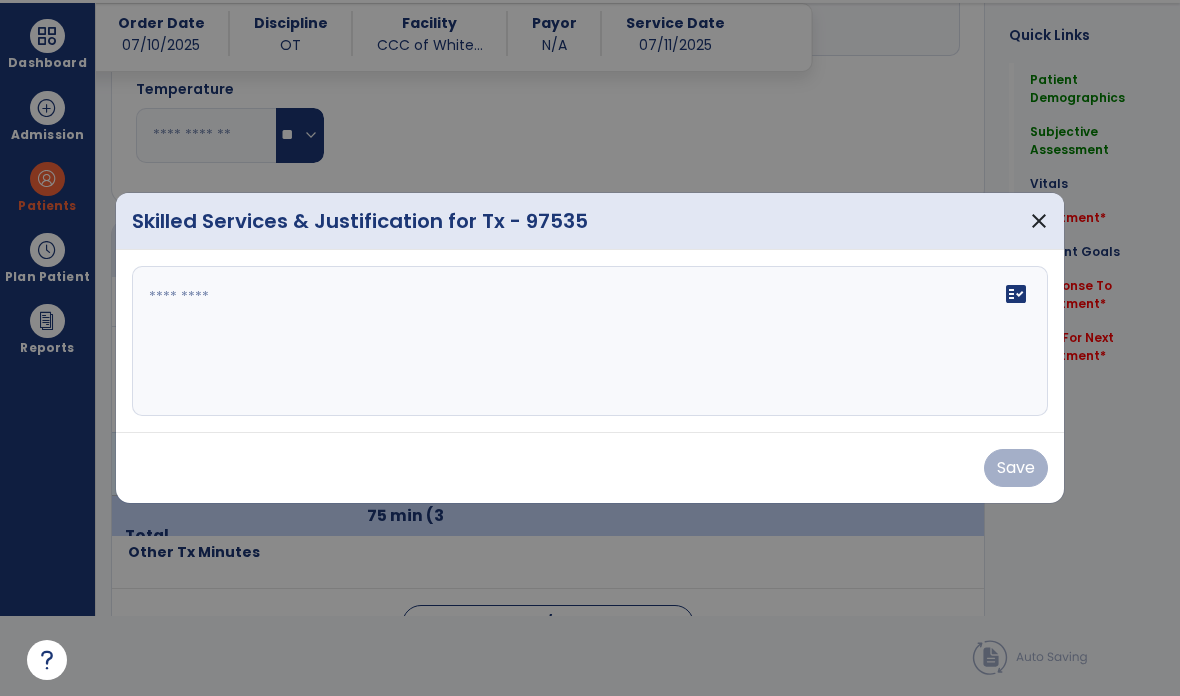 click on "fact_check" at bounding box center [590, 341] 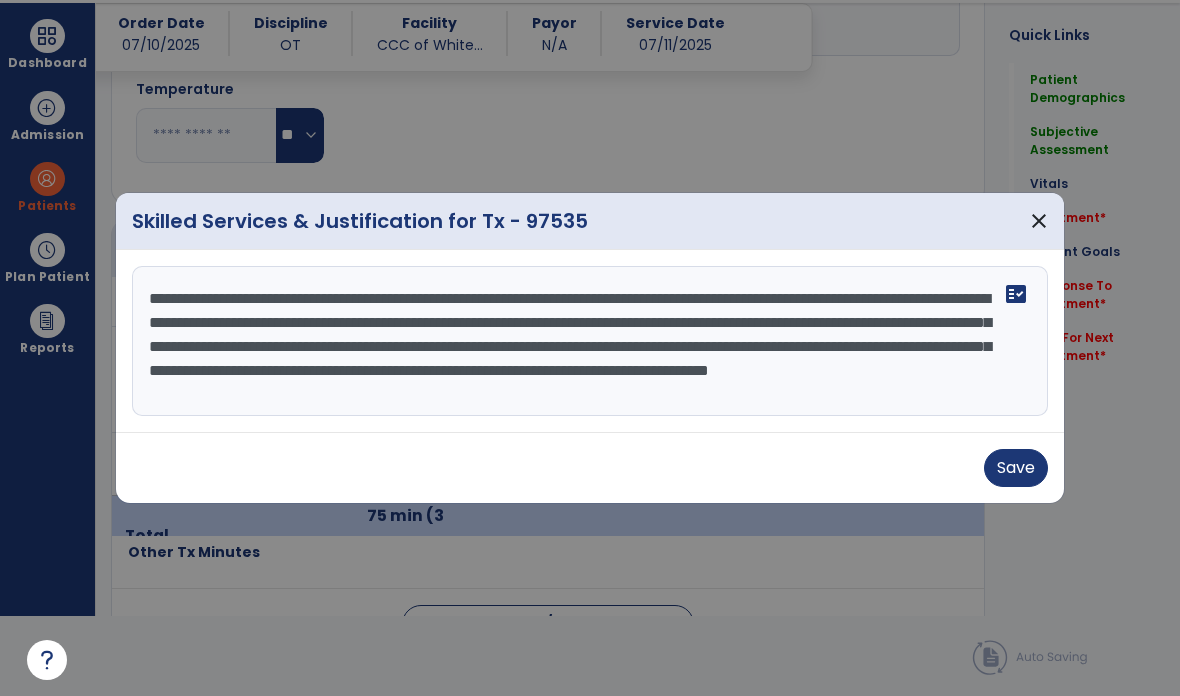 scroll, scrollTop: 15, scrollLeft: 0, axis: vertical 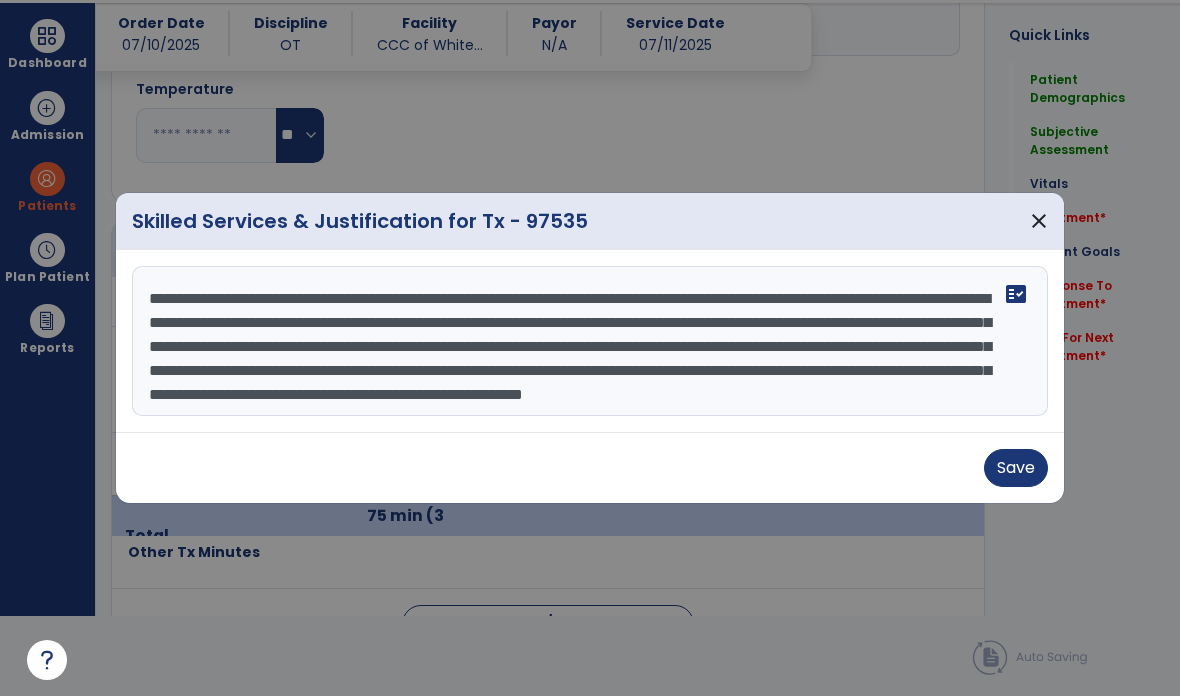 type on "**********" 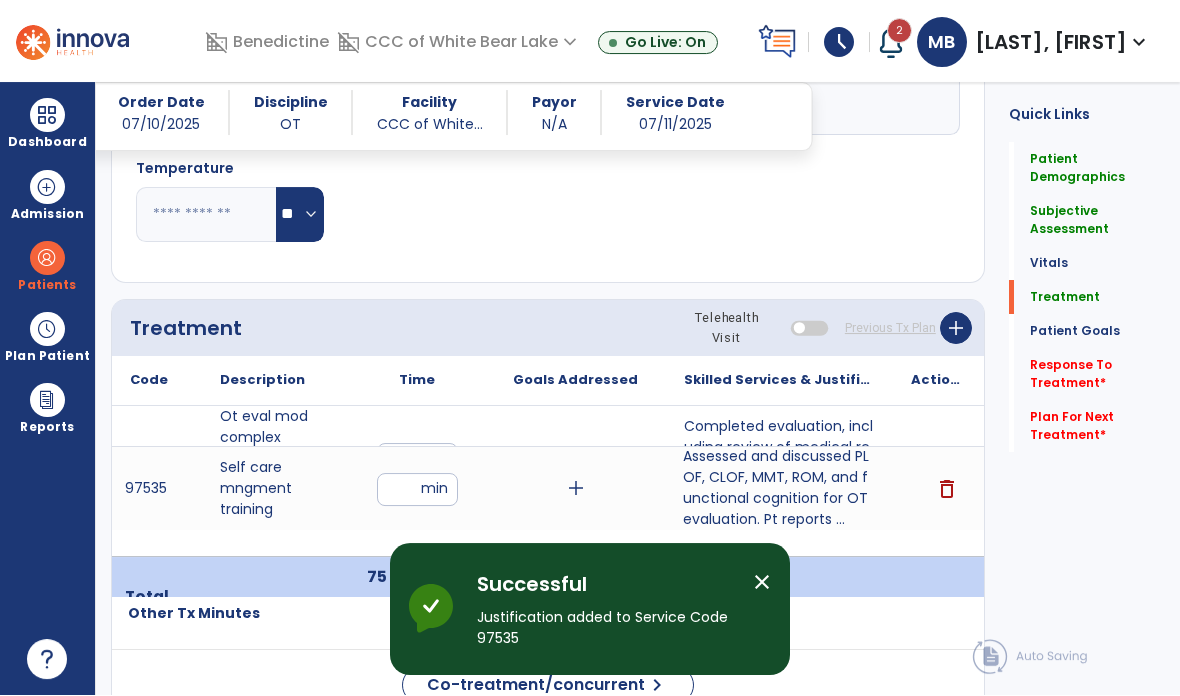 scroll, scrollTop: 80, scrollLeft: 0, axis: vertical 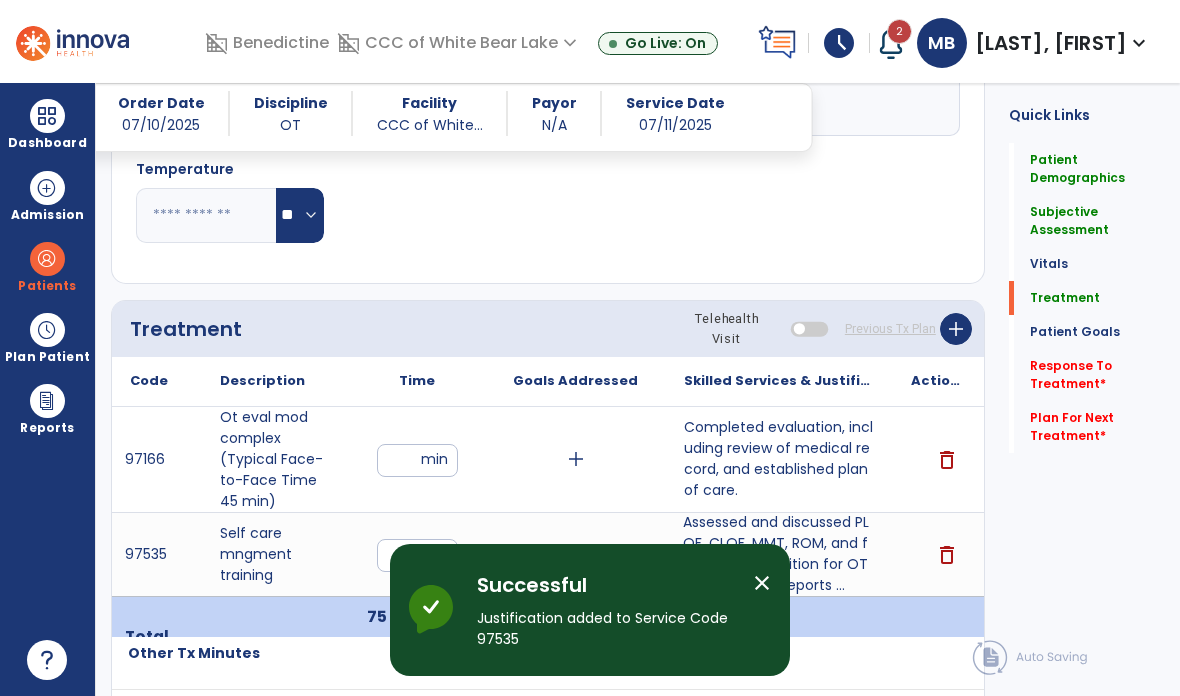 click on "Response To Treatment   *" 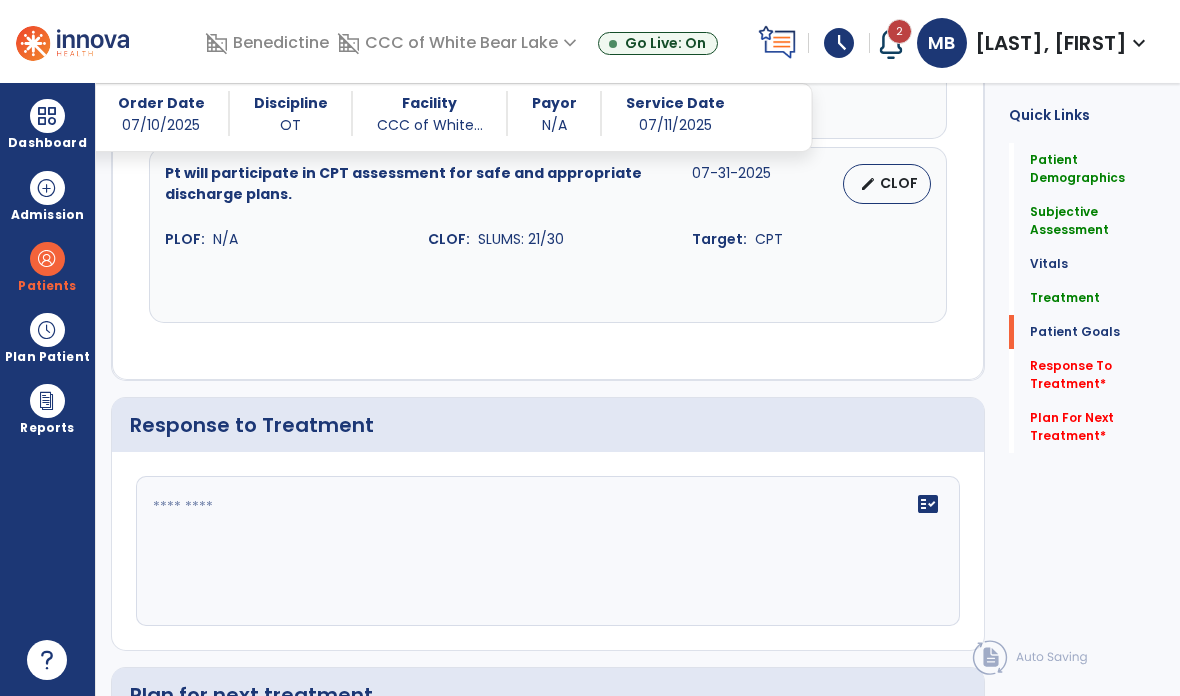 scroll, scrollTop: 3070, scrollLeft: 0, axis: vertical 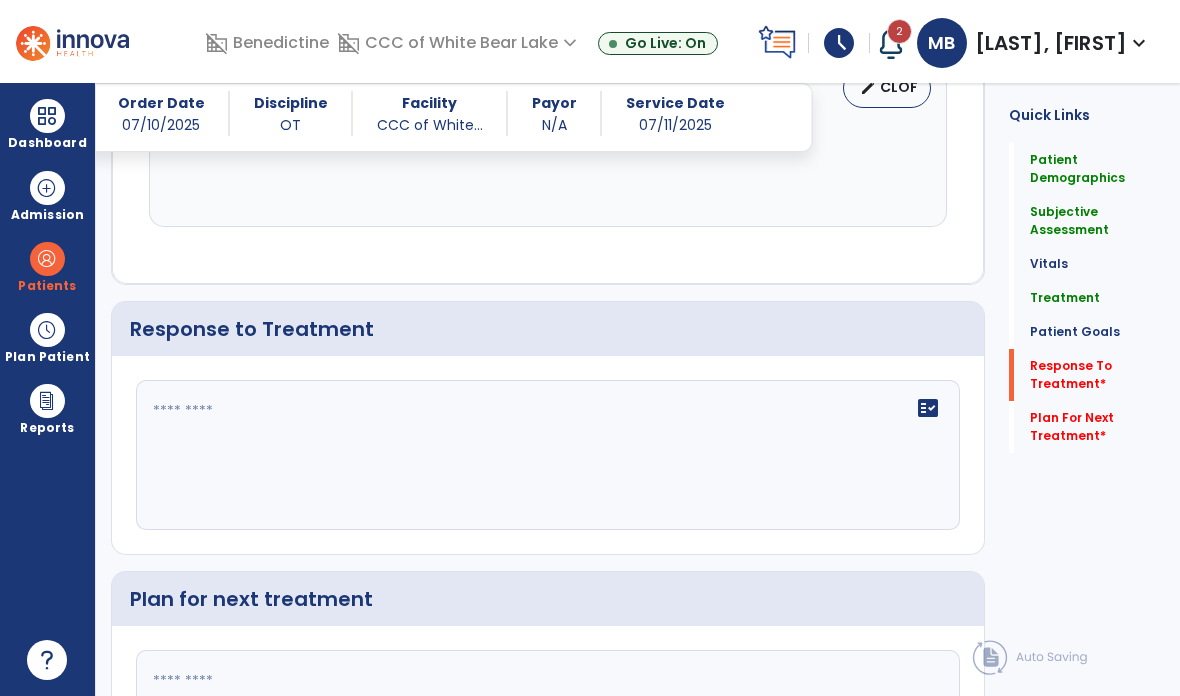 click on "fact_check" 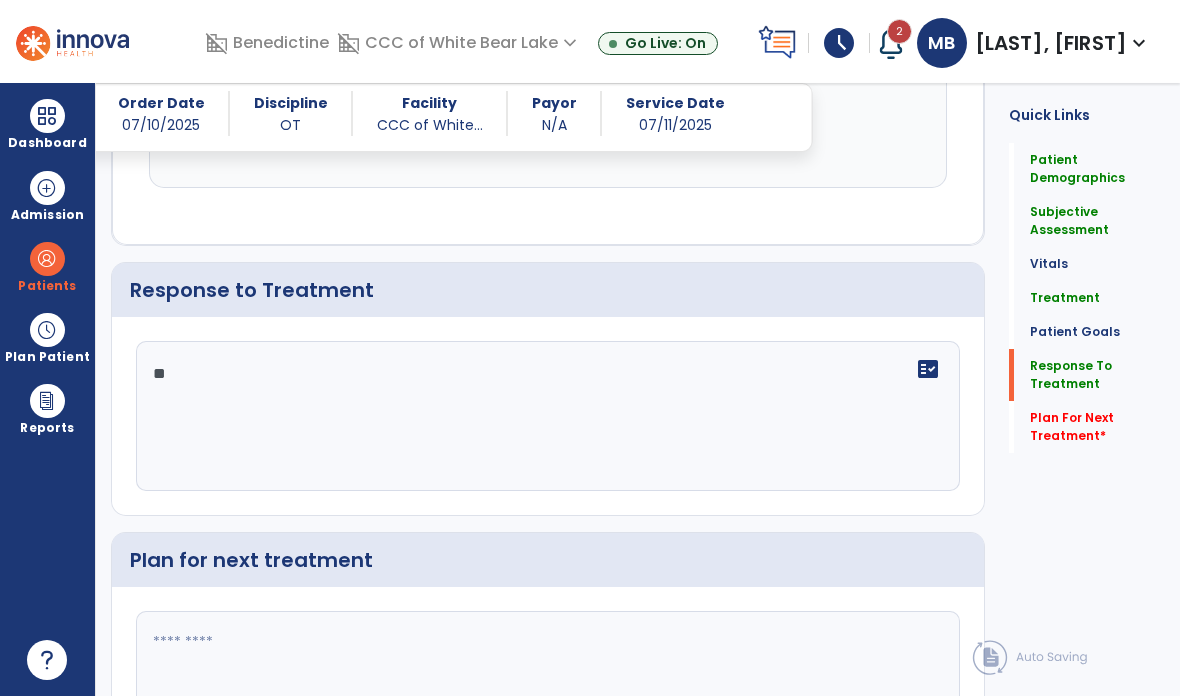 type on "*" 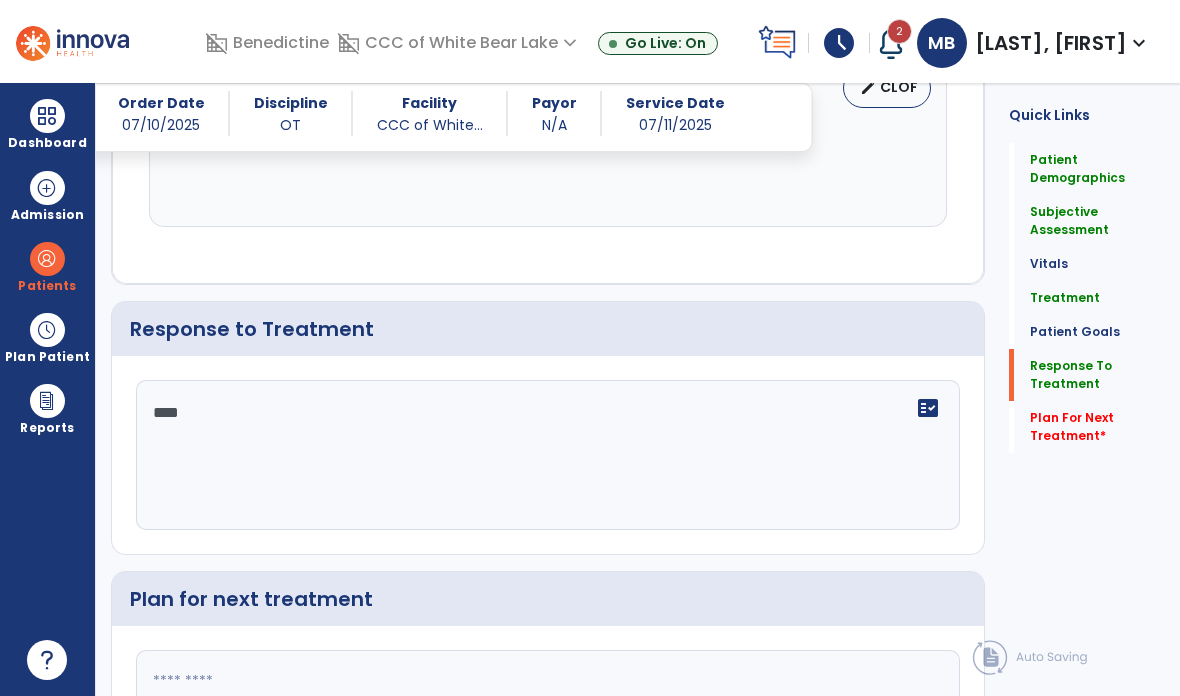 type on "****" 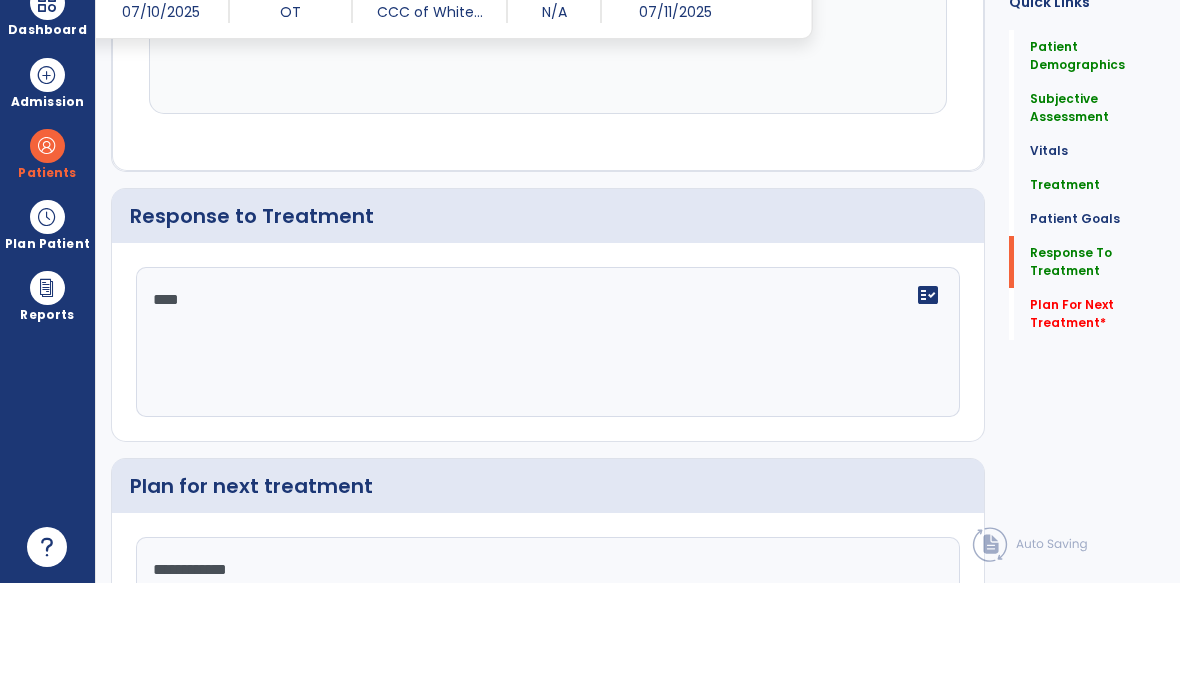type on "**********" 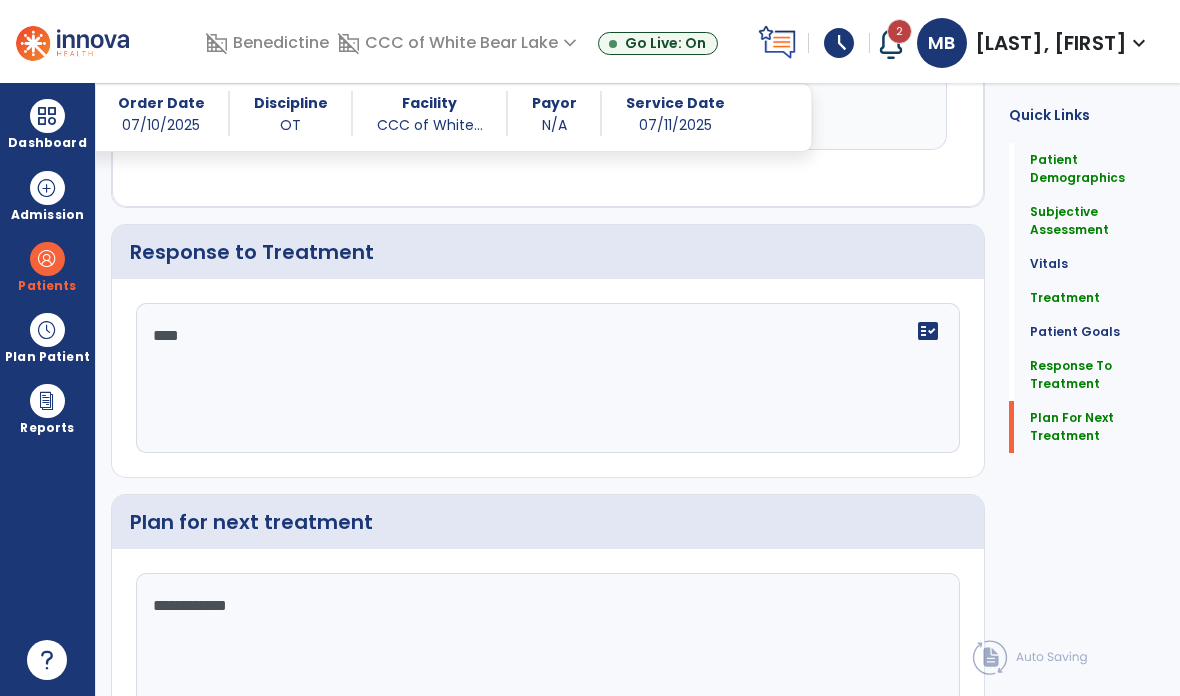 scroll, scrollTop: 3147, scrollLeft: 0, axis: vertical 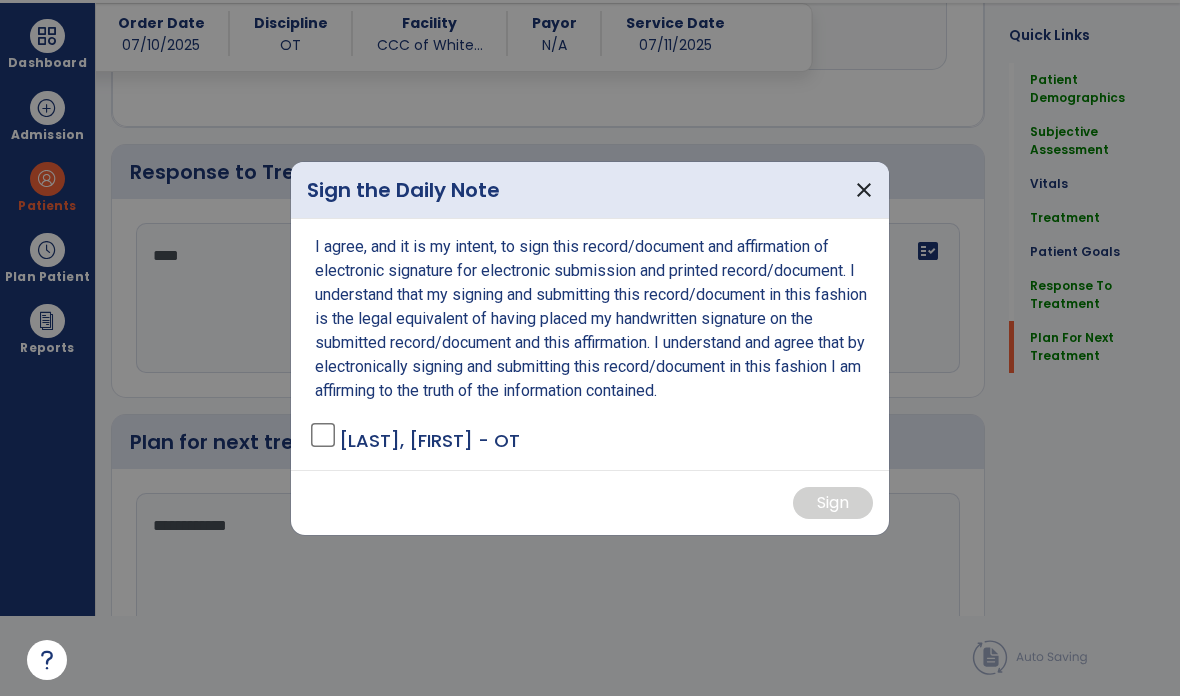 click on "[LAST], [FIRST]  - OT" at bounding box center [429, 440] 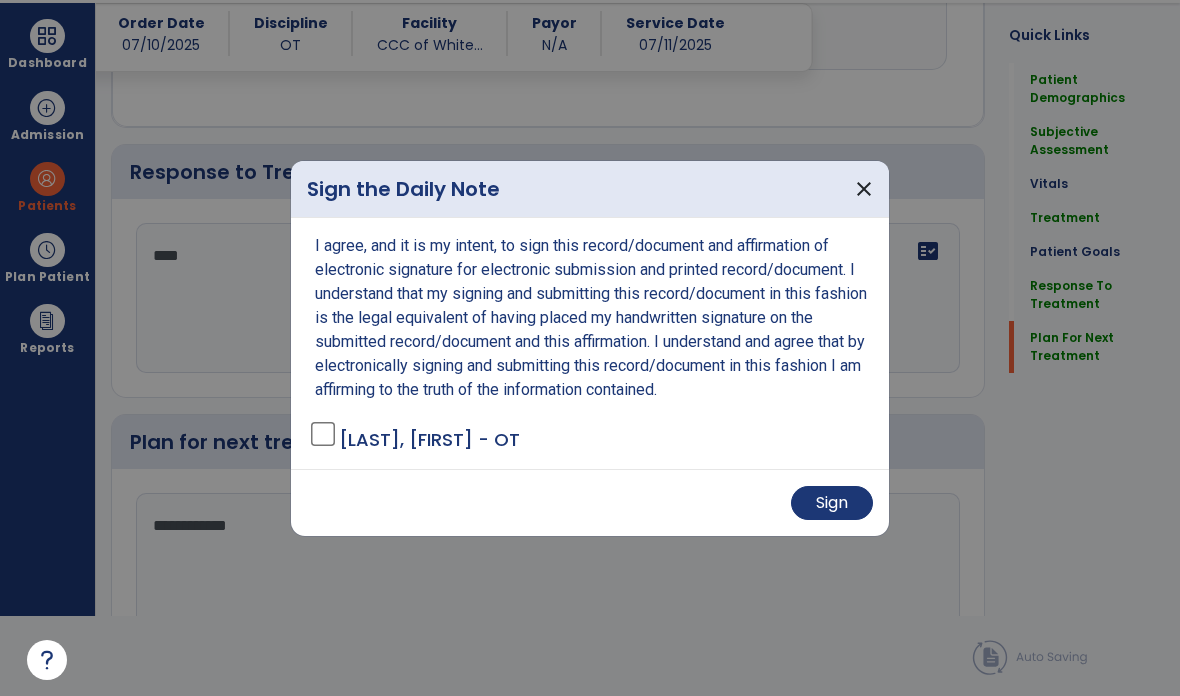 click on "Sign" at bounding box center (832, 503) 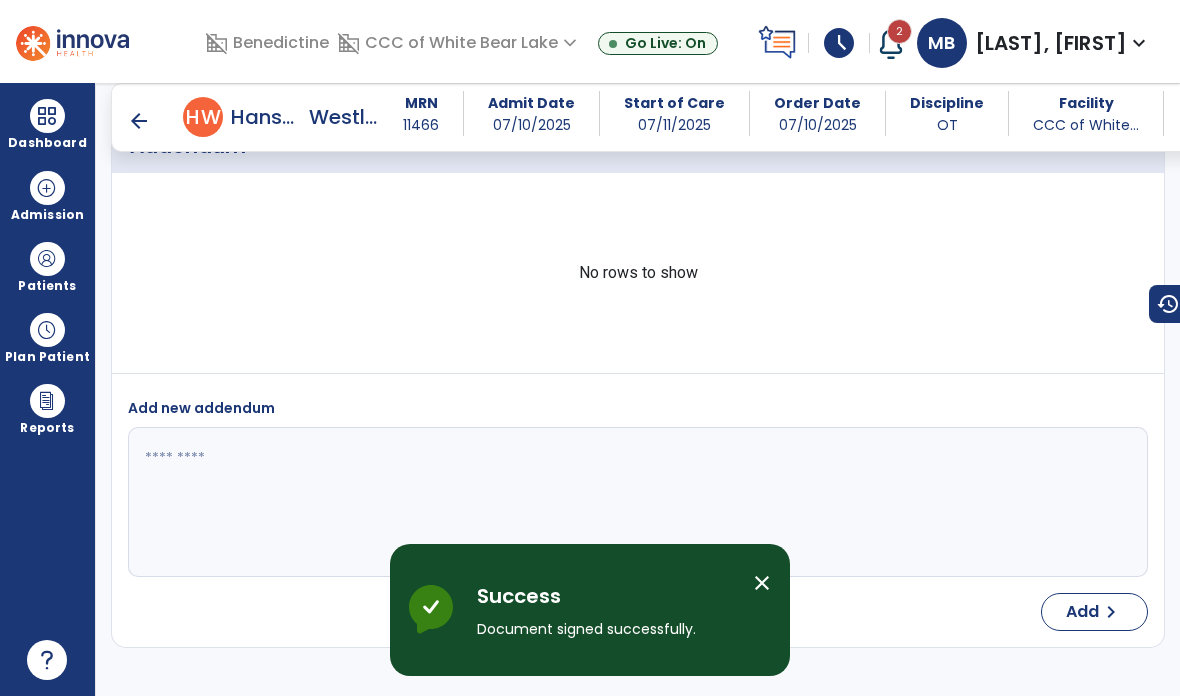 scroll, scrollTop: 80, scrollLeft: 0, axis: vertical 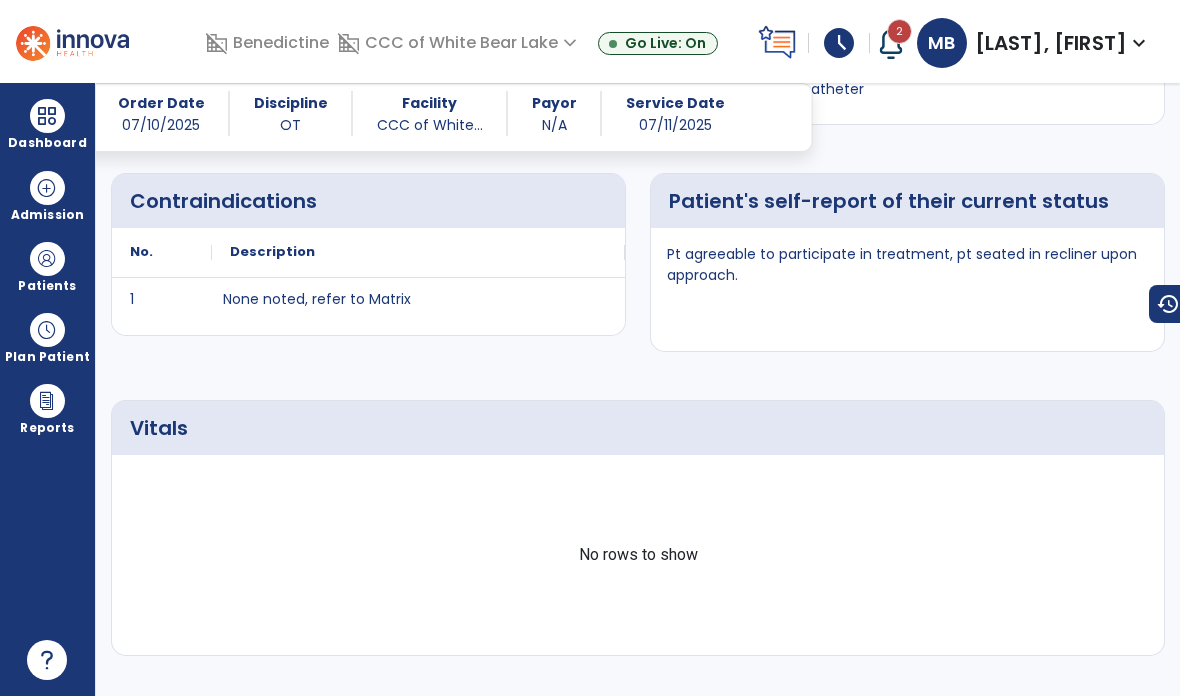 click at bounding box center [47, 116] 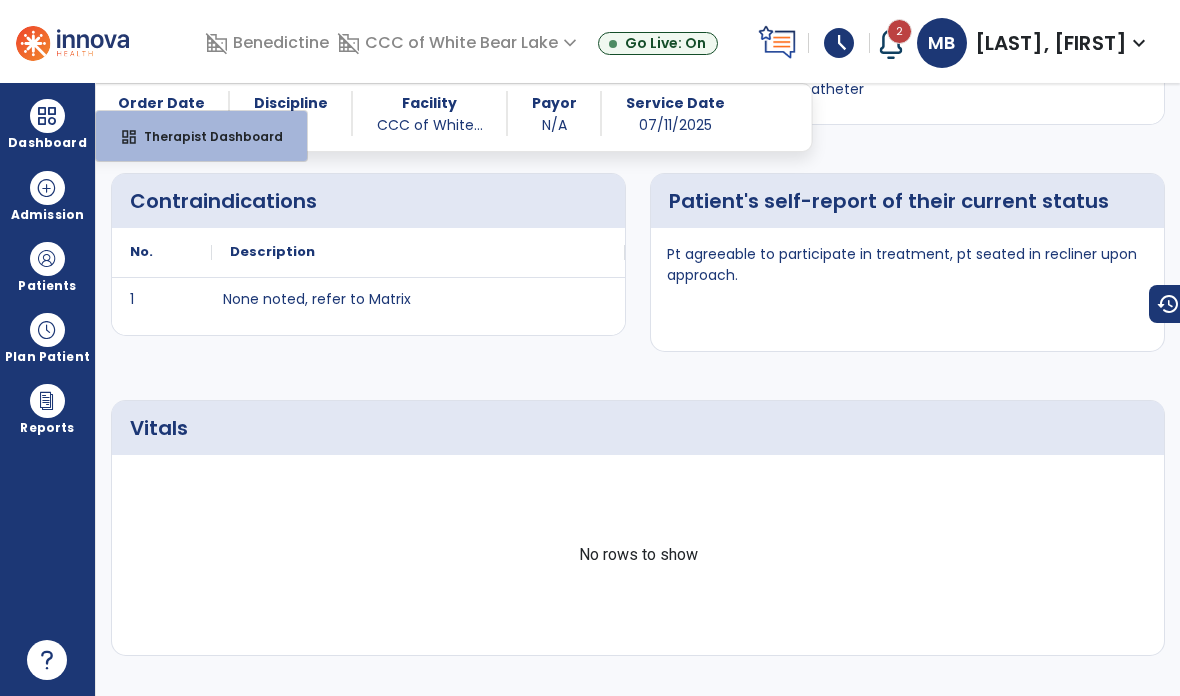 click on "Therapist Dashboard" at bounding box center [205, 136] 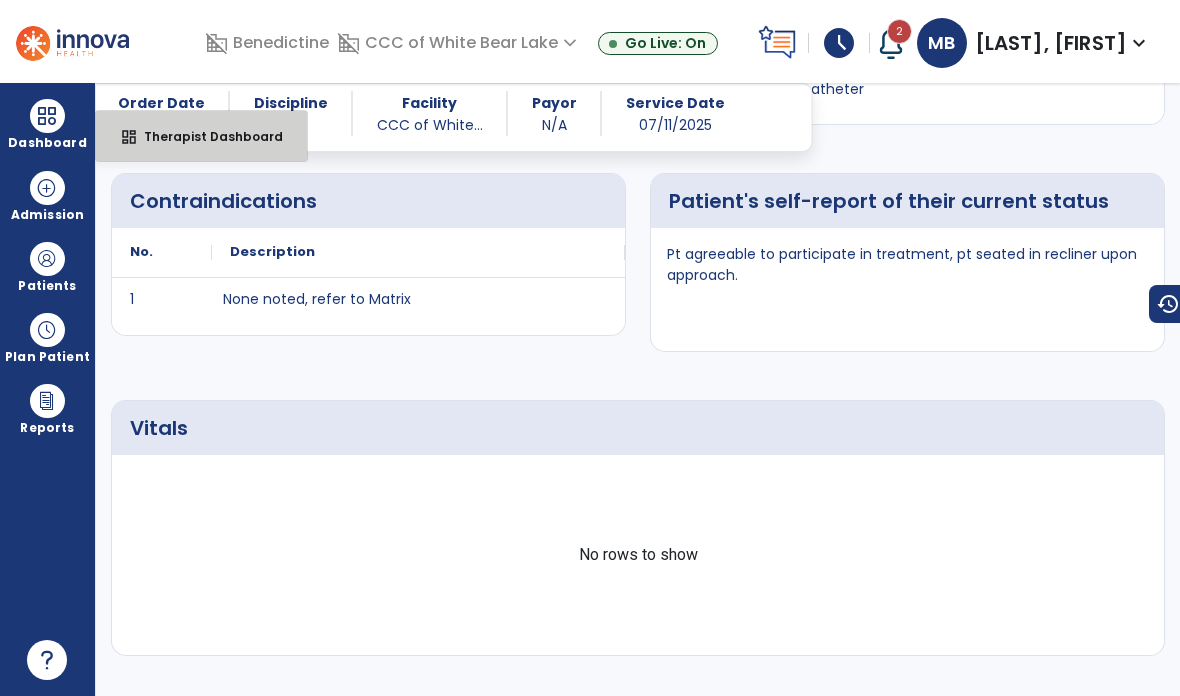 select on "****" 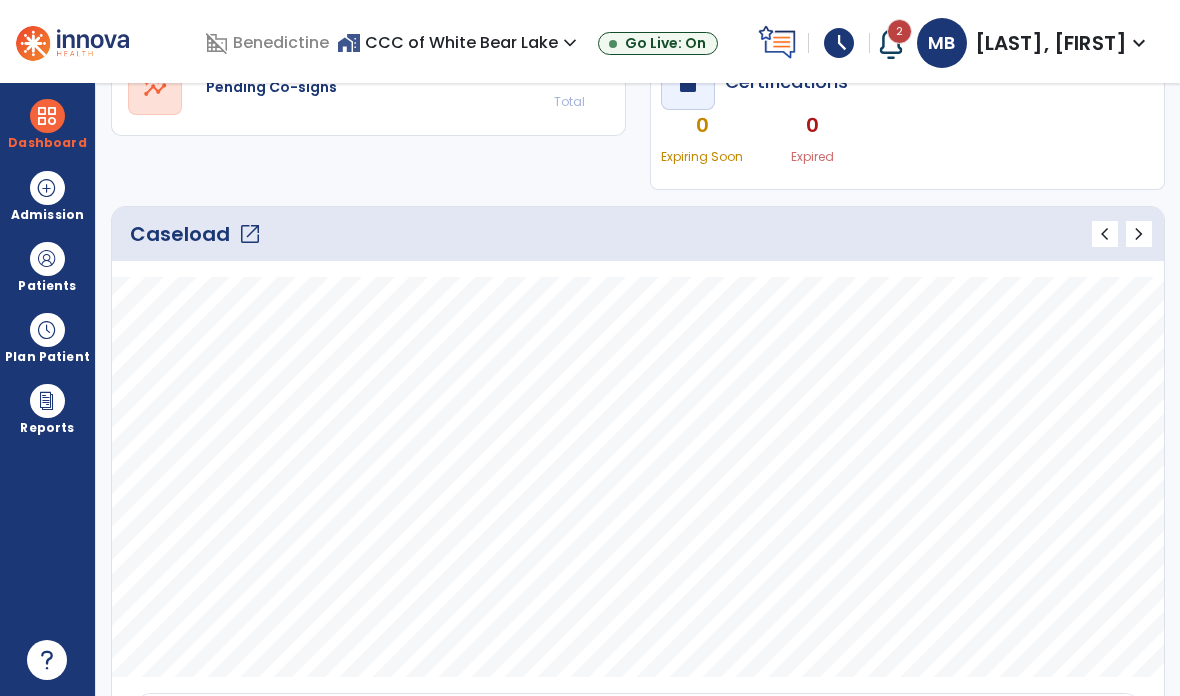 scroll, scrollTop: 215, scrollLeft: 0, axis: vertical 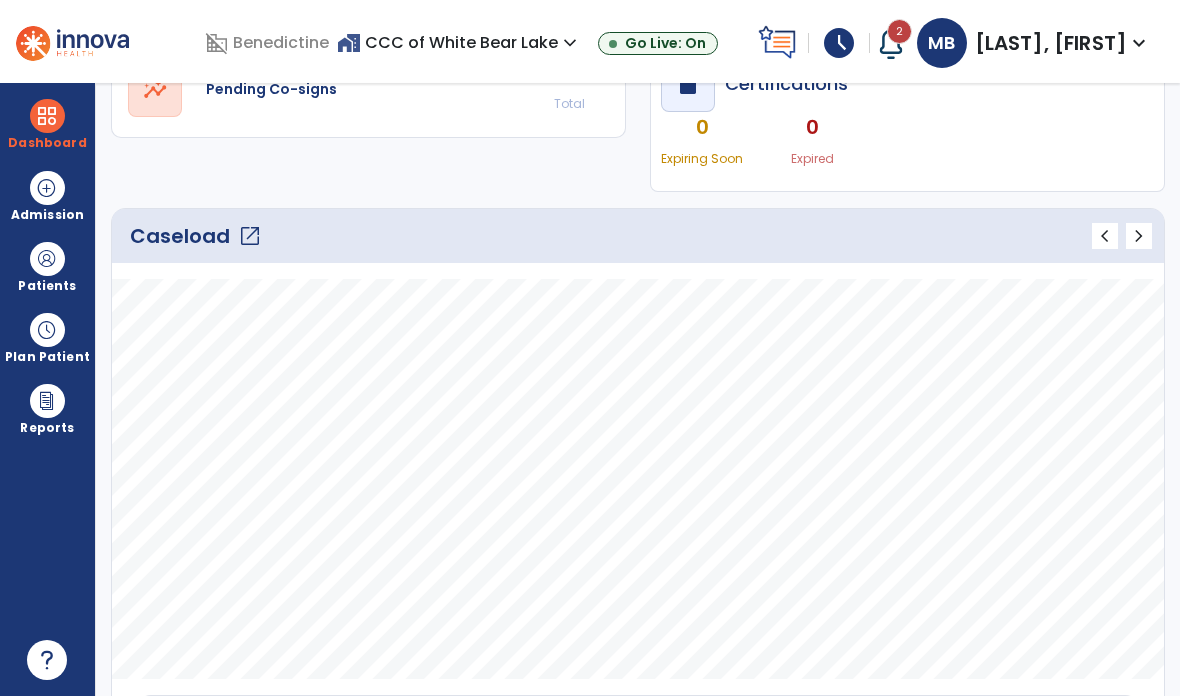 click on "Caseload   open_in_new" 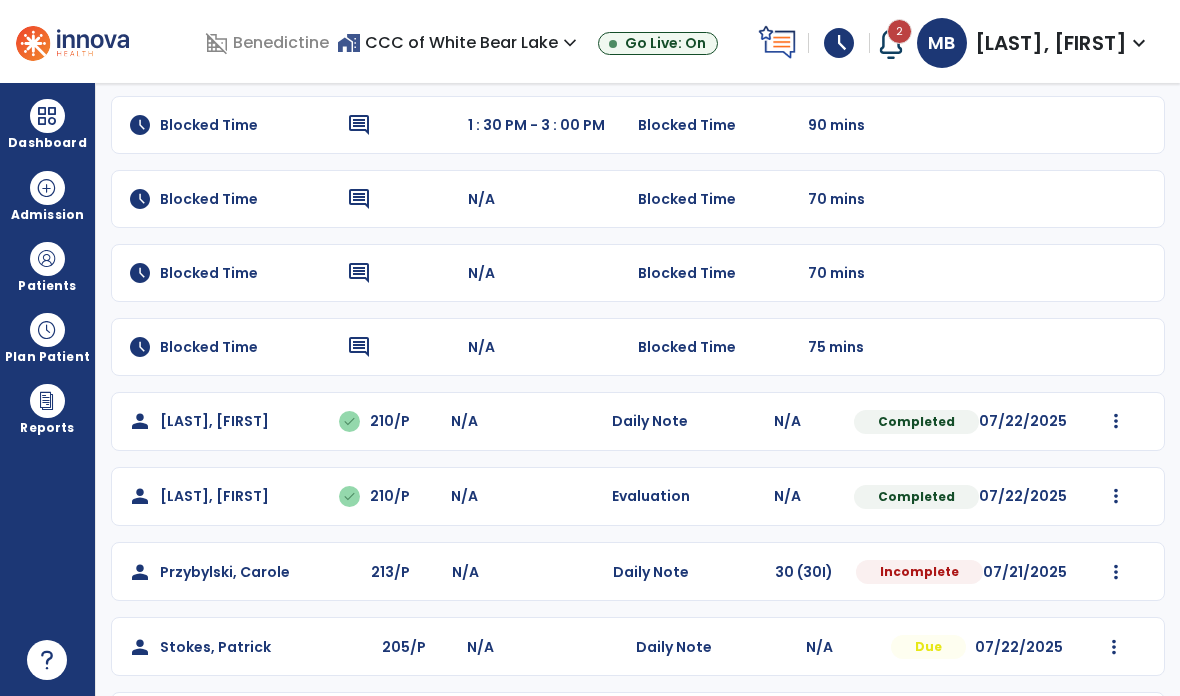 scroll, scrollTop: 187, scrollLeft: 0, axis: vertical 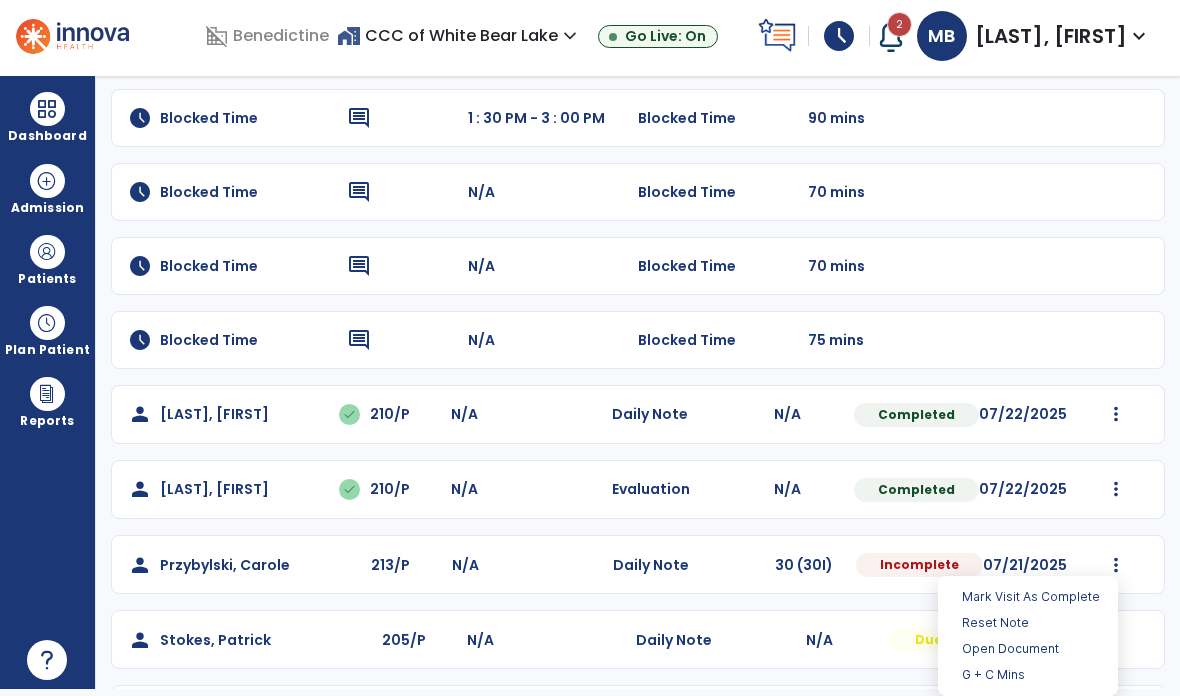 click on "Open Document" at bounding box center (1028, 649) 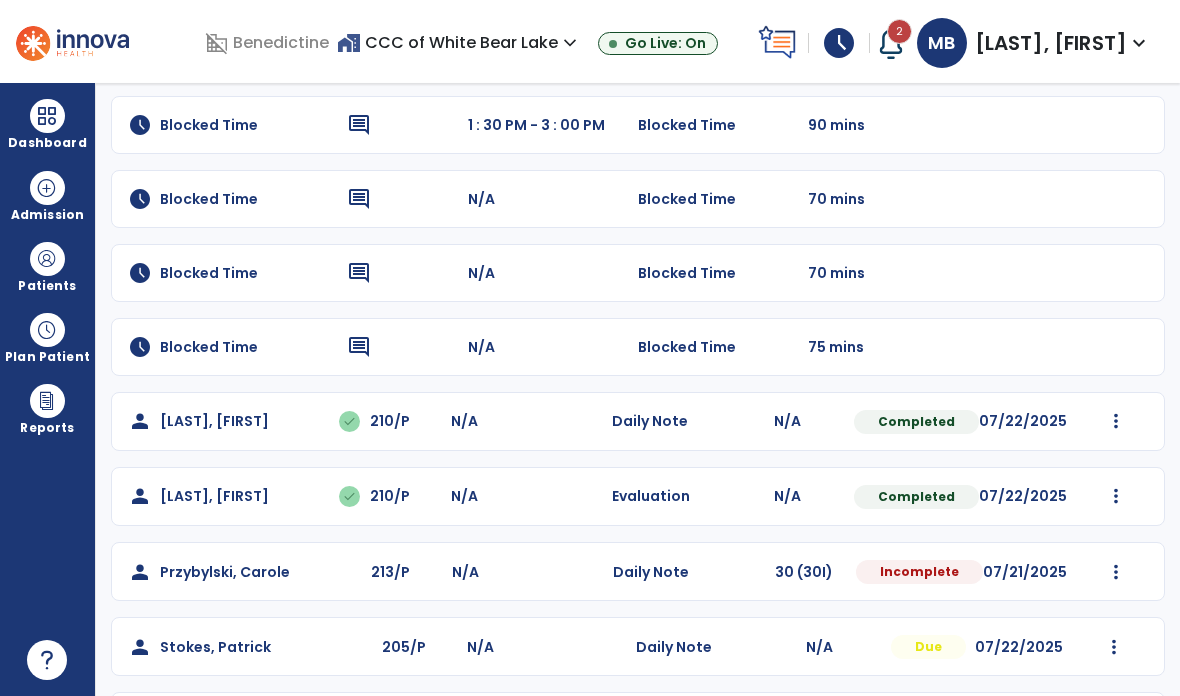 select on "*" 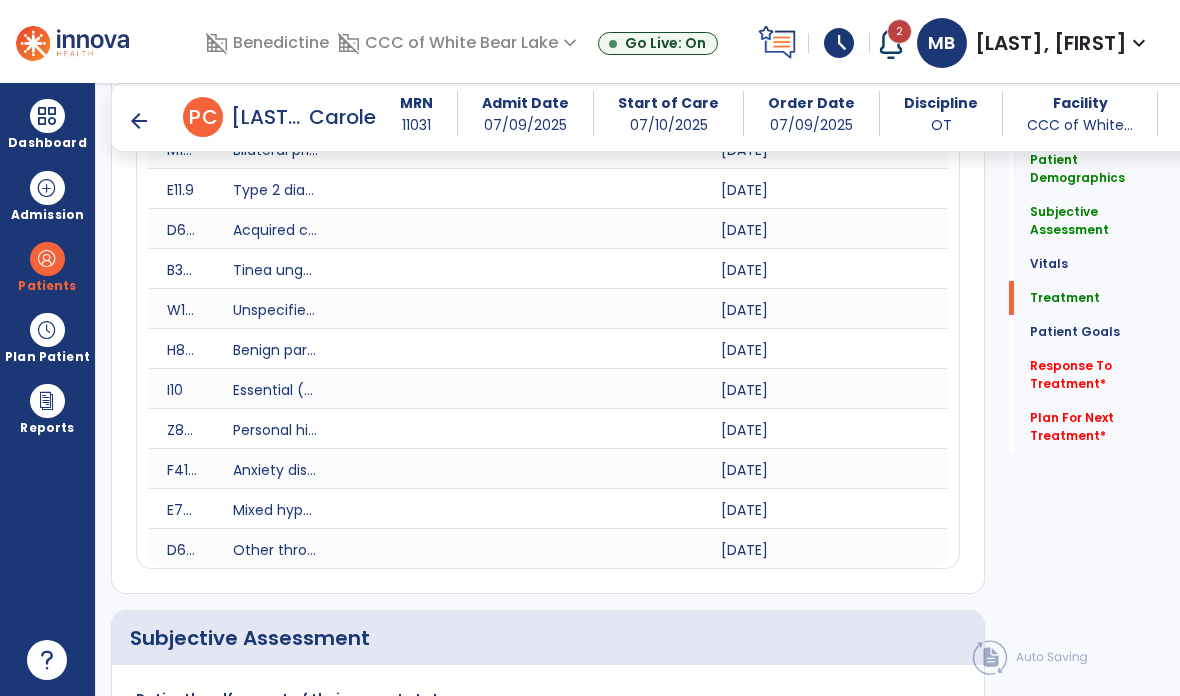 click on "Treatment" 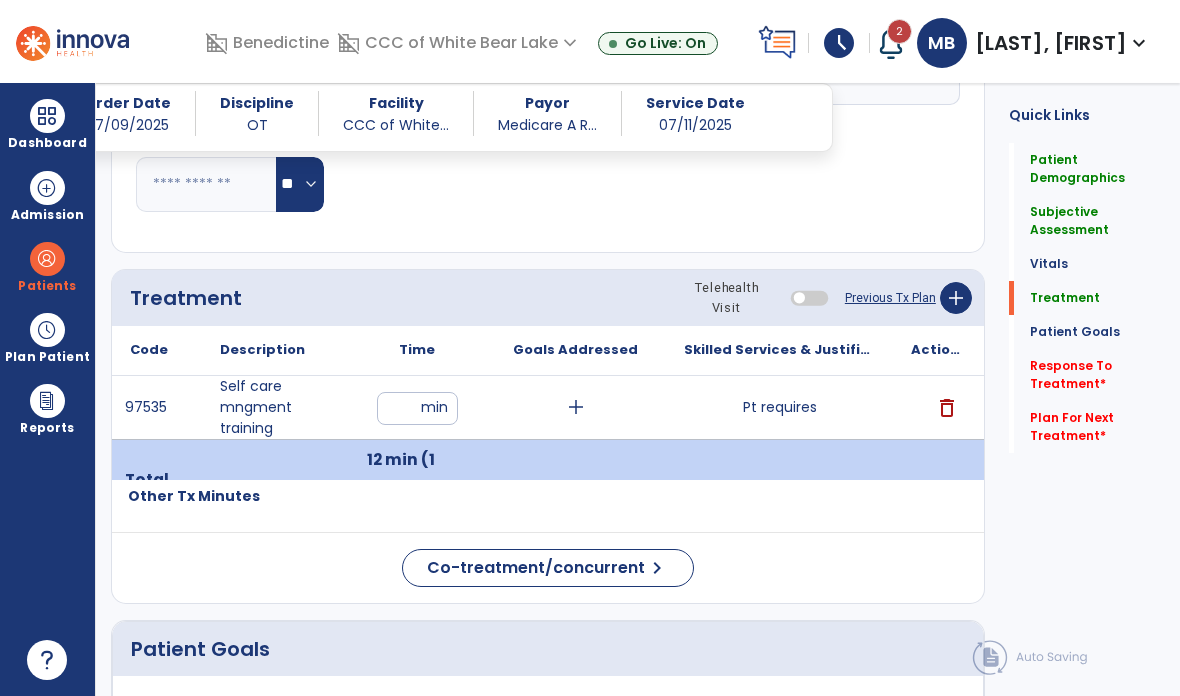 scroll, scrollTop: 1447, scrollLeft: 0, axis: vertical 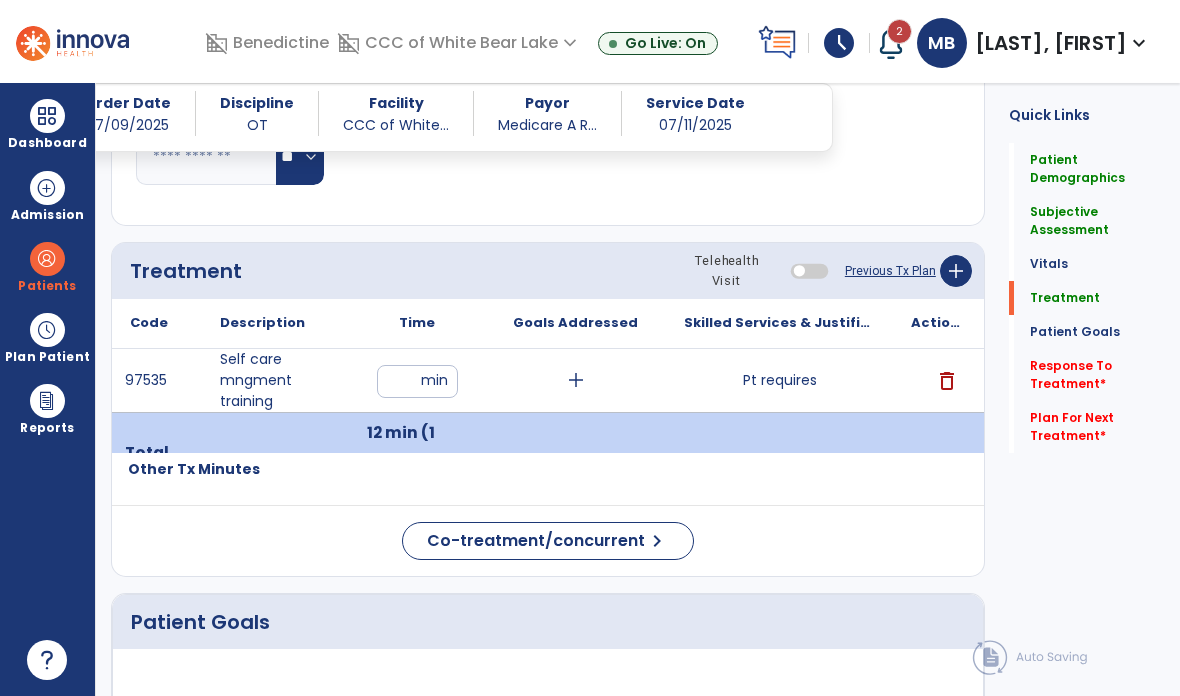 click on "Pt requires" at bounding box center (780, 380) 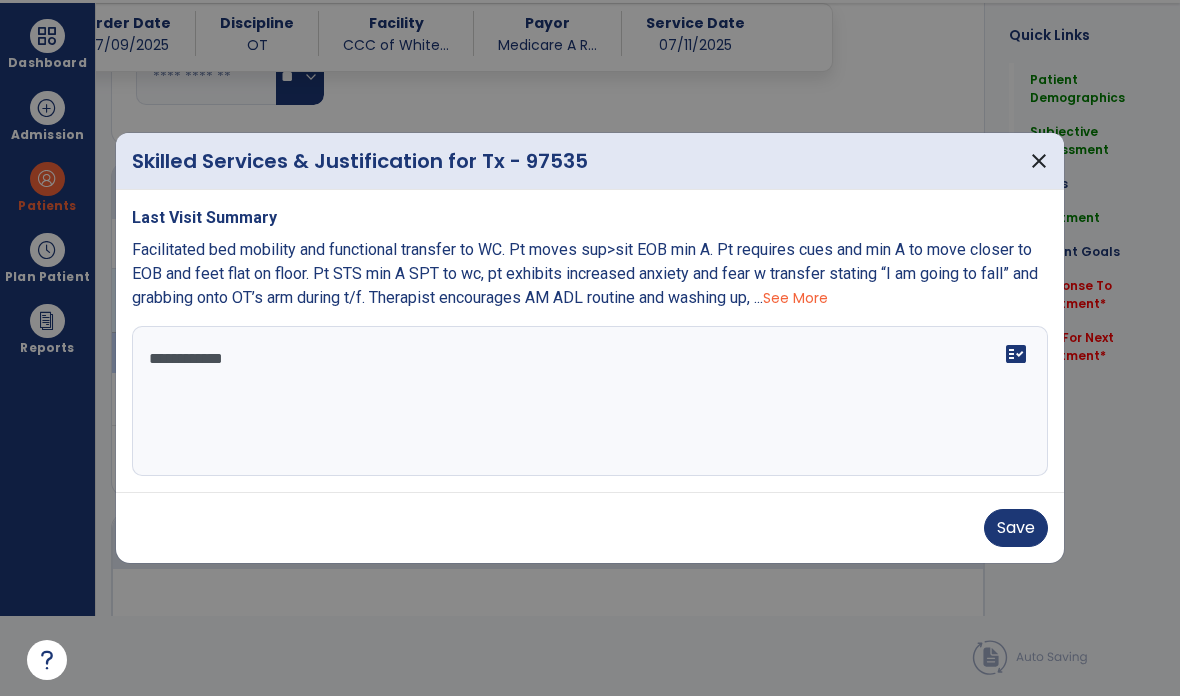 scroll, scrollTop: 0, scrollLeft: 0, axis: both 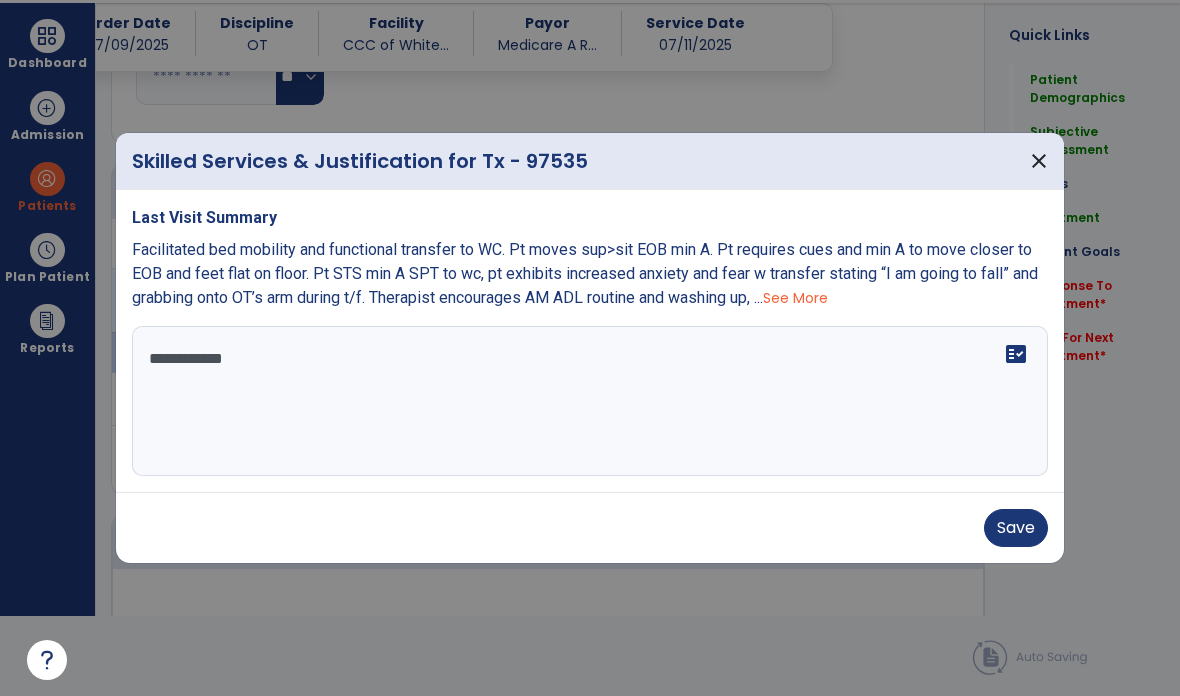 click on "**********" at bounding box center [590, 401] 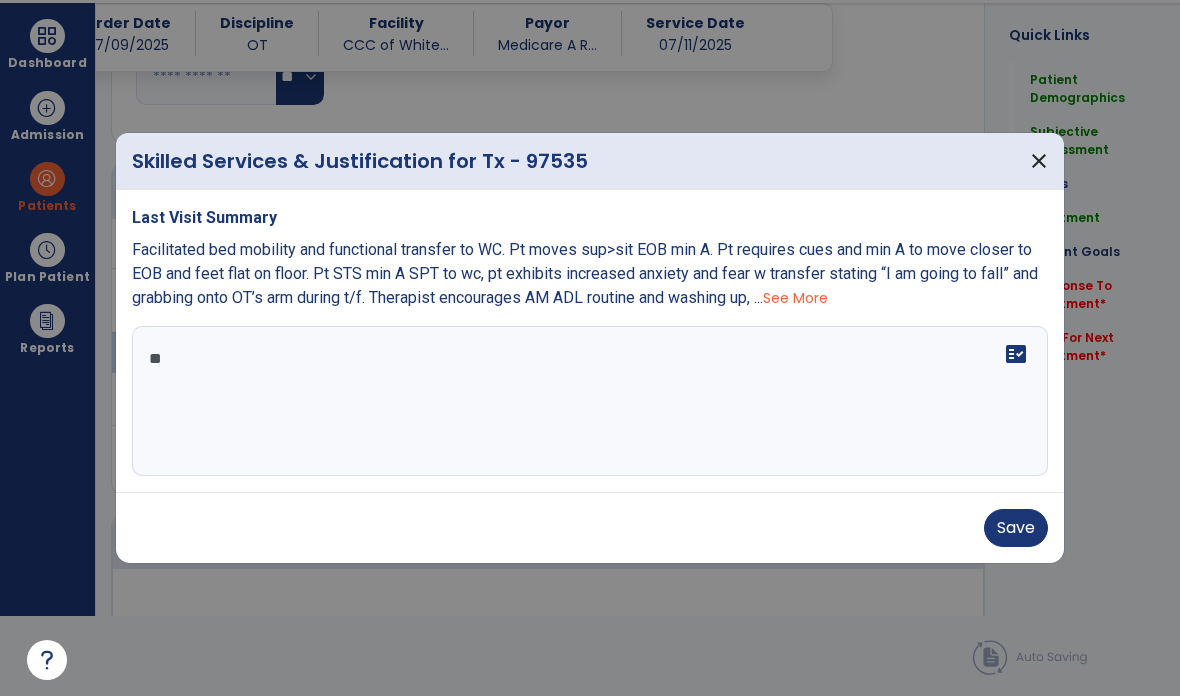 type on "*" 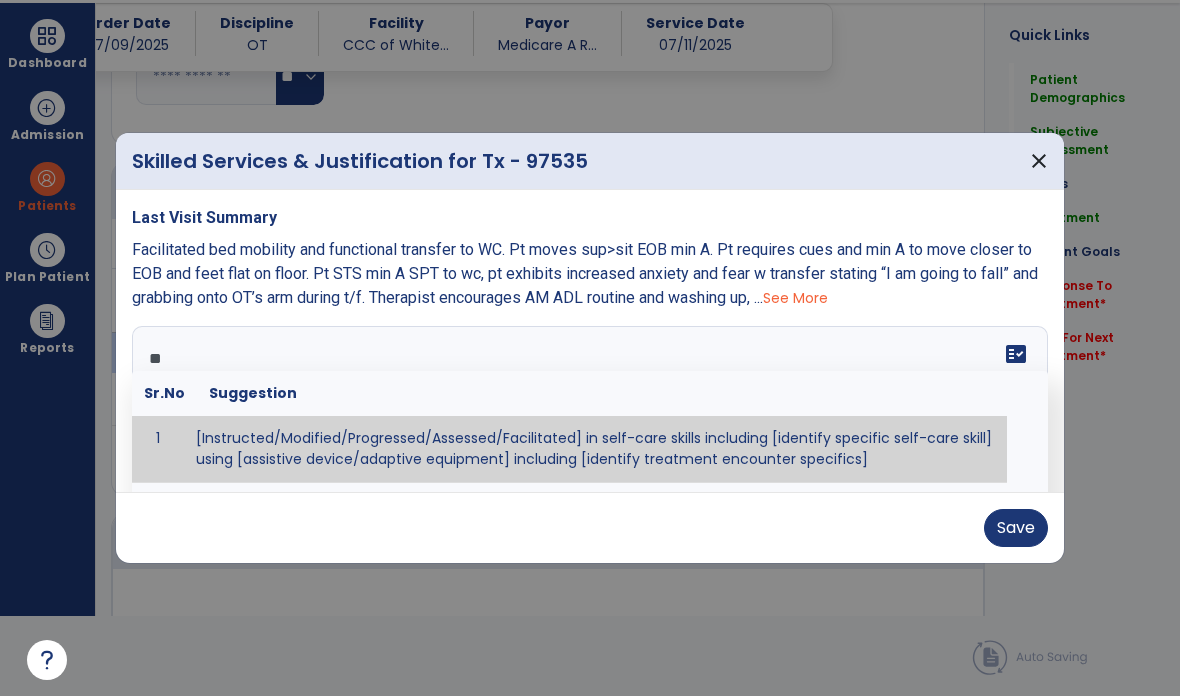 type on "*" 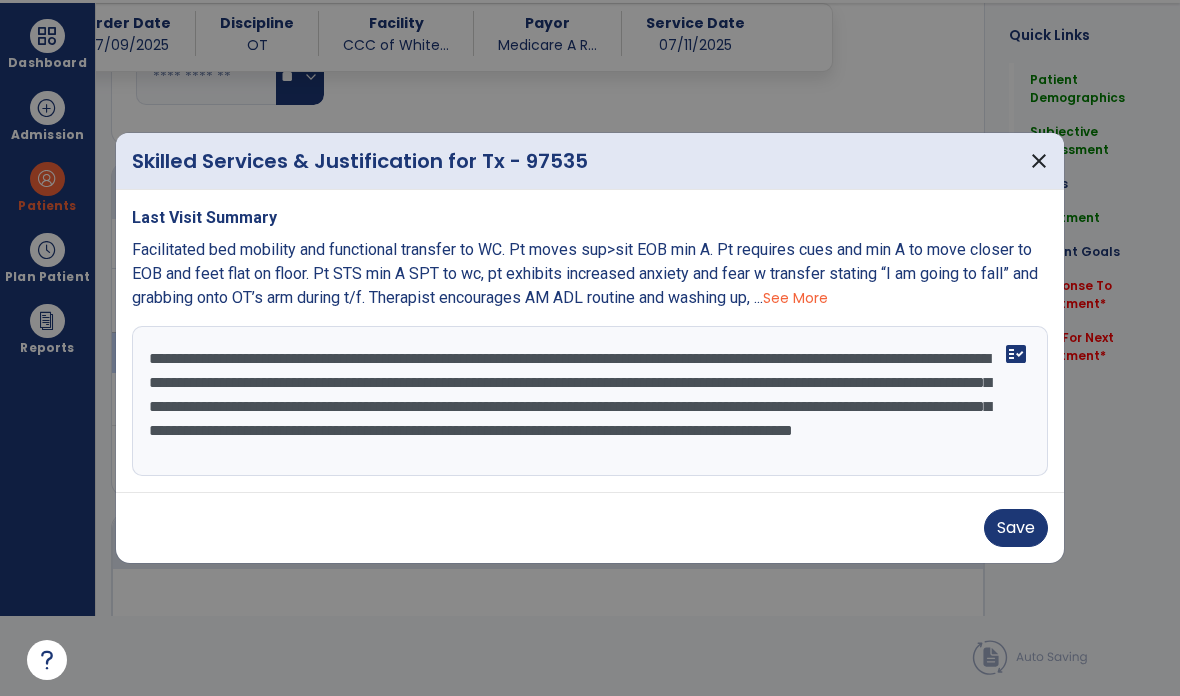 type on "**********" 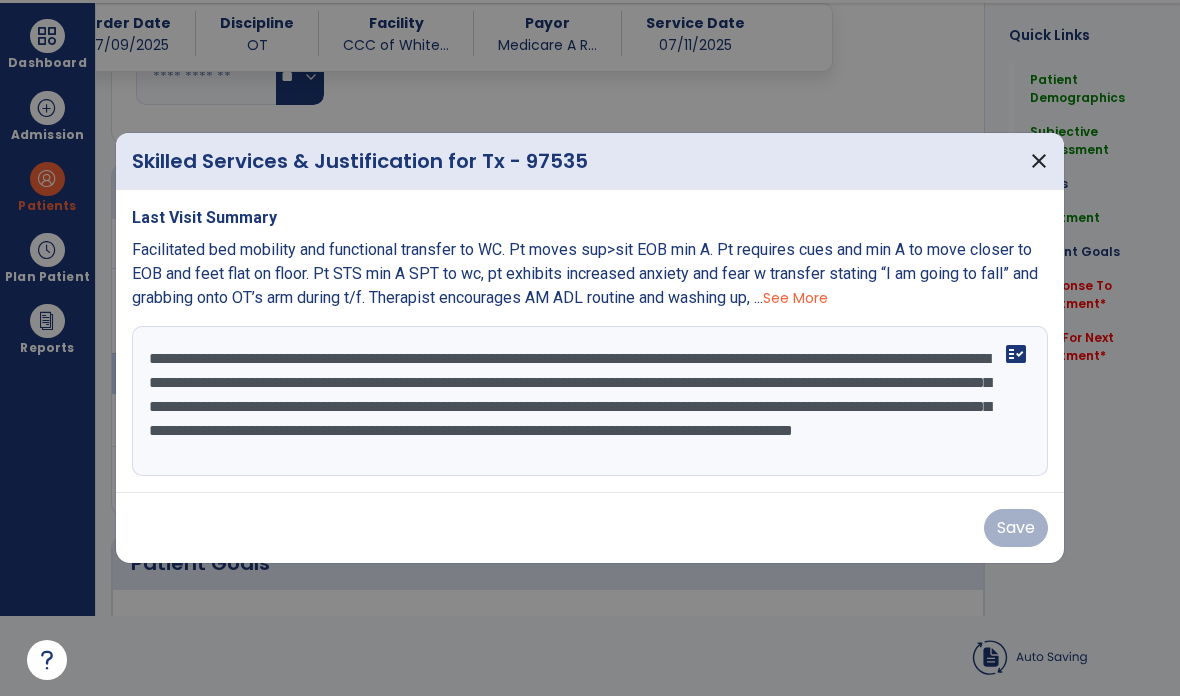 scroll, scrollTop: 80, scrollLeft: 0, axis: vertical 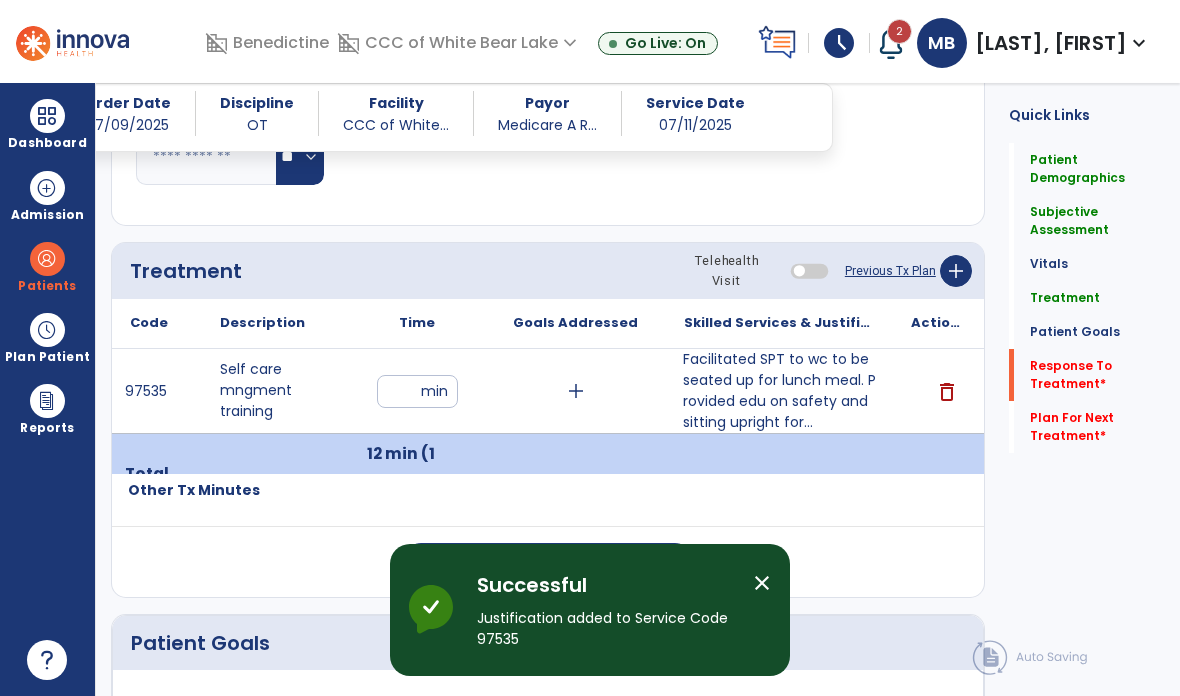 click on "Response To Treatment   *" 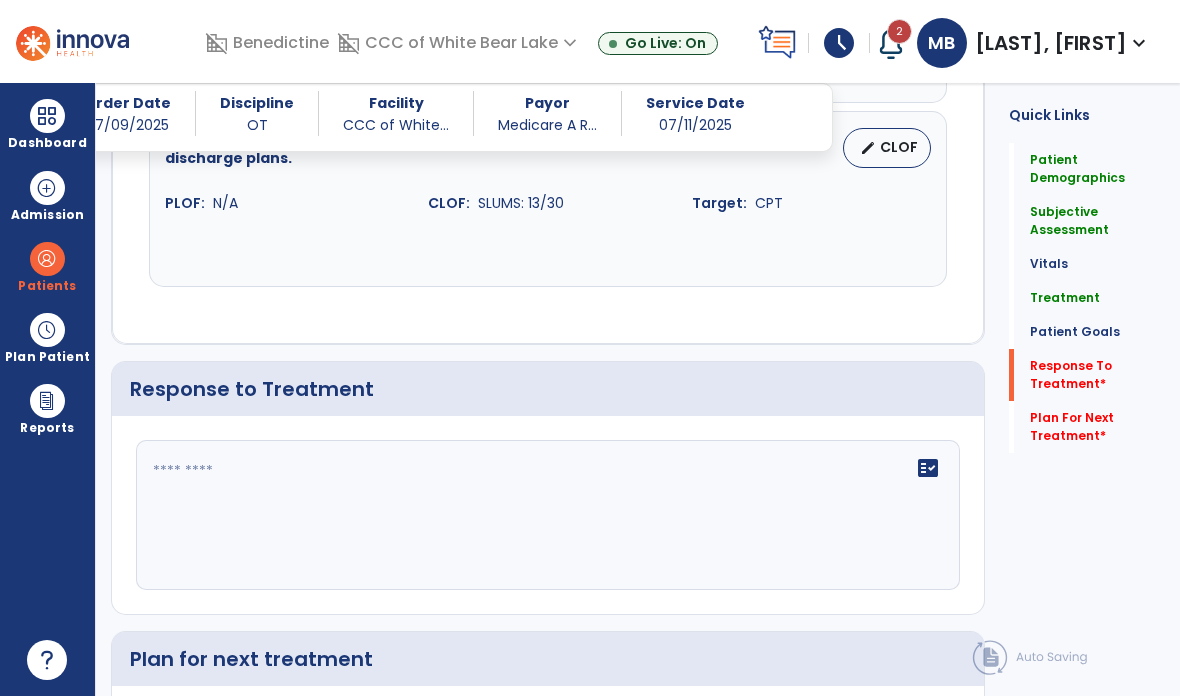 scroll, scrollTop: 2725, scrollLeft: 0, axis: vertical 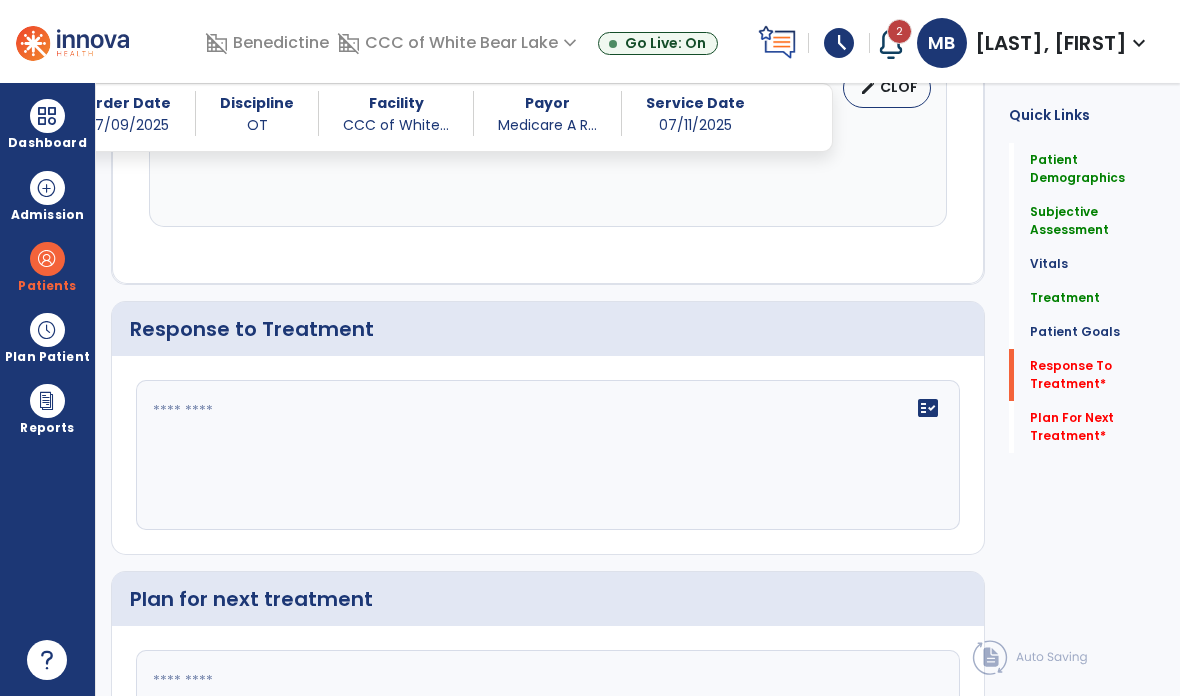 click on "fact_check" 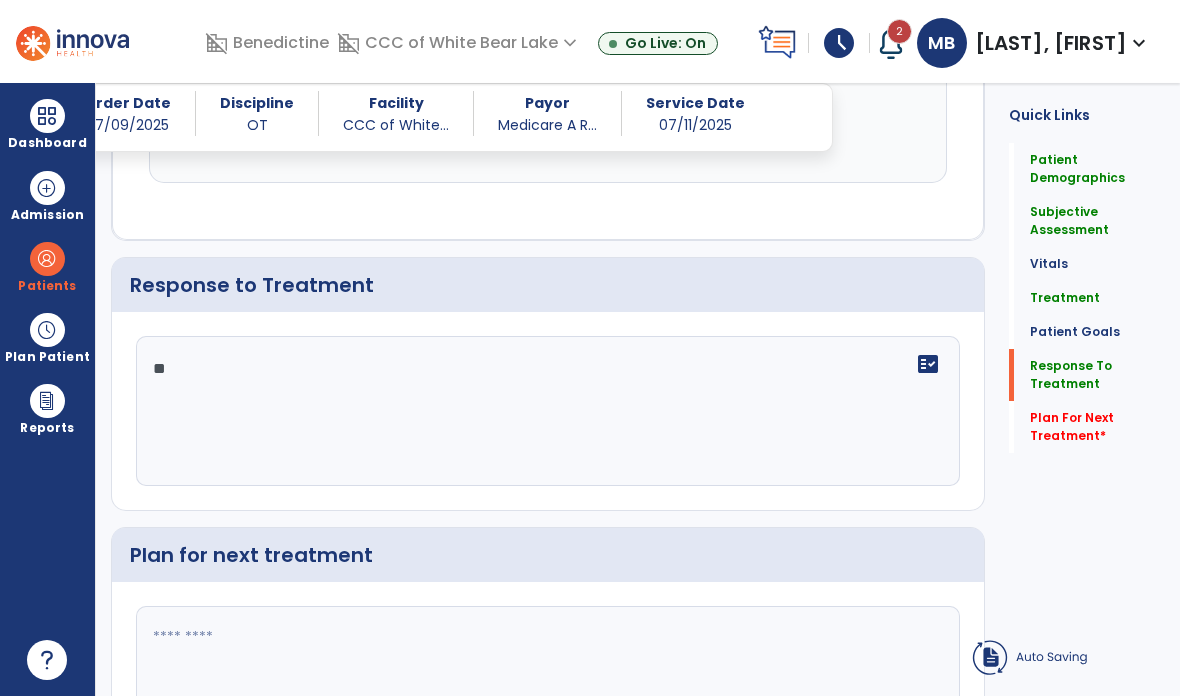 type on "*" 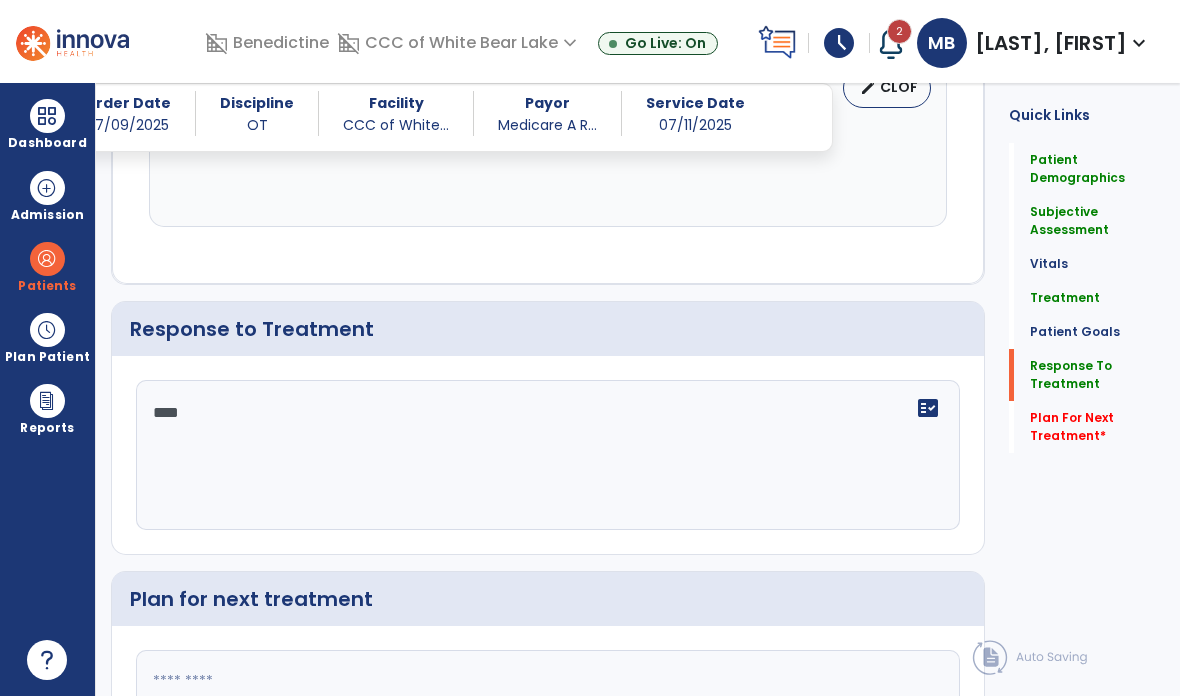 type on "****" 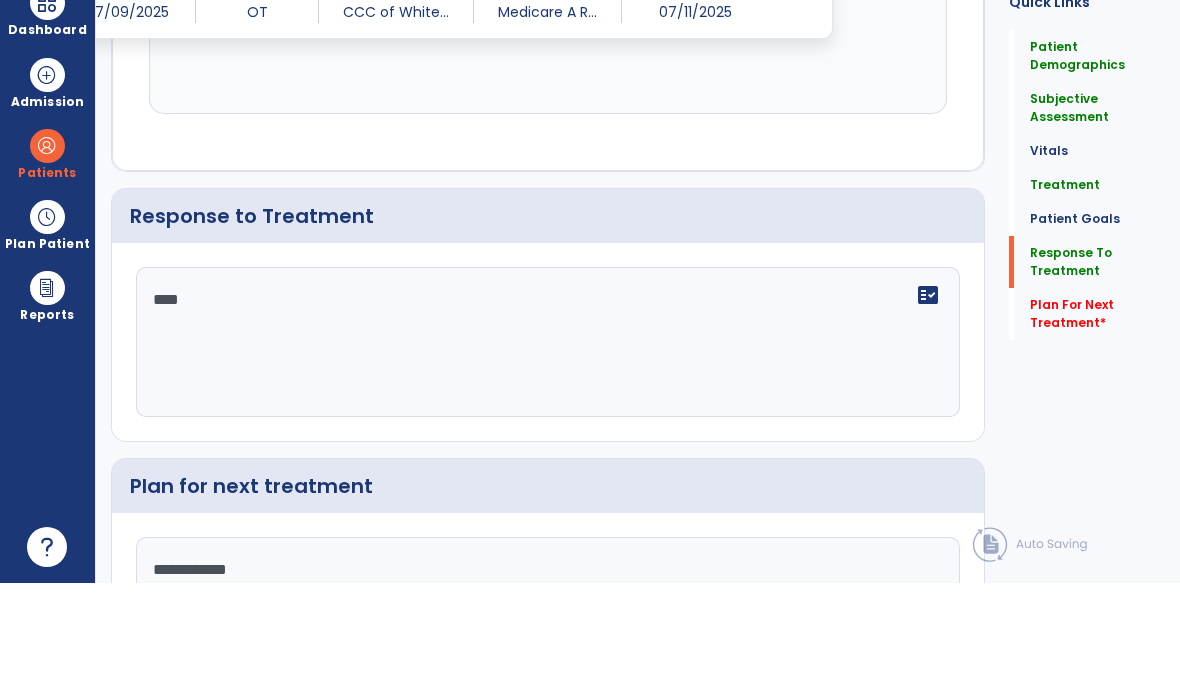 type on "**********" 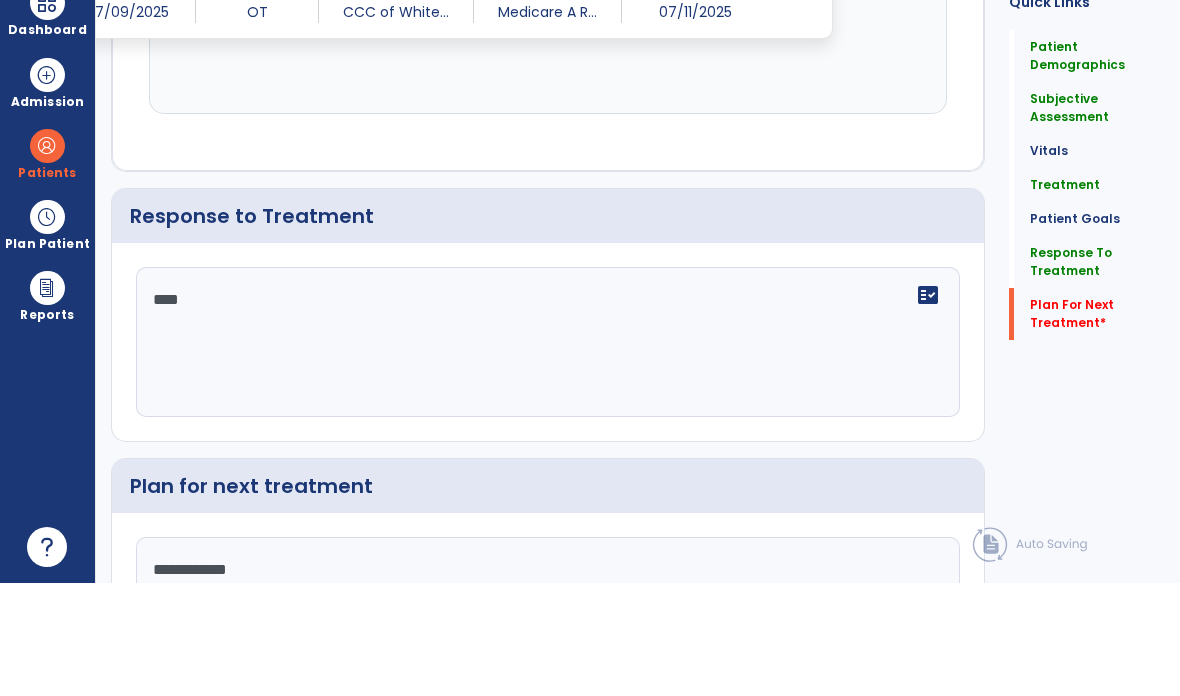 click on "Plan For Next Treatment   *" 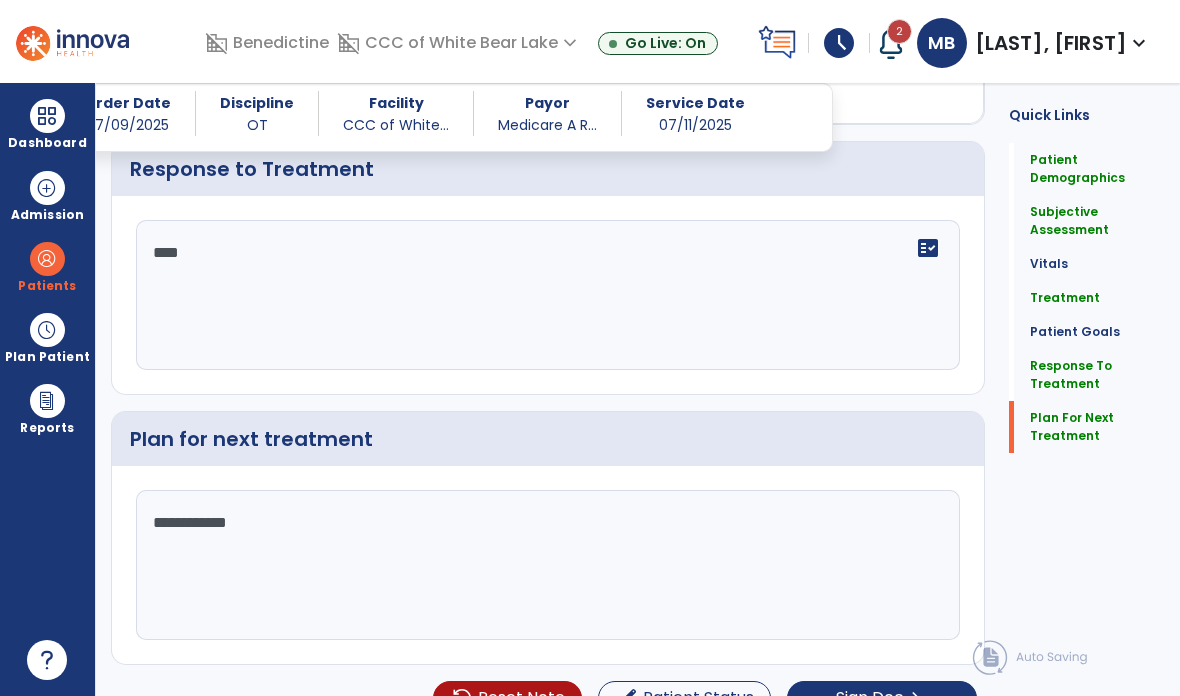 scroll, scrollTop: 2797, scrollLeft: 0, axis: vertical 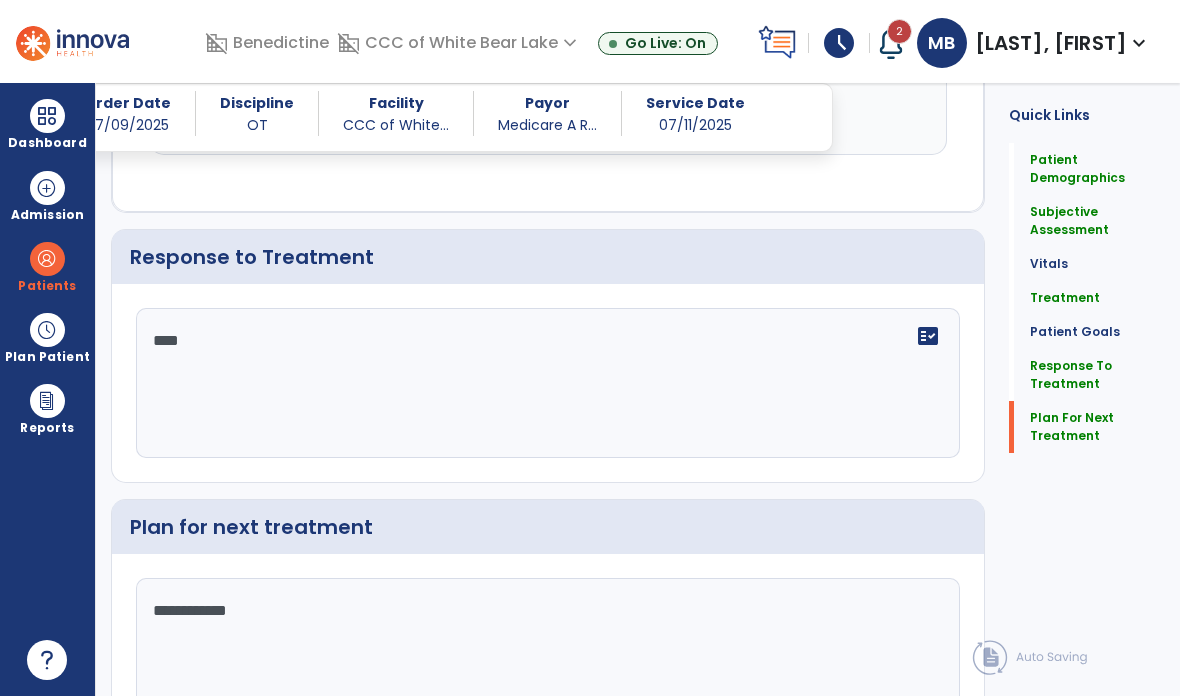 click on "Sign Doc  chevron_right" 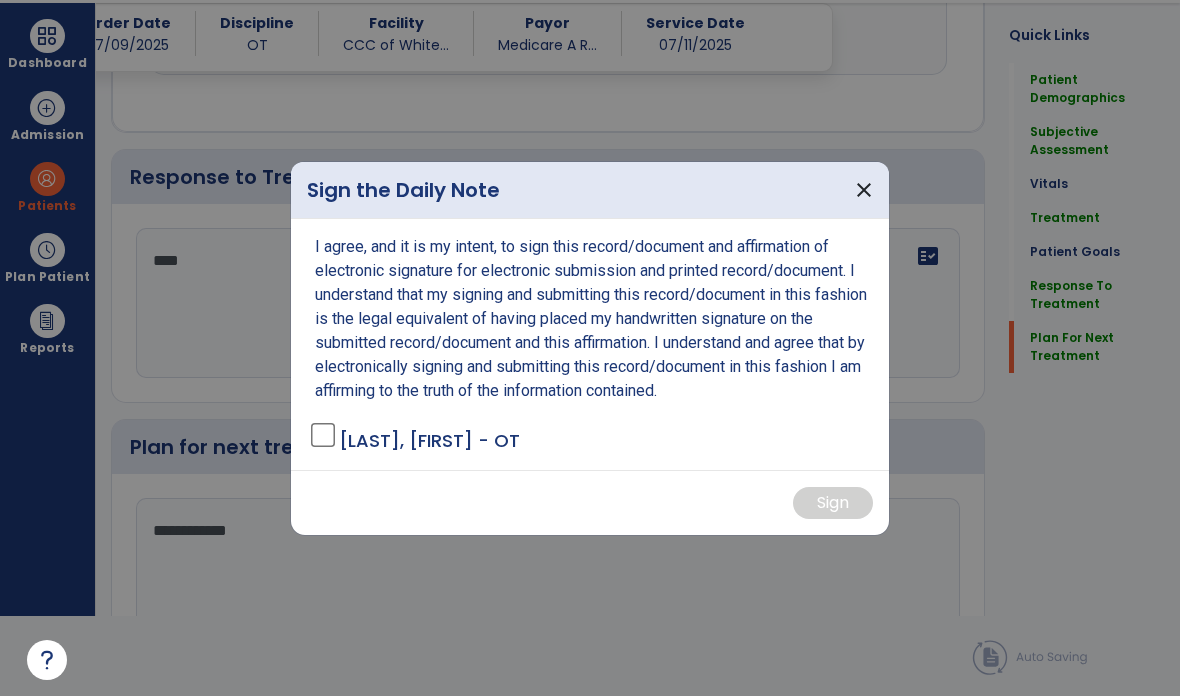 click on "I agree, and it is my intent, to sign this record/document and affirmation of electronic signature for electronic submission and printed record/document. I understand that my signing and submitting this record/document in this fashion is the legal equivalent of having placed my handwritten signature on the submitted record/document and this affirmation. I understand and agree that by electronically signing and submitting this record/document in this fashion I am affirming to the truth of the information contained. [NAME], [FIRST] - OT" at bounding box center (590, 344) 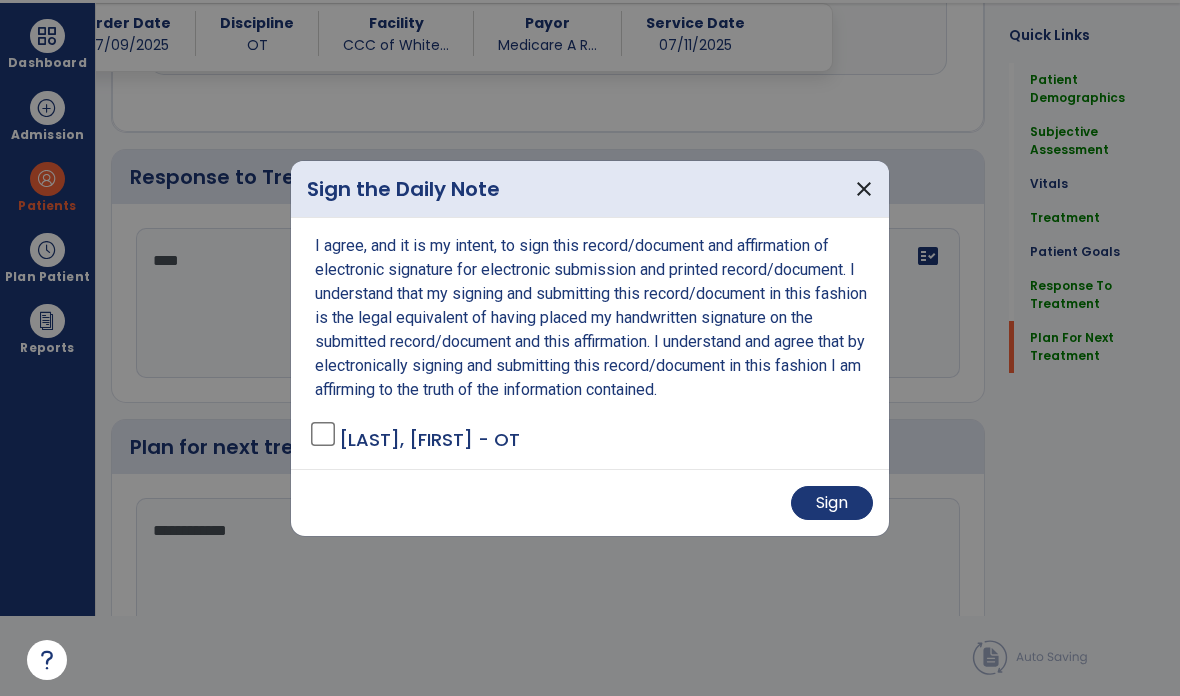 click on "Sign" at bounding box center (832, 503) 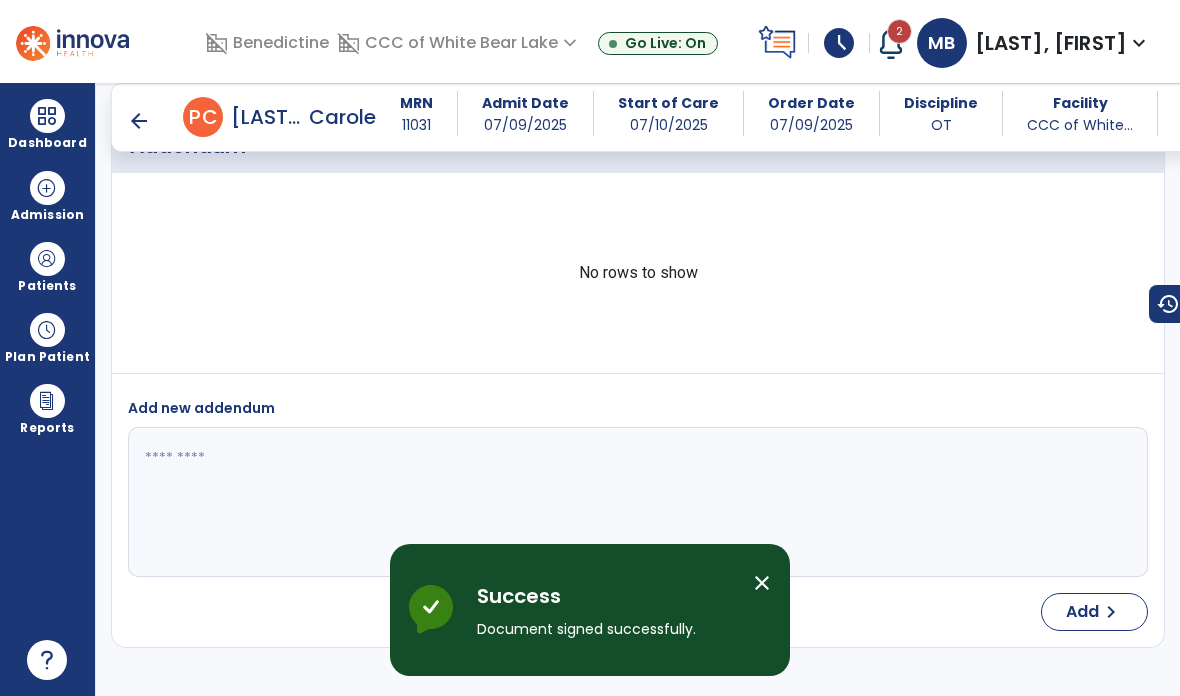 scroll, scrollTop: 80, scrollLeft: 0, axis: vertical 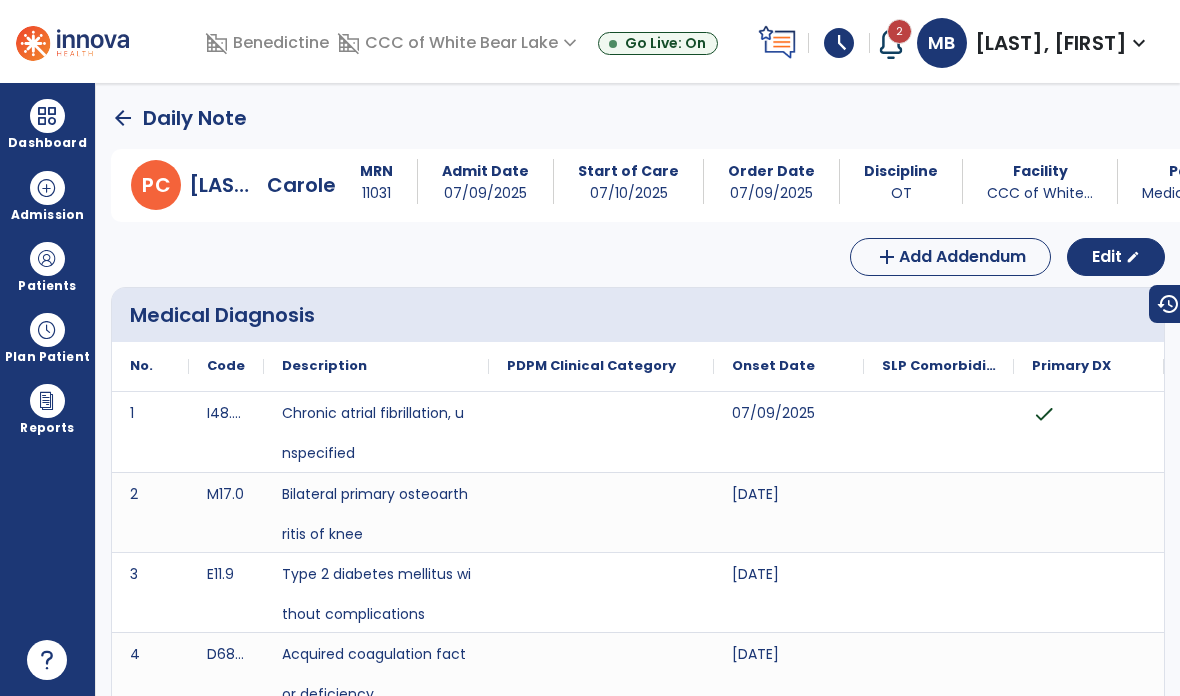 click on "arrow_back" 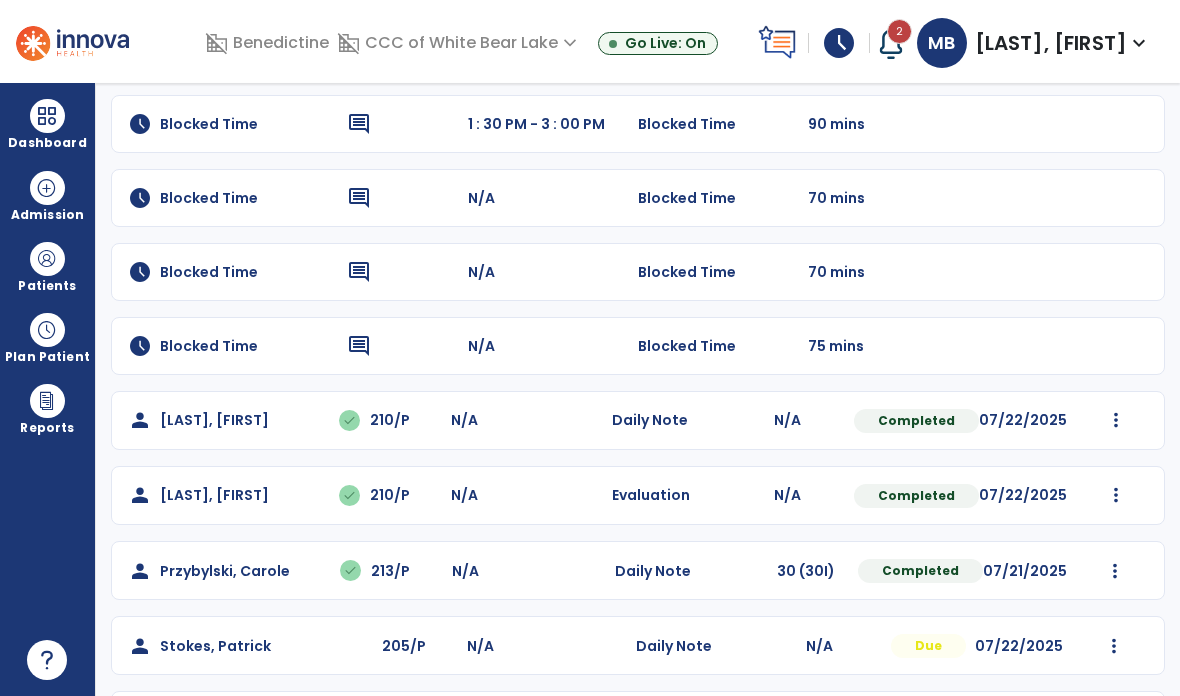 scroll, scrollTop: 187, scrollLeft: 0, axis: vertical 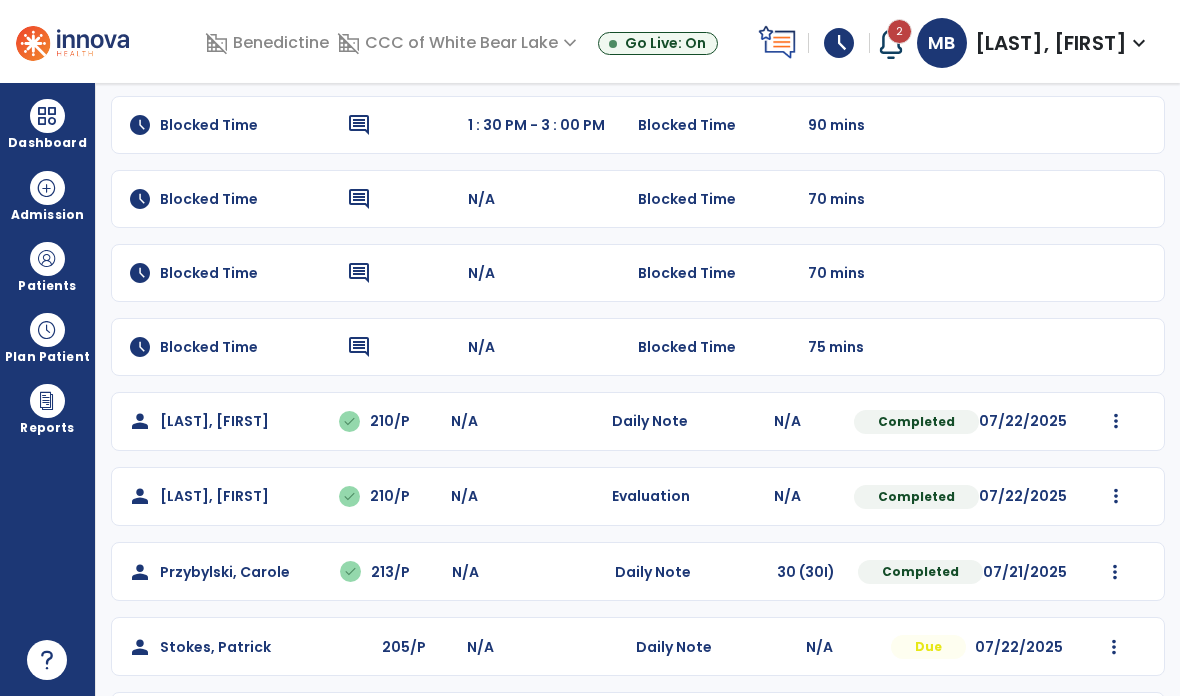 click at bounding box center (1116, 421) 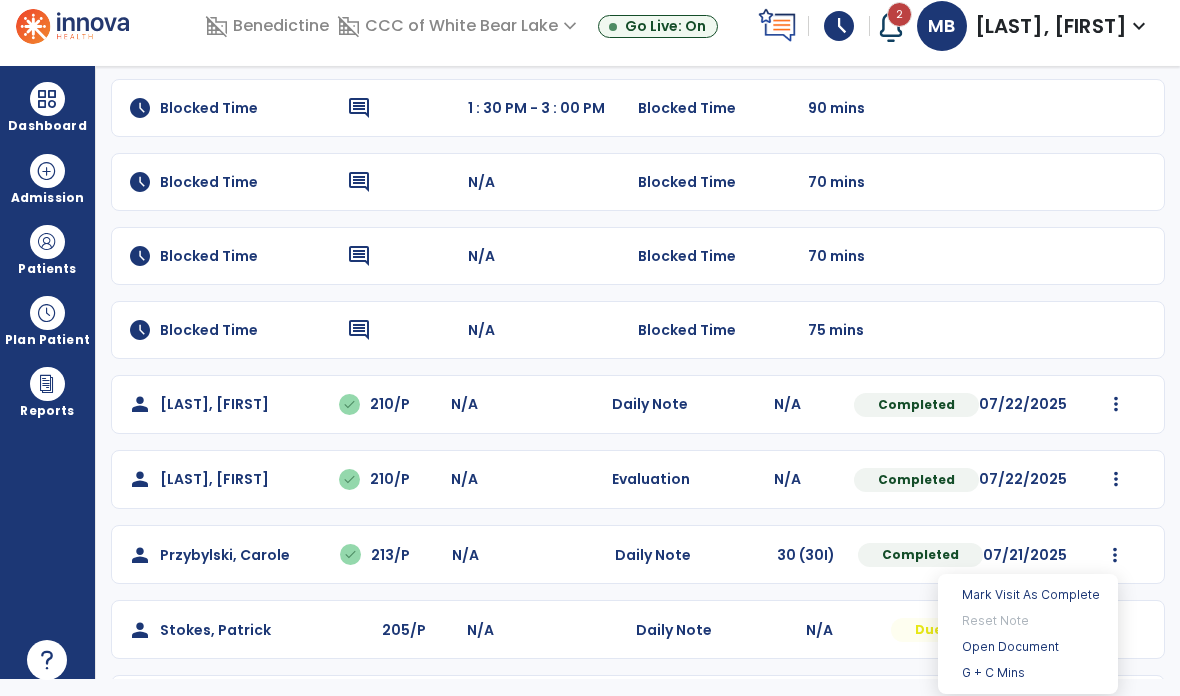 click on "Open Document" at bounding box center (1028, 647) 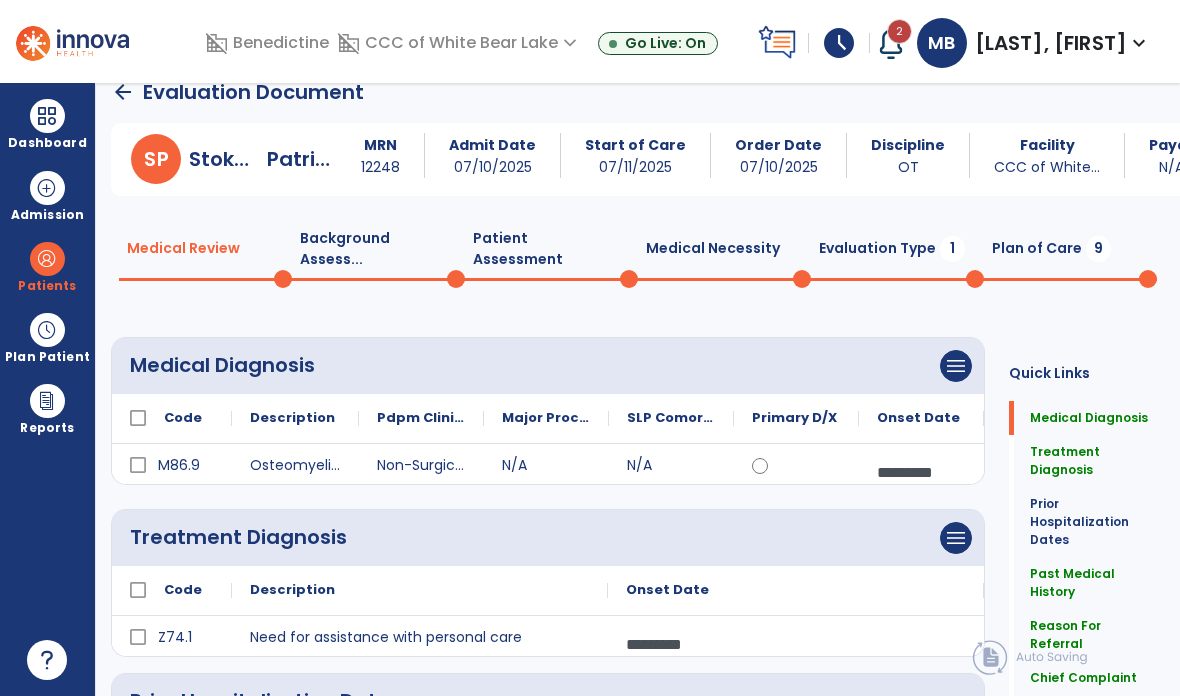 scroll, scrollTop: 24, scrollLeft: 0, axis: vertical 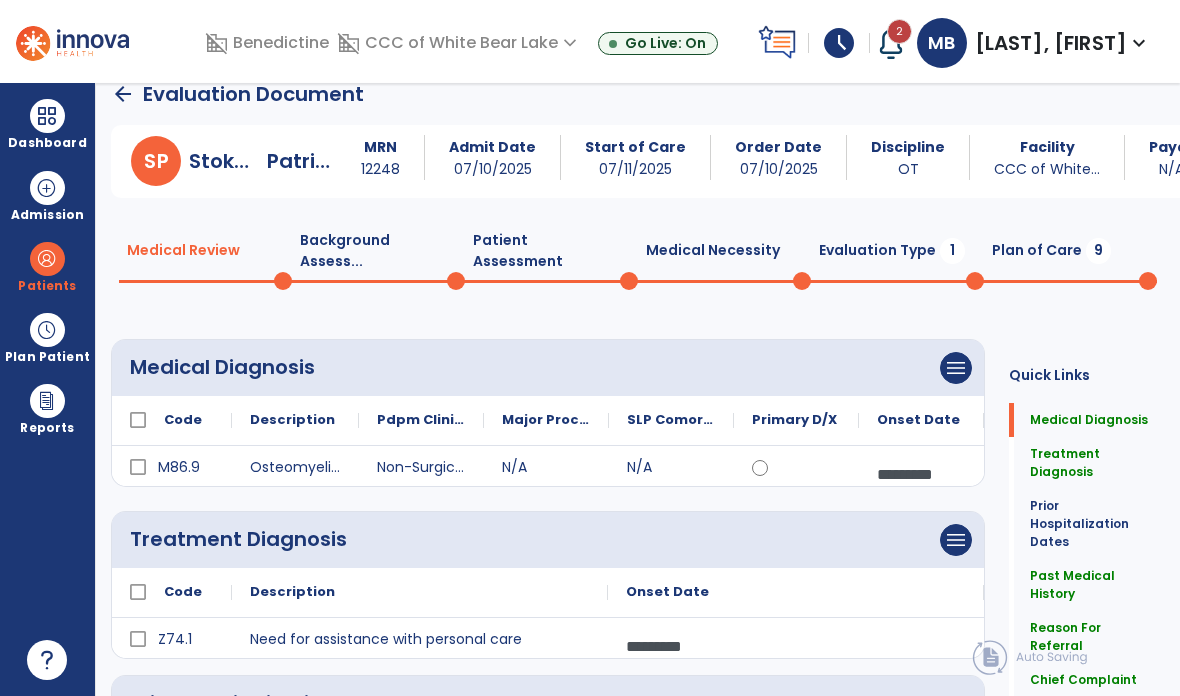 click on "Evaluation Type  1" 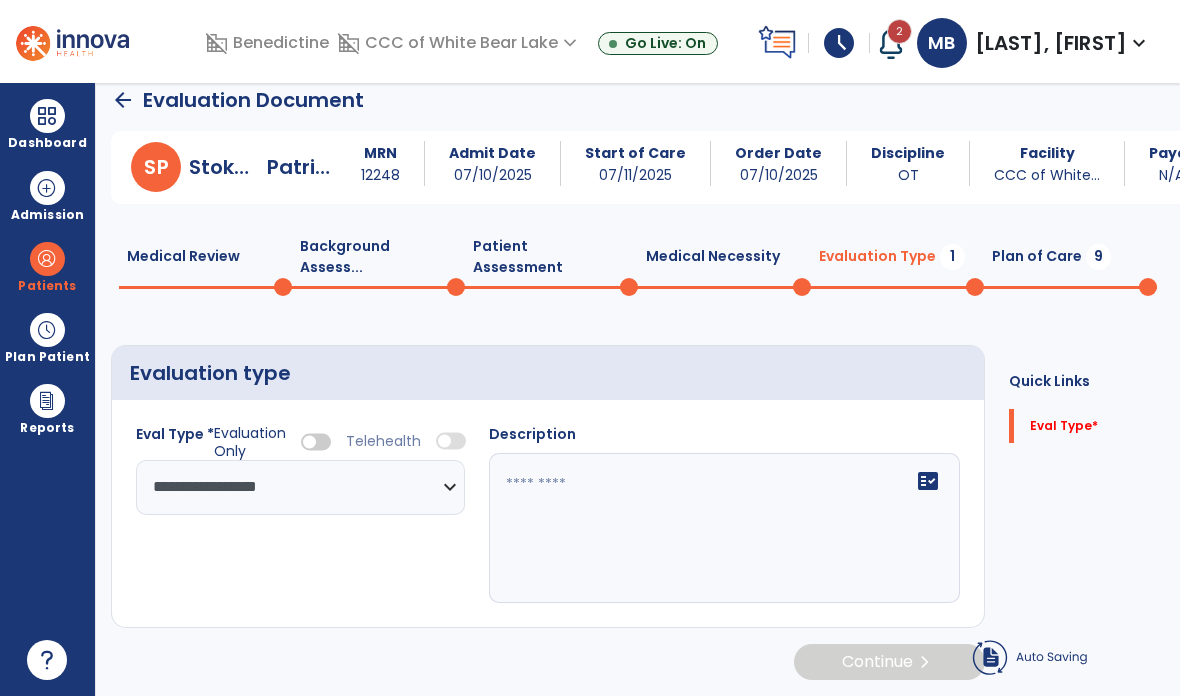 scroll, scrollTop: 0, scrollLeft: 0, axis: both 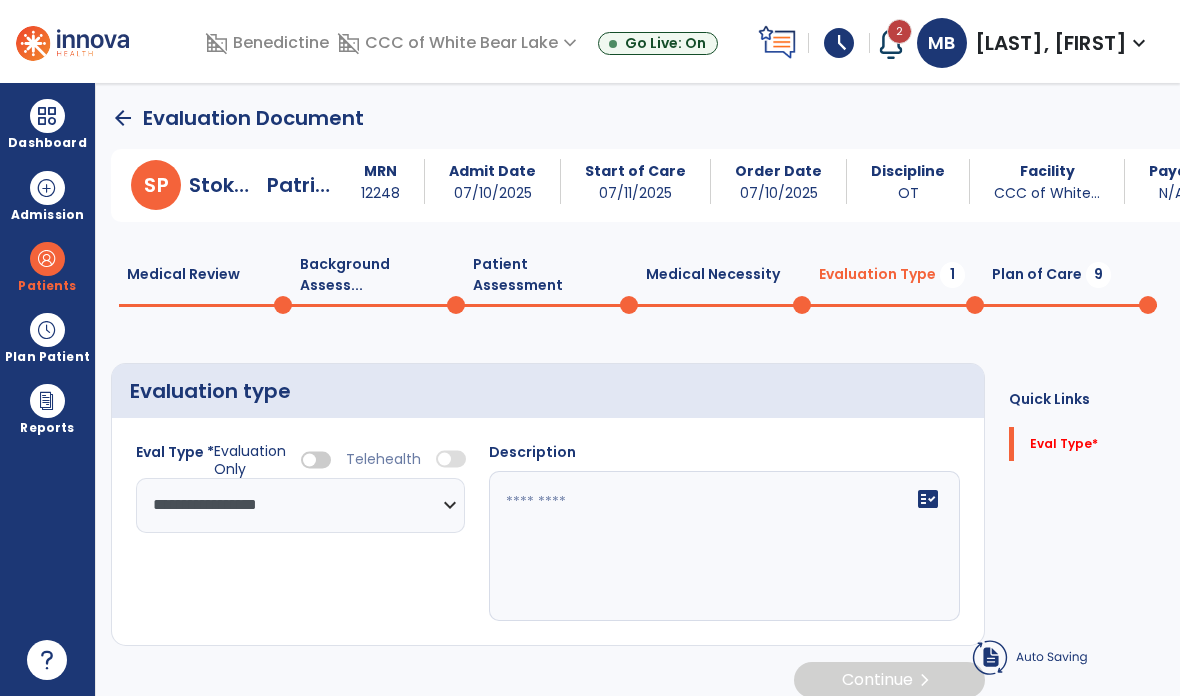 select on "**********" 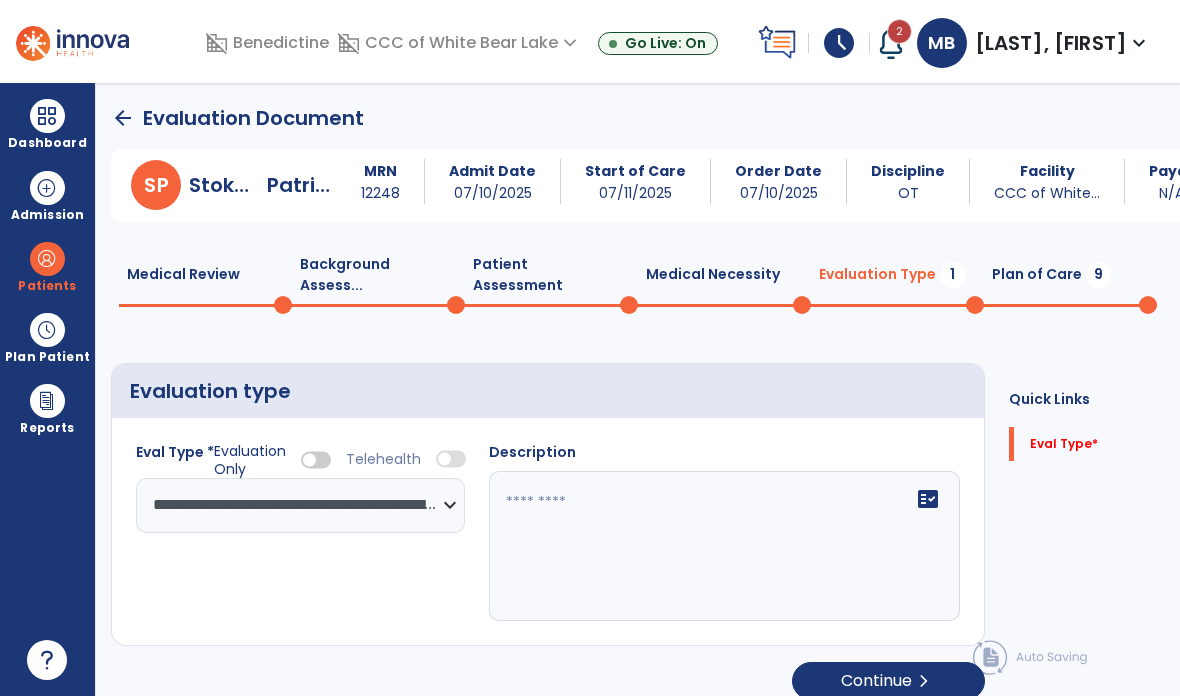 click 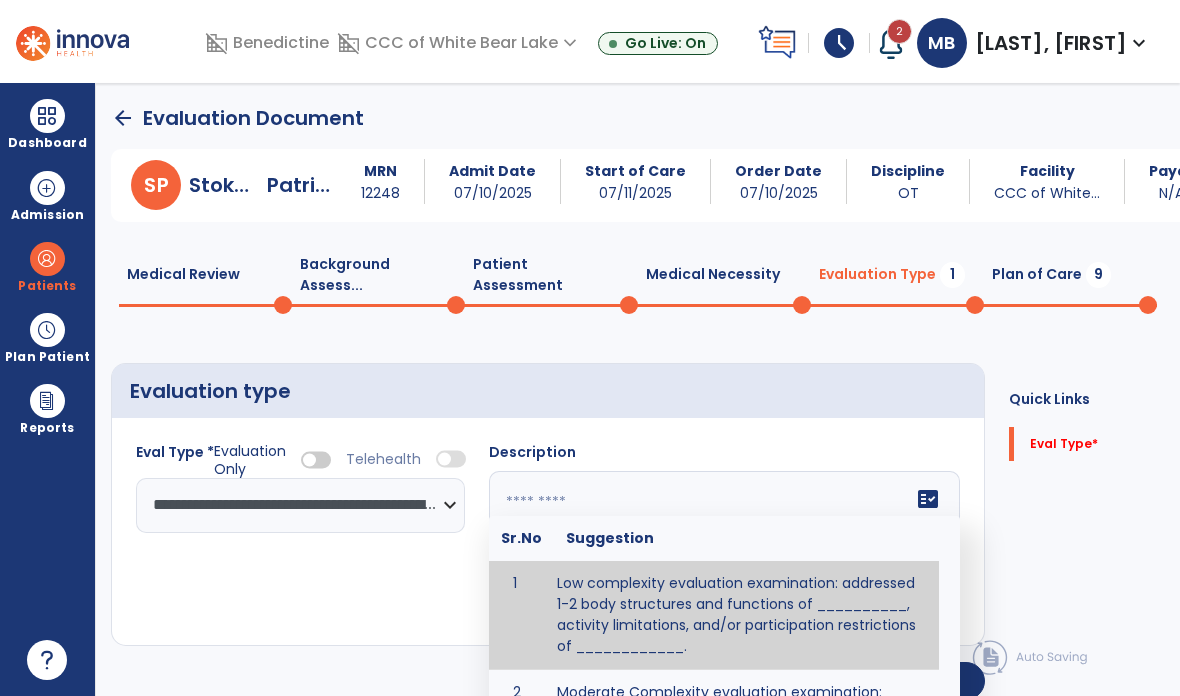 click on "Medical Necessity  0" 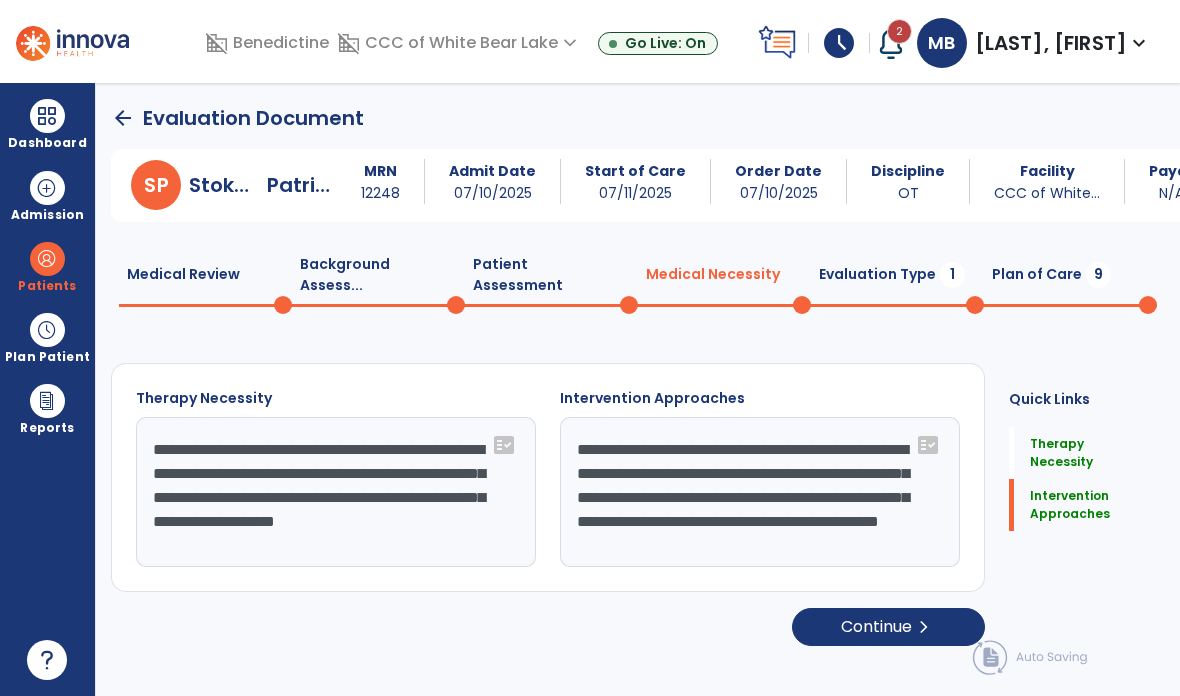 click on "Evaluation Type  1" 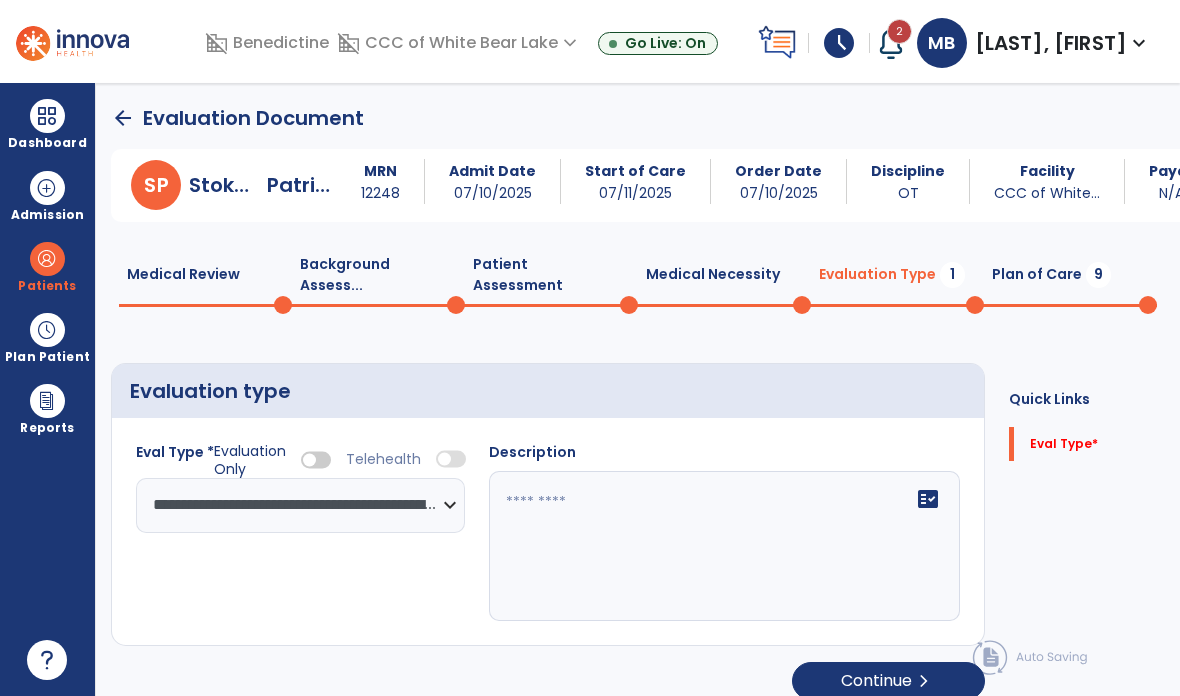 click on "fact_check" 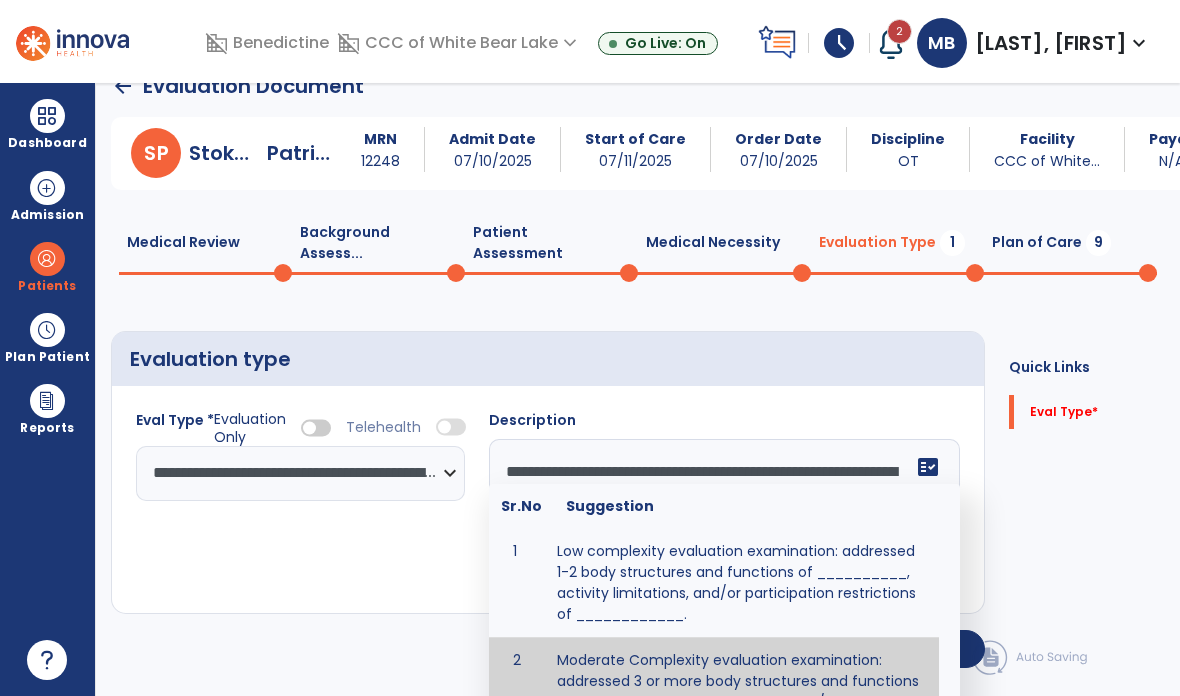 scroll, scrollTop: 0, scrollLeft: 0, axis: both 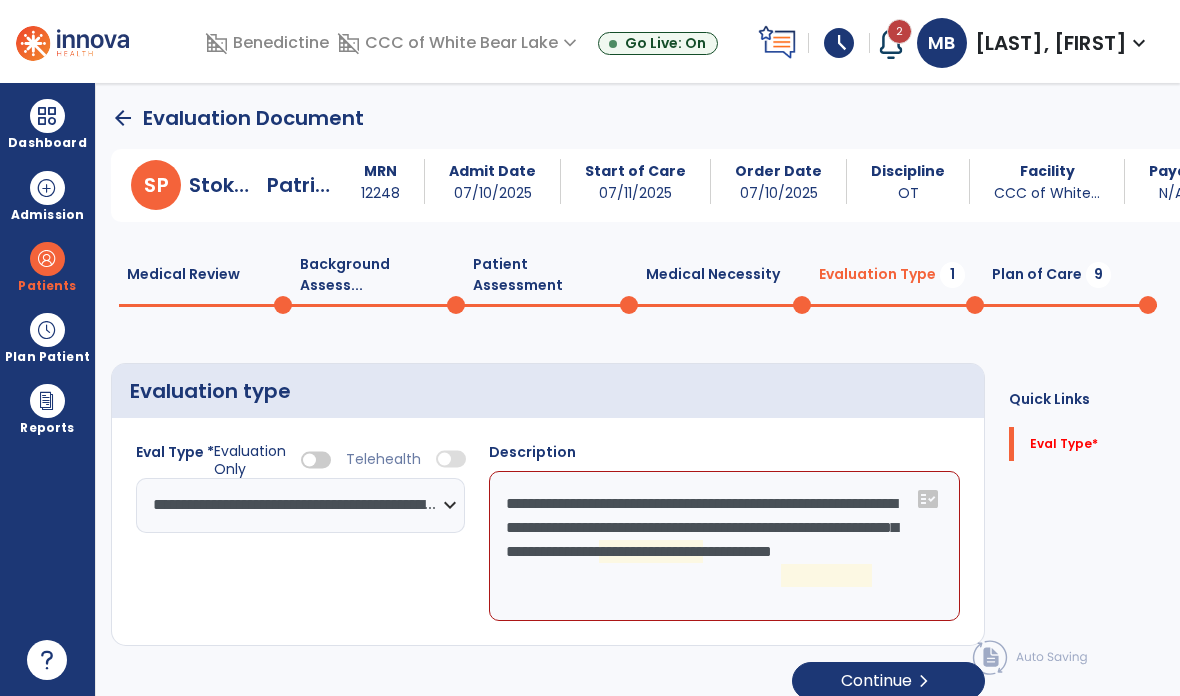 click on "**********" 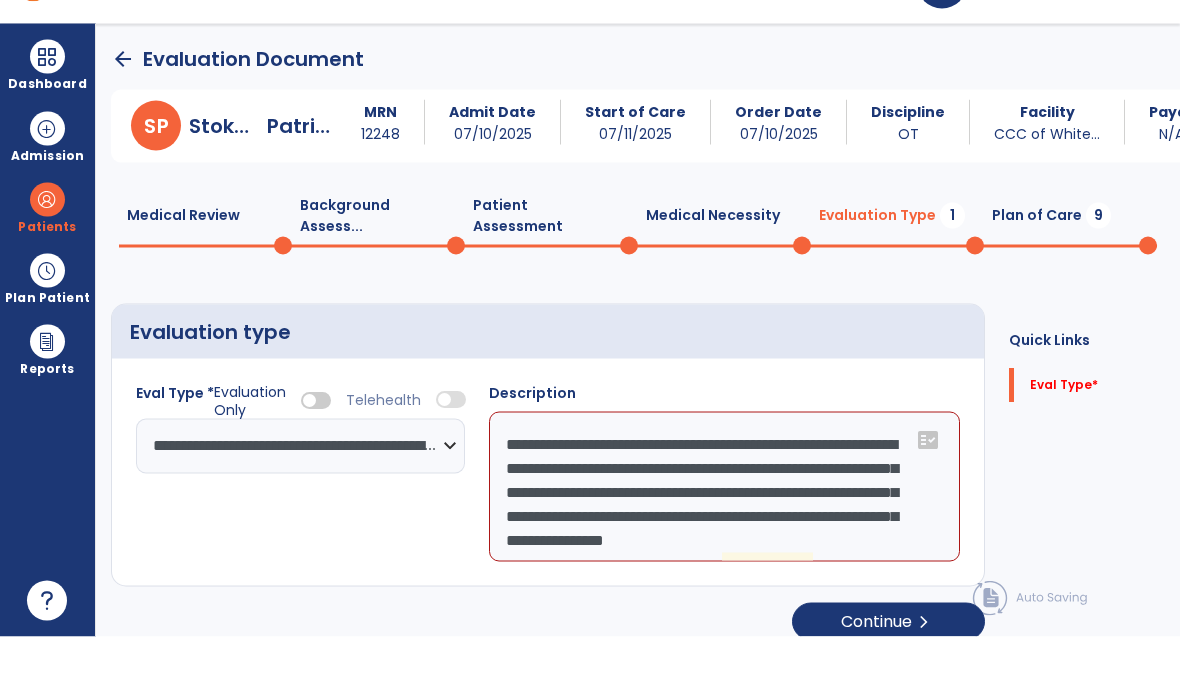 scroll, scrollTop: 57, scrollLeft: 0, axis: vertical 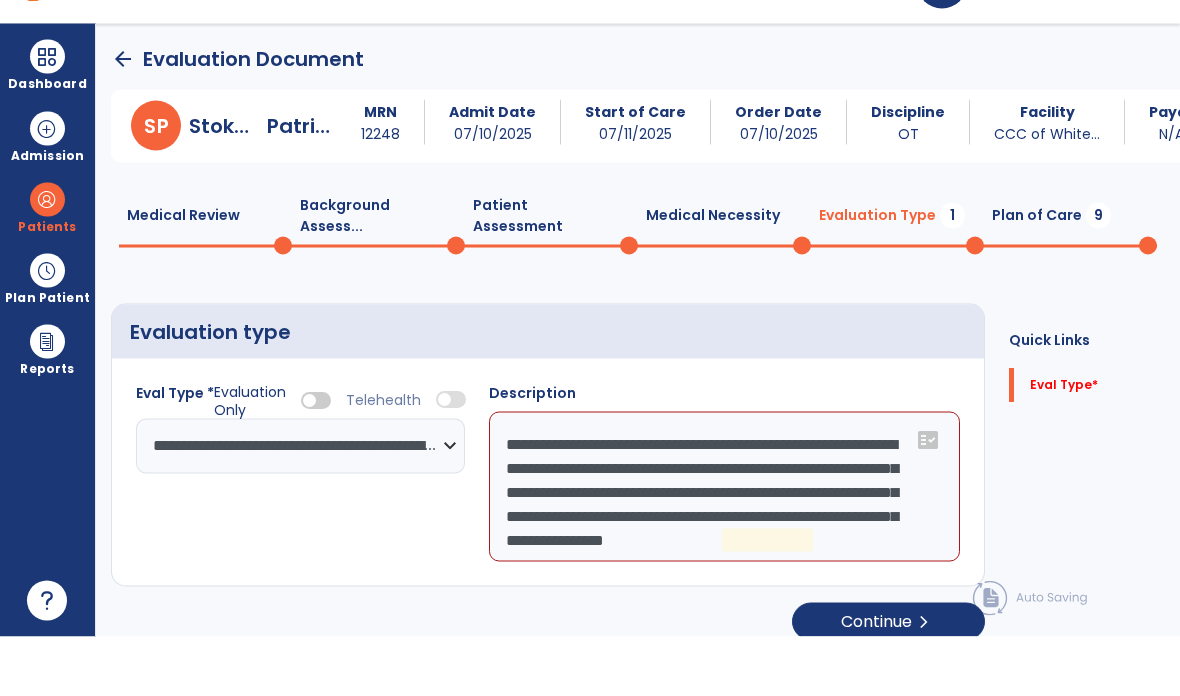 click on "**********" 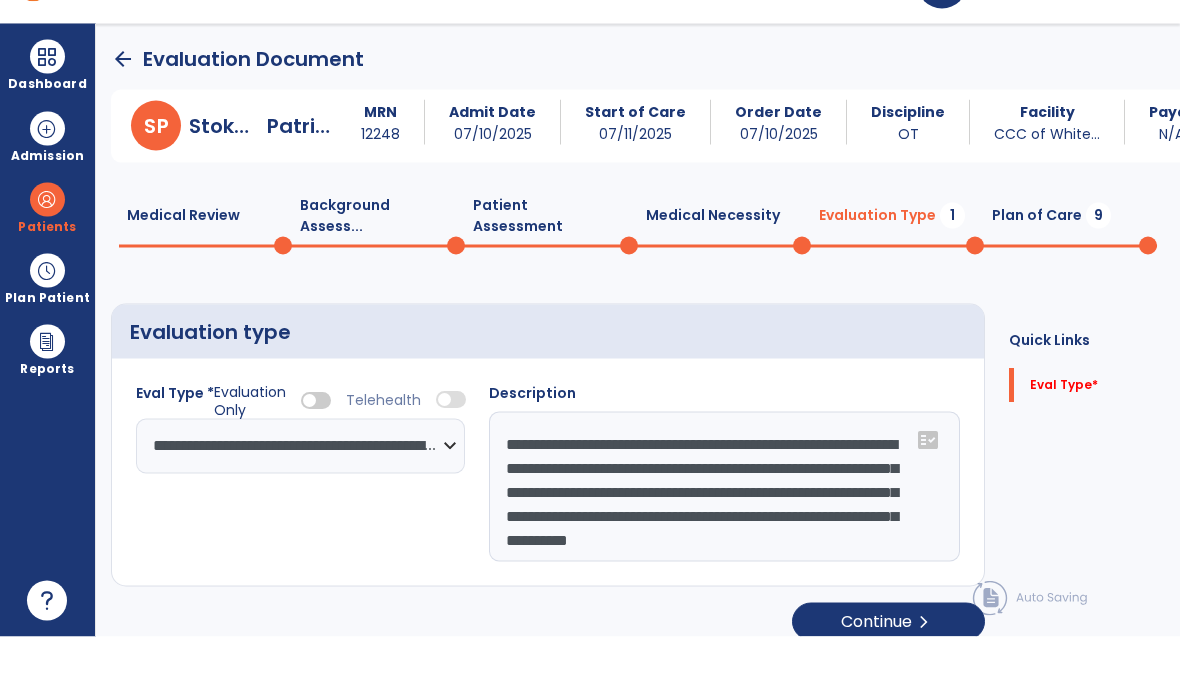 scroll, scrollTop: 24, scrollLeft: 0, axis: vertical 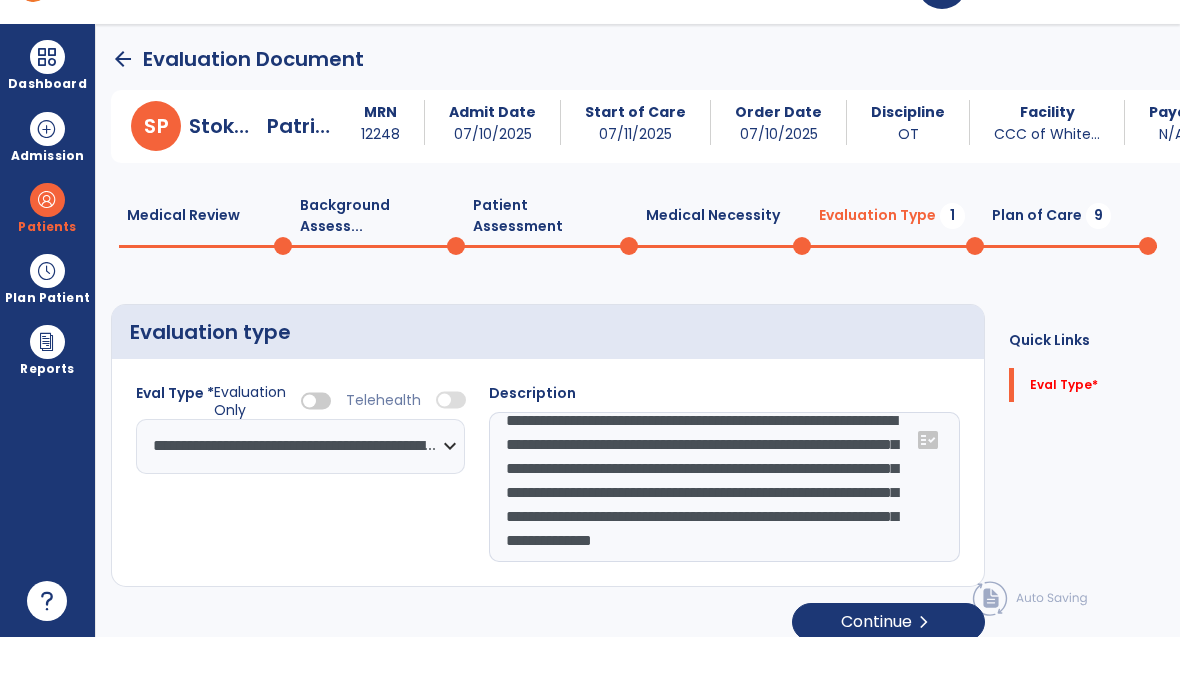 type on "**********" 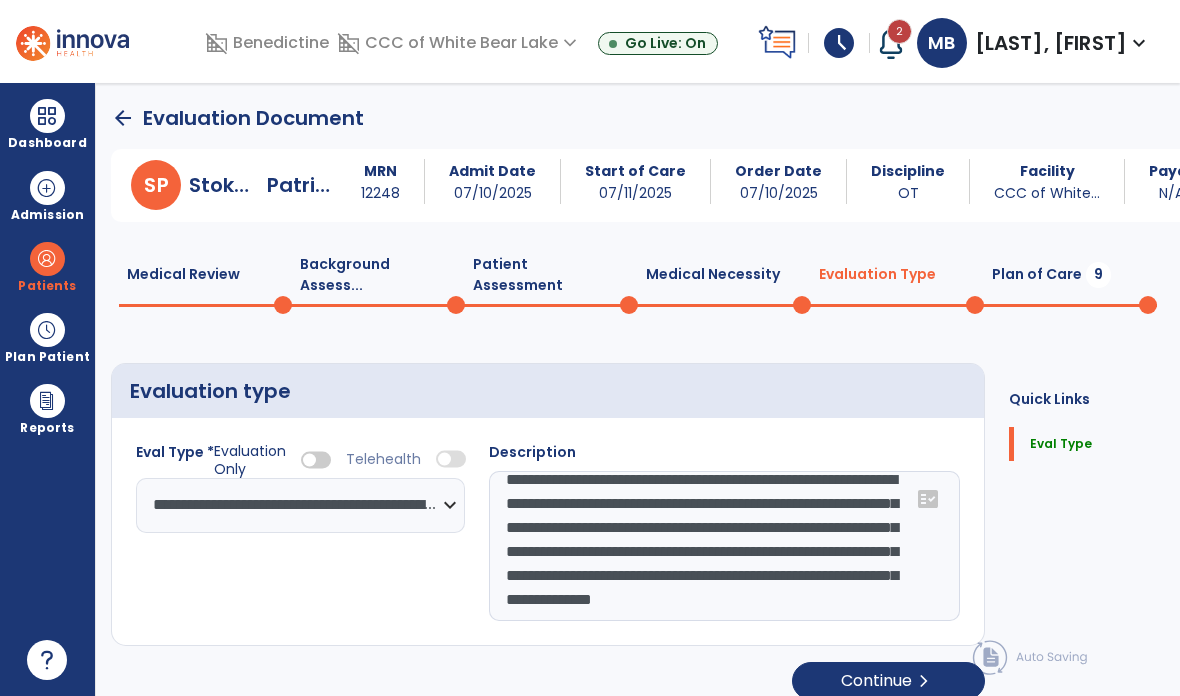 click on "Continue  chevron_right" 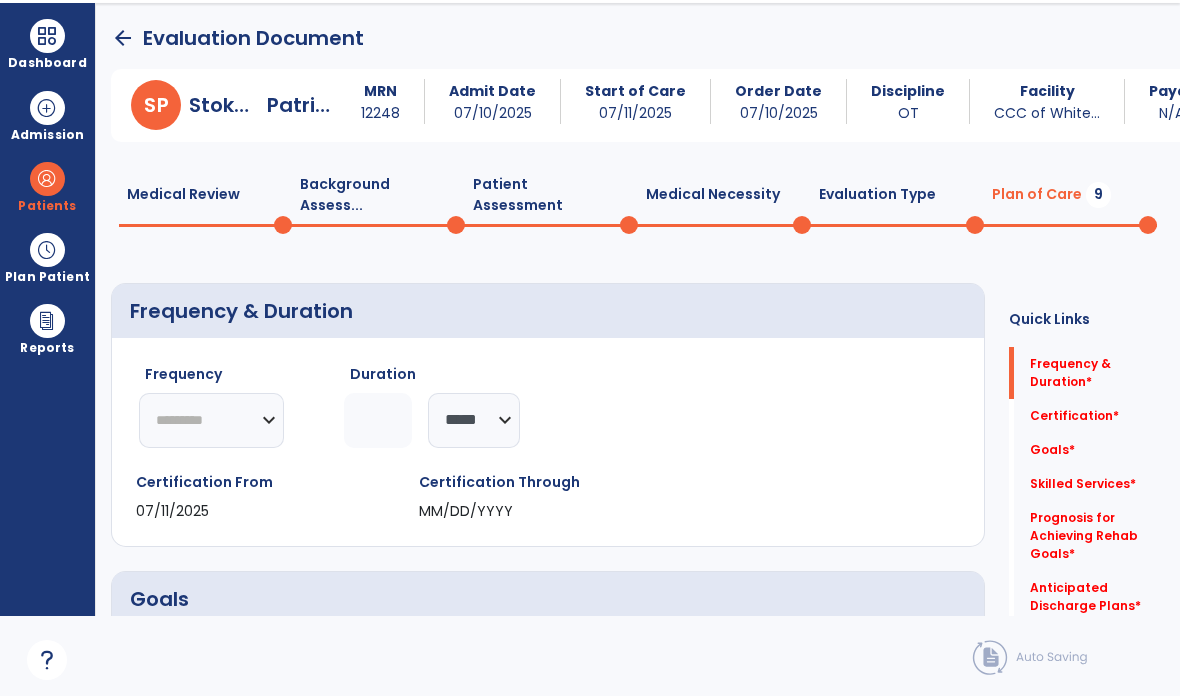 click on "********* ** ** ** ** ** ** **" 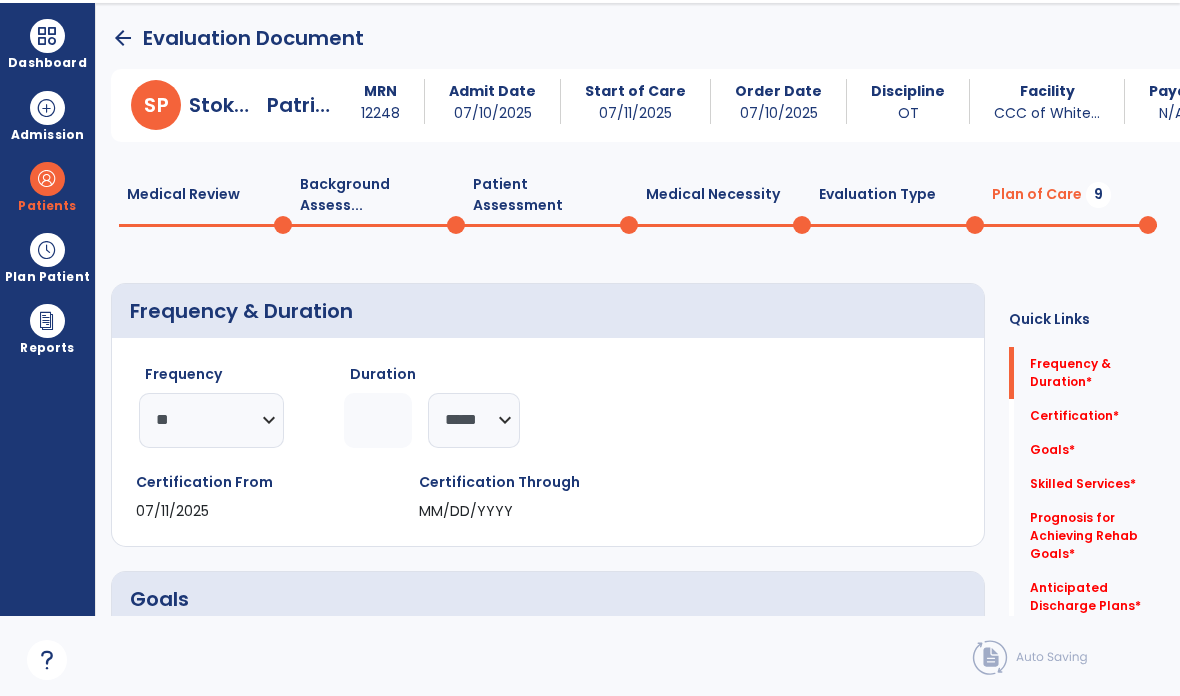 click 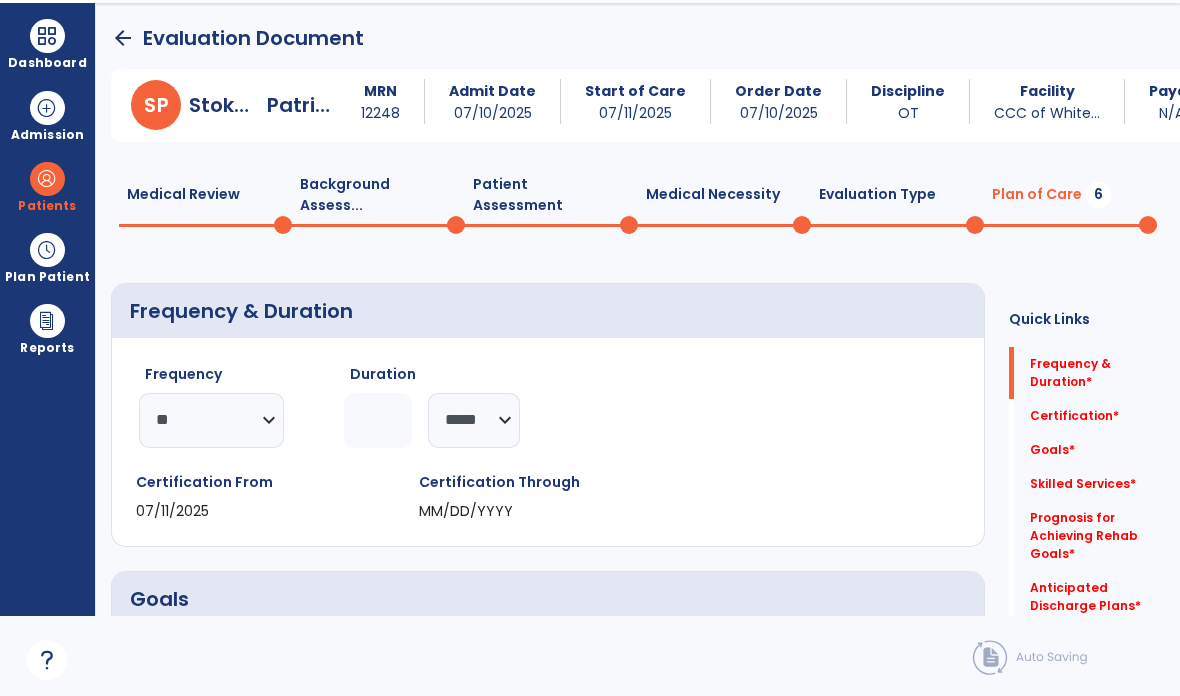 type on "**" 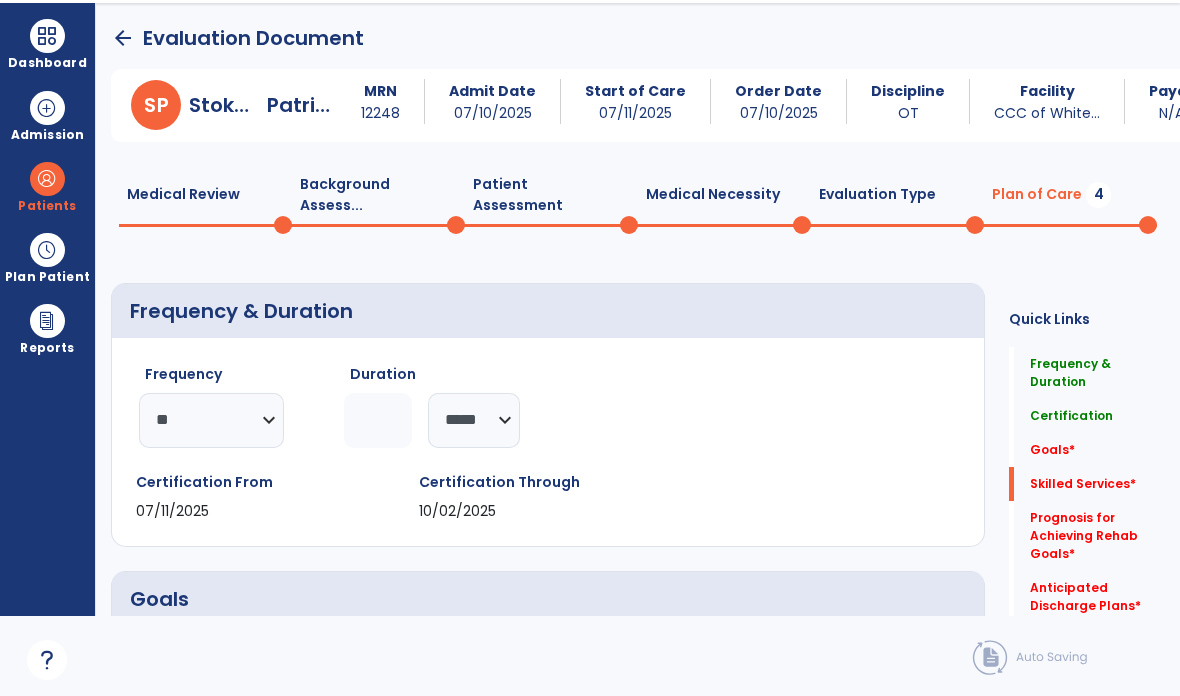 click on "Quick Links  Frequency & Duration   Frequency & Duration   Certification   Certification   Goals   *  Goals   *  Skilled Services   *  Skilled Services   *  Prognosis for Achieving Rehab Goals   *  Prognosis for Achieving Rehab Goals   *  Anticipated Discharge Plans   *  Anticipated Discharge Plans   *" 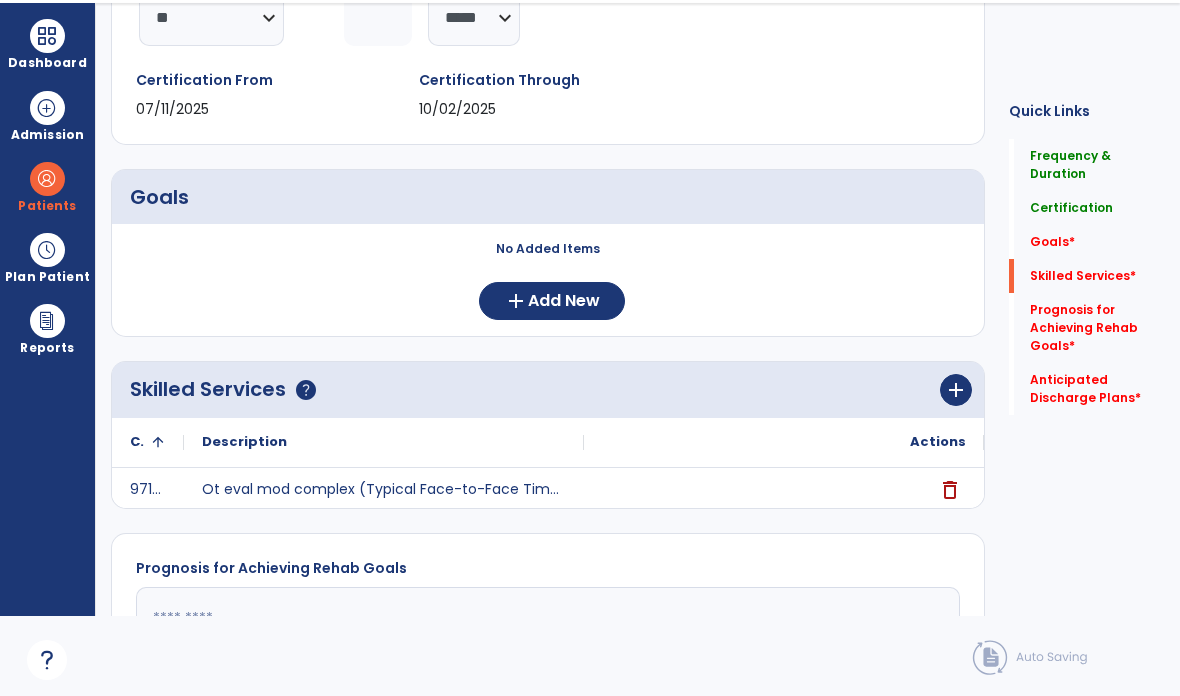 scroll, scrollTop: 81, scrollLeft: 0, axis: vertical 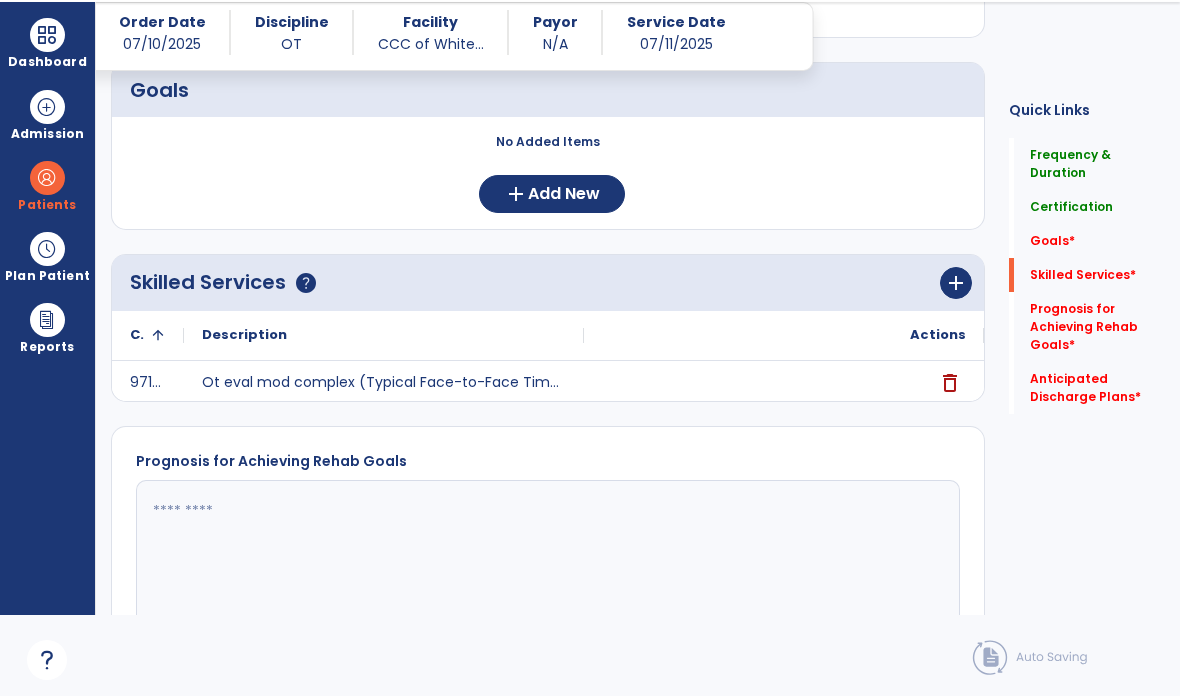click on "add" 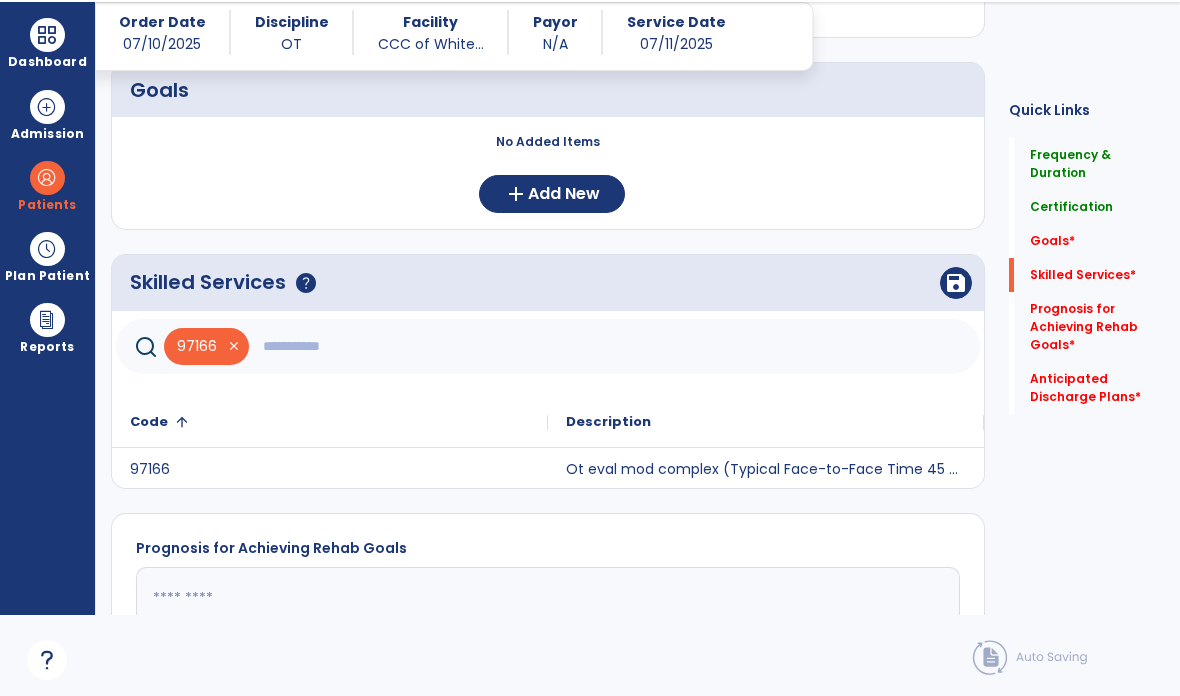 click 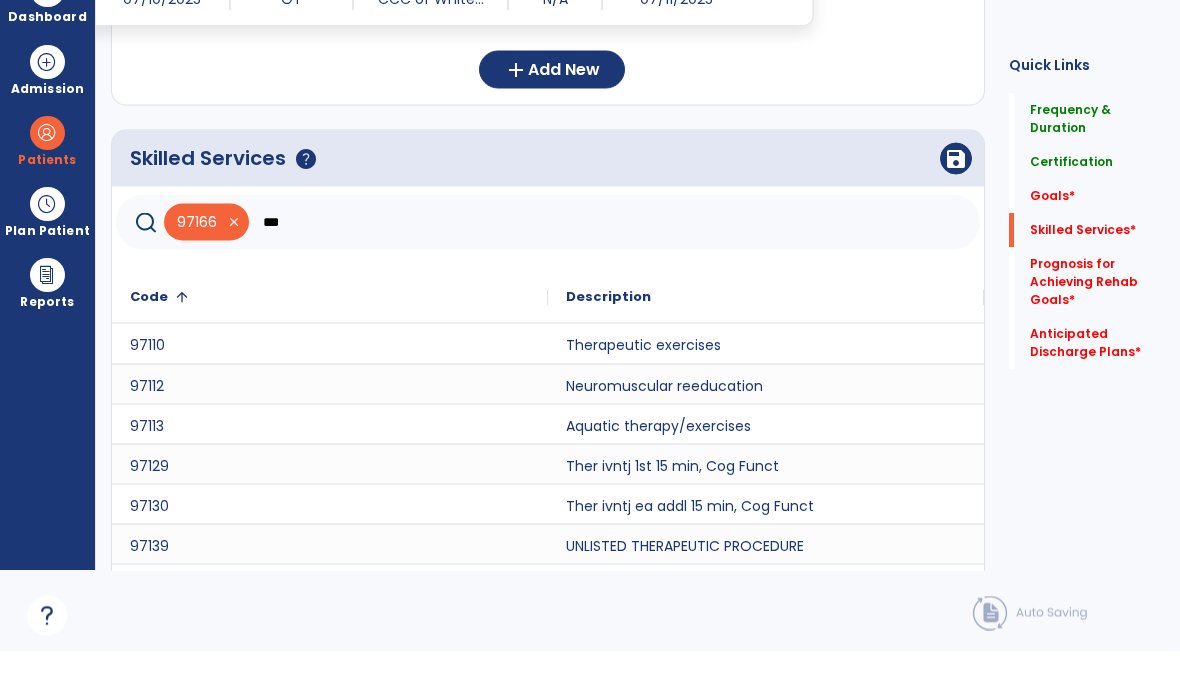scroll, scrollTop: 689, scrollLeft: 0, axis: vertical 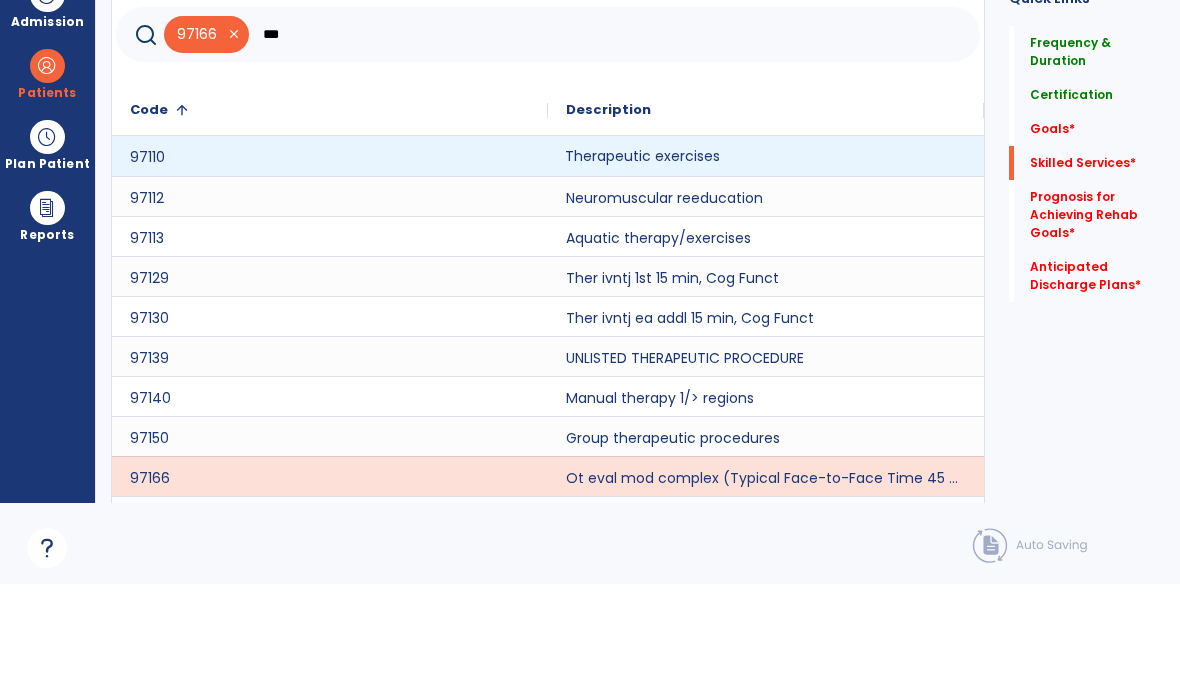 click on "Therapeutic exercises" 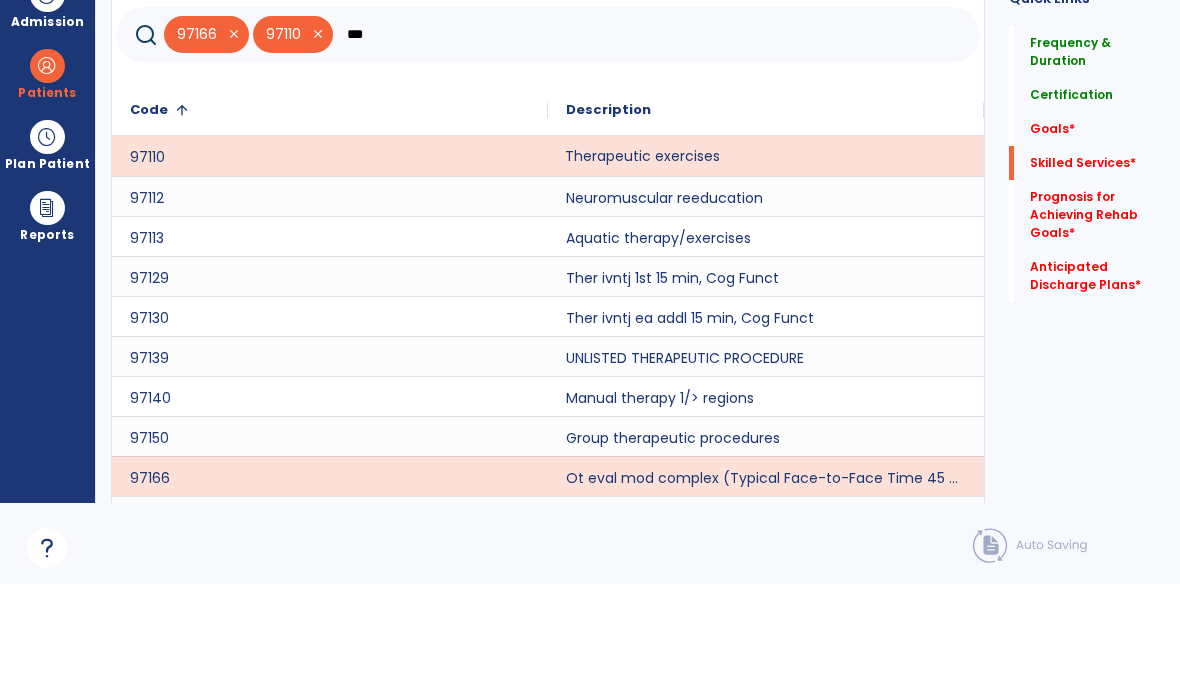 scroll, scrollTop: 193, scrollLeft: 0, axis: vertical 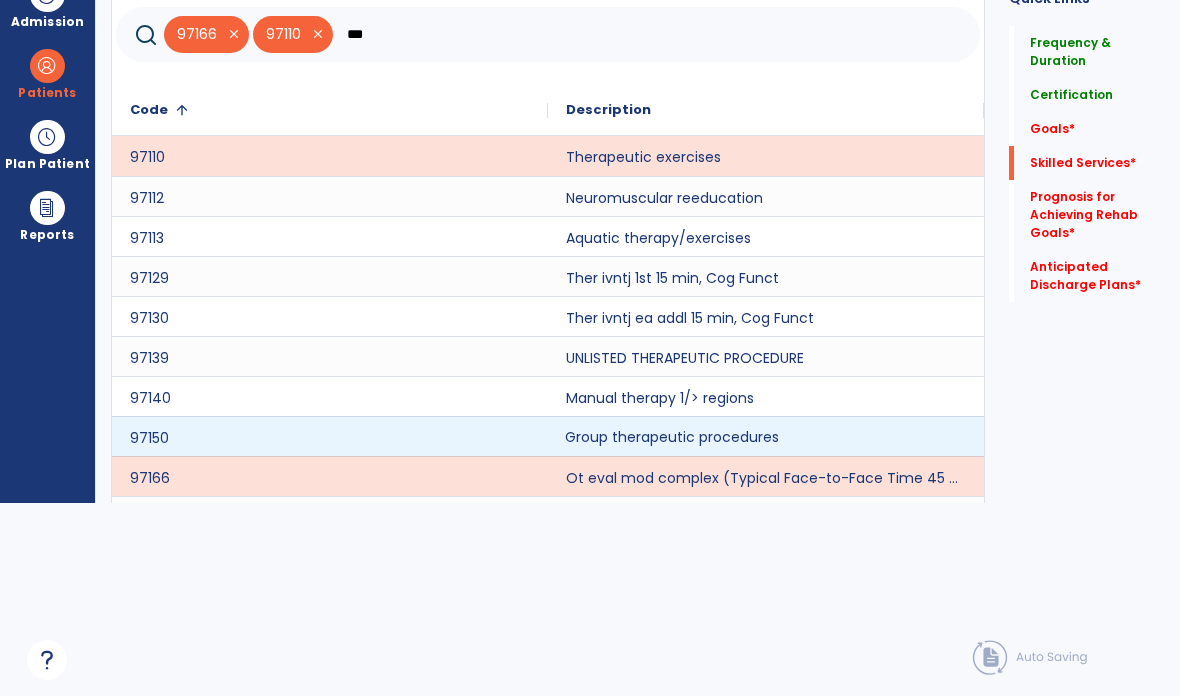 click on "Group therapeutic procedures" 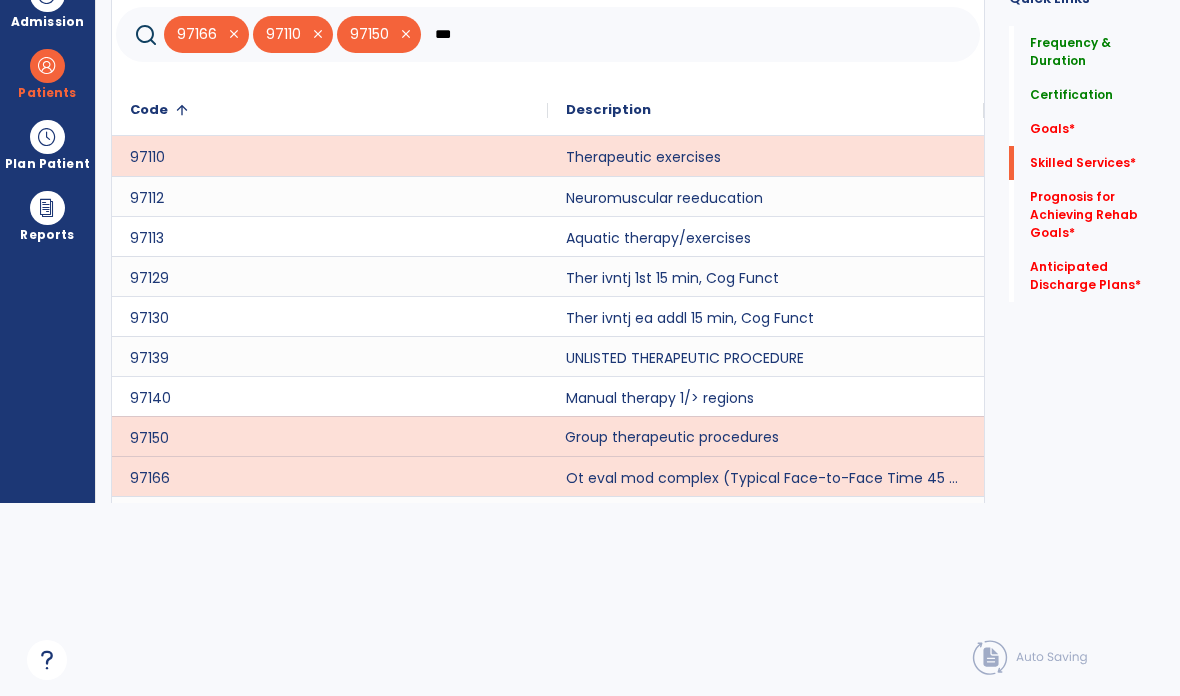 click on "***" 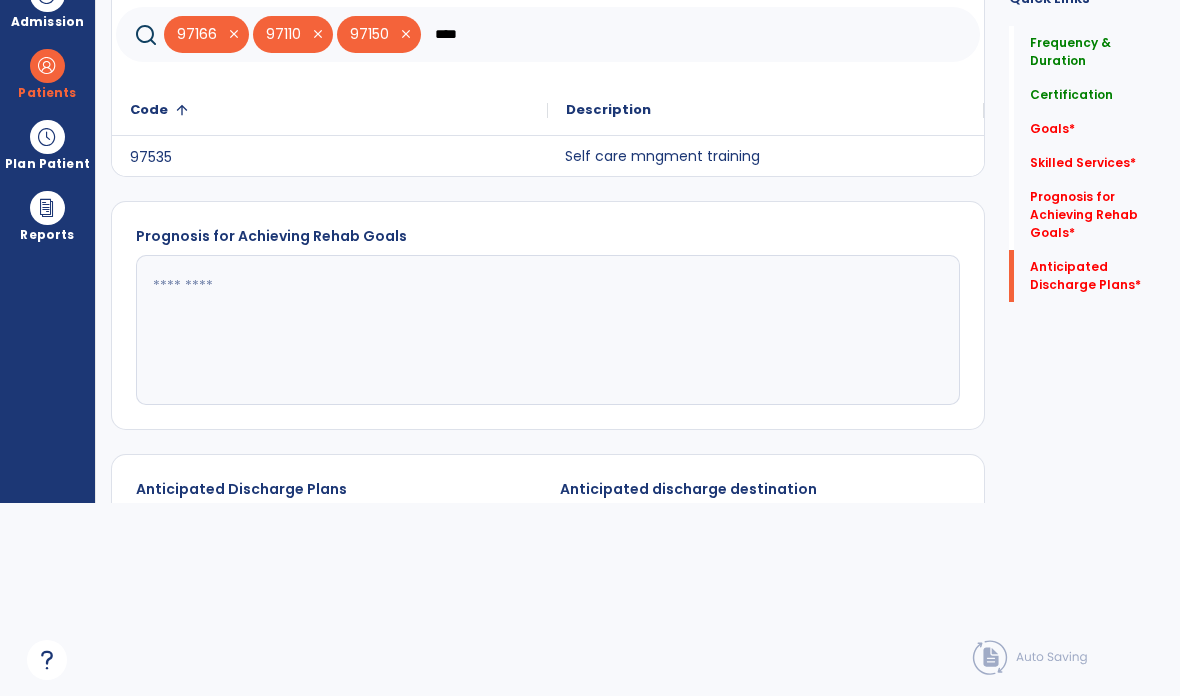 click on "Self care mngment training" 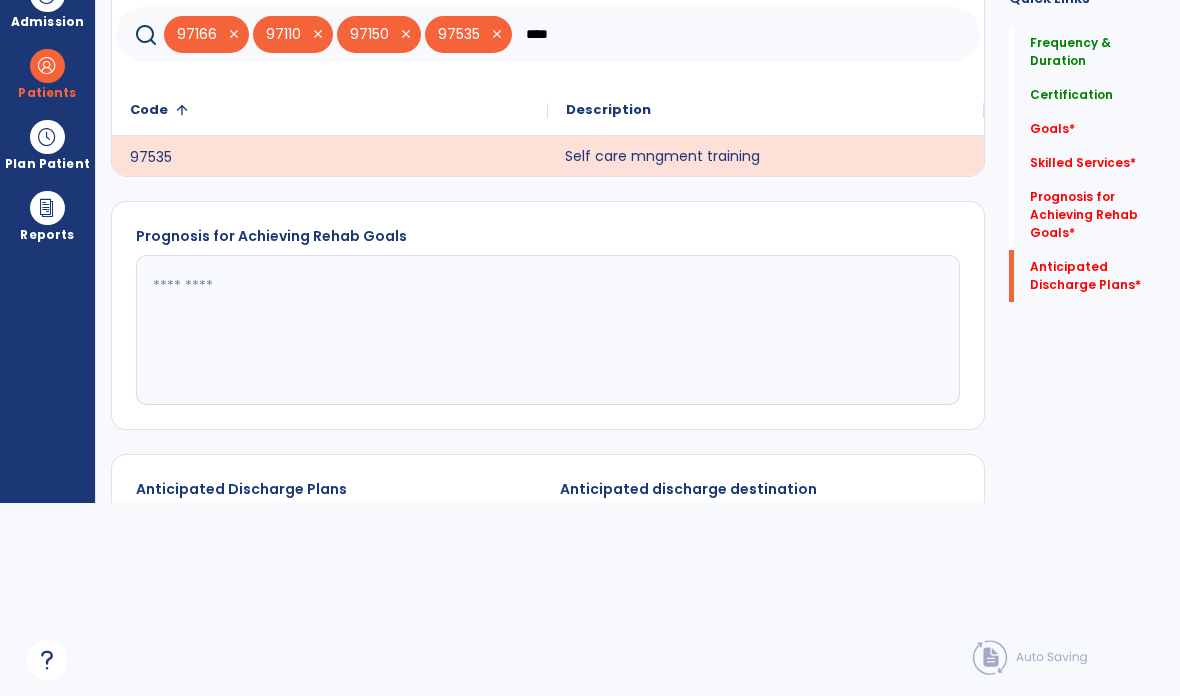 click on "****" 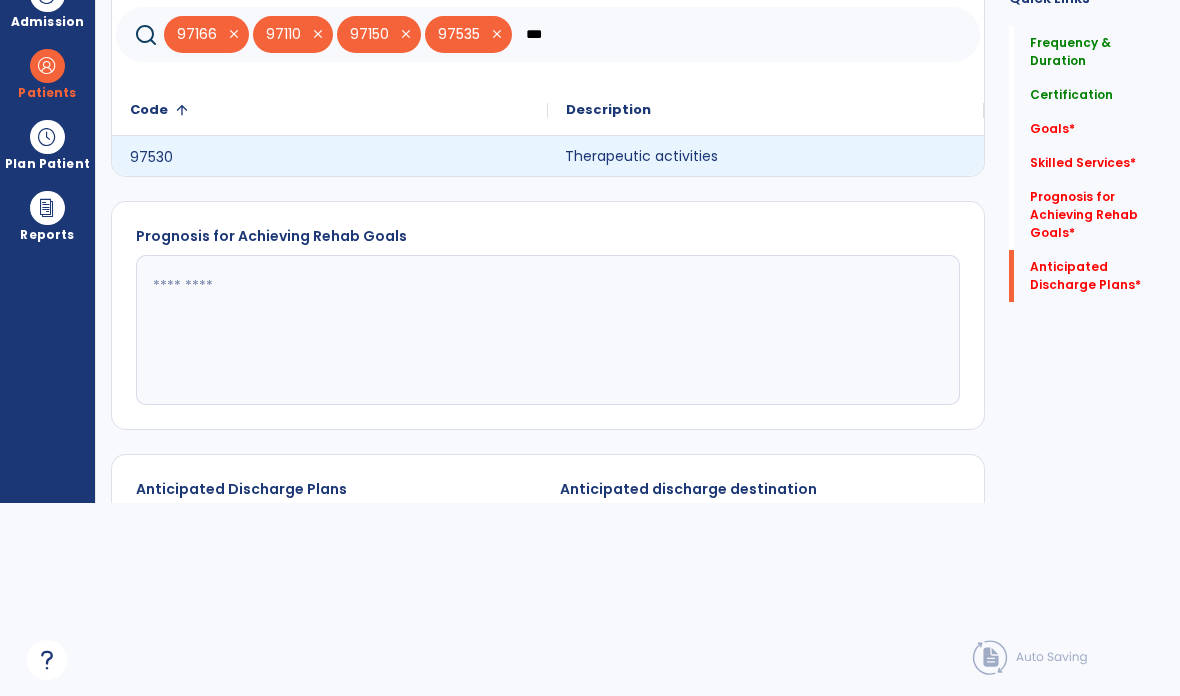 type on "***" 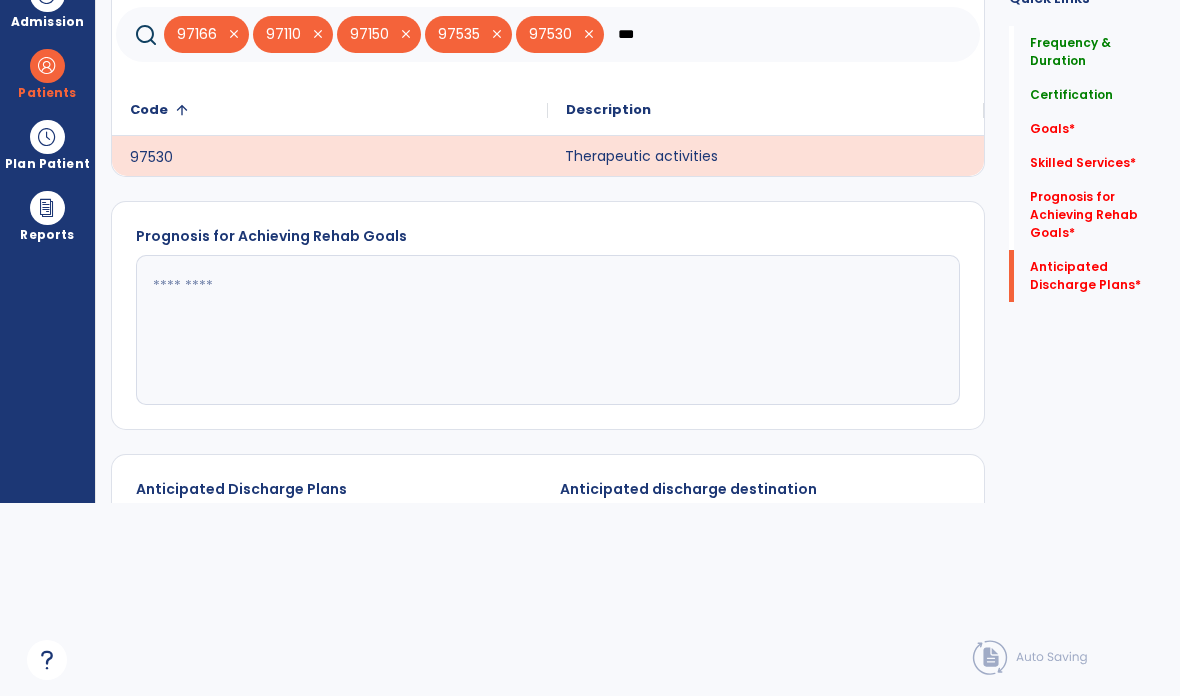click on "***" 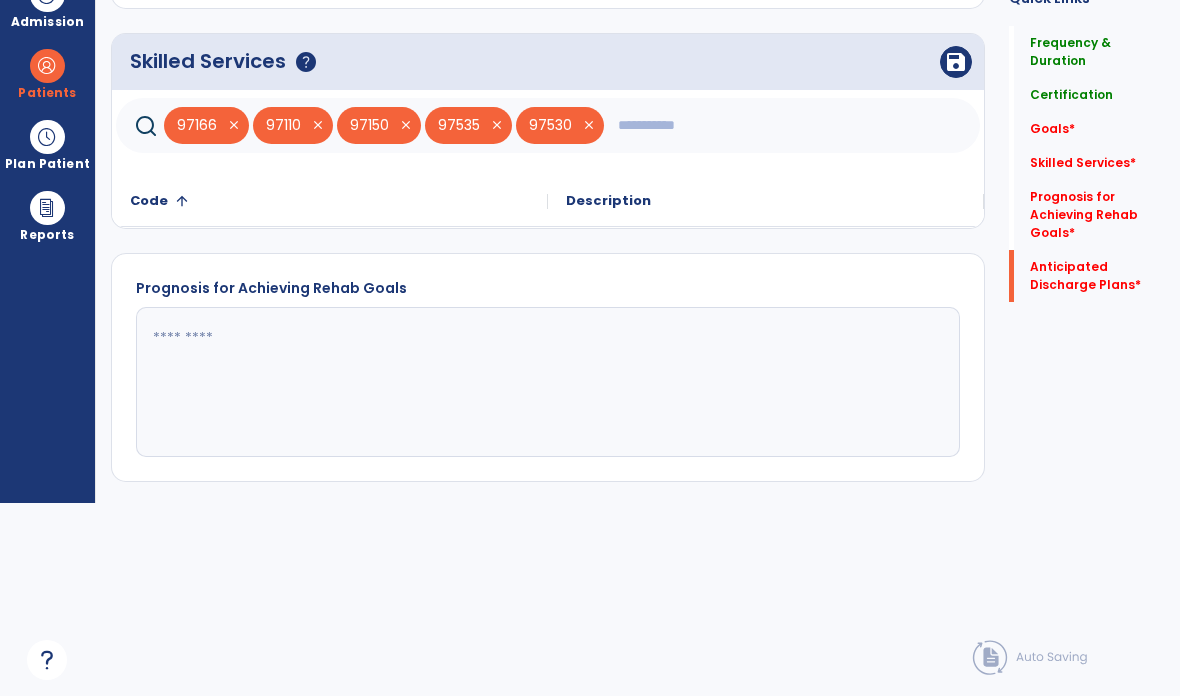 scroll, scrollTop: 598, scrollLeft: 0, axis: vertical 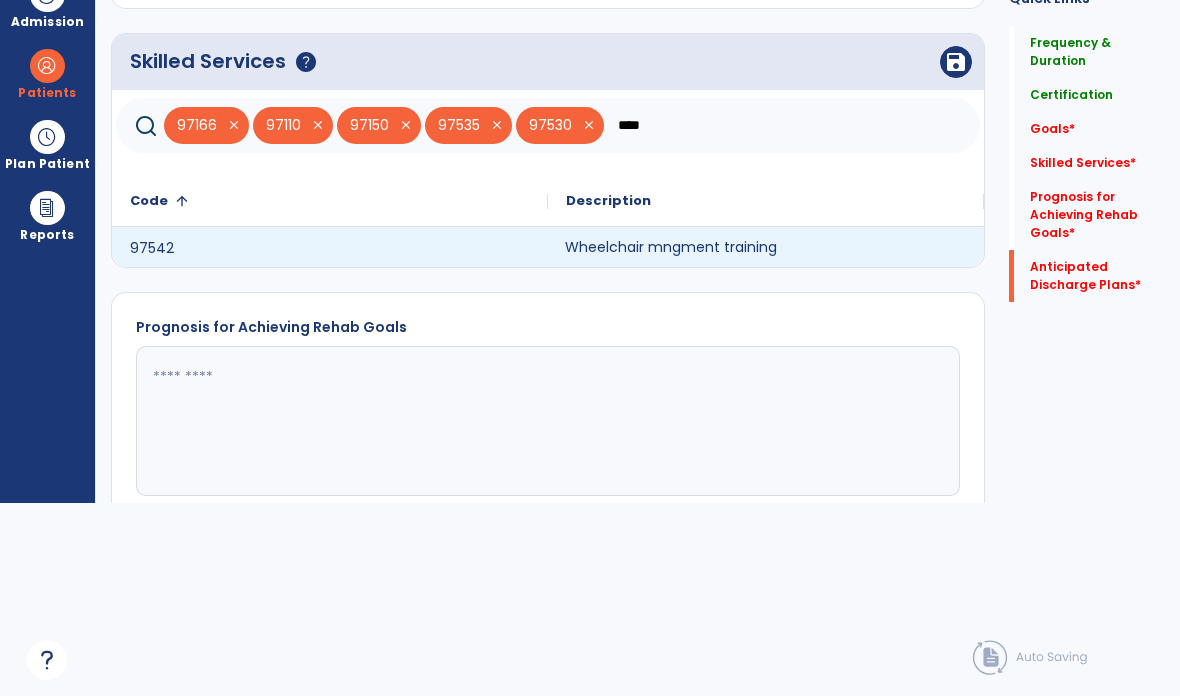 click on "Wheelchair mngment training" 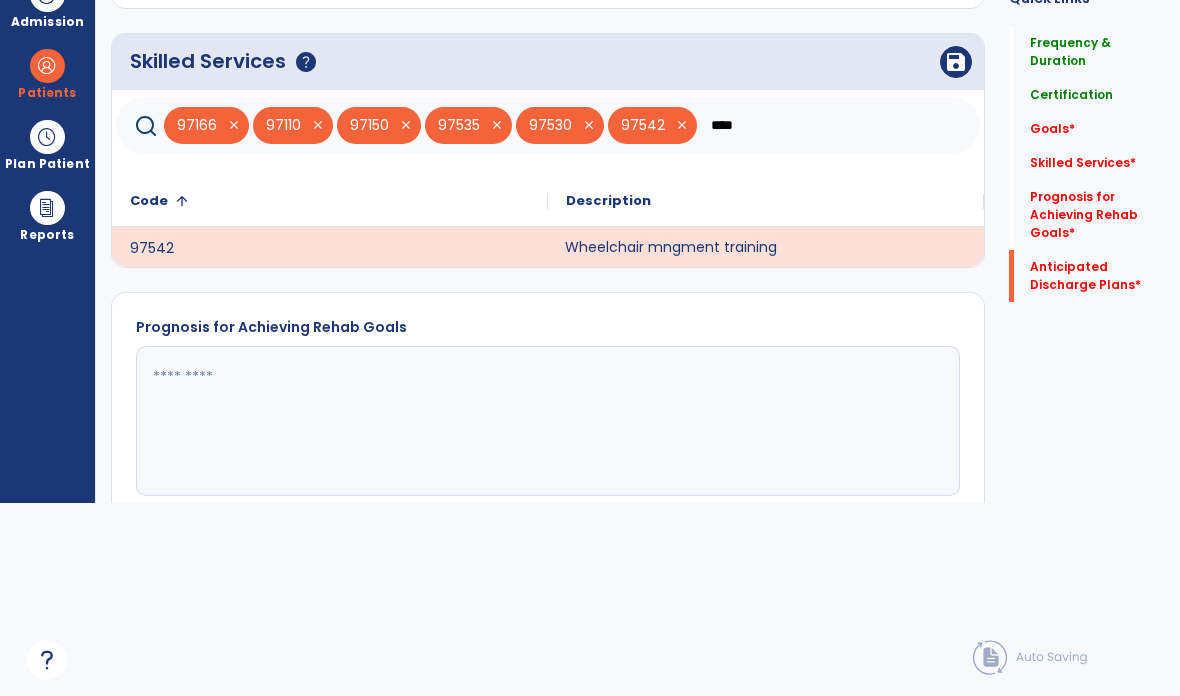 click on "****" 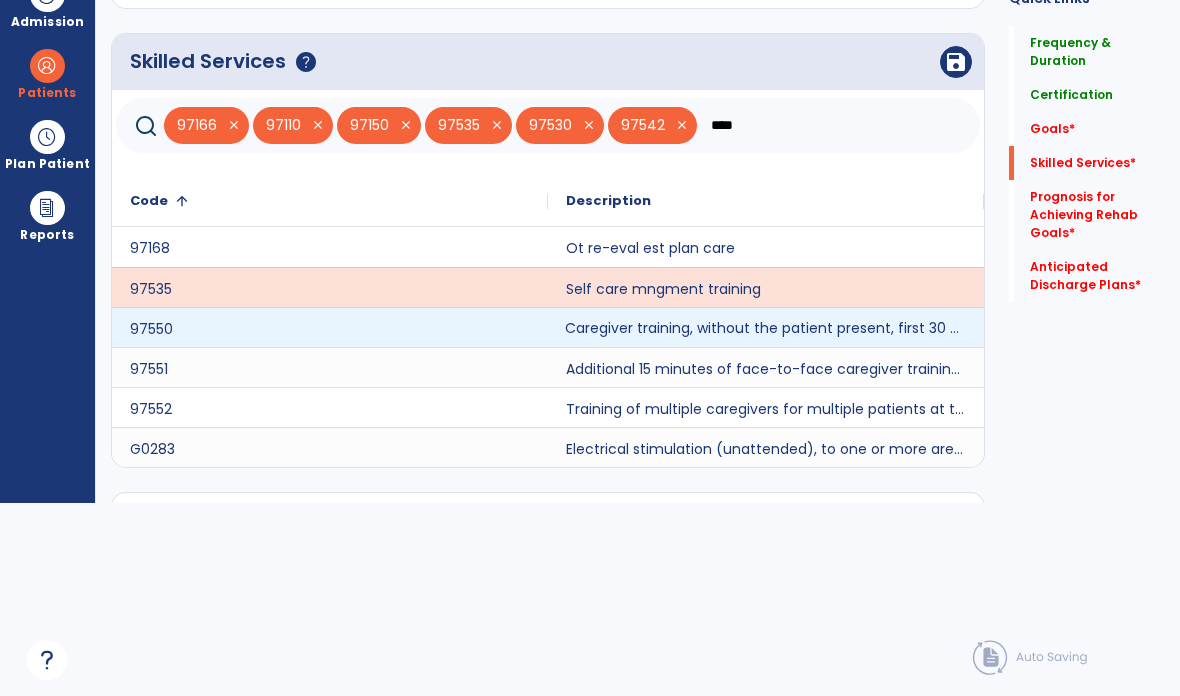 type on "****" 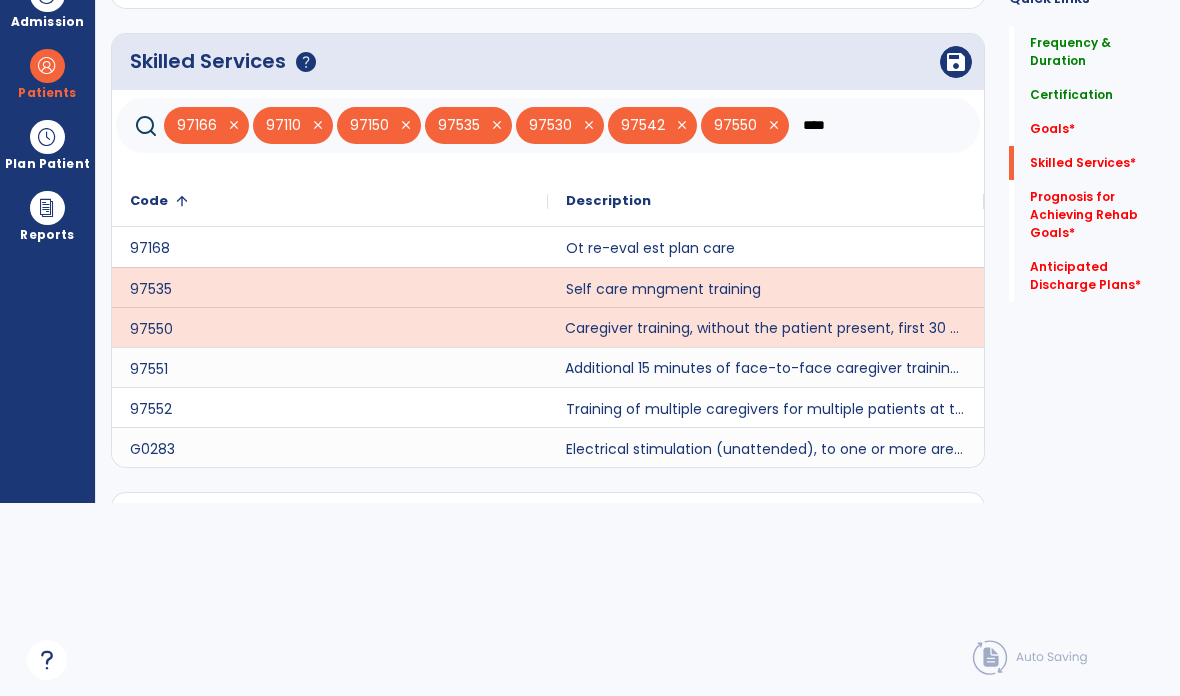 click on "Additional 15 minutes of face-to-face caregiver training, without the patient present, after 97550 is billed." 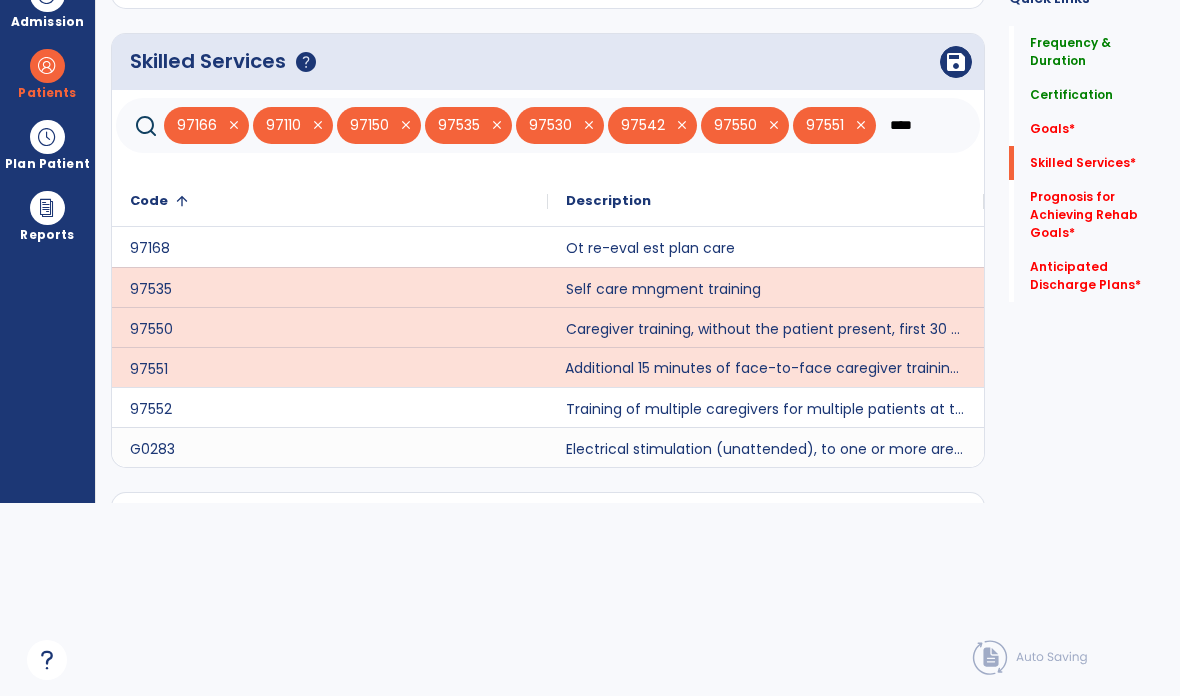 click on "save" 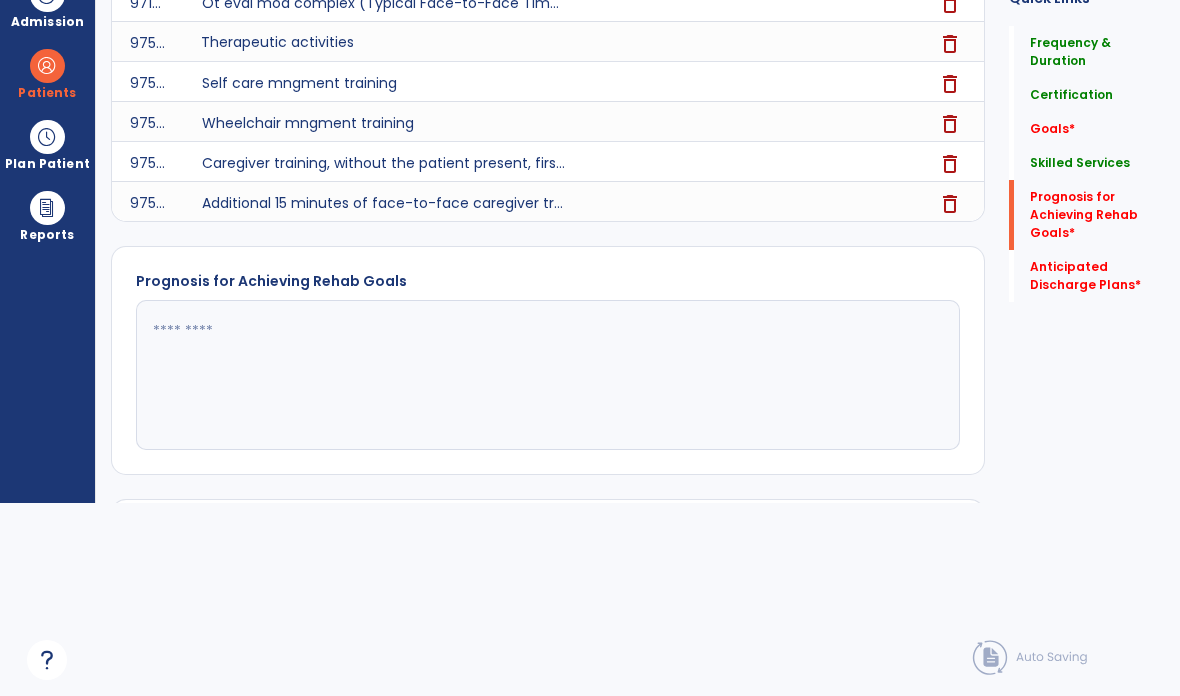 scroll, scrollTop: 837, scrollLeft: 0, axis: vertical 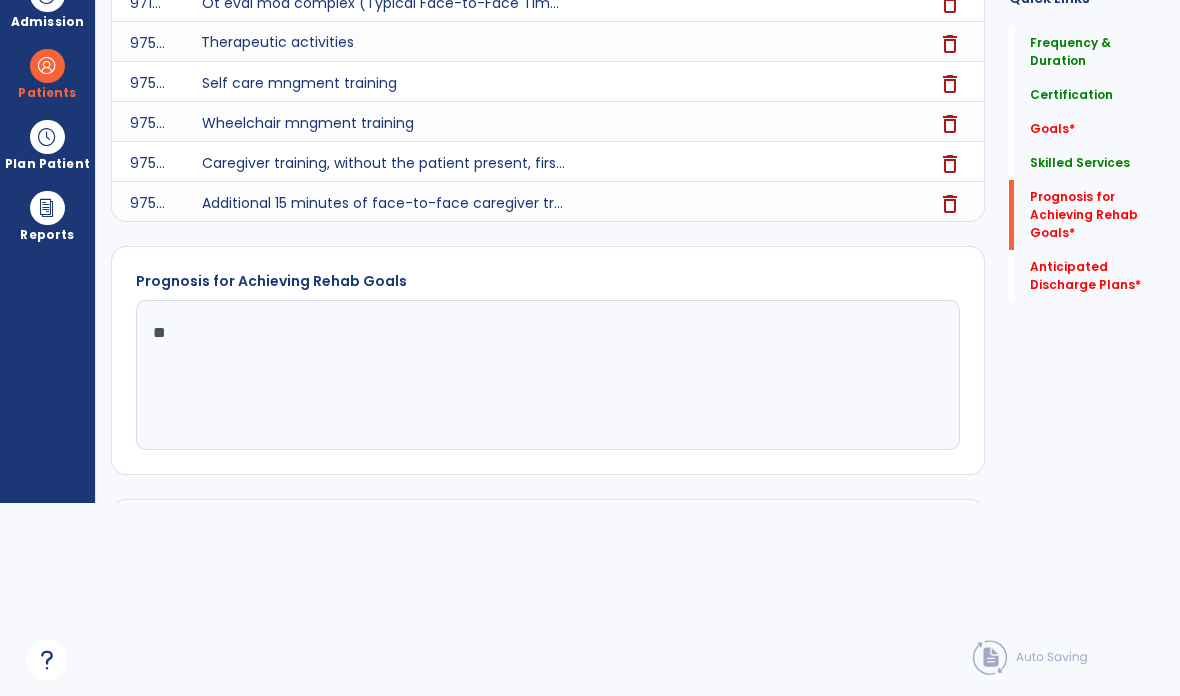 type on "*" 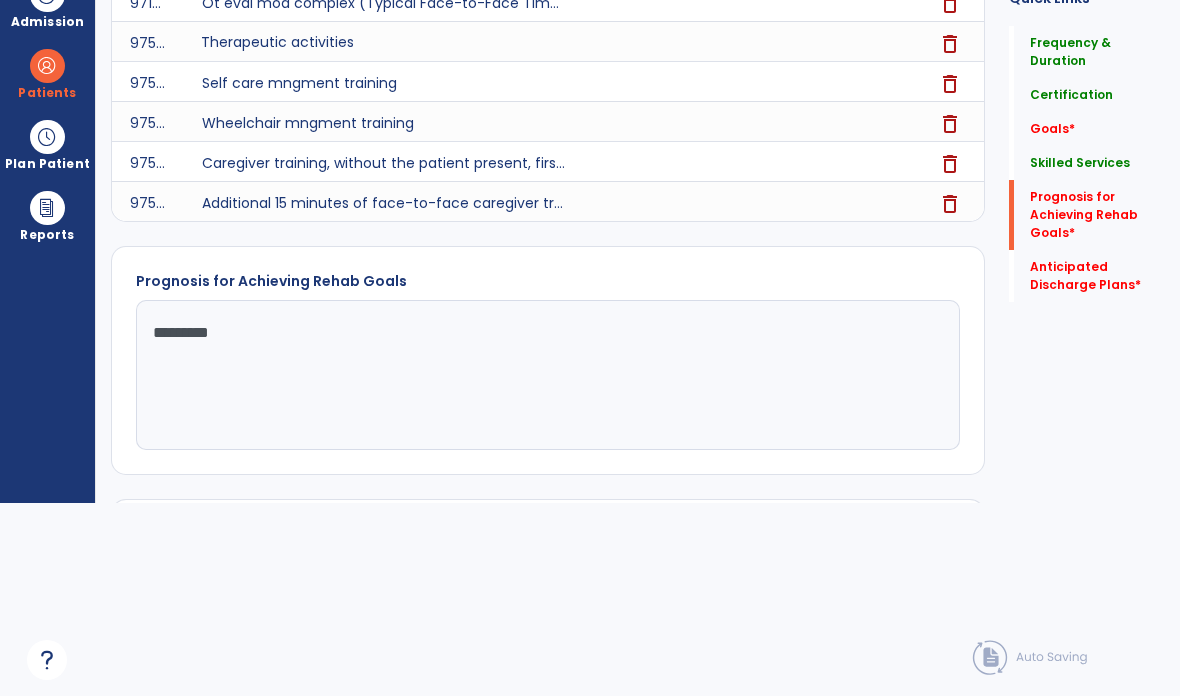 type on "*********" 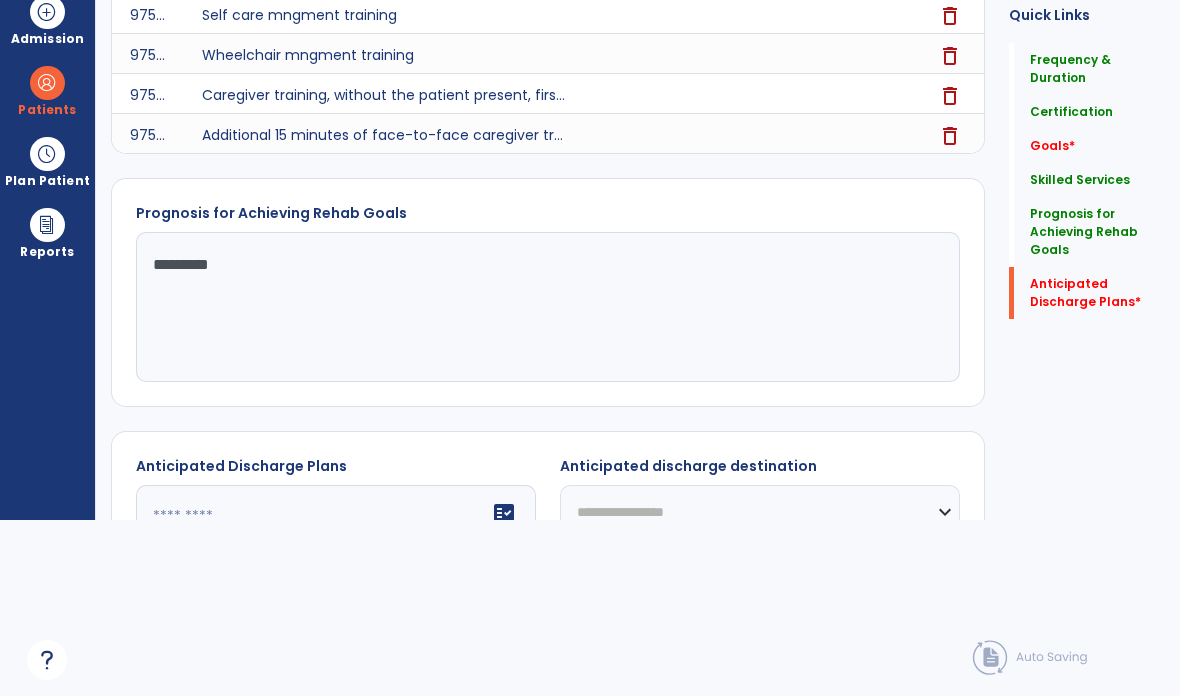 scroll, scrollTop: 1010, scrollLeft: 0, axis: vertical 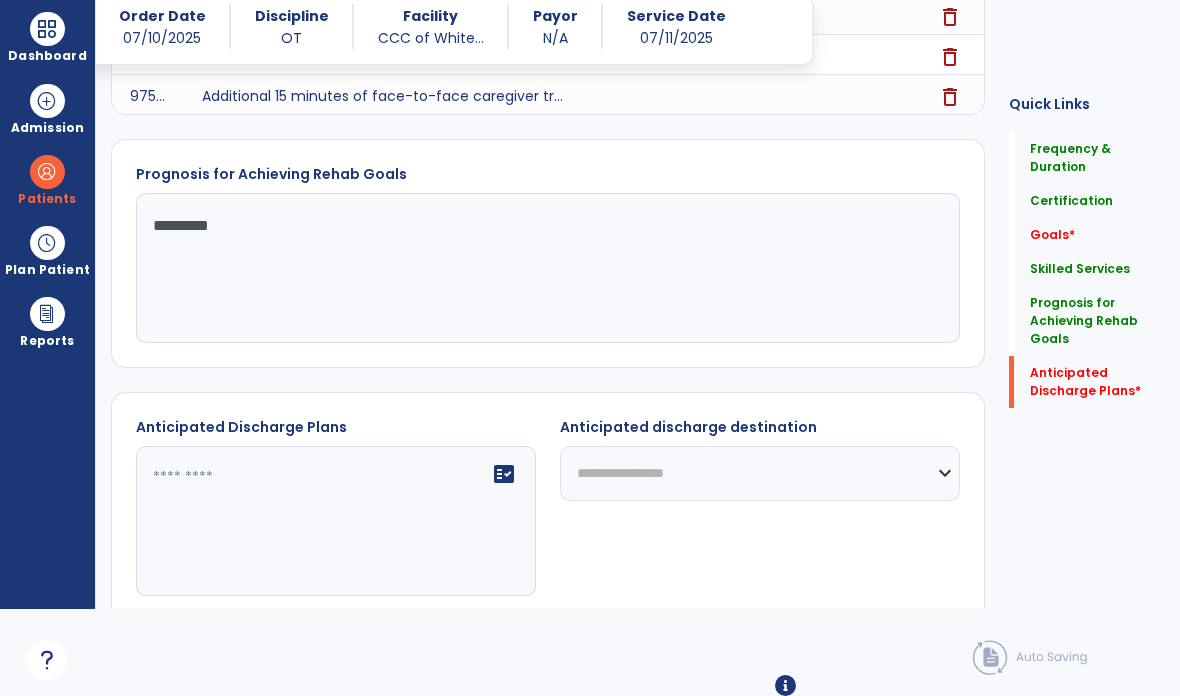 click 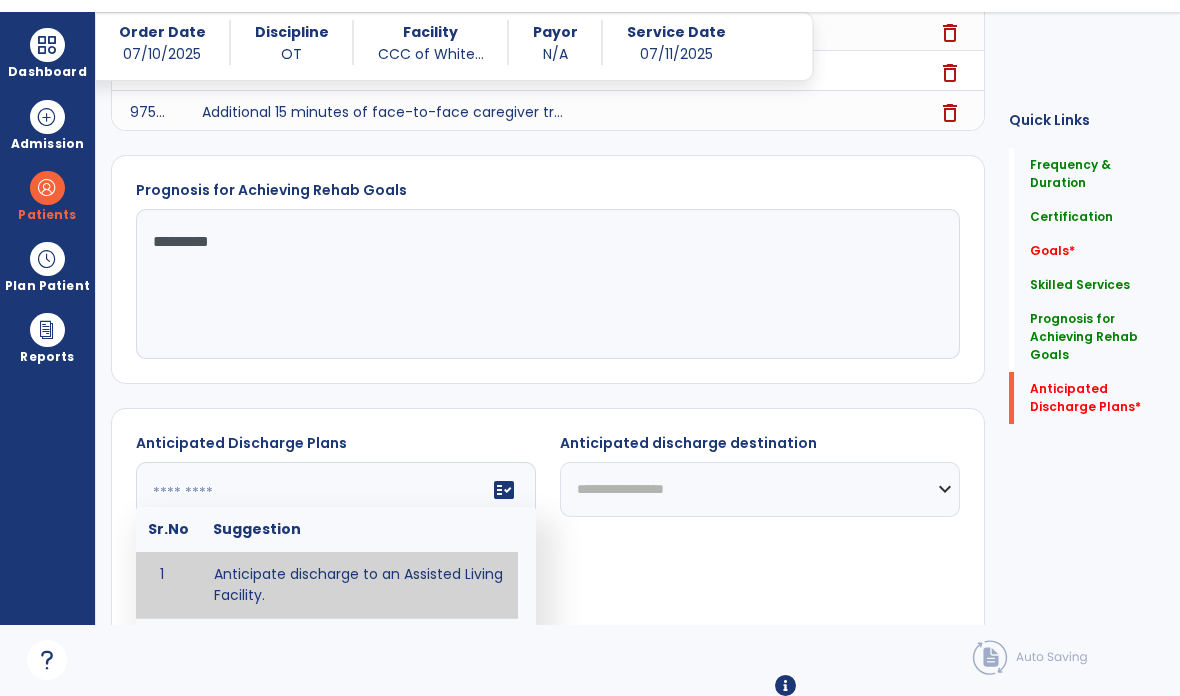 scroll, scrollTop: 80, scrollLeft: 0, axis: vertical 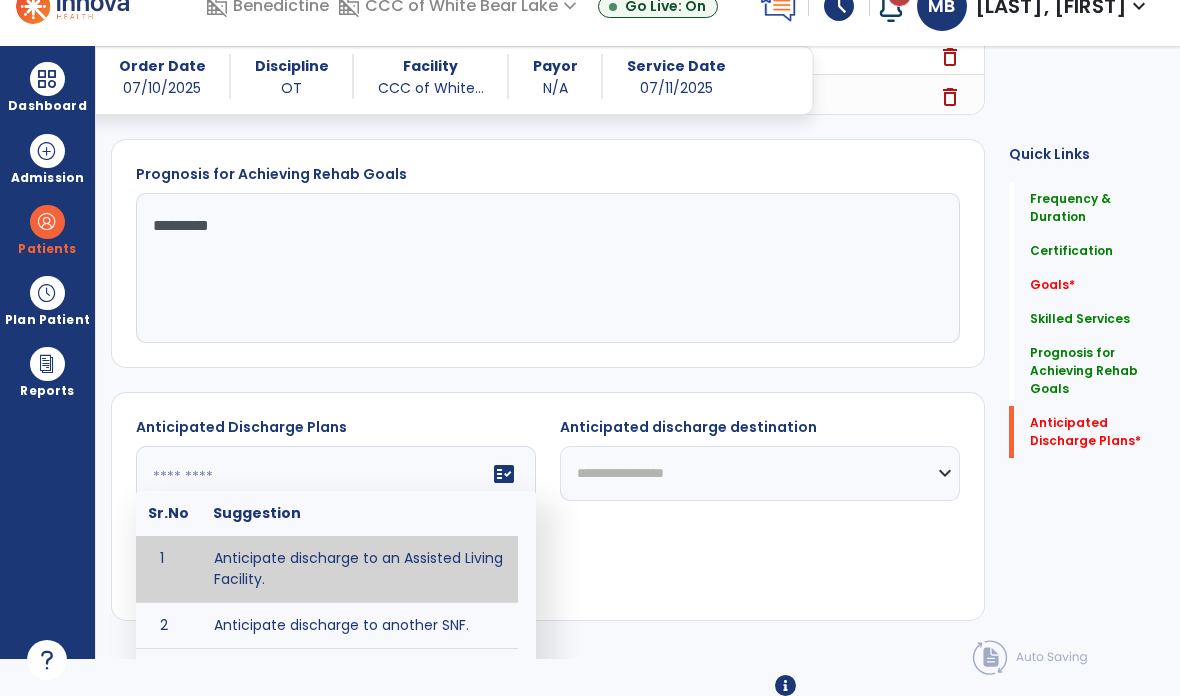 type on "**********" 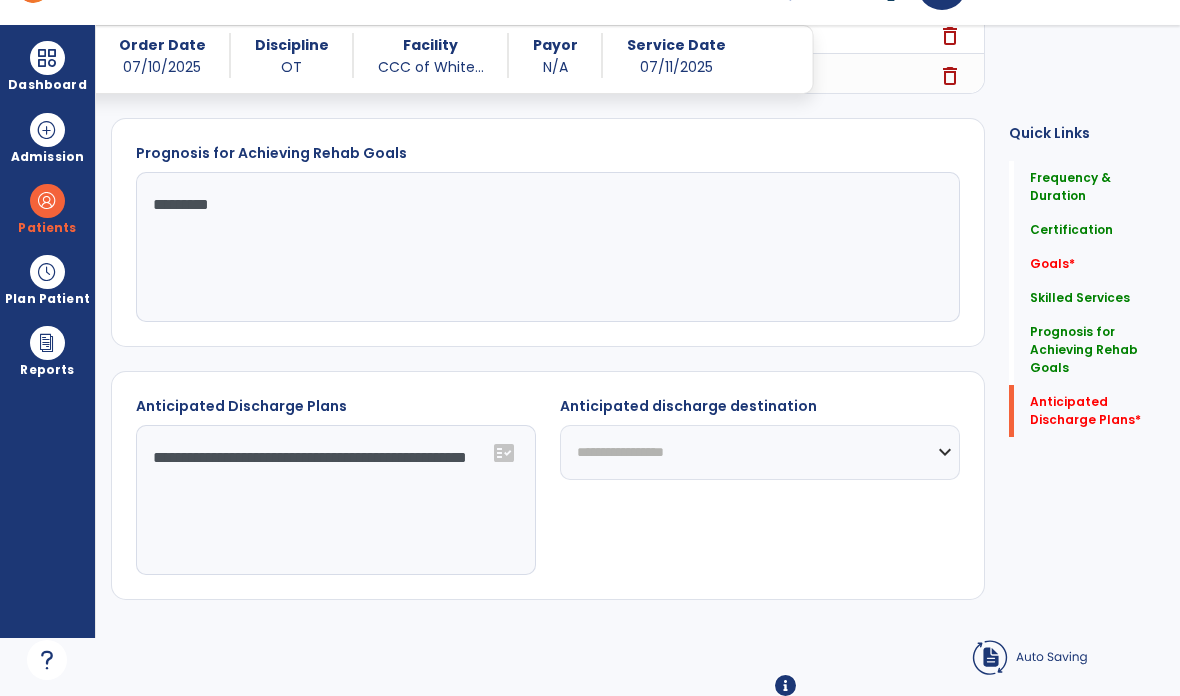 scroll, scrollTop: 1079, scrollLeft: 0, axis: vertical 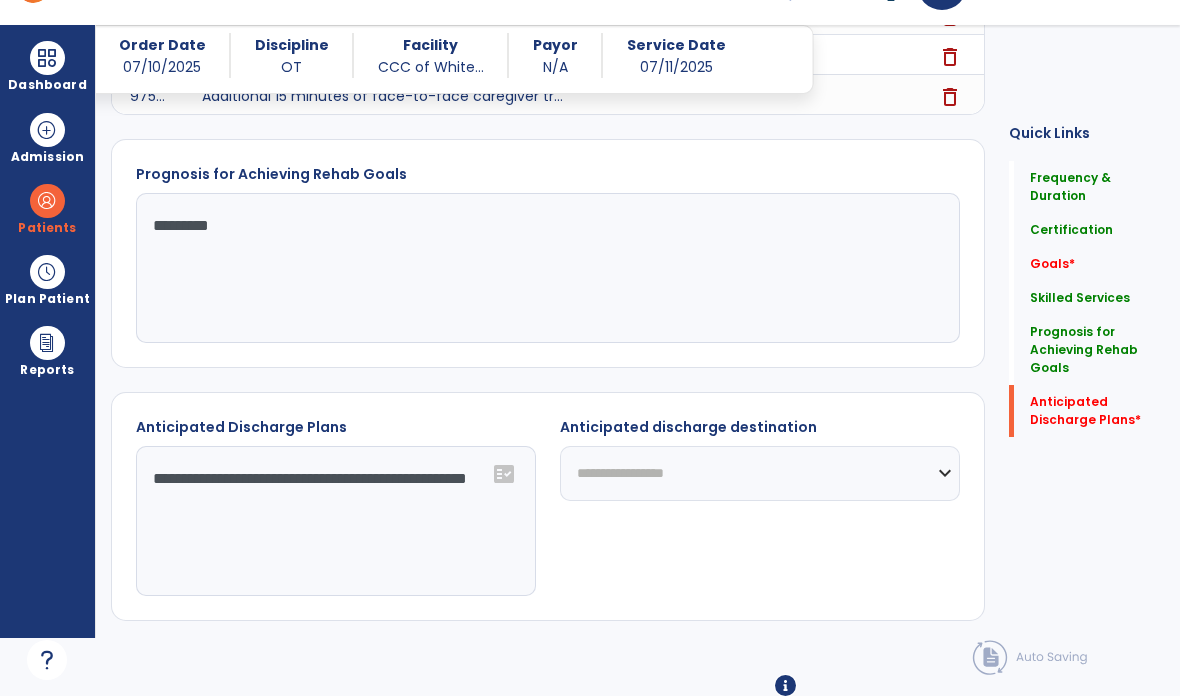 click on "**********" 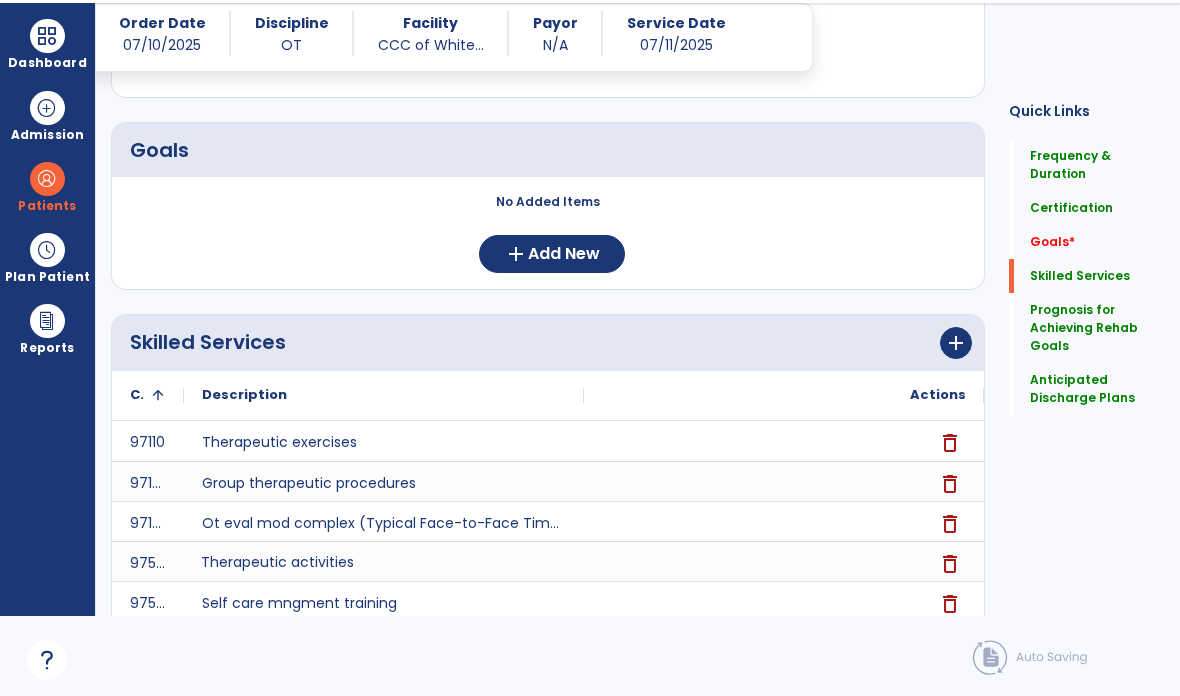 scroll, scrollTop: 430, scrollLeft: 0, axis: vertical 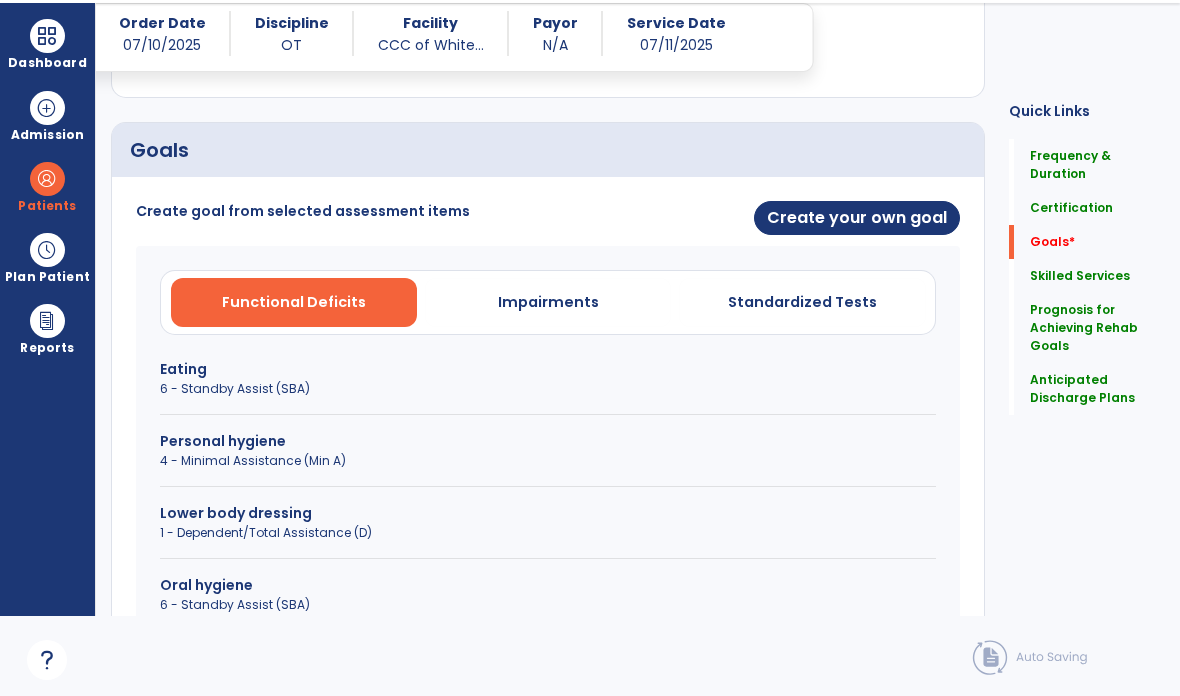 click on "Create your own goal" at bounding box center (857, 218) 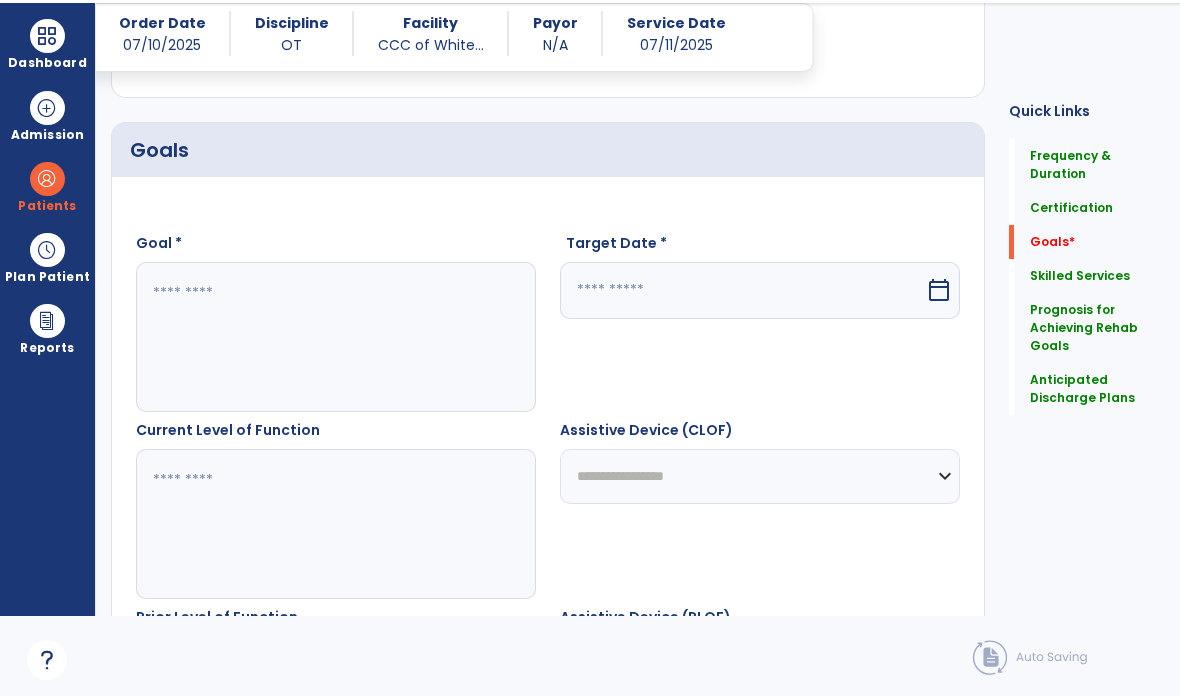 click at bounding box center [336, 337] 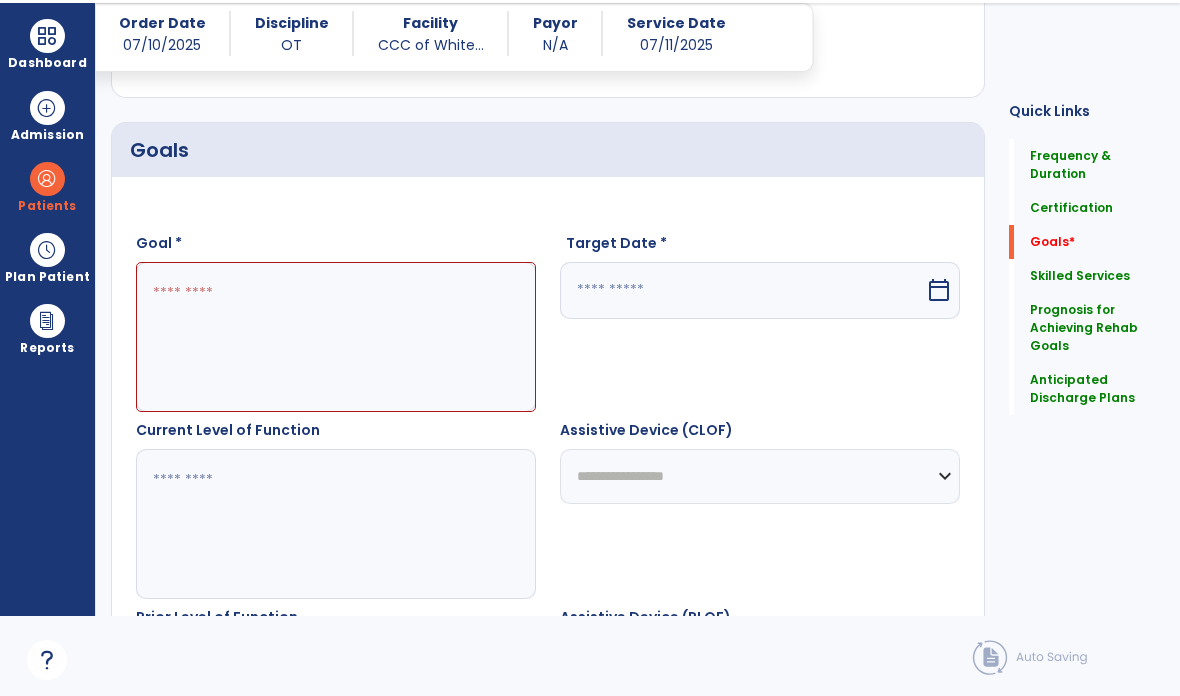 paste on "**********" 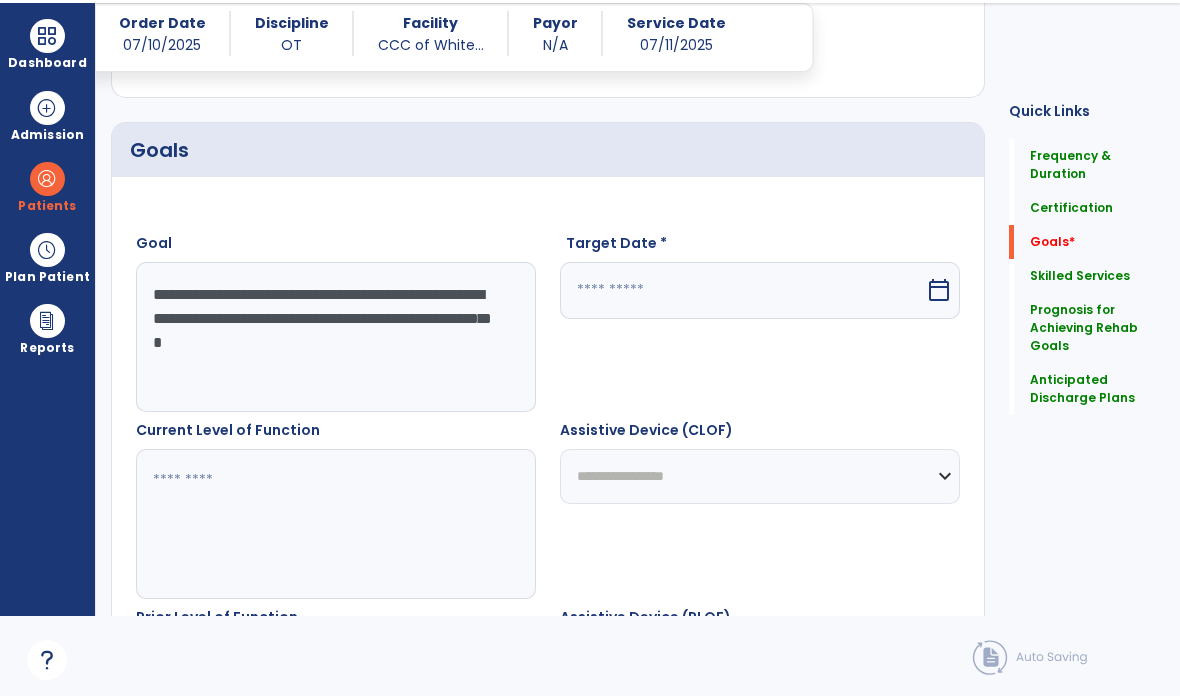 click on "**********" at bounding box center [336, 337] 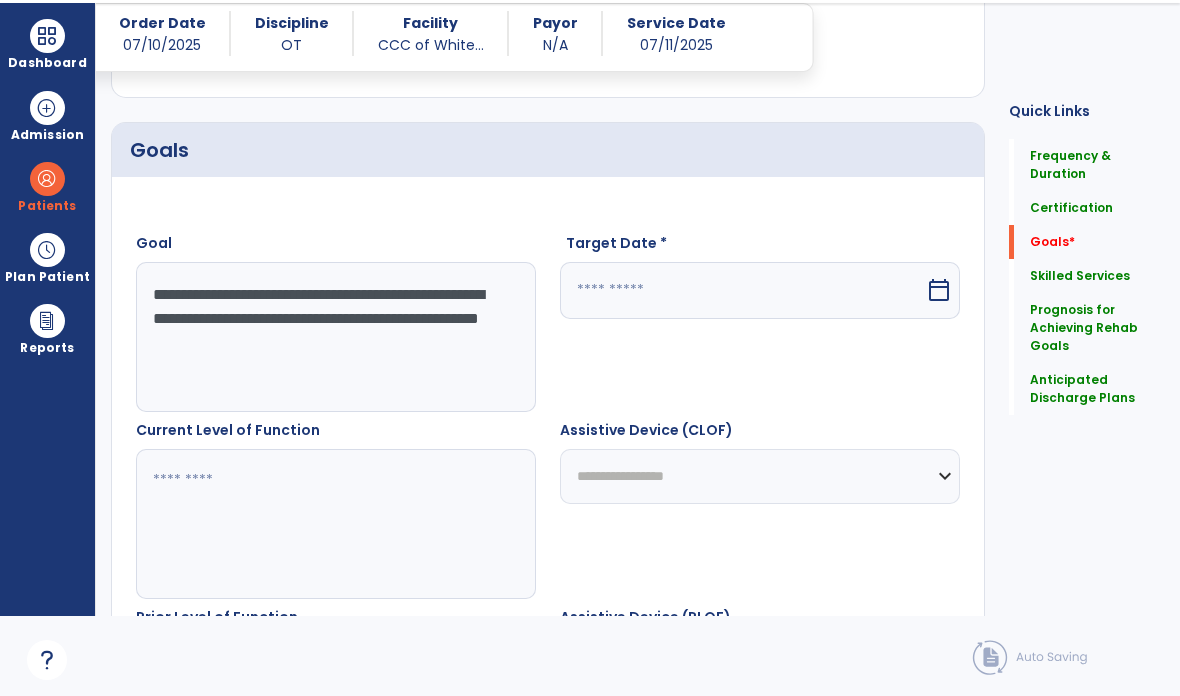 click on "**********" at bounding box center (336, 337) 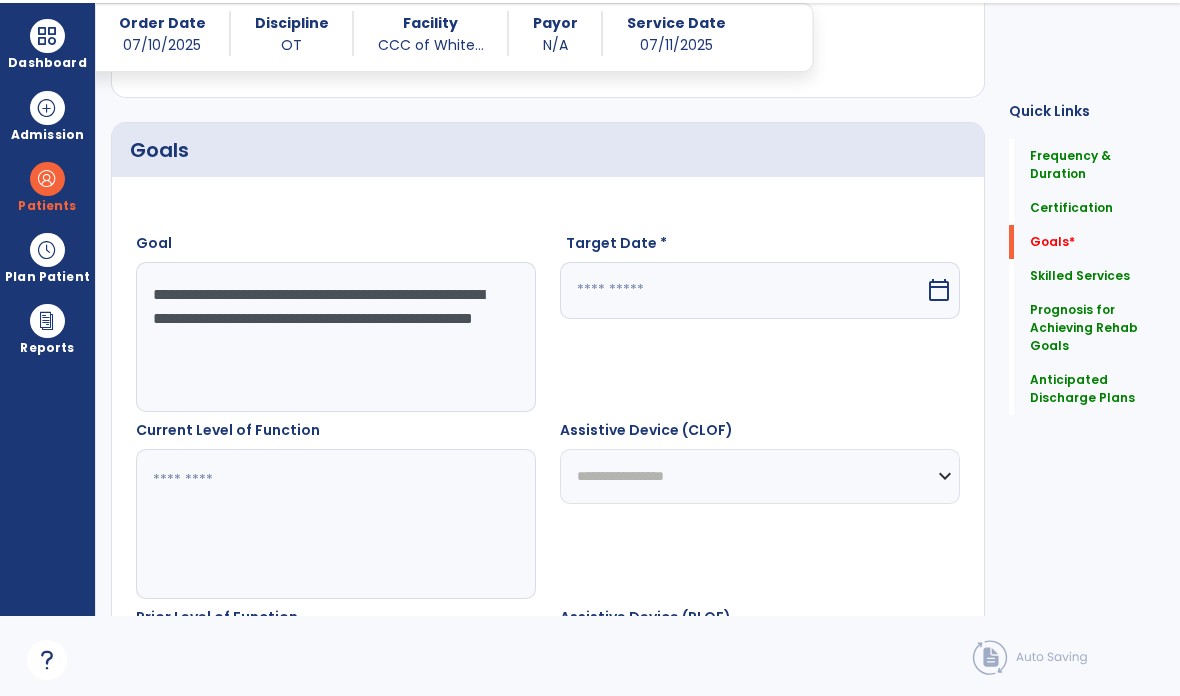 type on "**********" 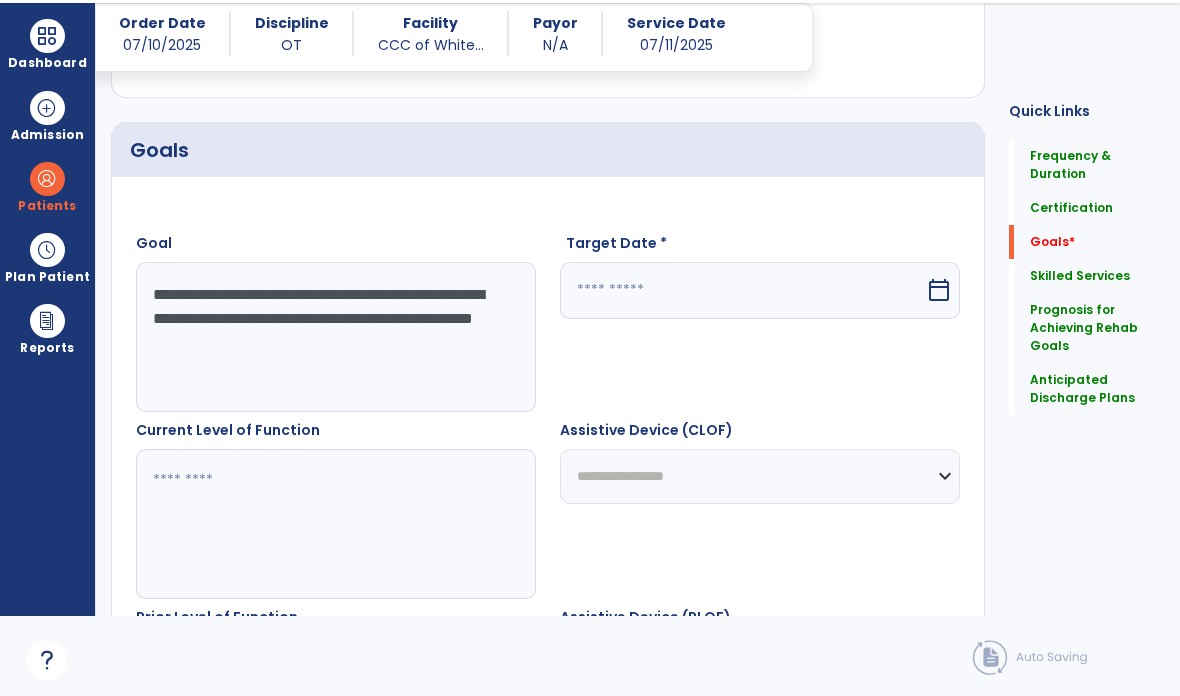 click at bounding box center [742, 290] 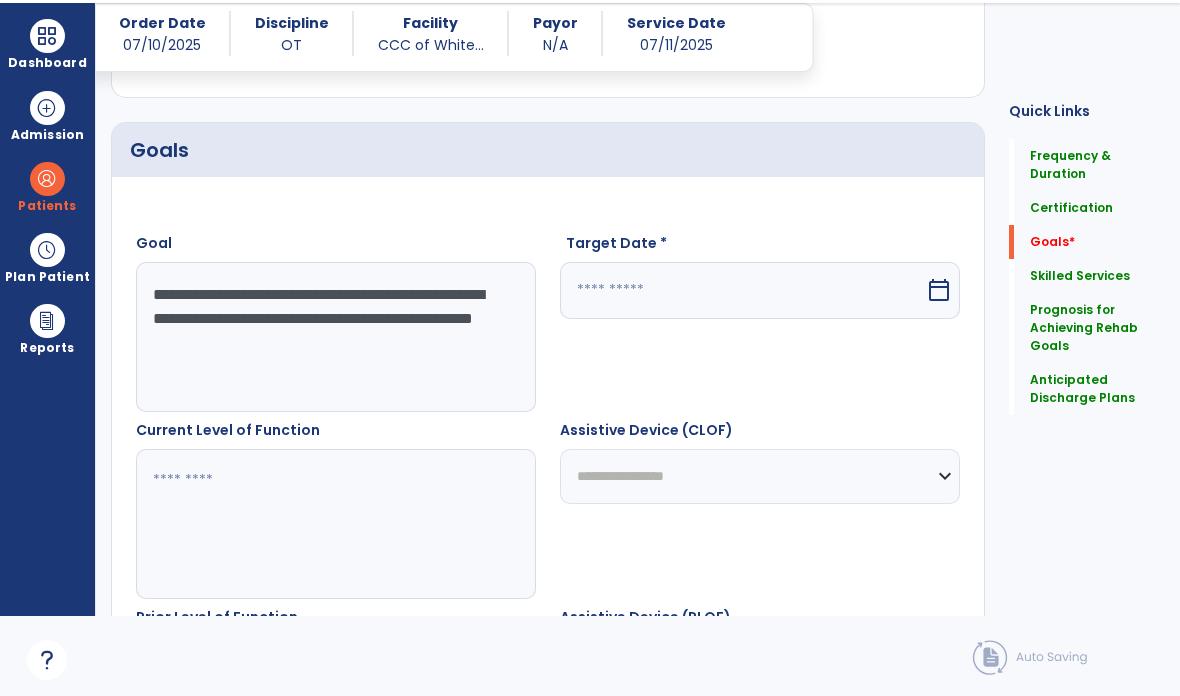 select on "*" 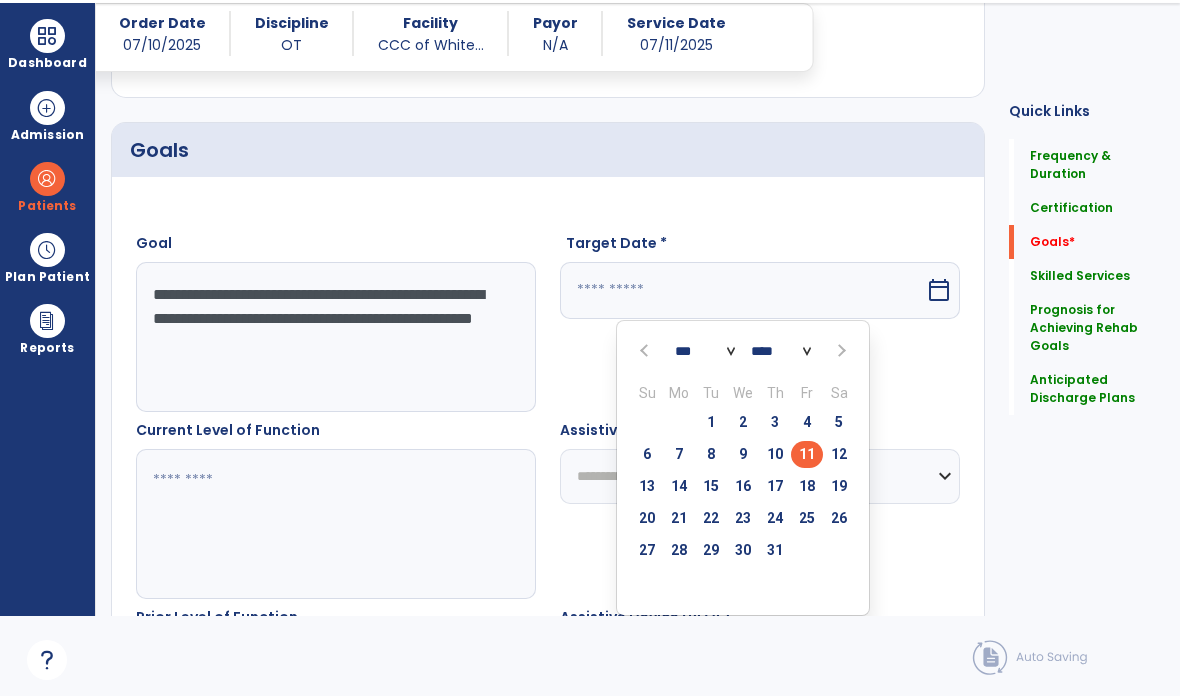 click at bounding box center [840, 351] 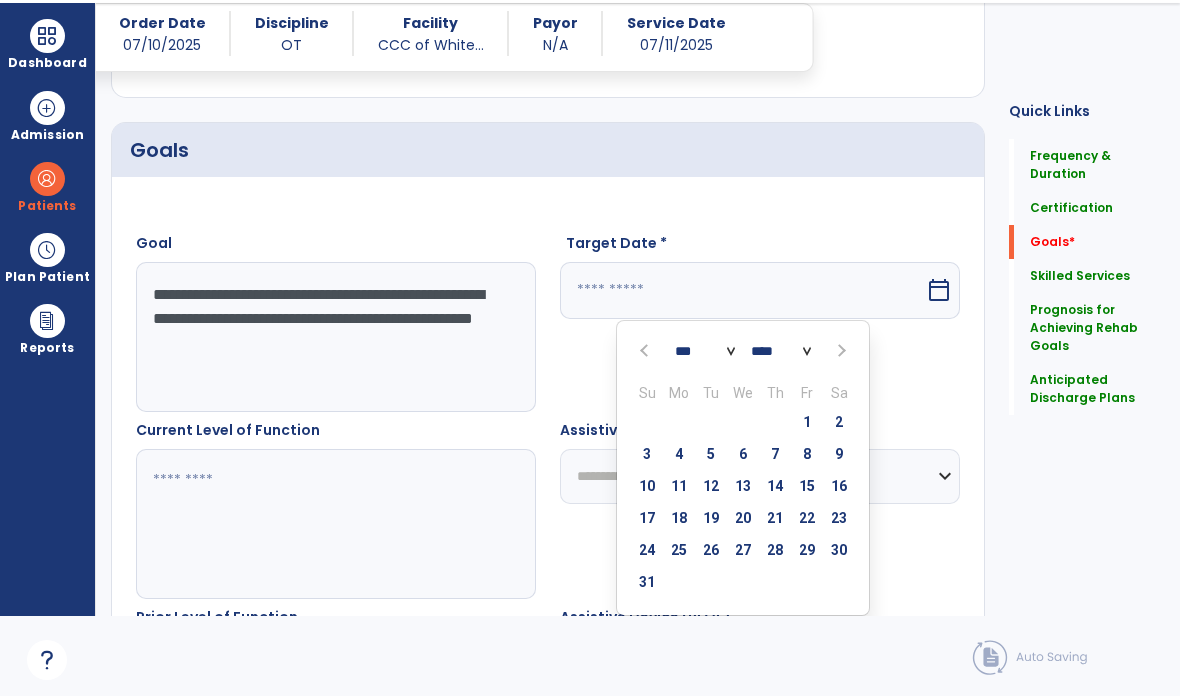click on "8" at bounding box center [807, 454] 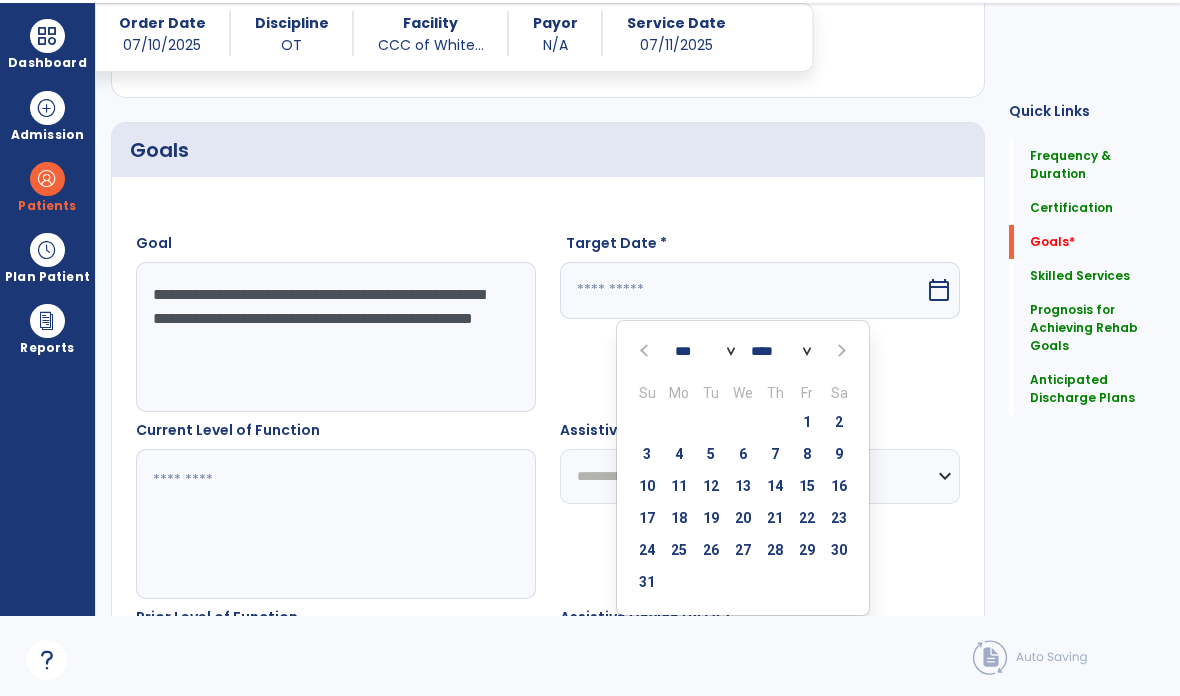 type on "********" 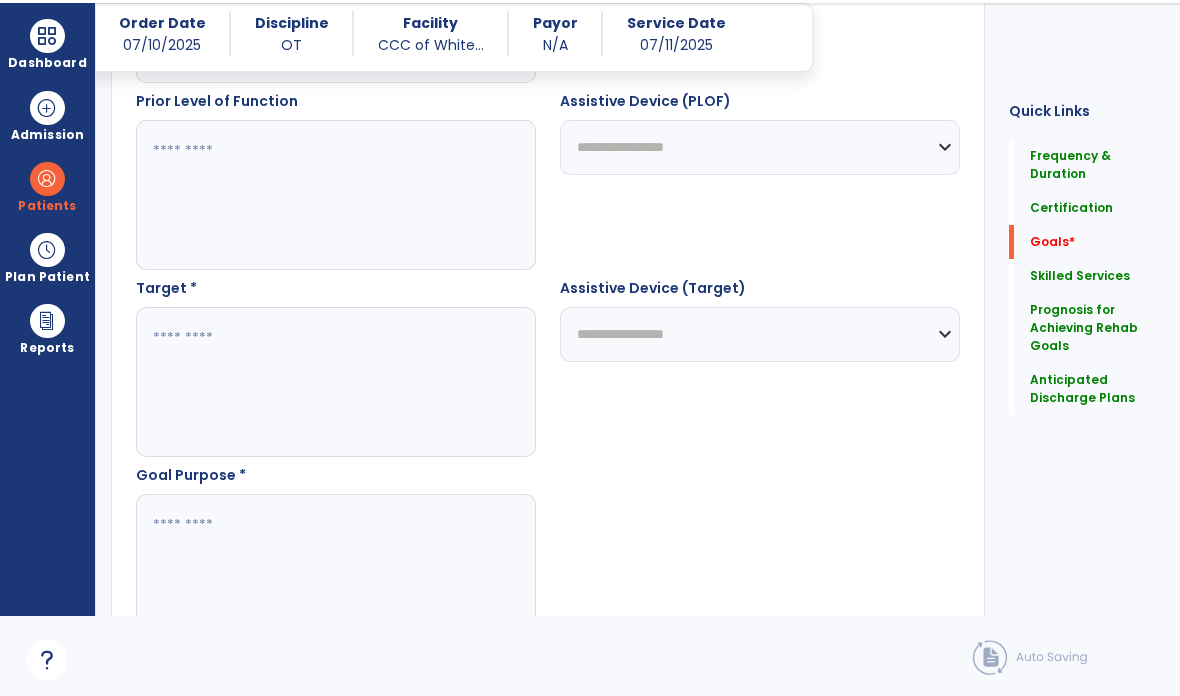scroll, scrollTop: 950, scrollLeft: 0, axis: vertical 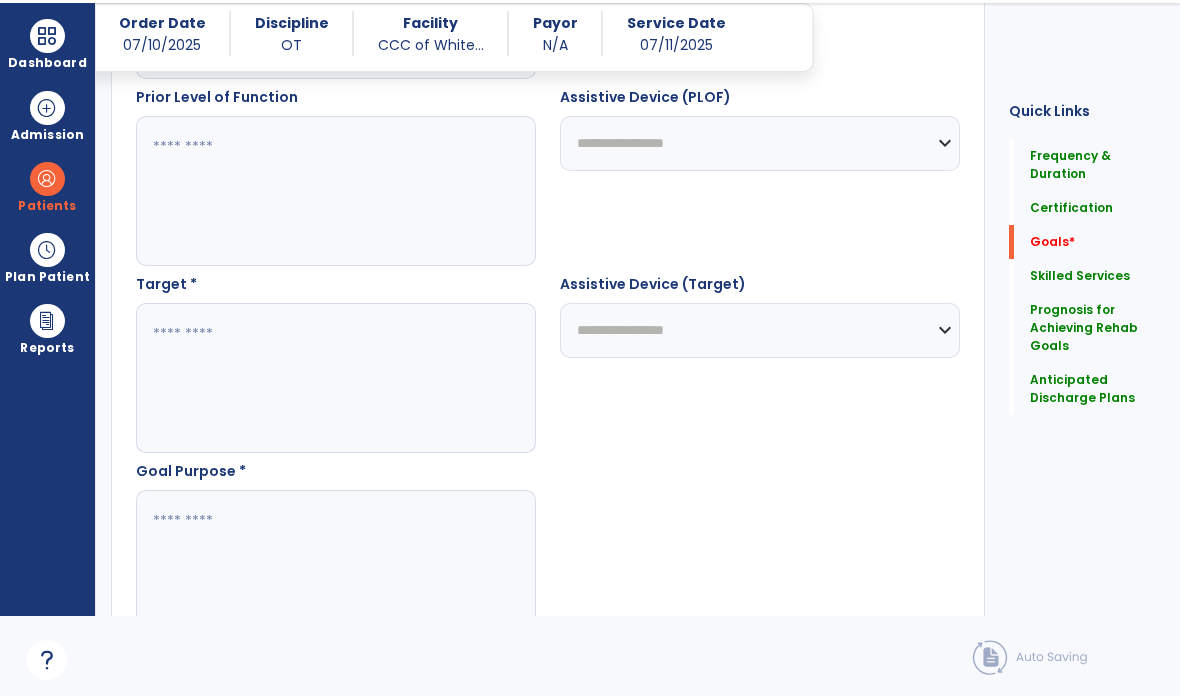 click at bounding box center [336, 378] 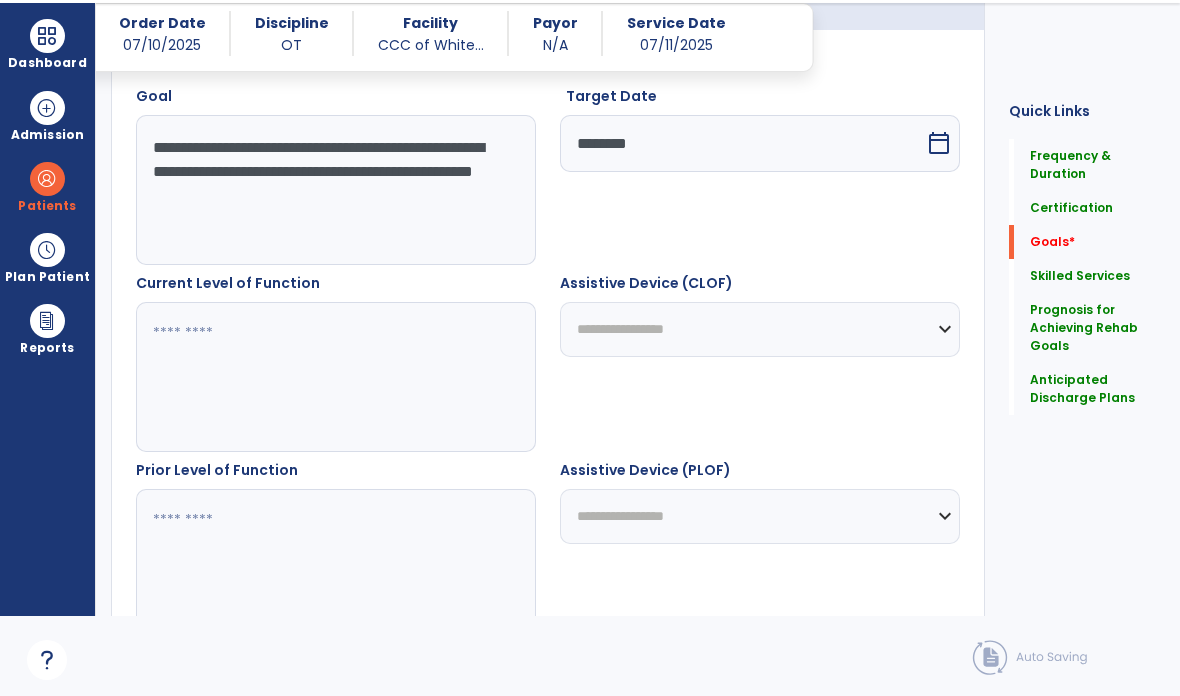 scroll, scrollTop: 577, scrollLeft: 0, axis: vertical 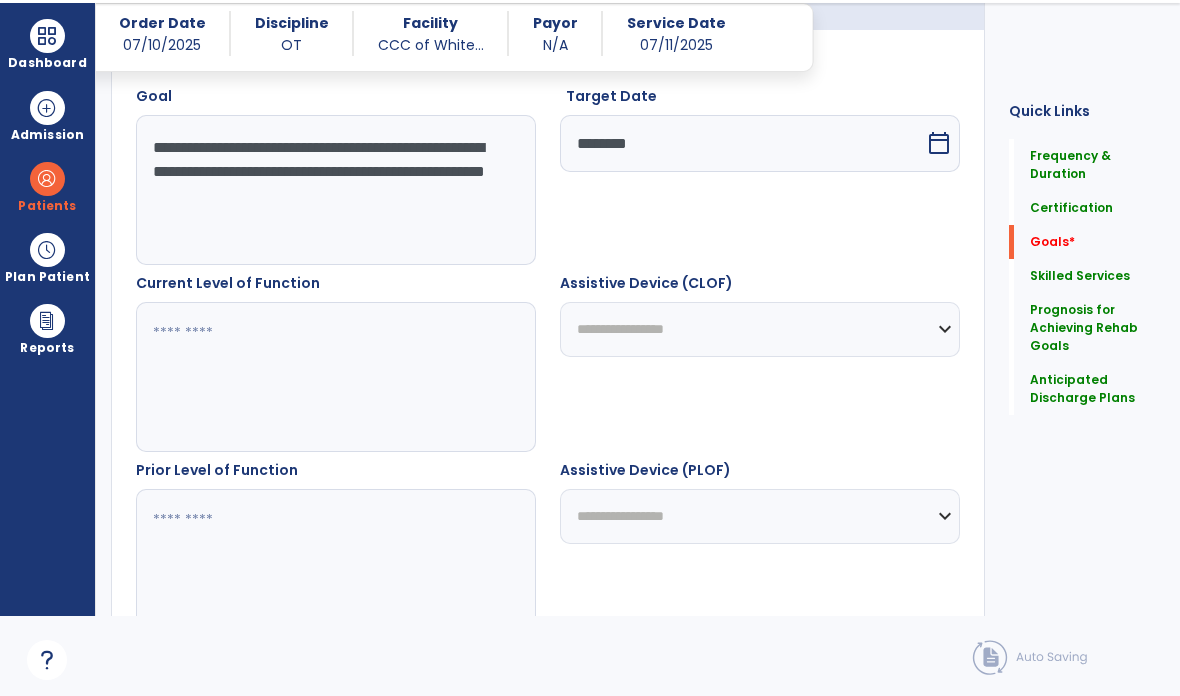 click on "**********" at bounding box center [336, 190] 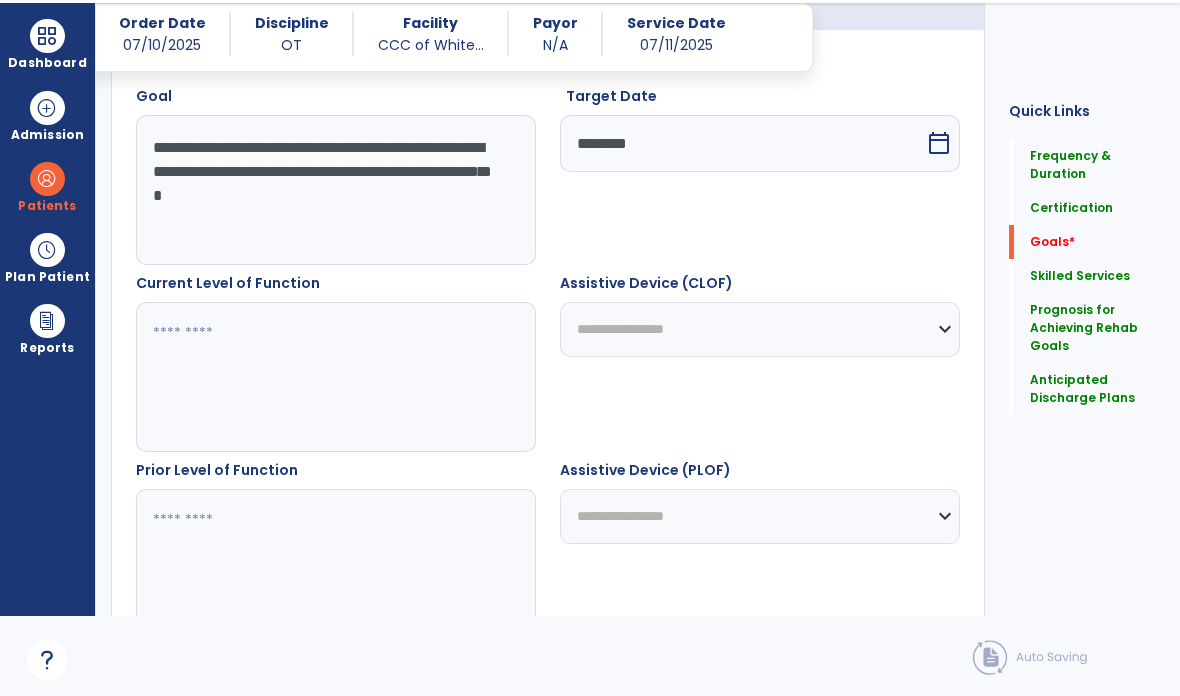 click on "**********" at bounding box center (336, 190) 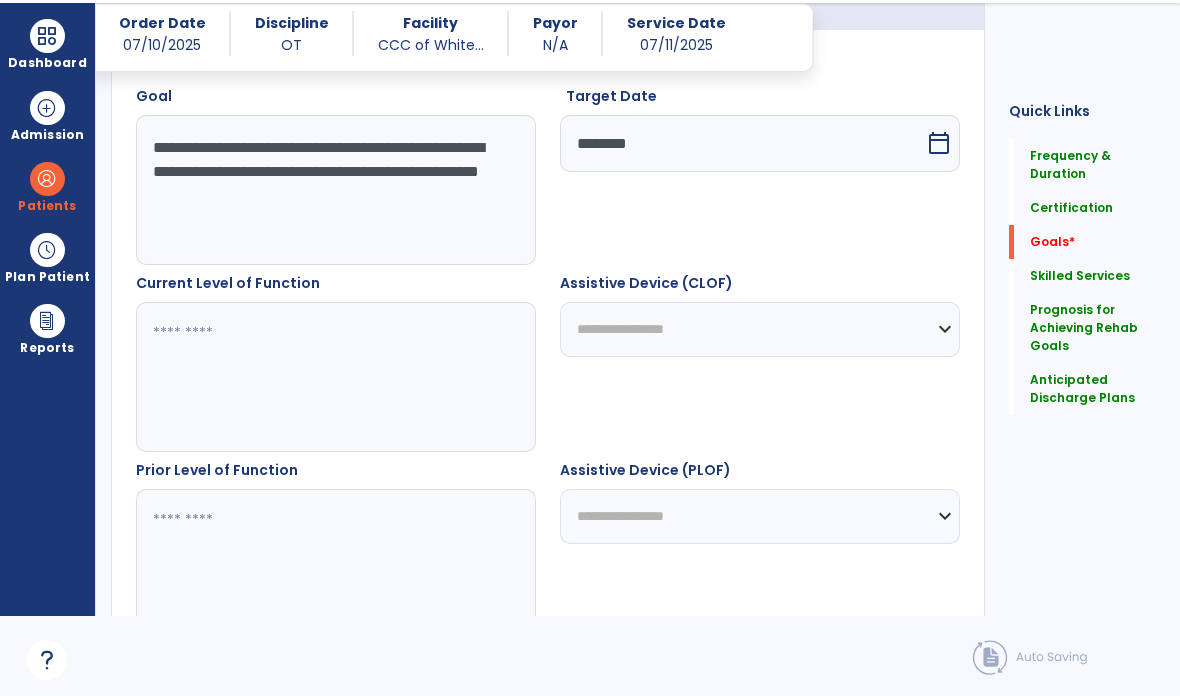 click on "**********" at bounding box center (336, 190) 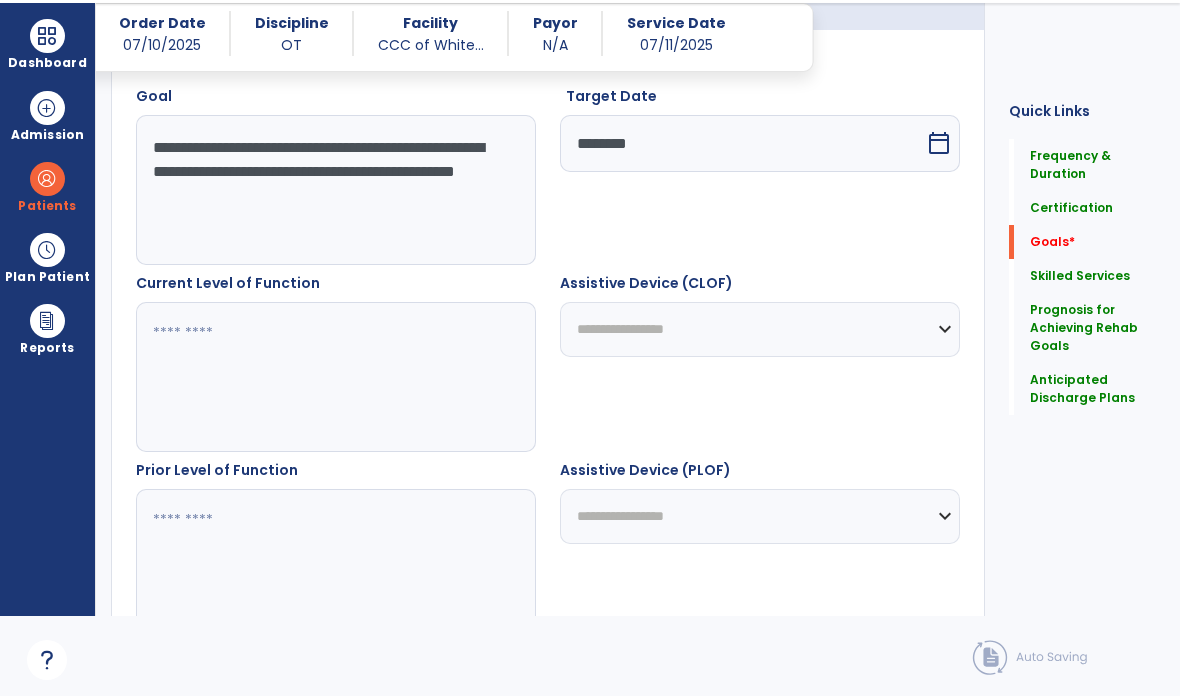 type on "**********" 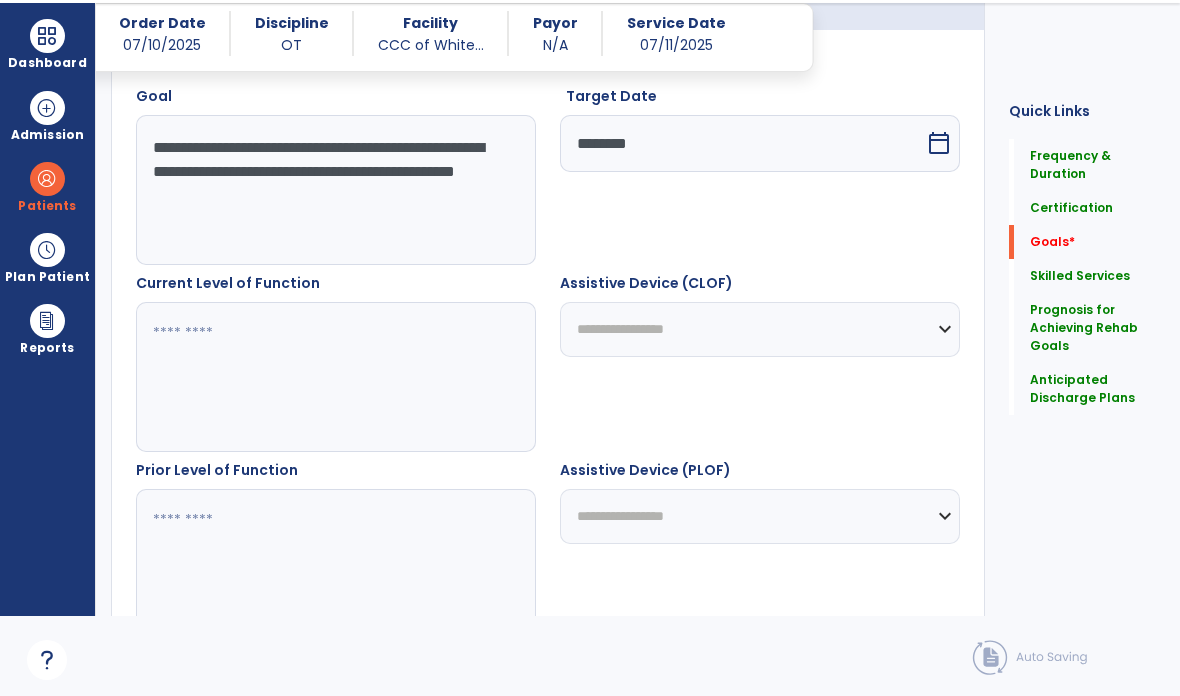 click on "********" at bounding box center (742, 143) 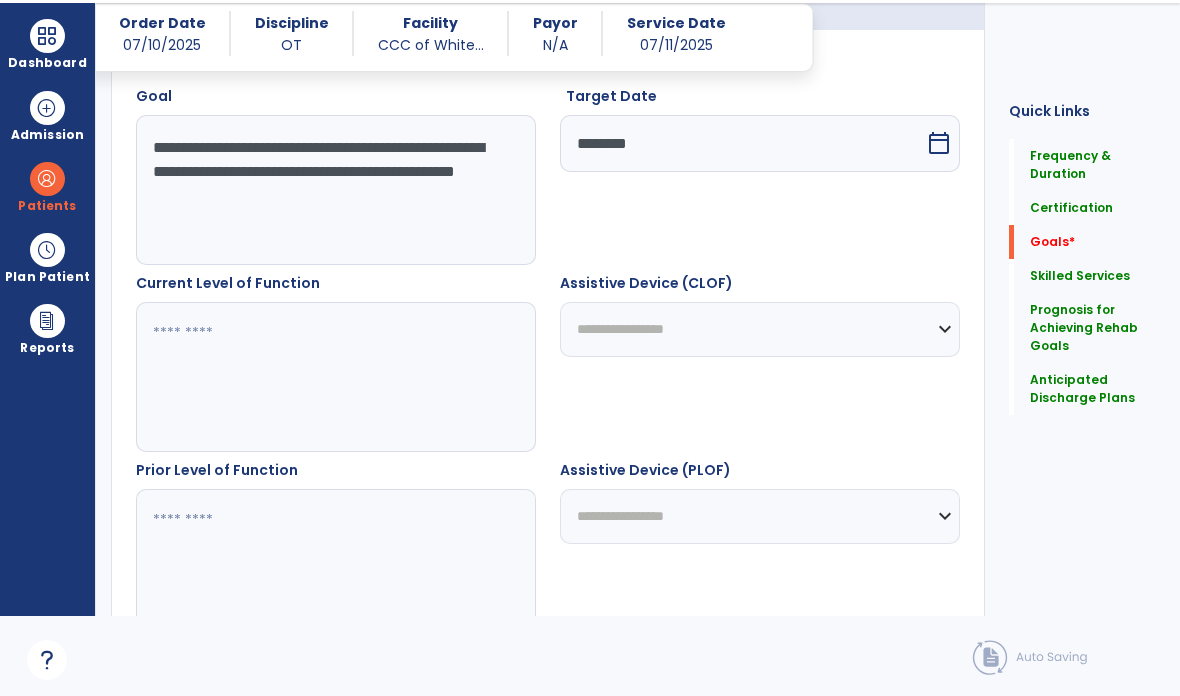 select on "*" 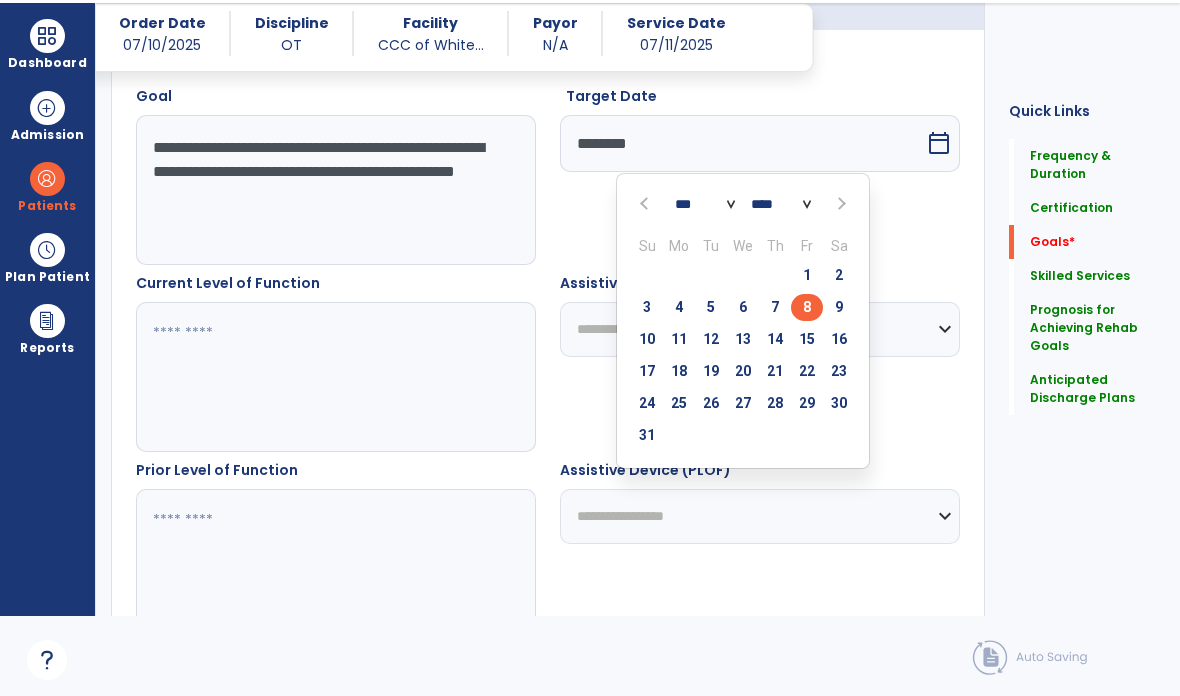 click on "Target Date  ******** *** *** *** *** *** *** *** *** *** *** *** *** **** **** **** **** **** **** **** **** **** **** **** **** **** **** **** **** **** **** **** **** **** Su Mo Tu We Th Fr Sa  27   28   29   30   31   1   2   3   4   5   6   7   8   9   10   11   12   13   14   15   16   17   18   19   20   21   22   23   24   25   26   27   28   29   30   31   1   2   3   4   5   6   calendar_today" at bounding box center [760, 175] 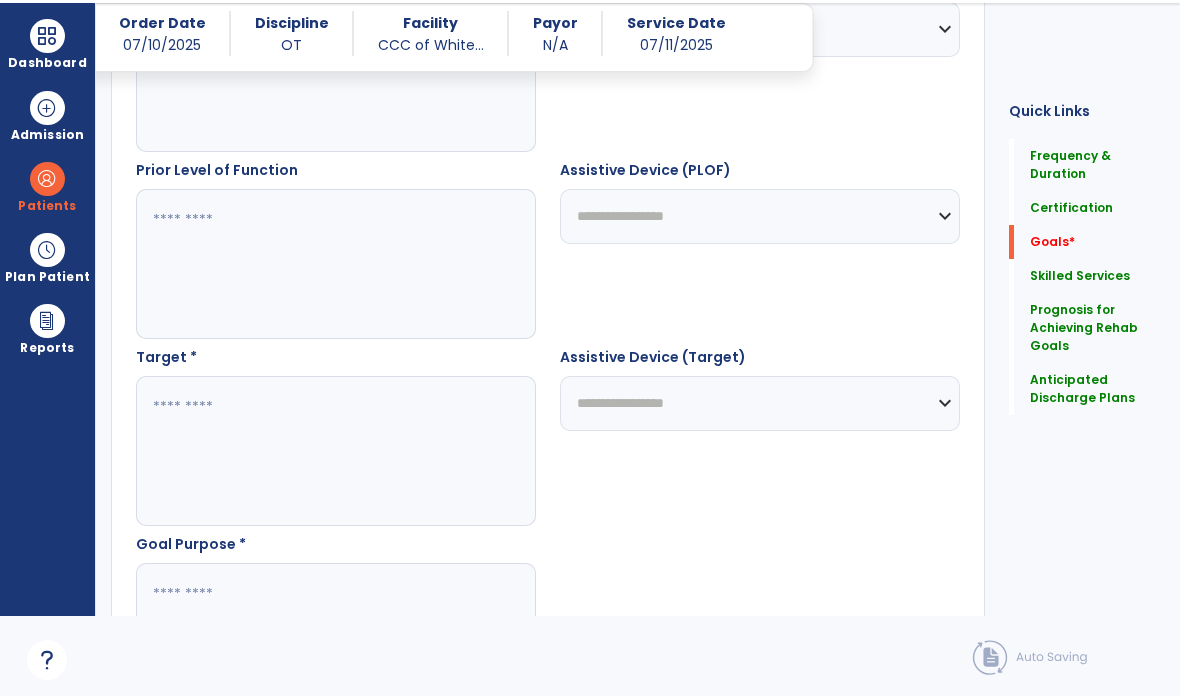 scroll, scrollTop: 892, scrollLeft: 0, axis: vertical 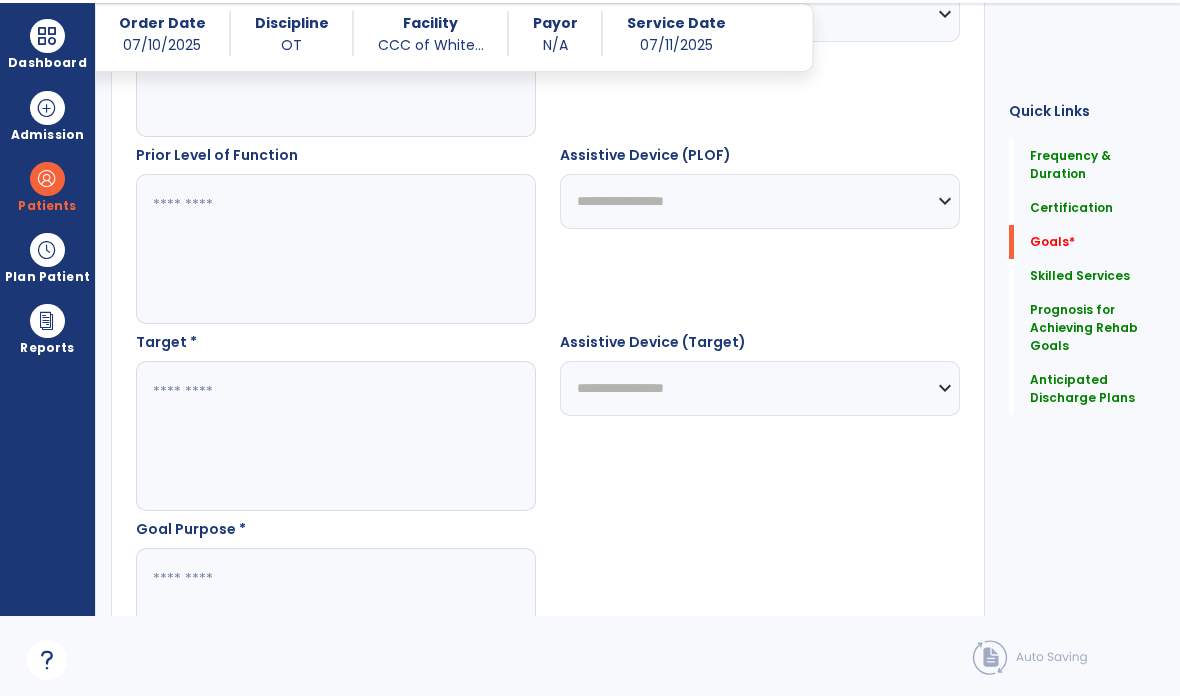 click at bounding box center [336, 436] 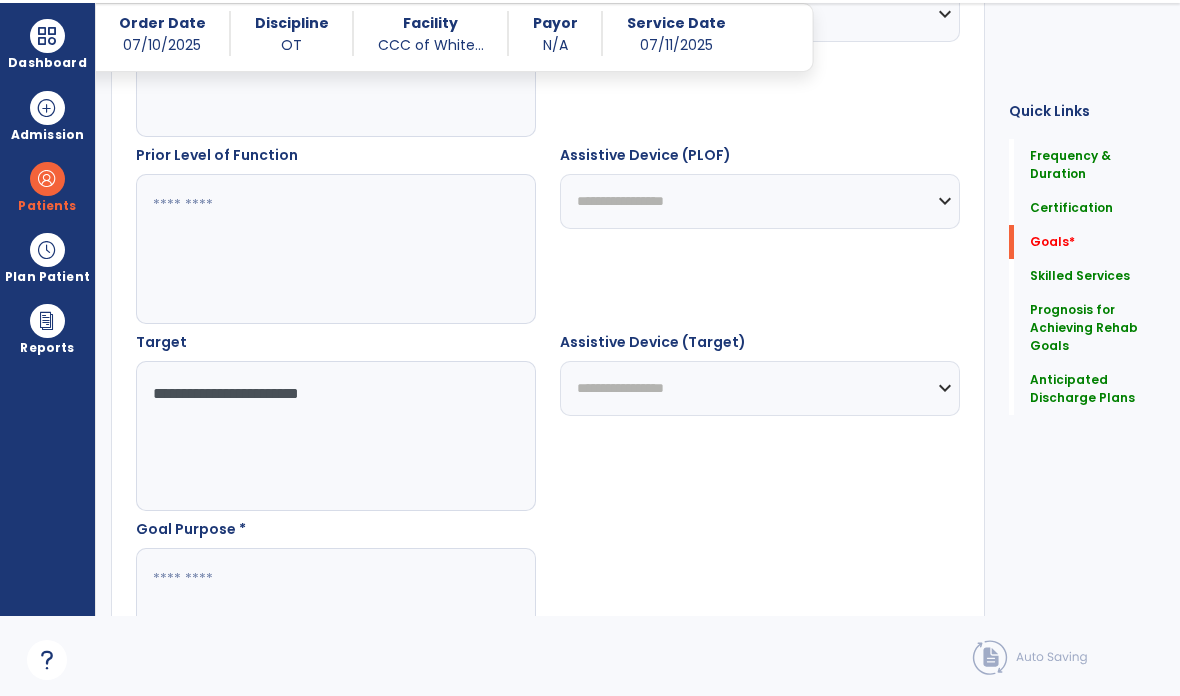 type on "**********" 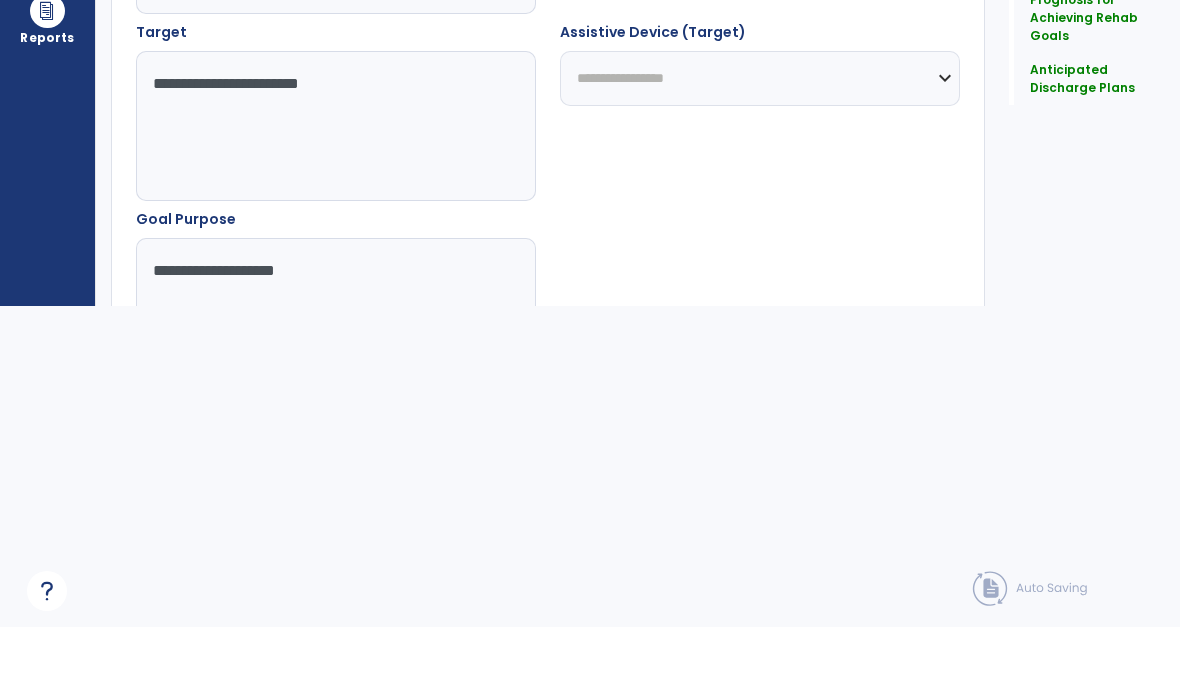 click on "**********" at bounding box center [336, 382] 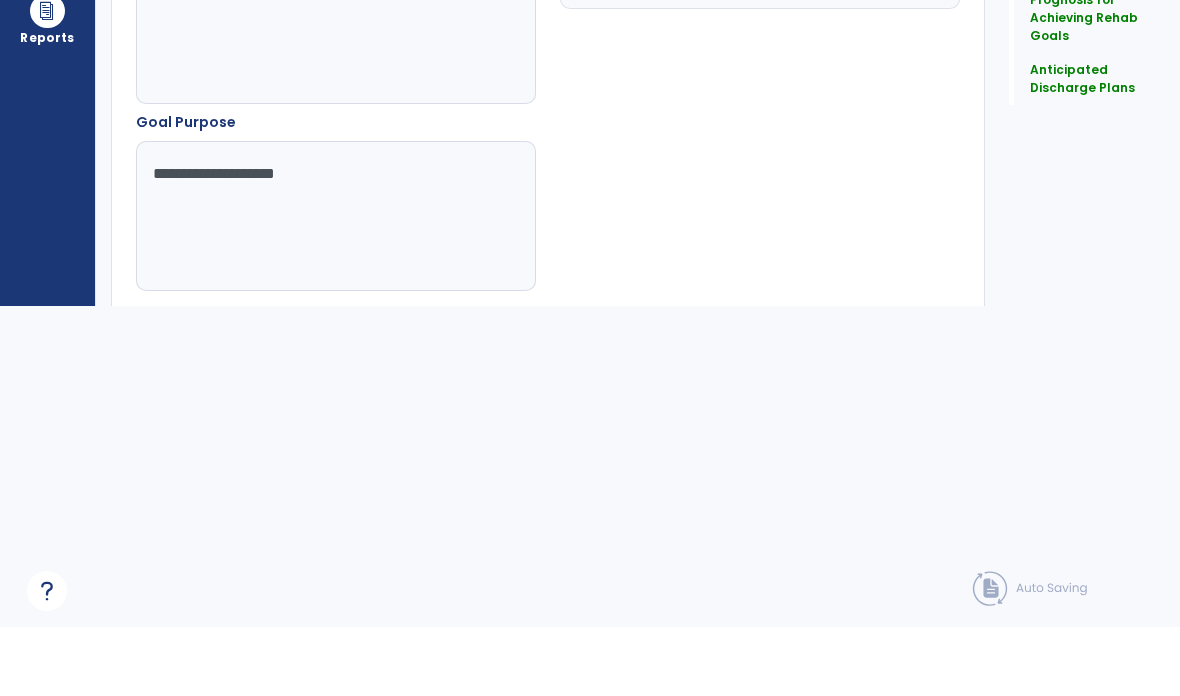 scroll, scrollTop: 390, scrollLeft: 0, axis: vertical 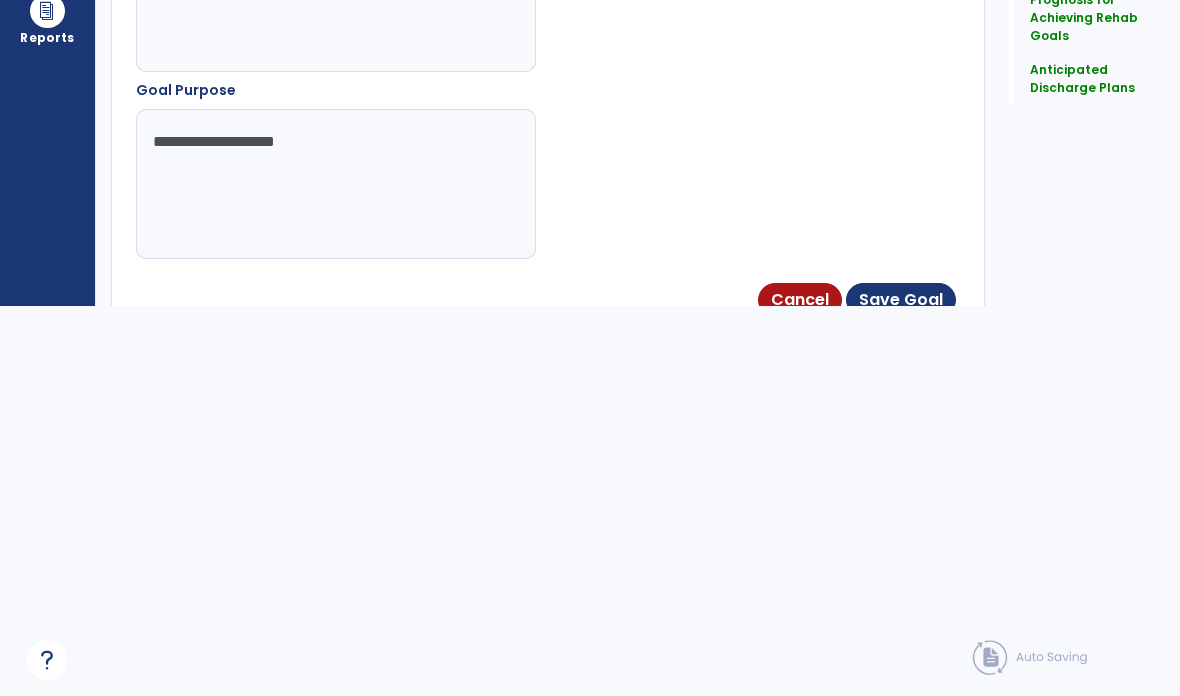 click on "Save Goal" at bounding box center (901, 300) 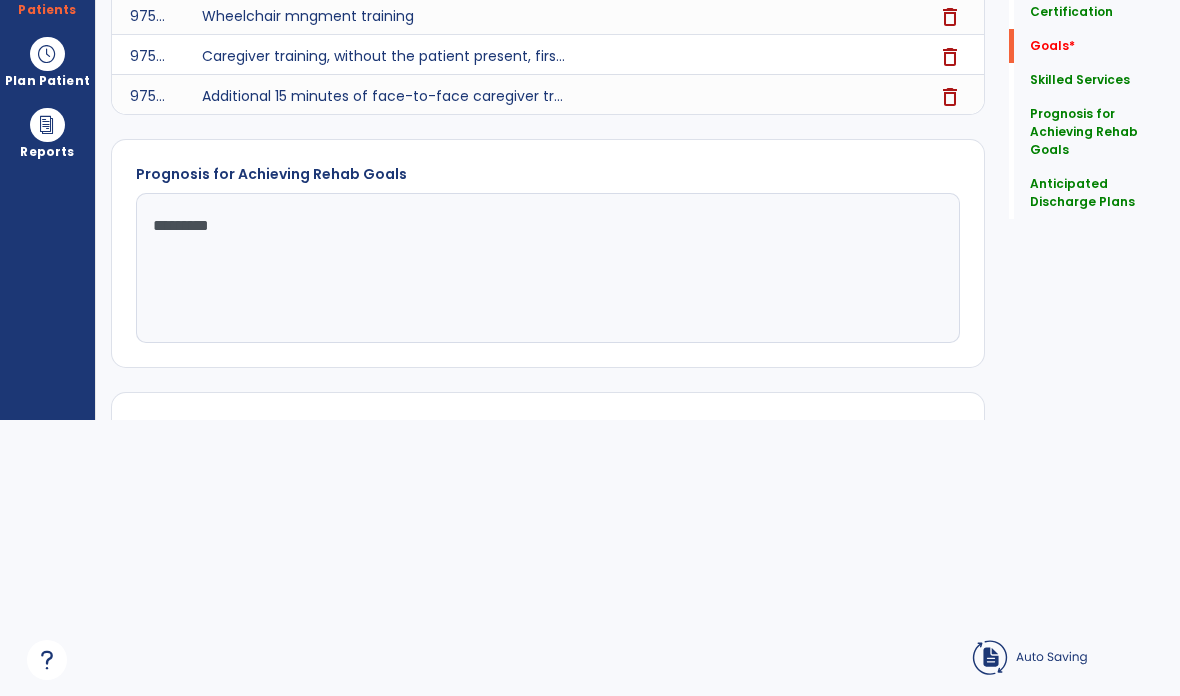 scroll, scrollTop: 276, scrollLeft: 0, axis: vertical 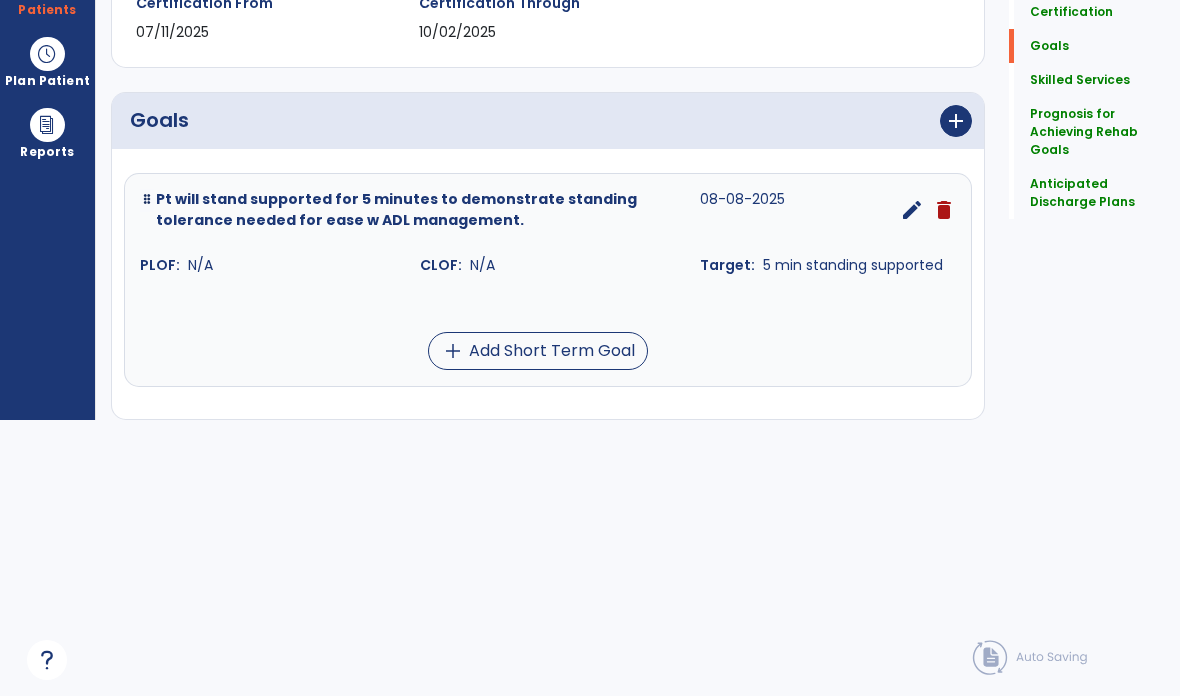 click on "add" at bounding box center (956, 121) 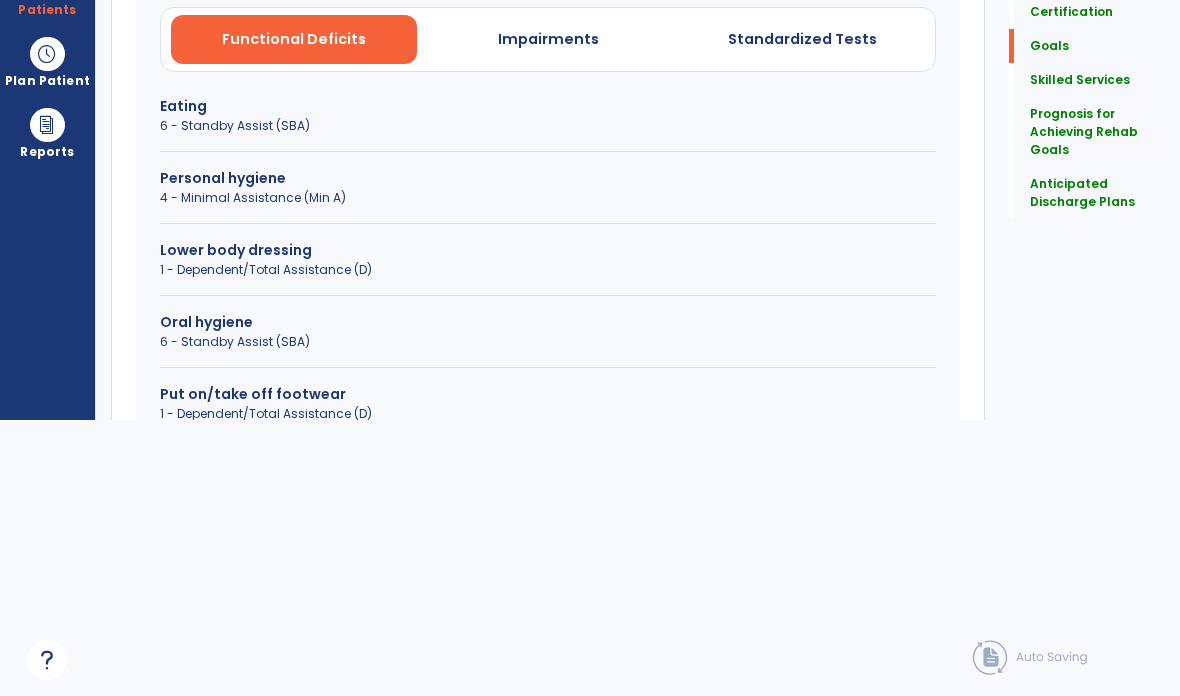 scroll, scrollTop: 497, scrollLeft: 0, axis: vertical 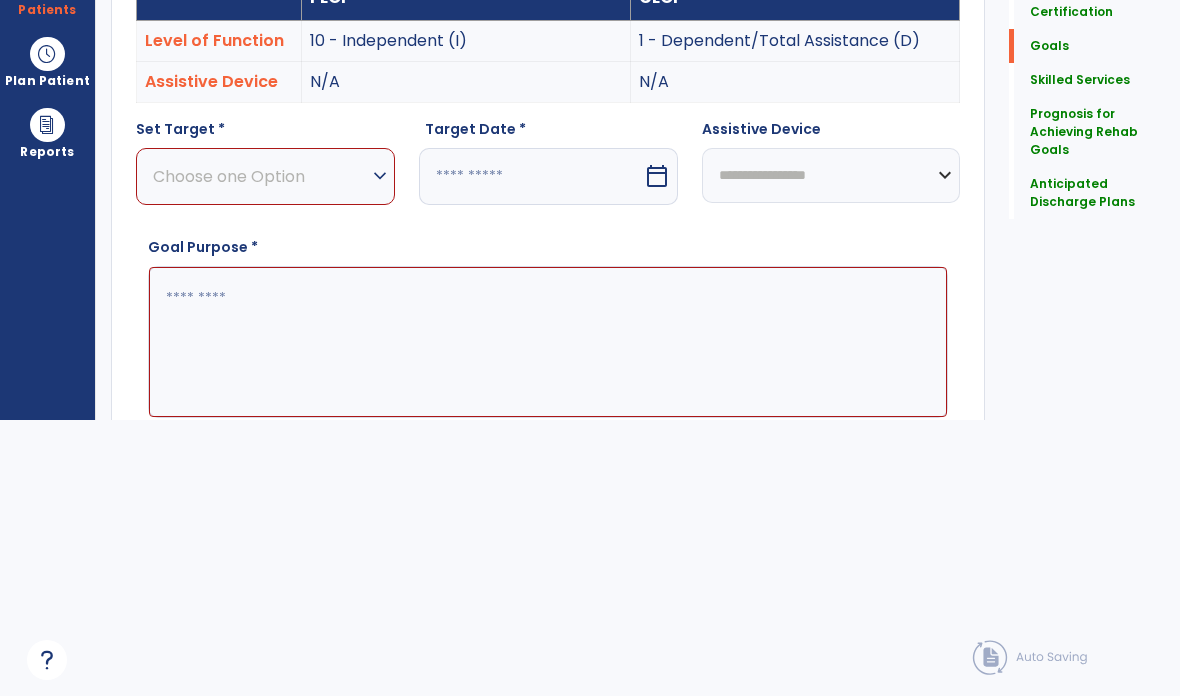 click on "Choose one Option" at bounding box center [260, 176] 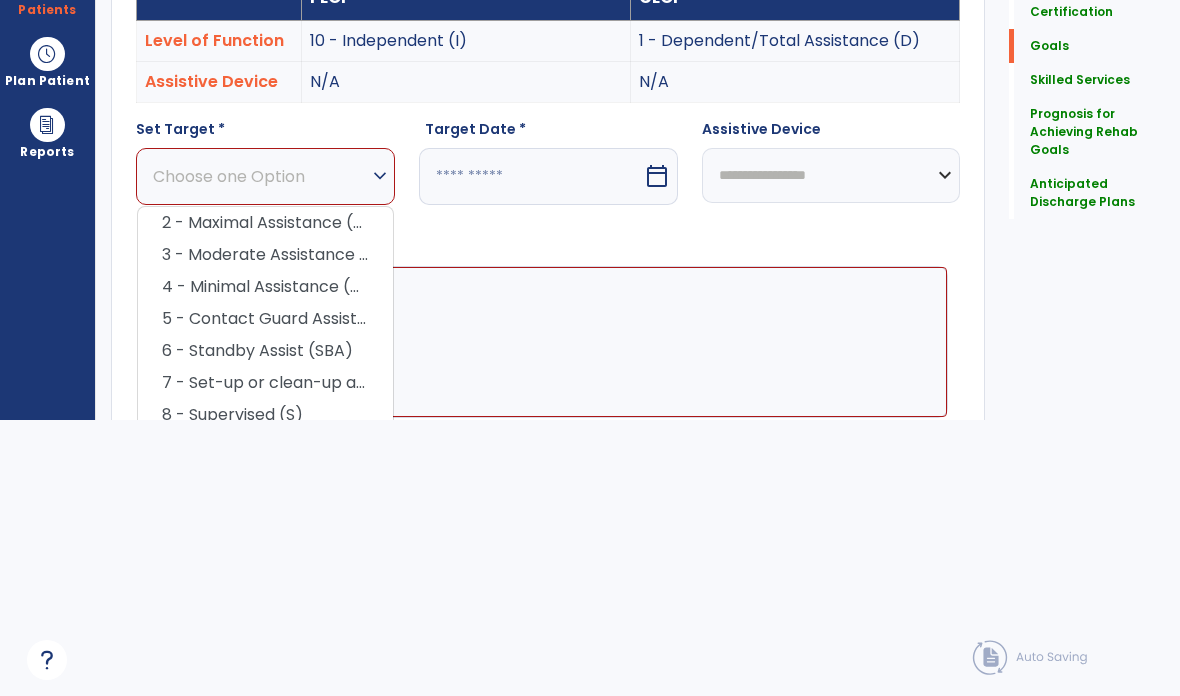 click on "4 - Minimal Assistance (Min A)" at bounding box center (265, 287) 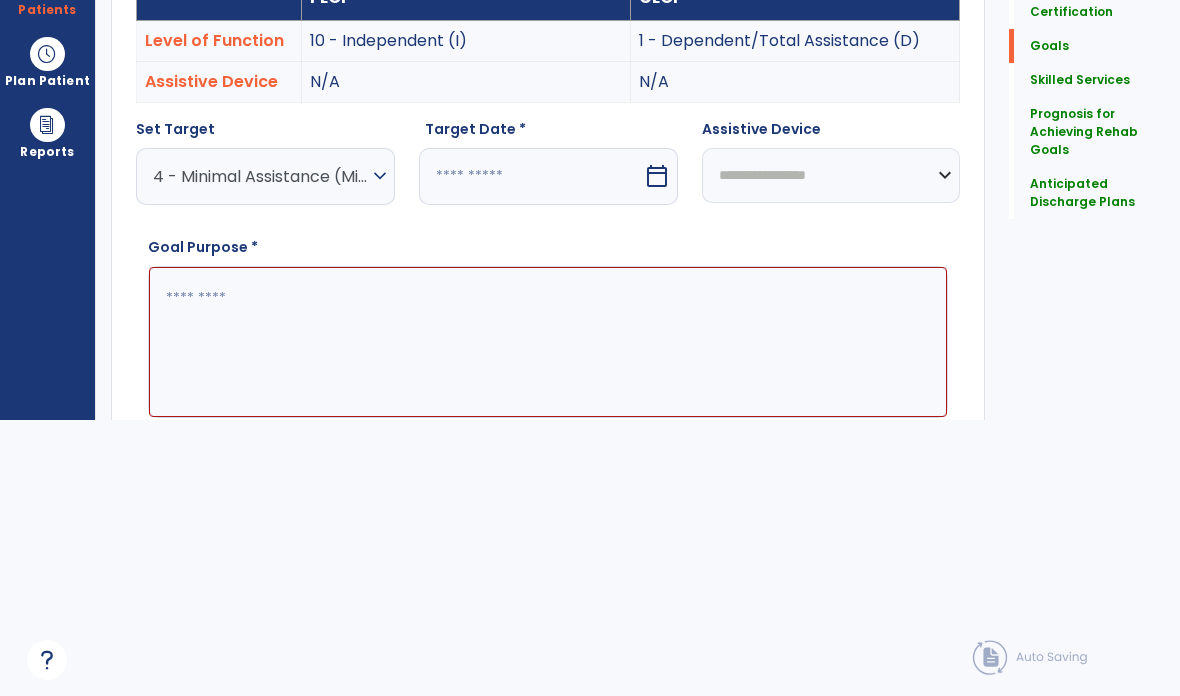 click at bounding box center (531, 176) 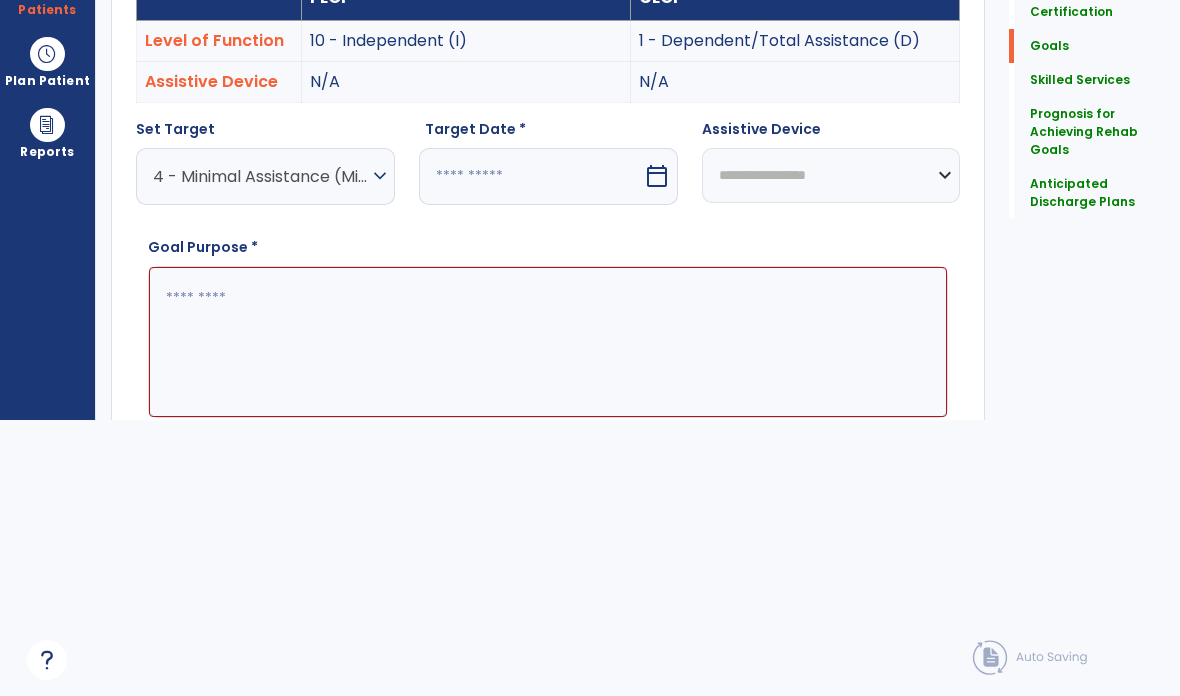 select on "*" 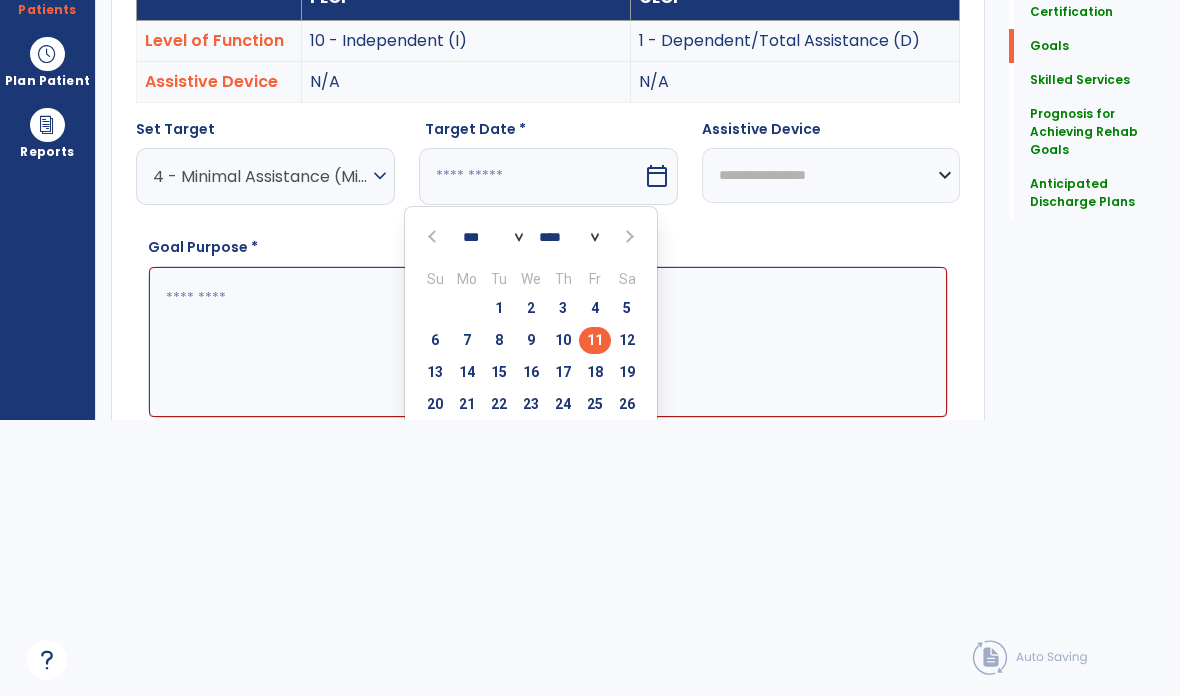 click at bounding box center (628, 237) 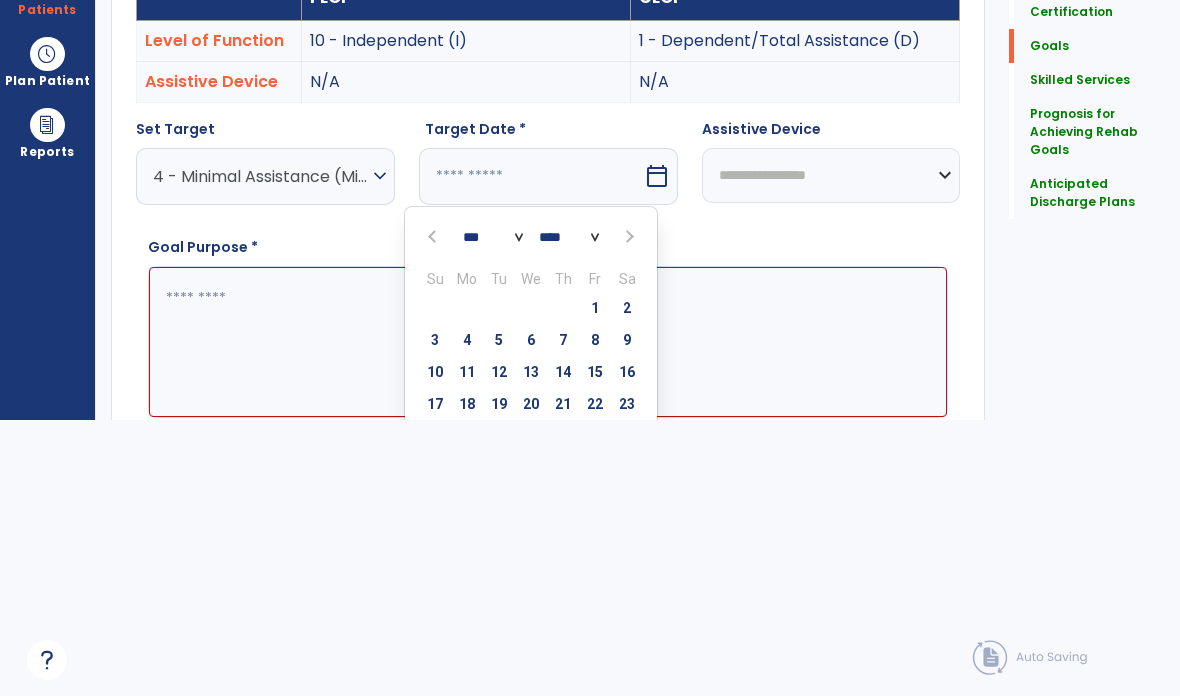 click on "8" at bounding box center (595, 340) 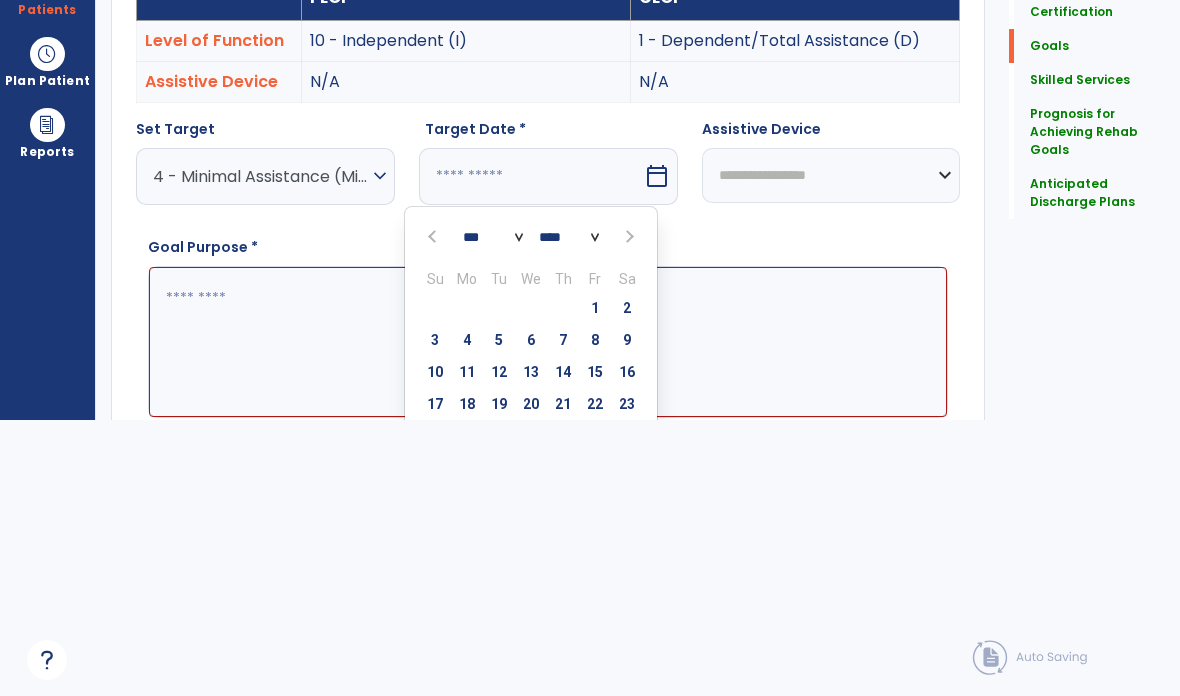 type on "********" 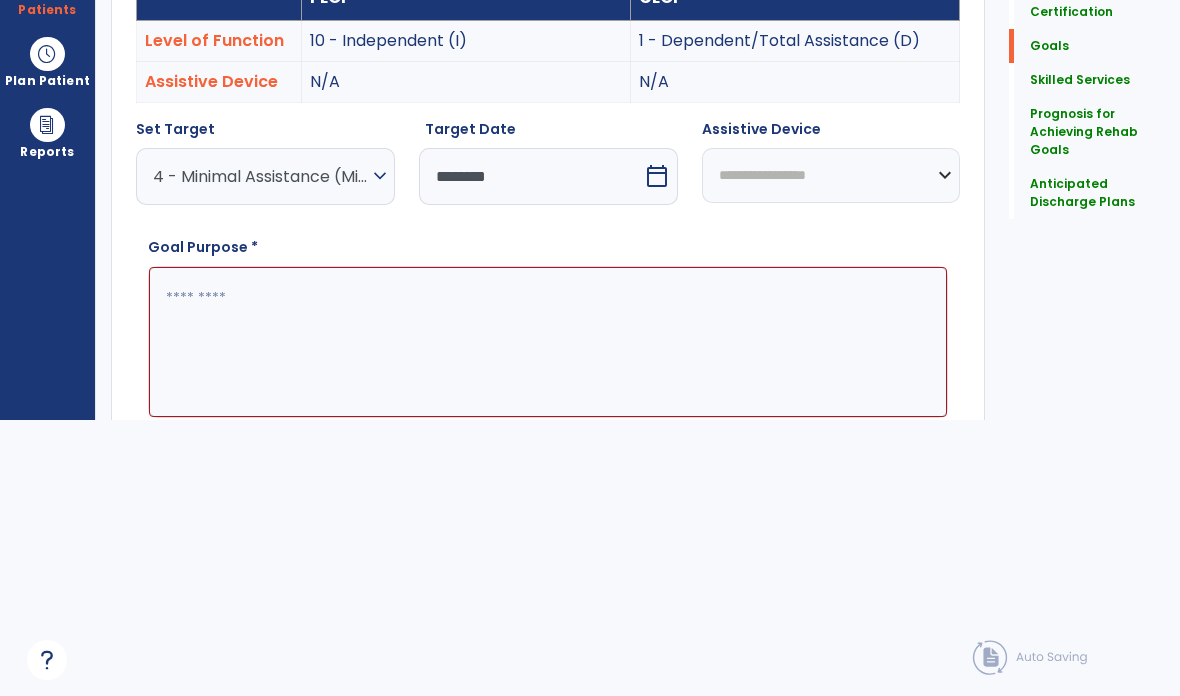 click at bounding box center [548, 342] 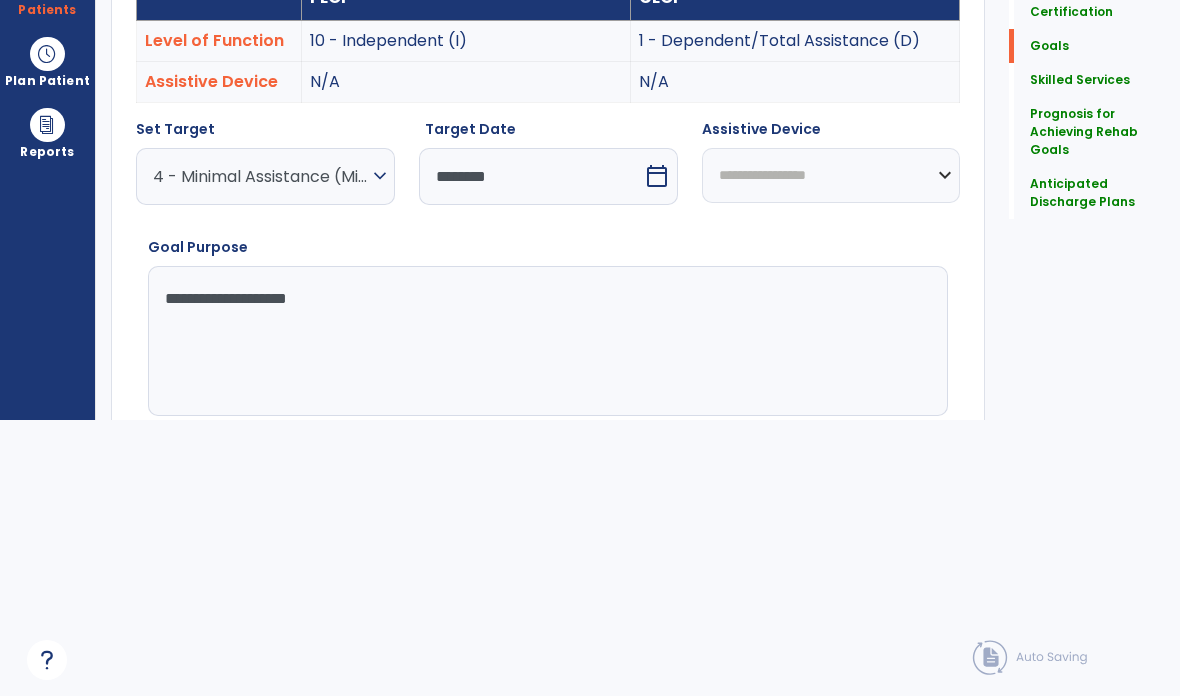 click on "Save Goal" at bounding box center (901, 449) 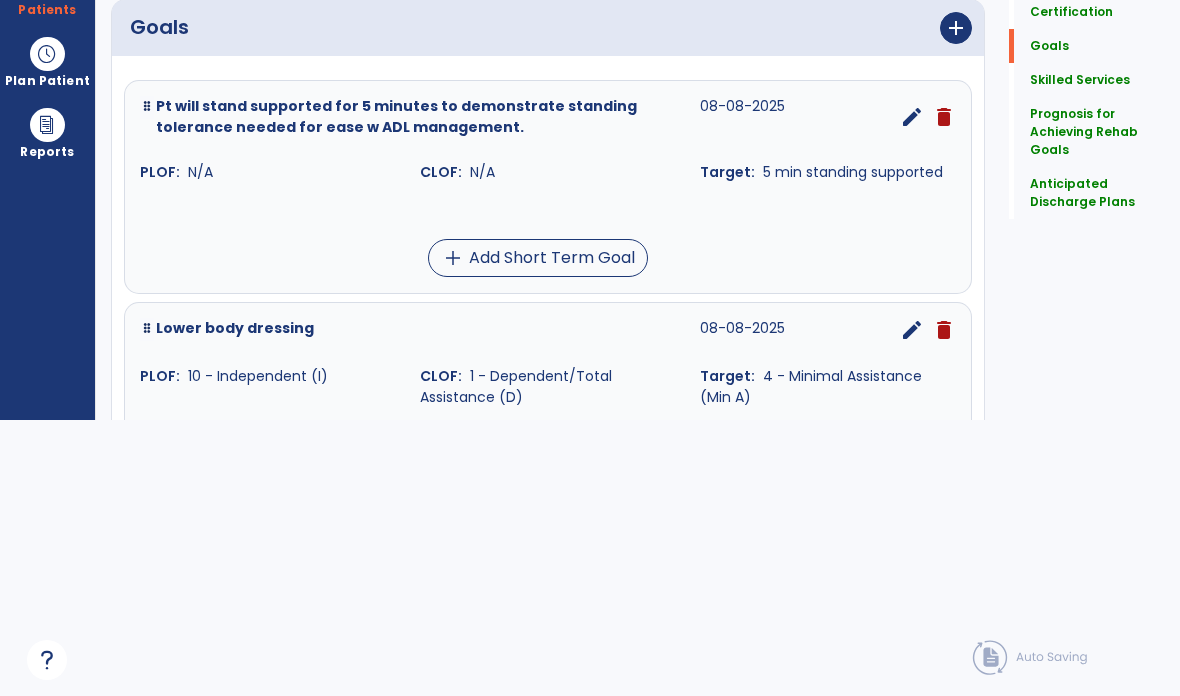 scroll, scrollTop: 359, scrollLeft: 0, axis: vertical 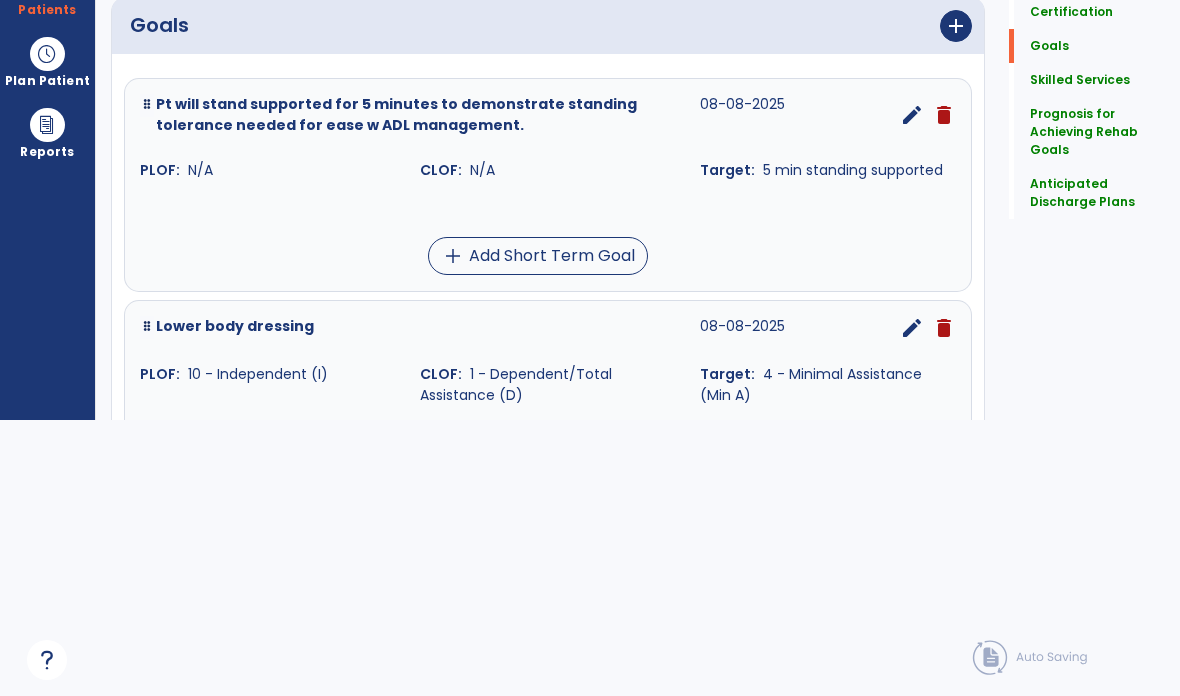 click on "add" at bounding box center (956, 26) 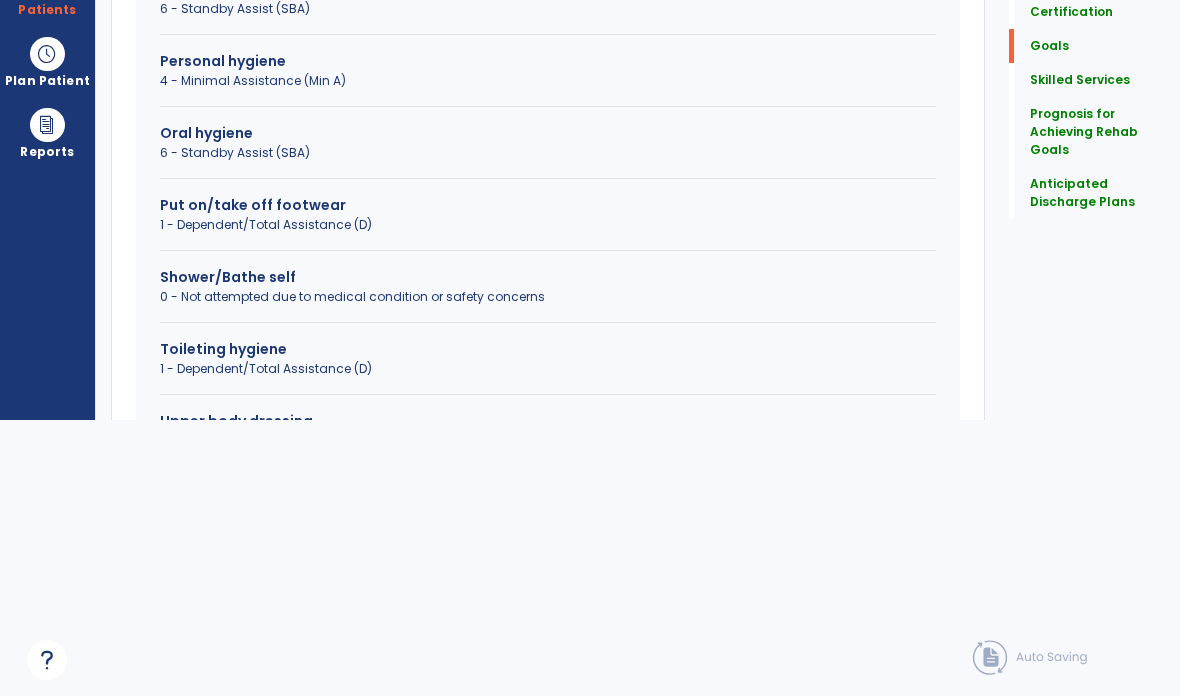 scroll, scrollTop: 612, scrollLeft: 0, axis: vertical 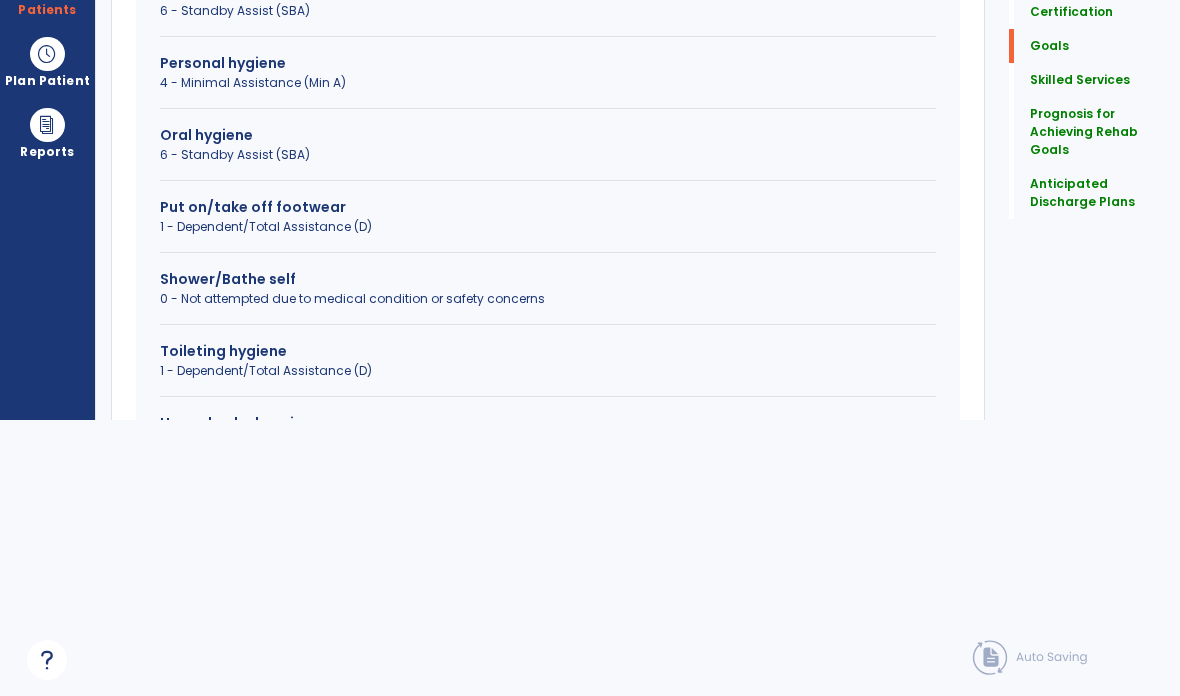 click on "1 - Dependent/Total Assistance (D)" at bounding box center [548, 371] 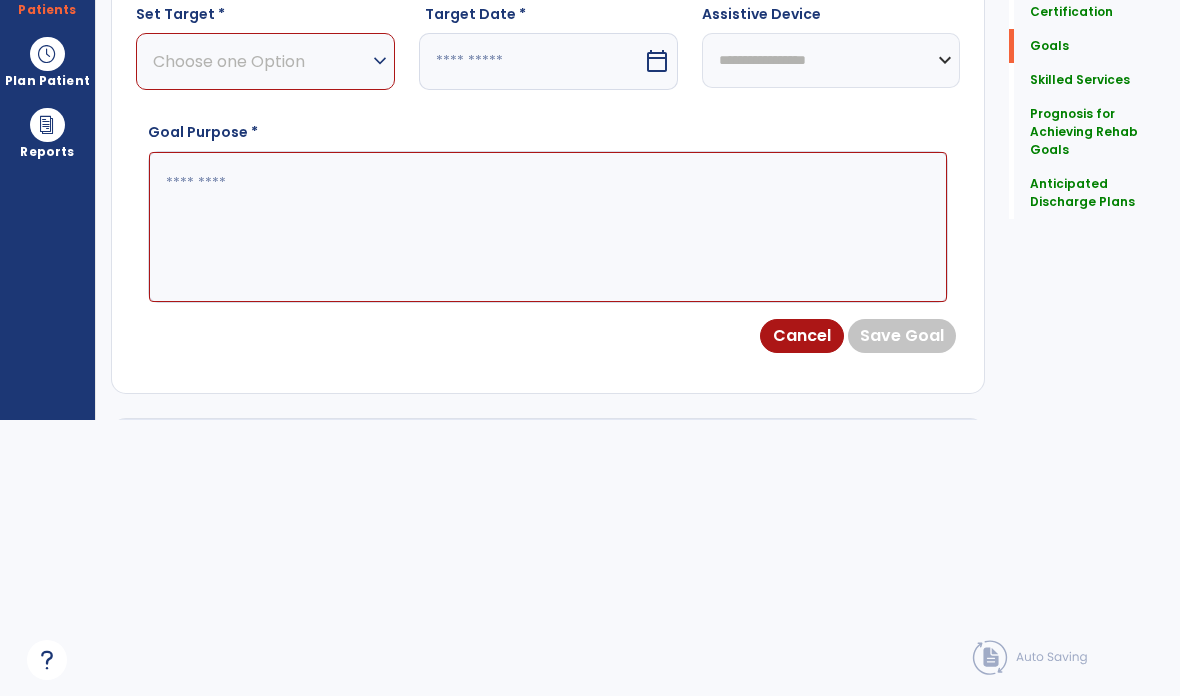 click on "expand_more" at bounding box center (380, 61) 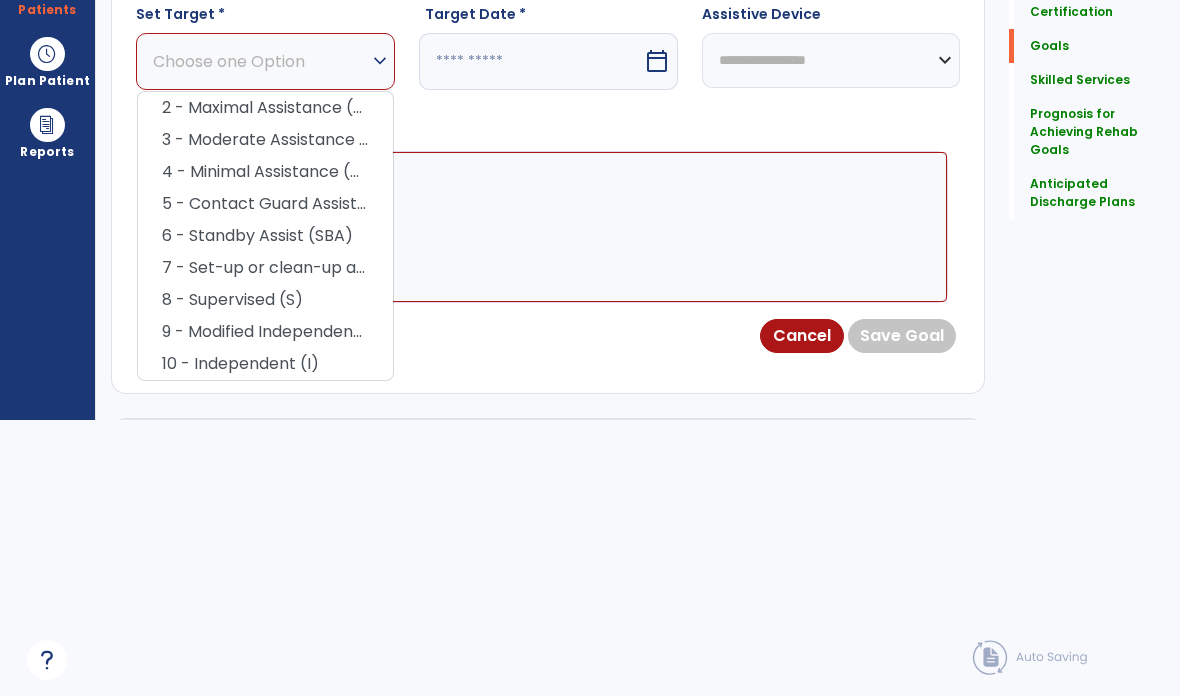 click on "4 - Minimal Assistance (Min A)" at bounding box center (265, 172) 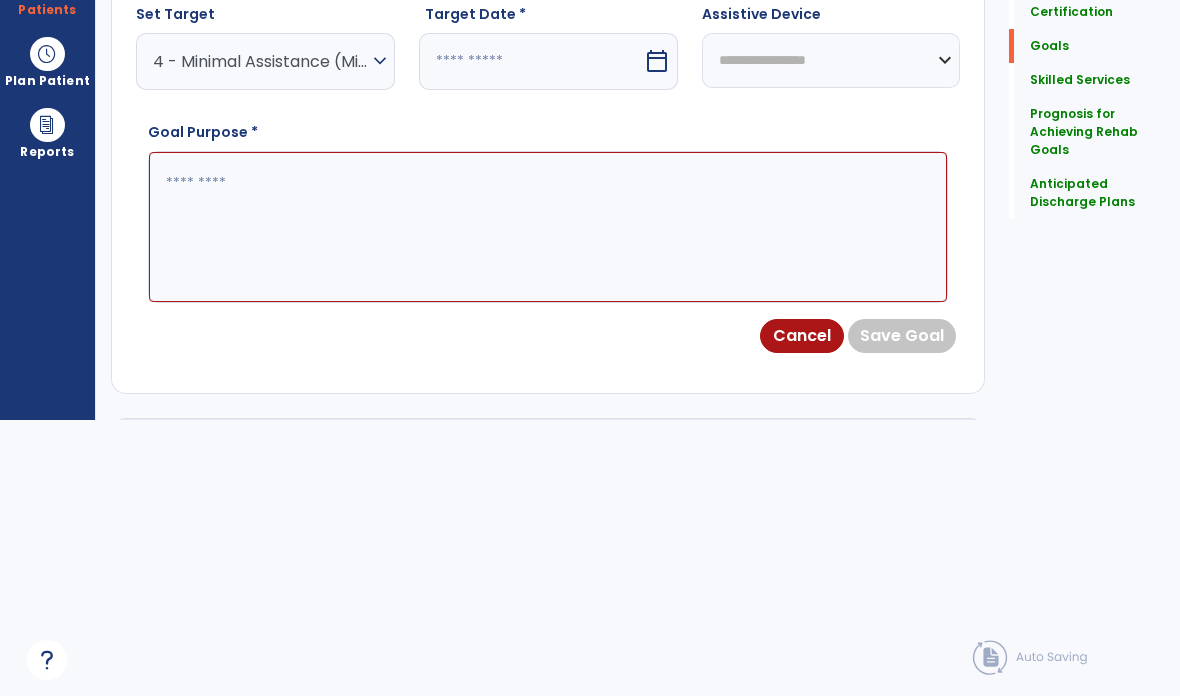 click at bounding box center [531, 61] 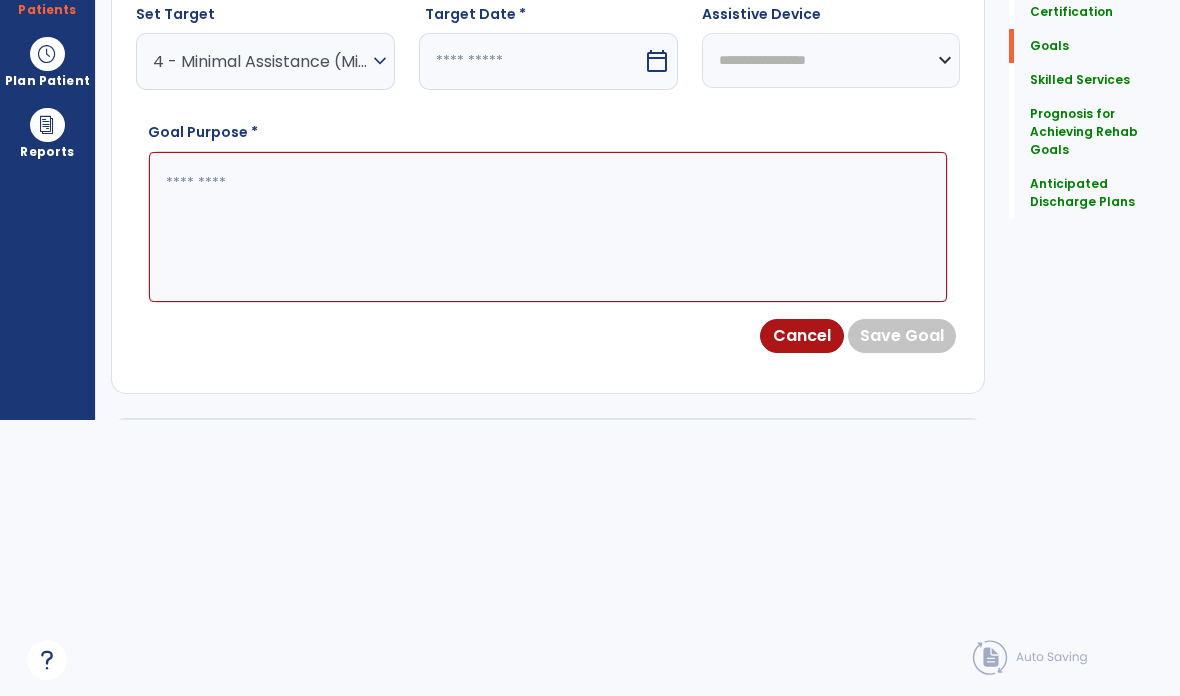 select on "*" 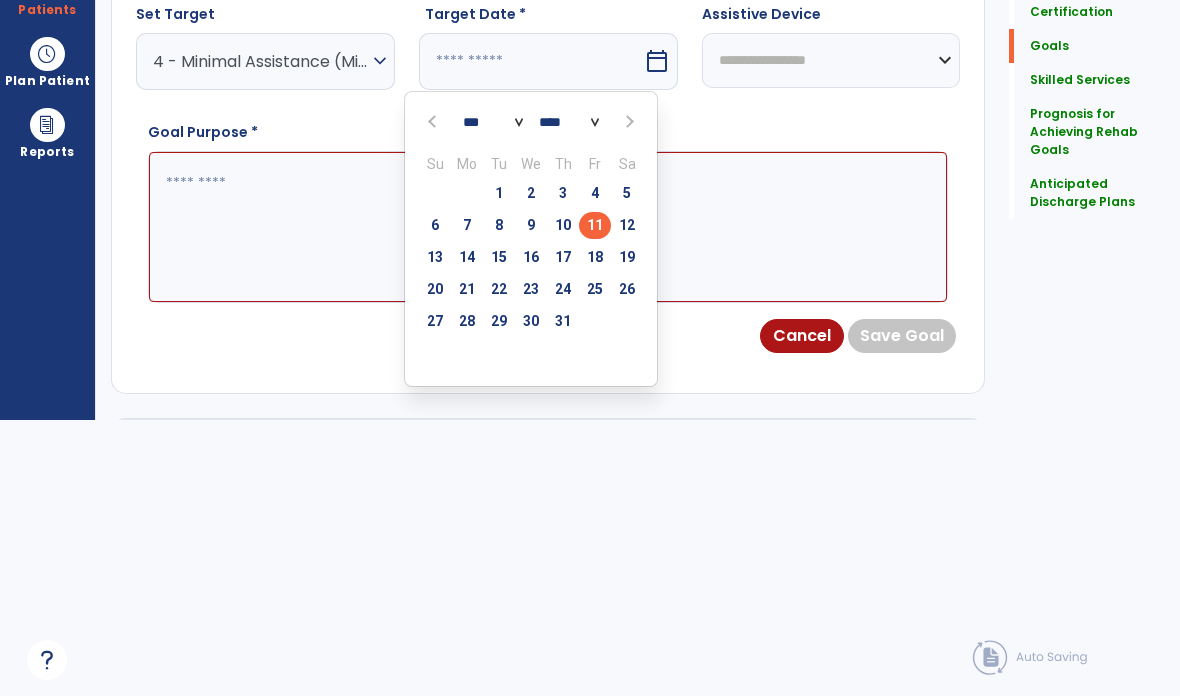 click at bounding box center [628, 122] 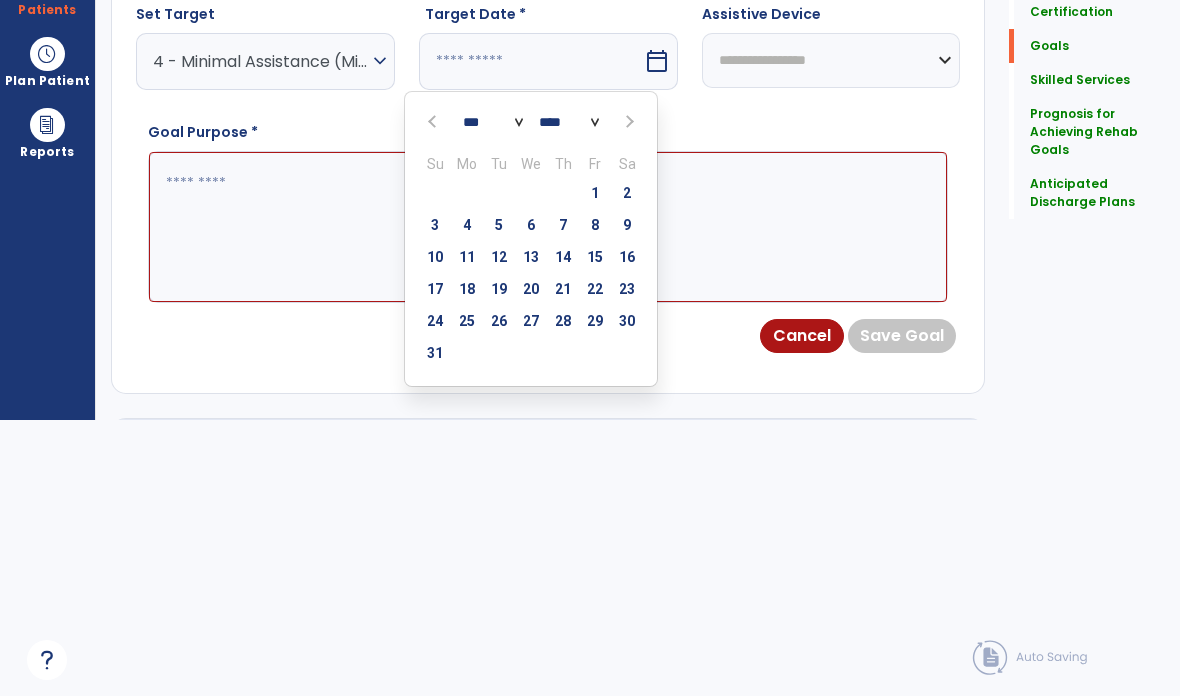 click on "8" at bounding box center [595, 225] 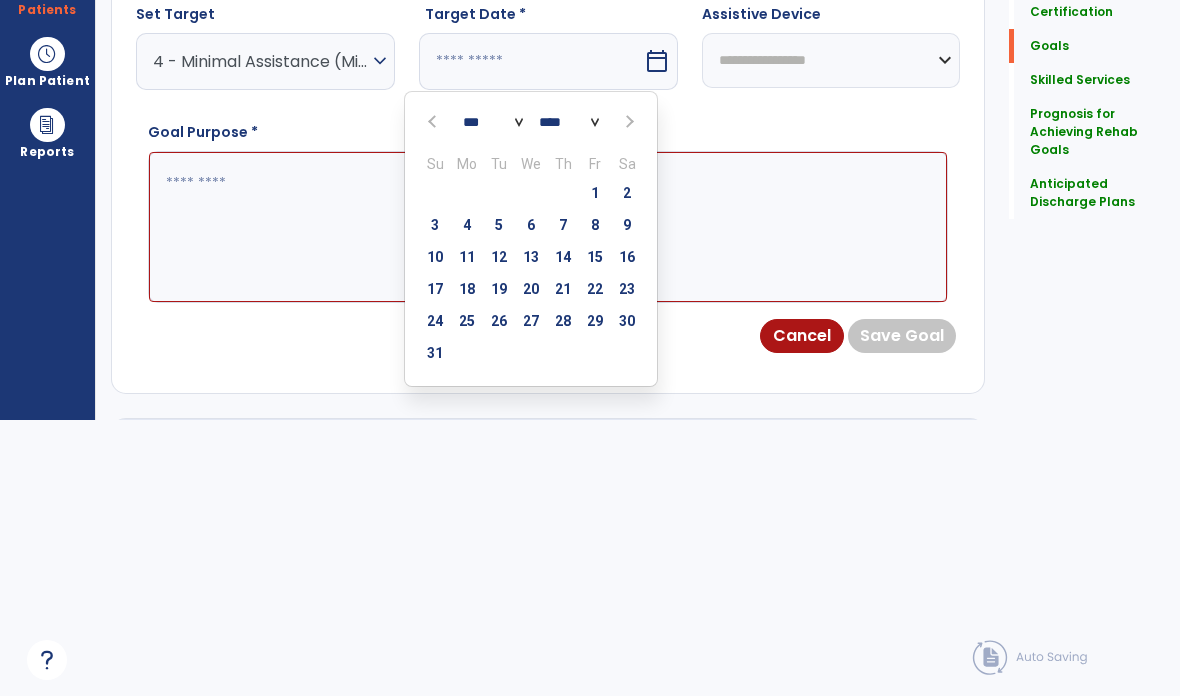 type on "********" 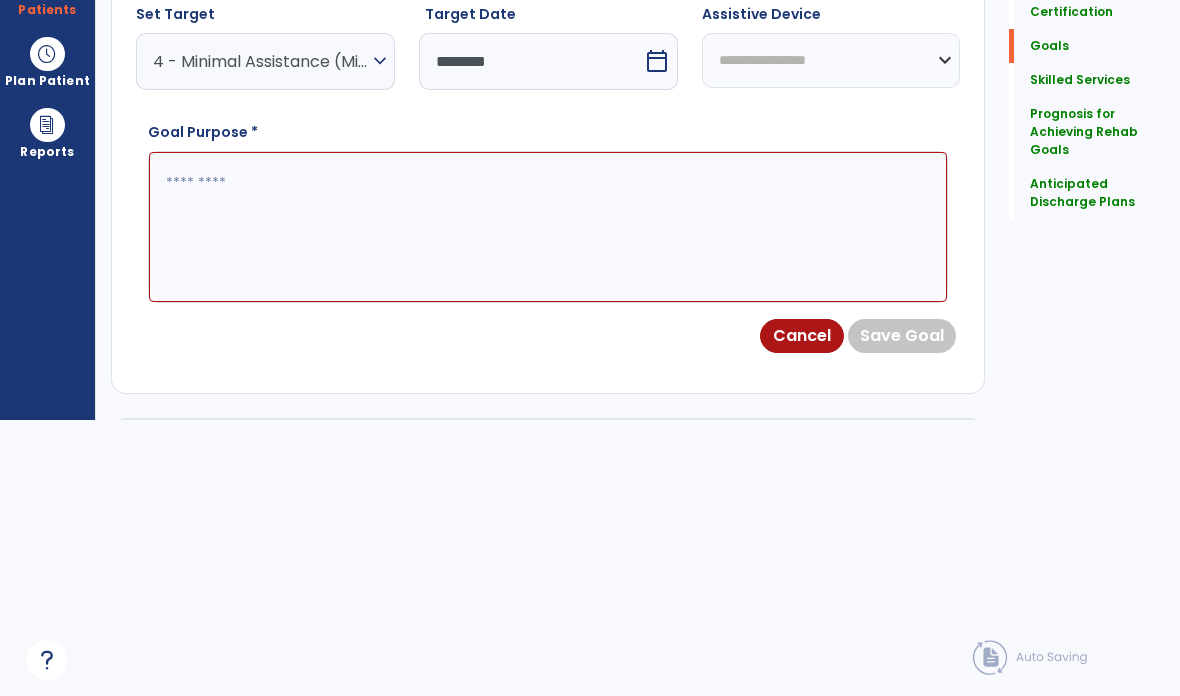 click at bounding box center (548, 227) 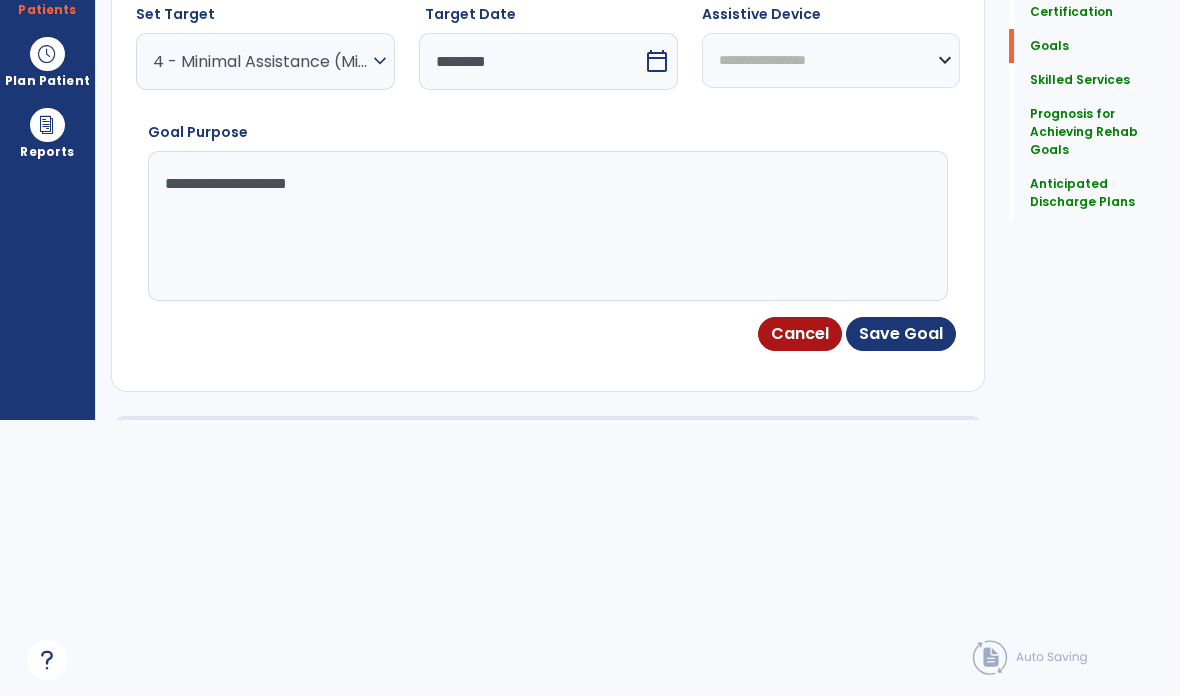 click on "Save Goal" at bounding box center (901, 334) 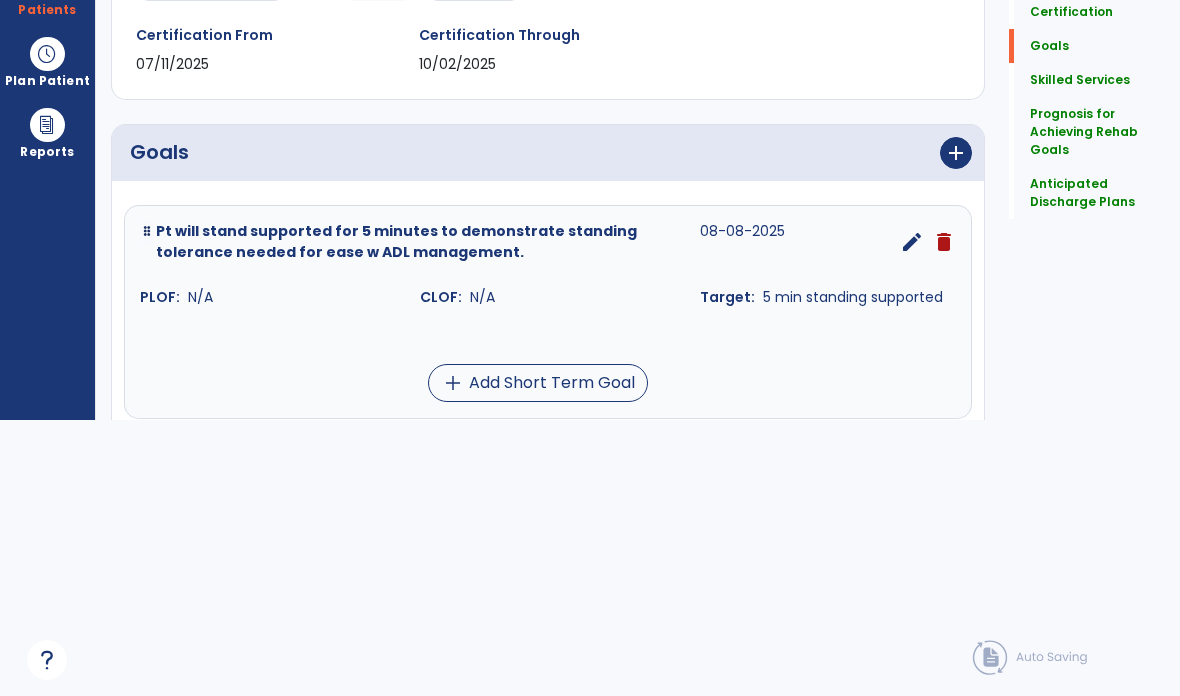 scroll, scrollTop: 233, scrollLeft: 0, axis: vertical 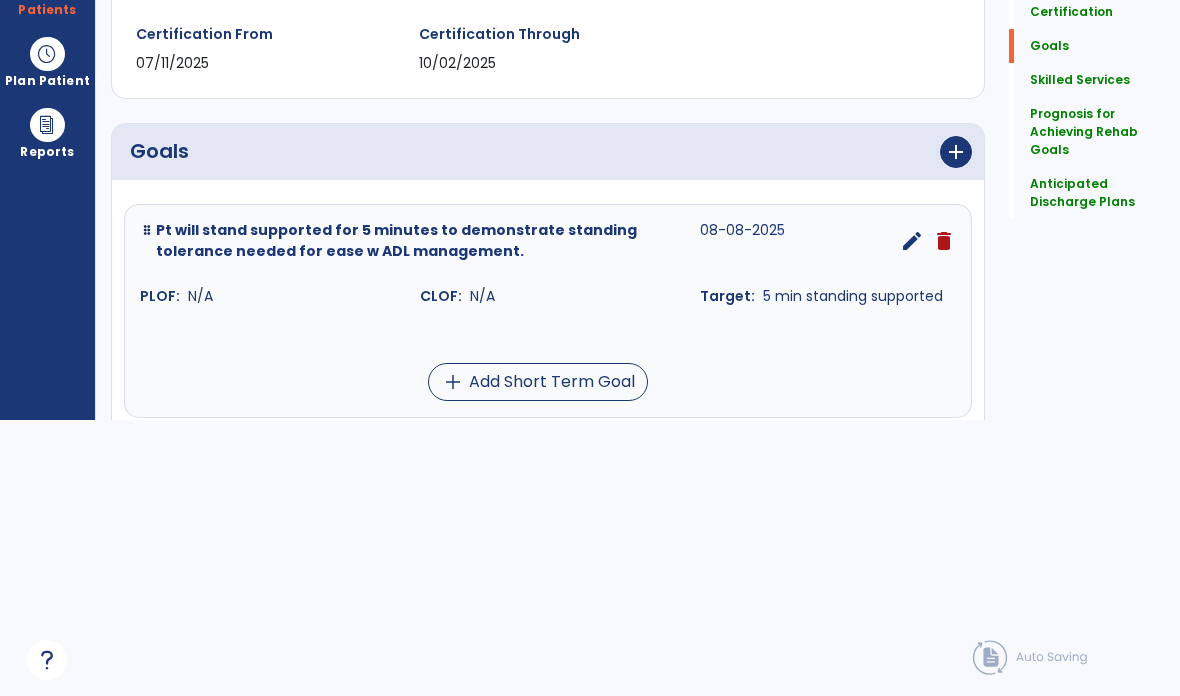 click on "add" at bounding box center (956, 152) 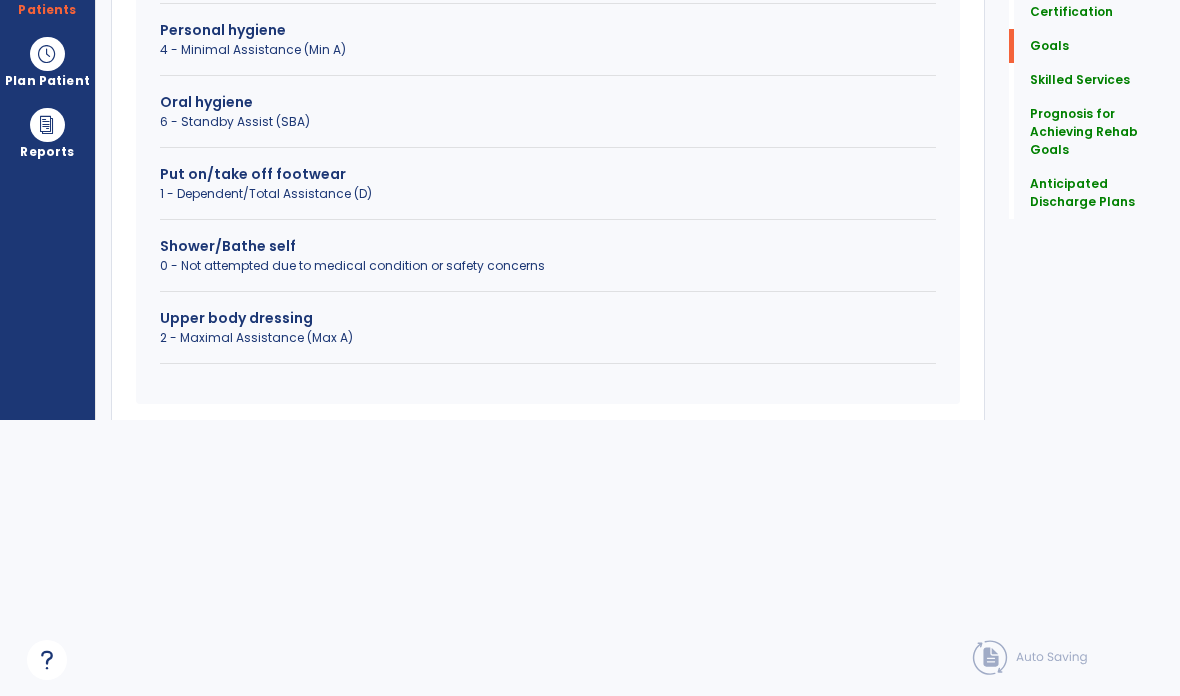scroll, scrollTop: 645, scrollLeft: 0, axis: vertical 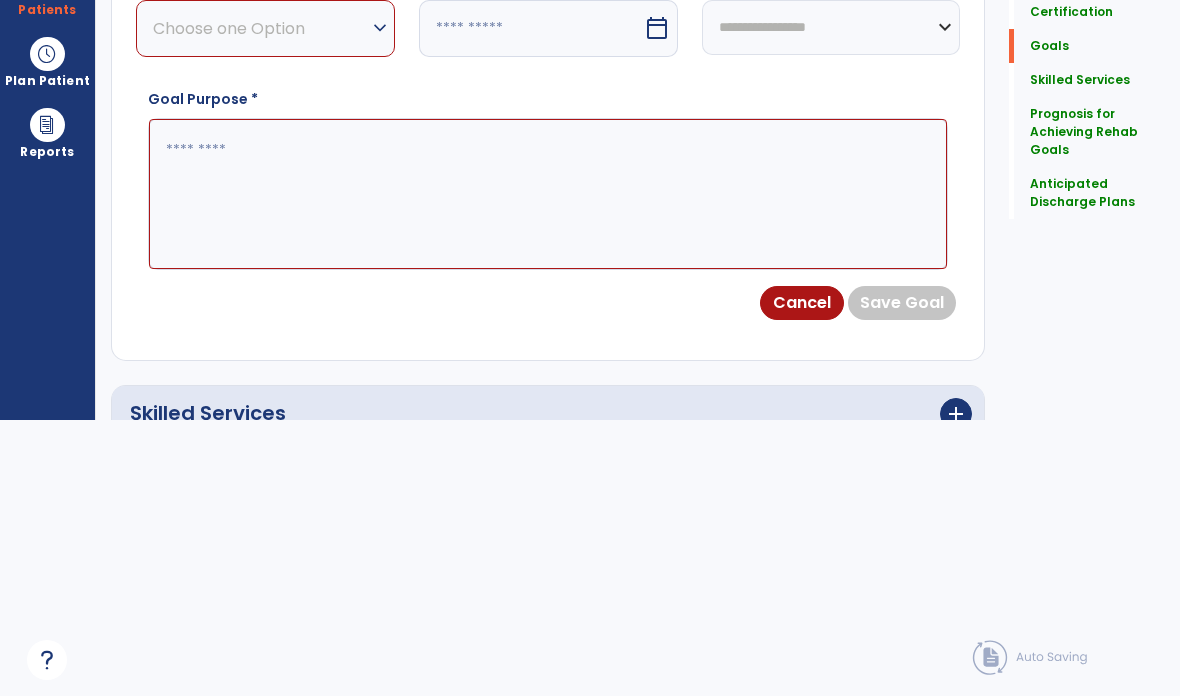 click on "Choose one Option" at bounding box center [260, 28] 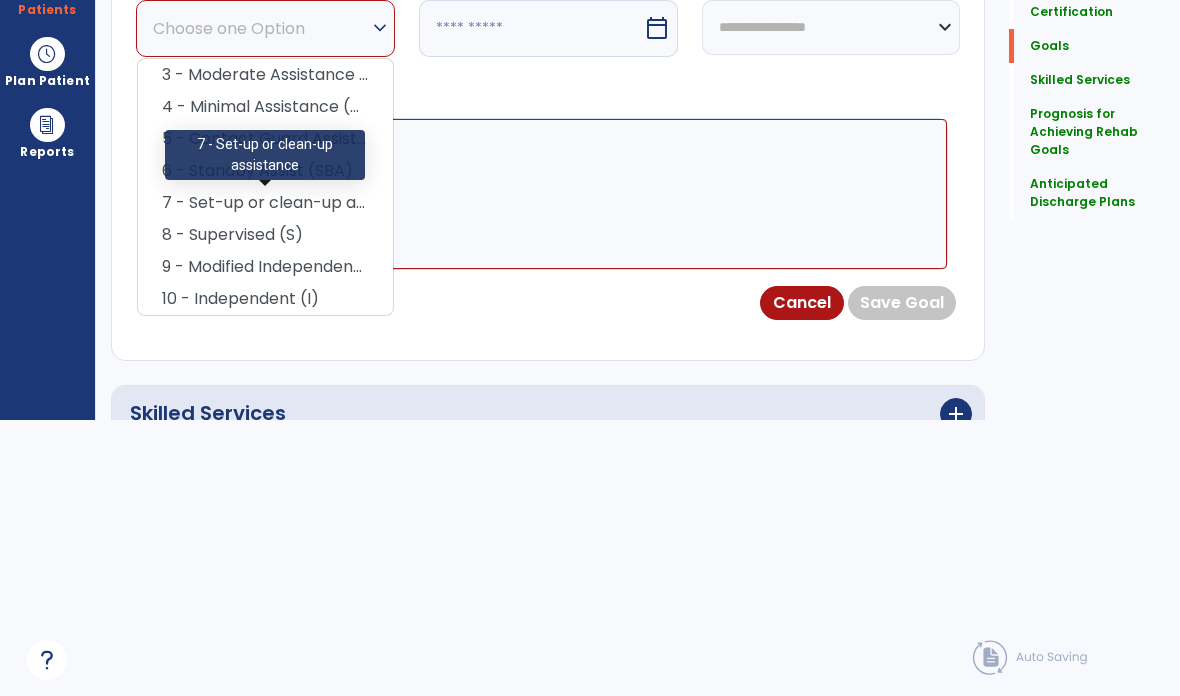 click on "7 - Set-up or clean-up assistance" at bounding box center [265, 203] 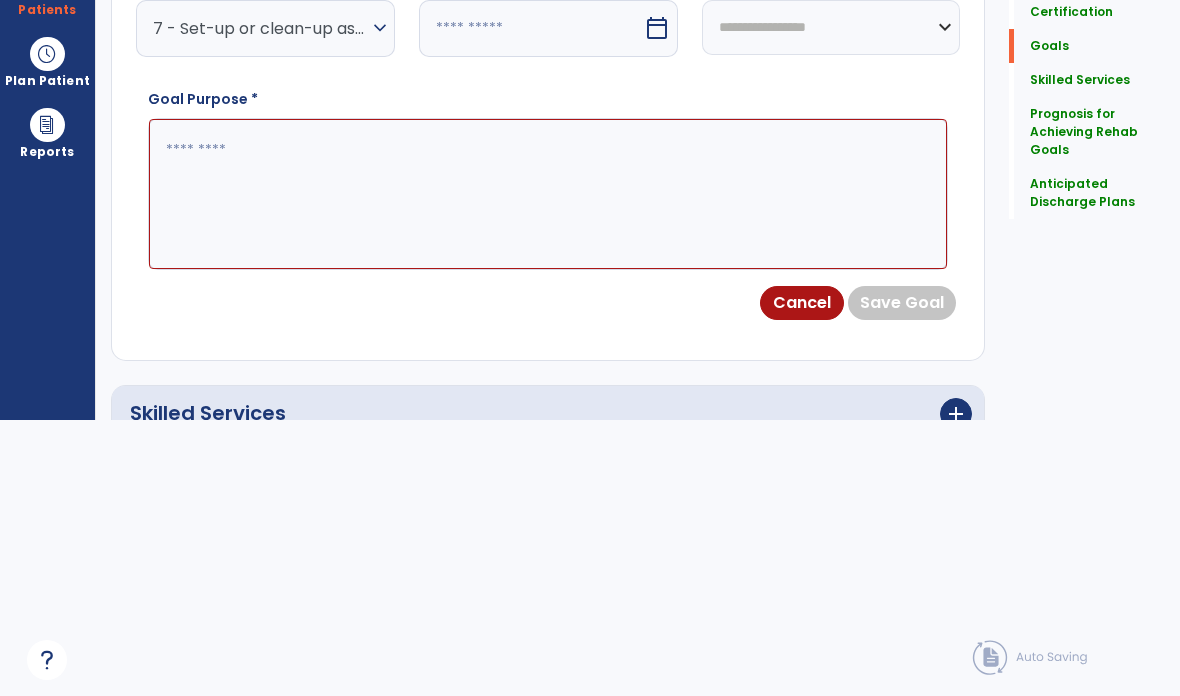 click at bounding box center [531, 28] 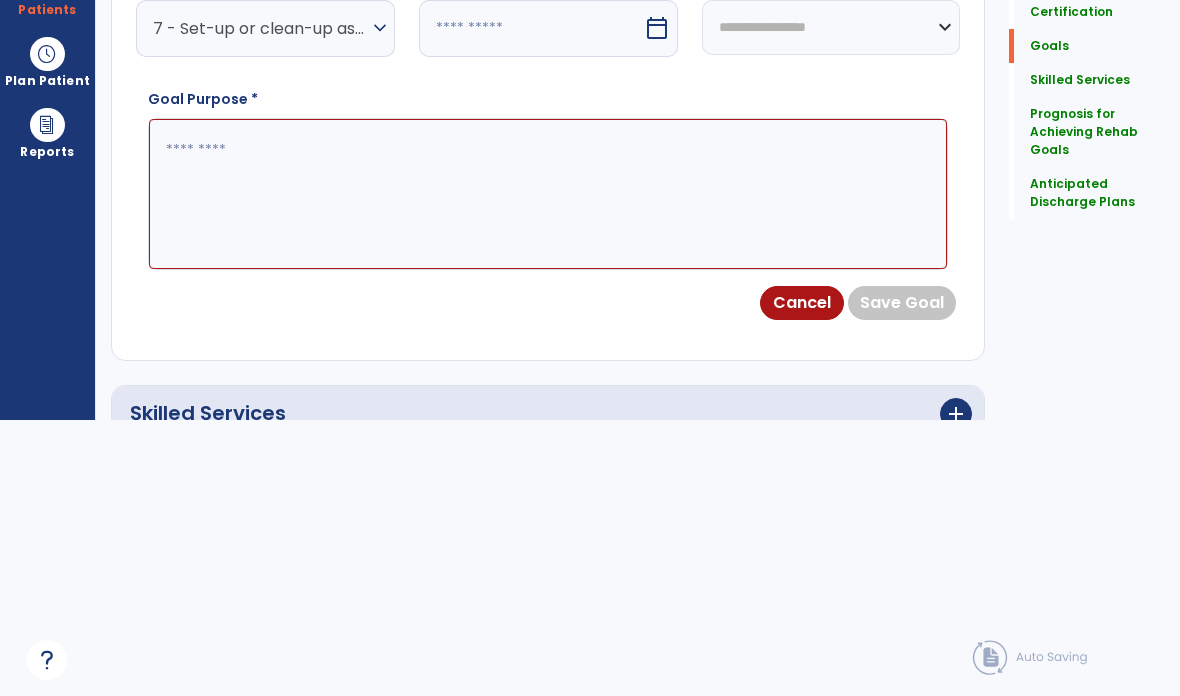 select on "*" 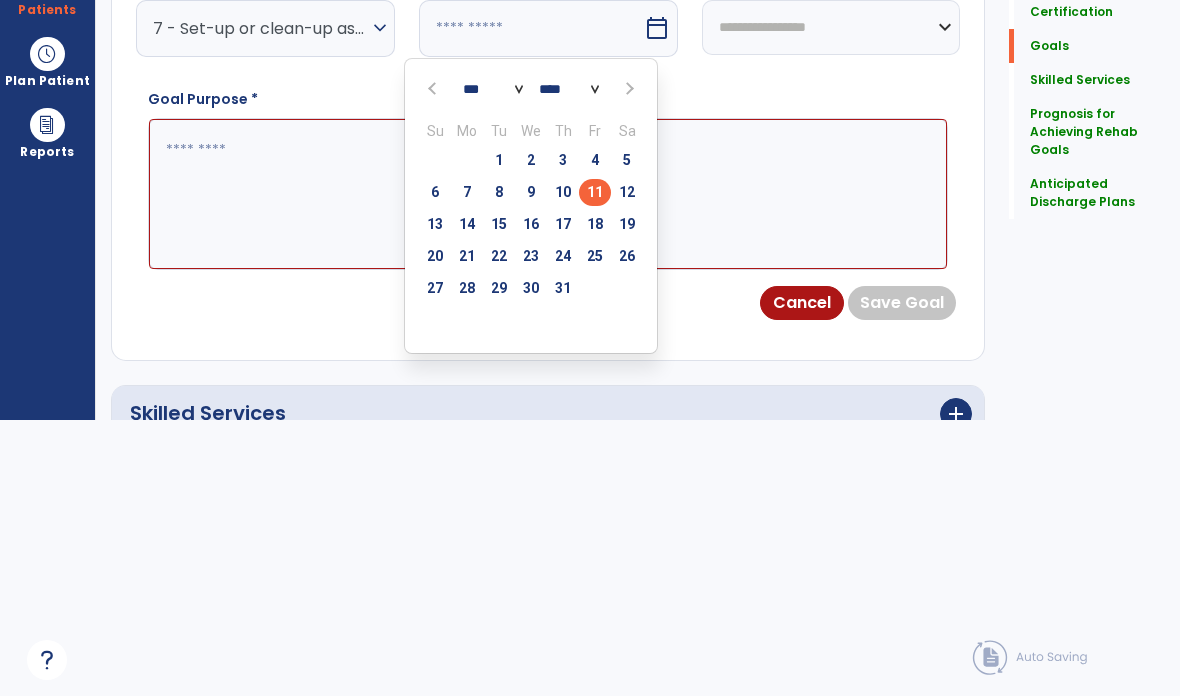 click at bounding box center [628, 89] 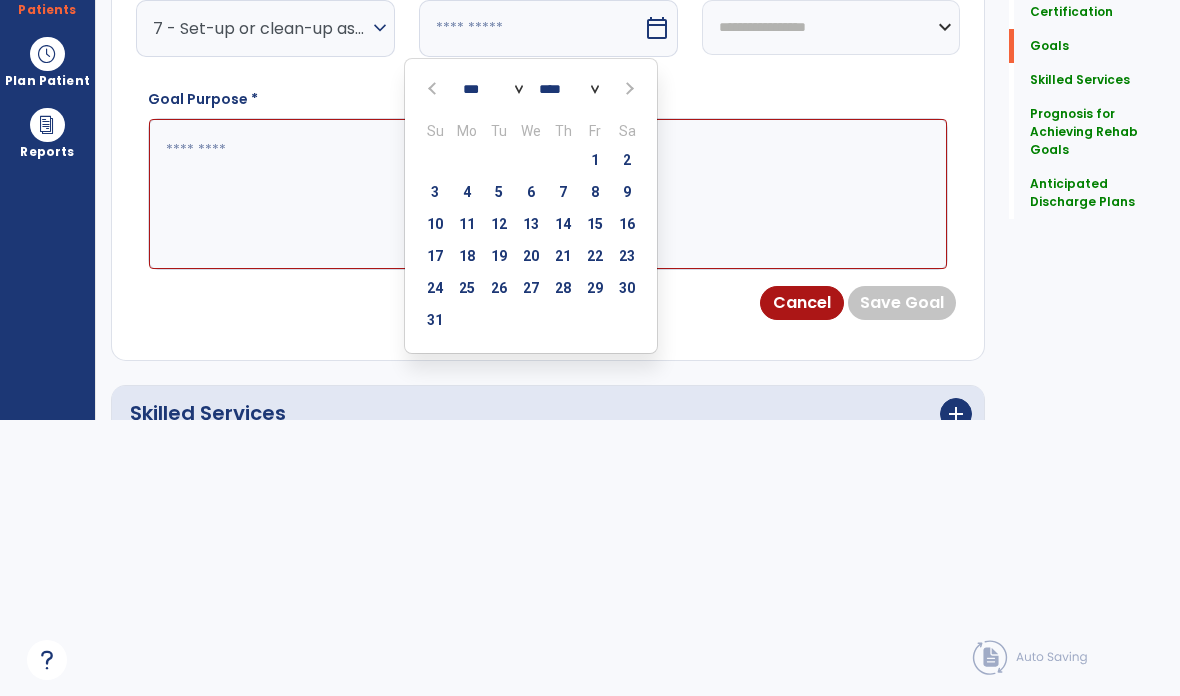 click on "8" at bounding box center [595, 192] 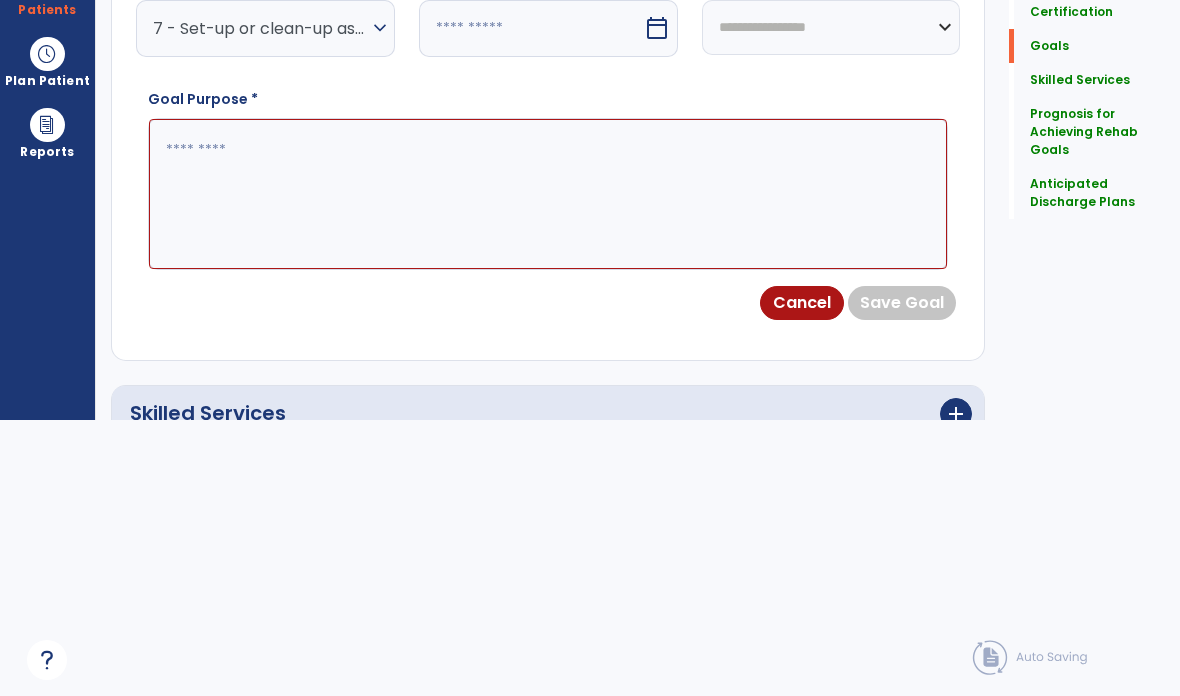type on "********" 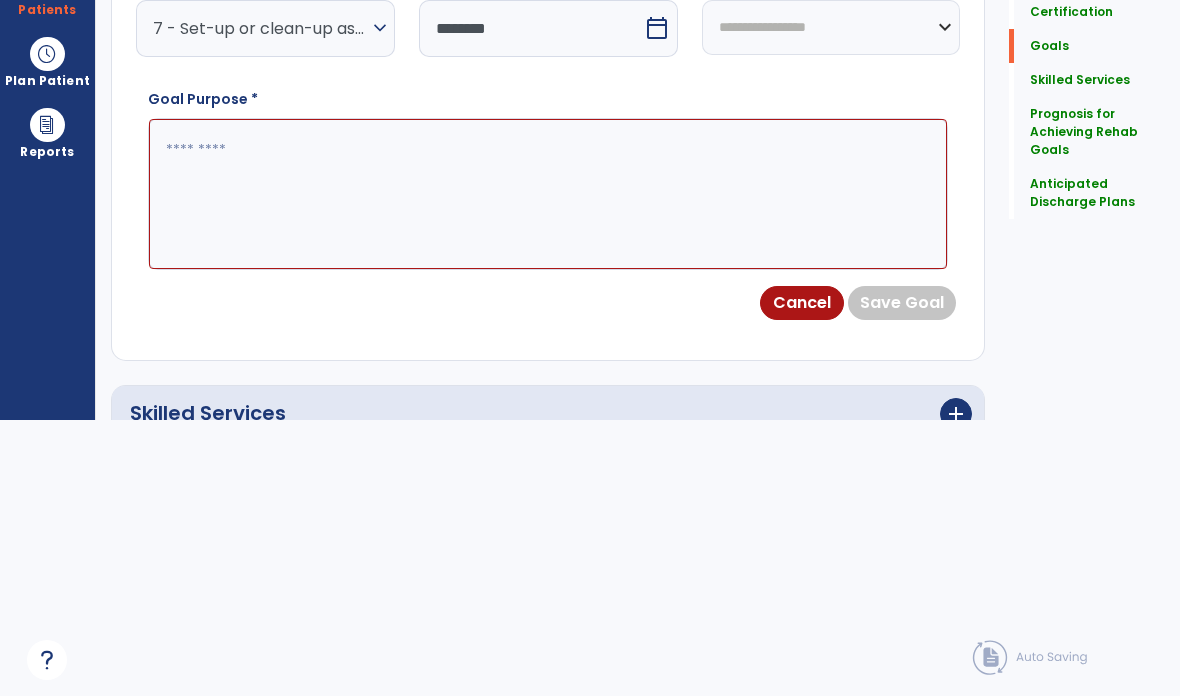click at bounding box center [548, 194] 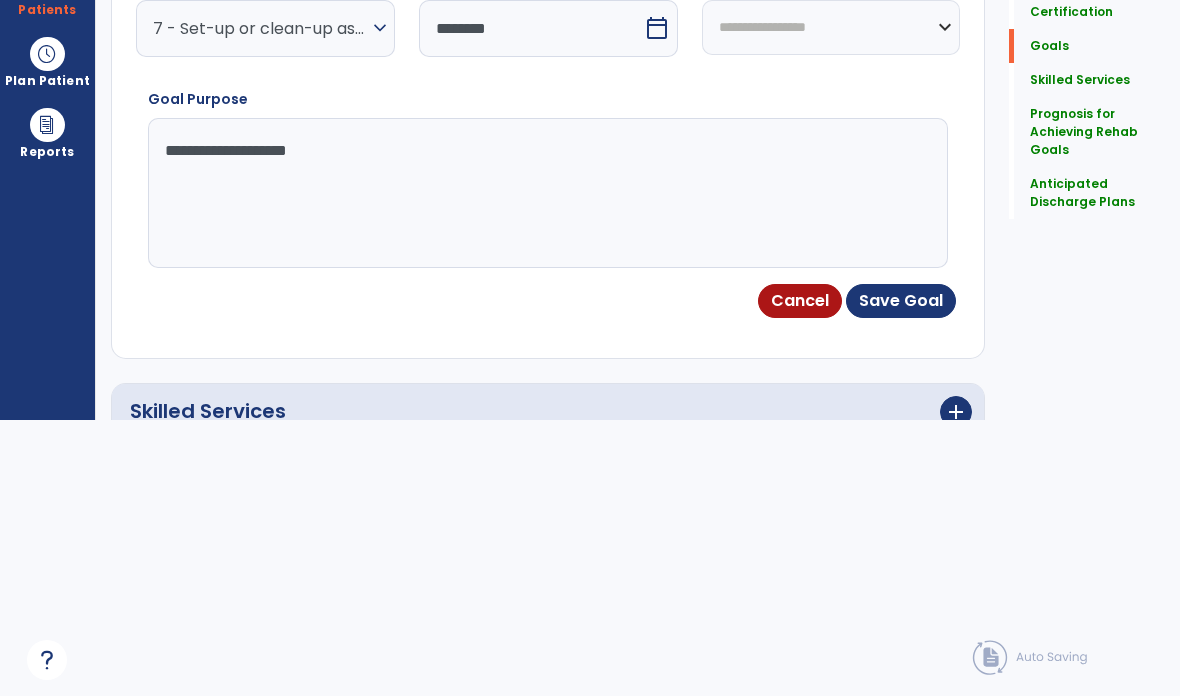 click on "Save Goal" at bounding box center (901, 301) 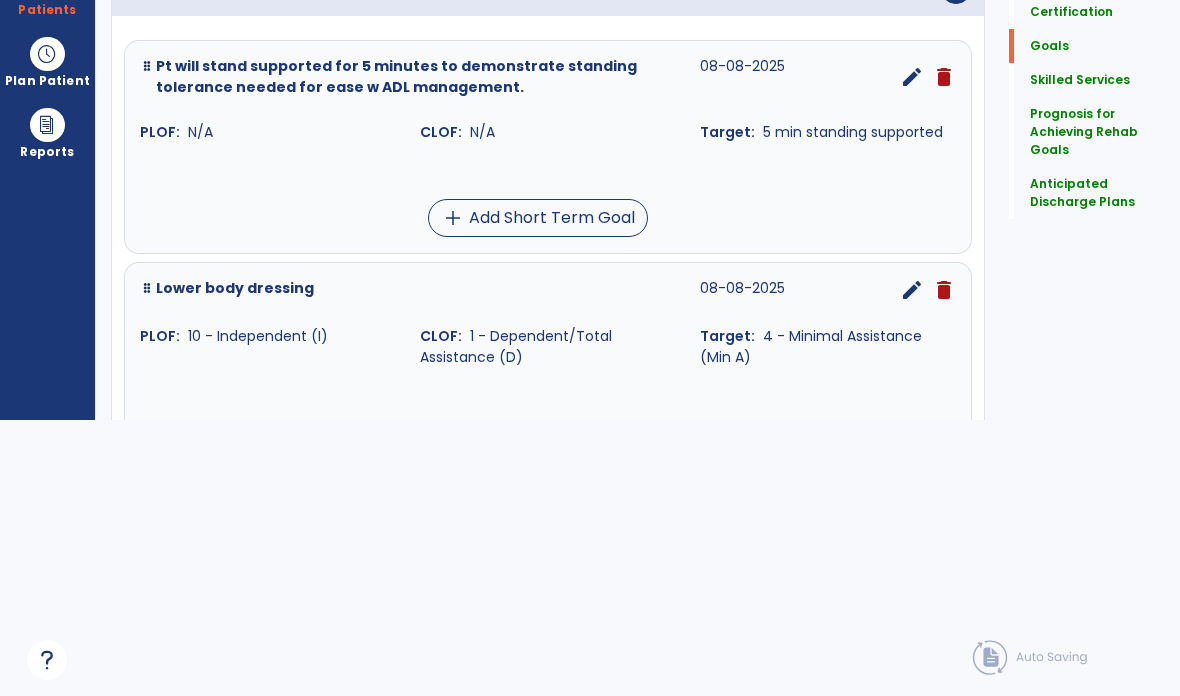 scroll, scrollTop: 357, scrollLeft: 0, axis: vertical 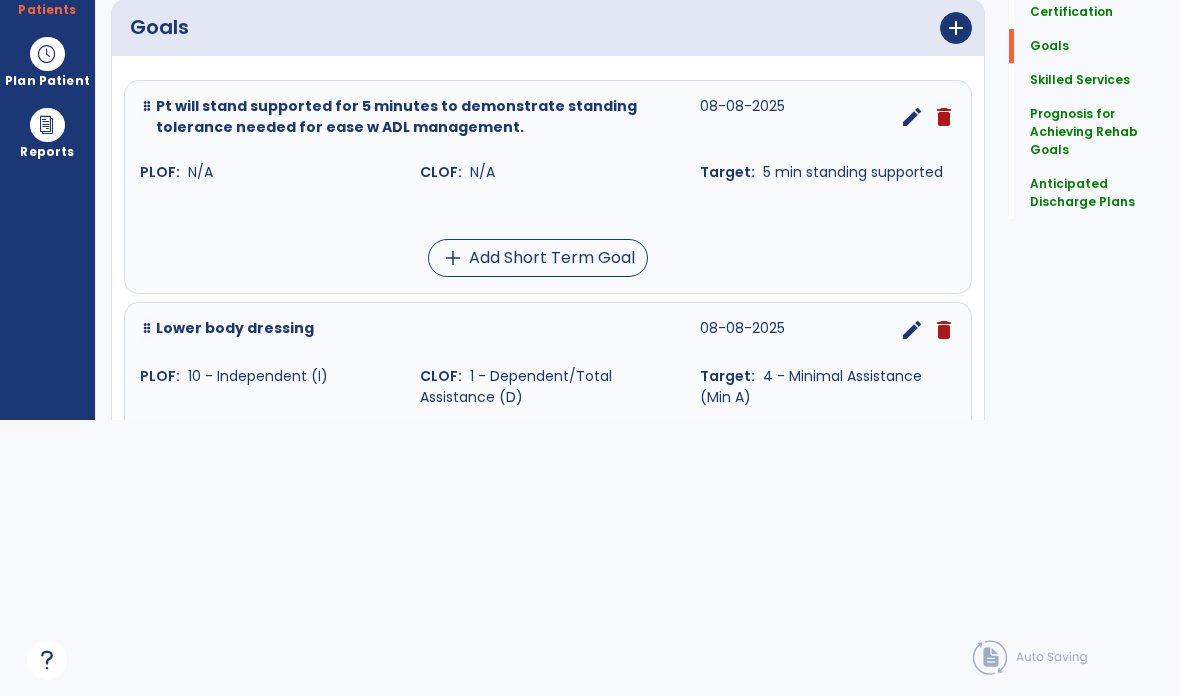 click on "add" at bounding box center (956, 28) 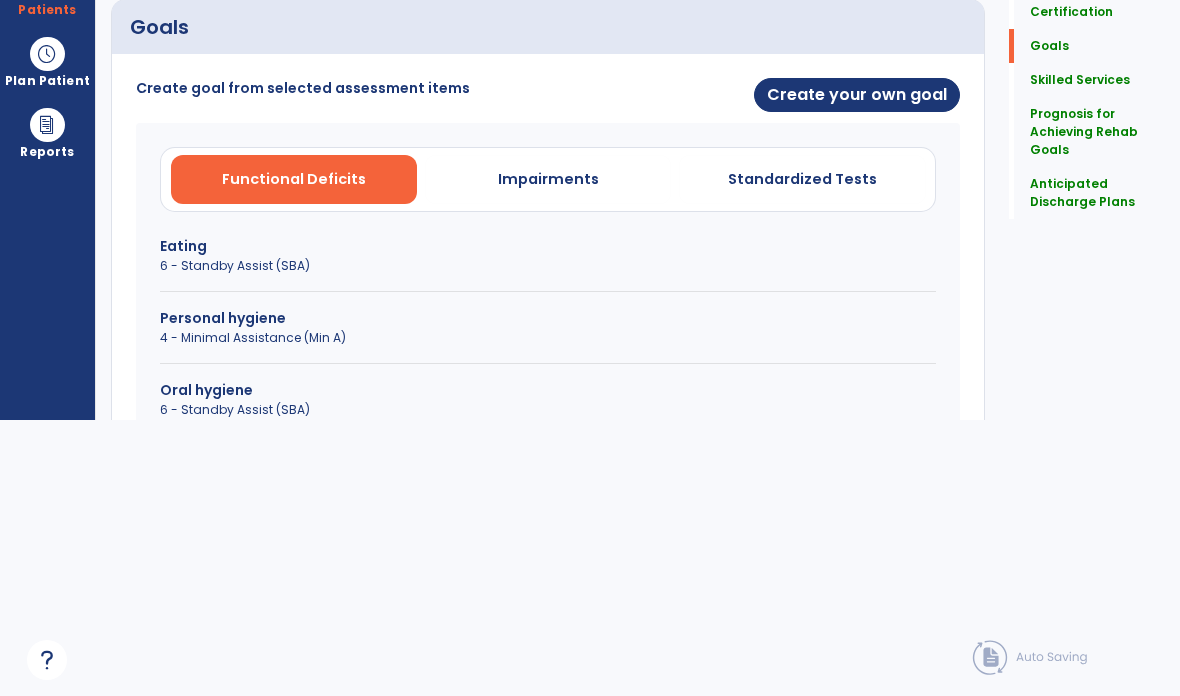 click on "Create your own goal" at bounding box center (857, 95) 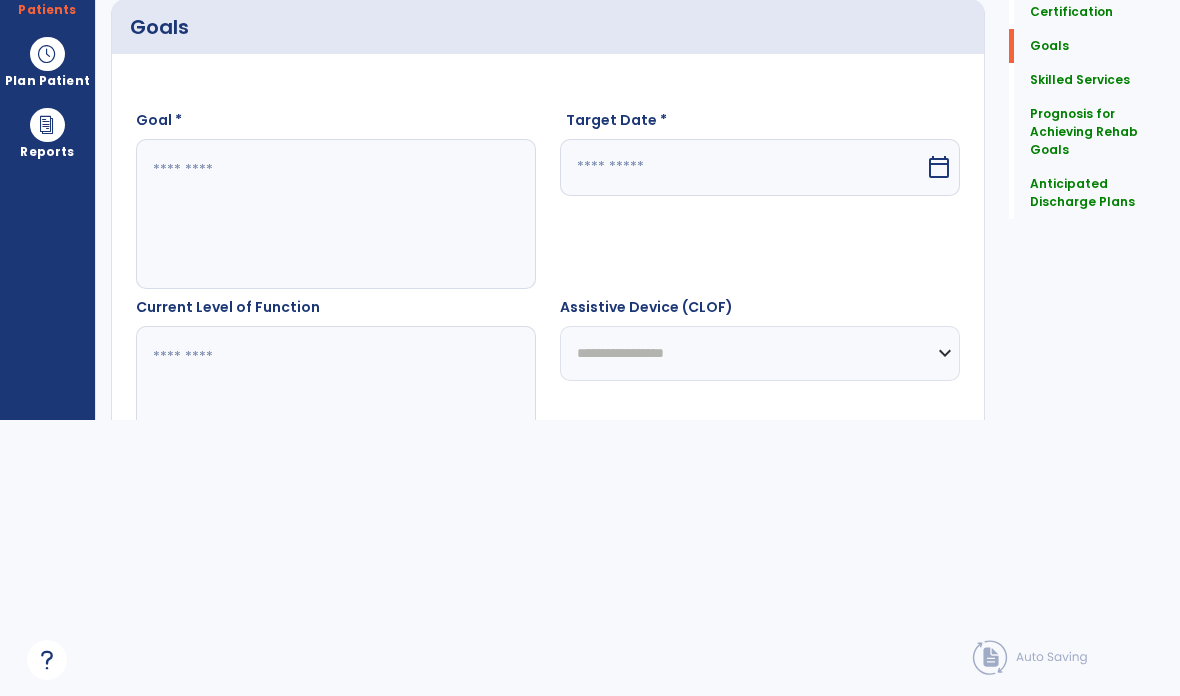 click at bounding box center [336, 214] 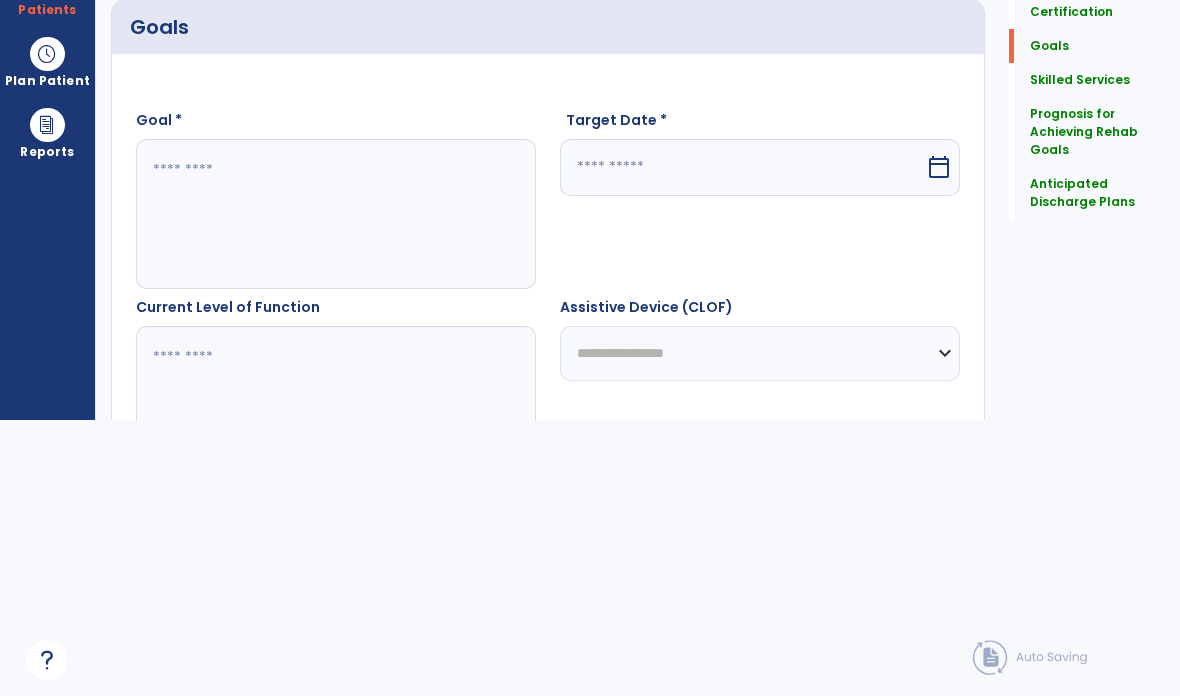 paste on "**********" 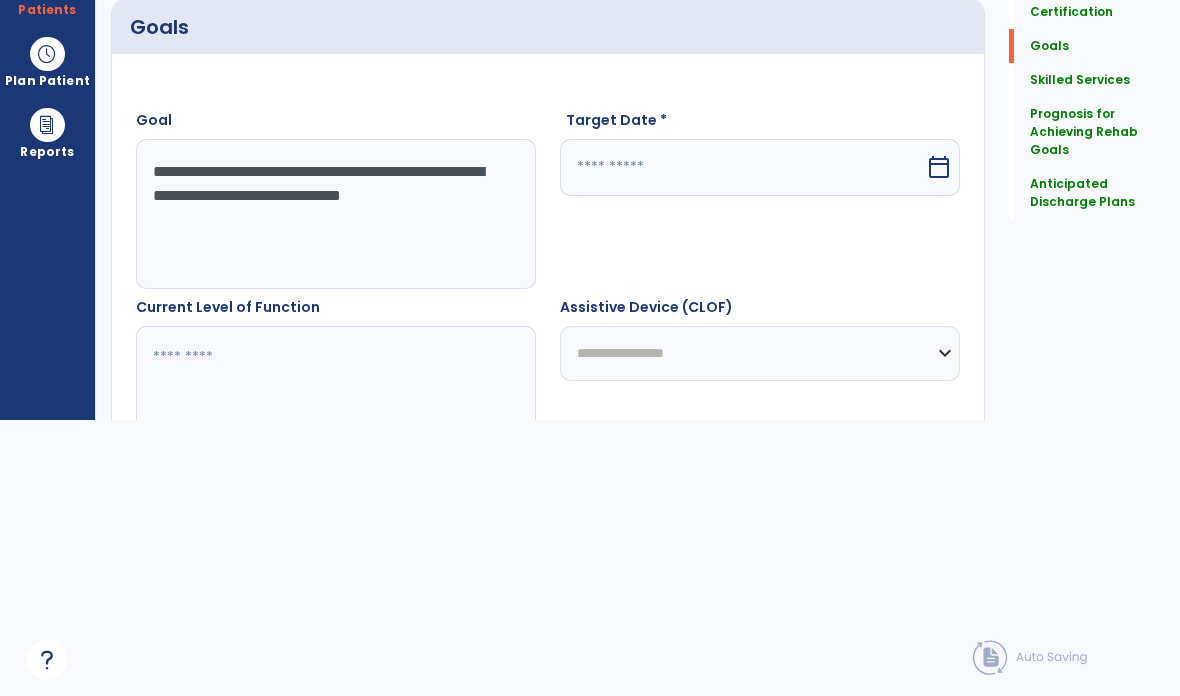 type on "**********" 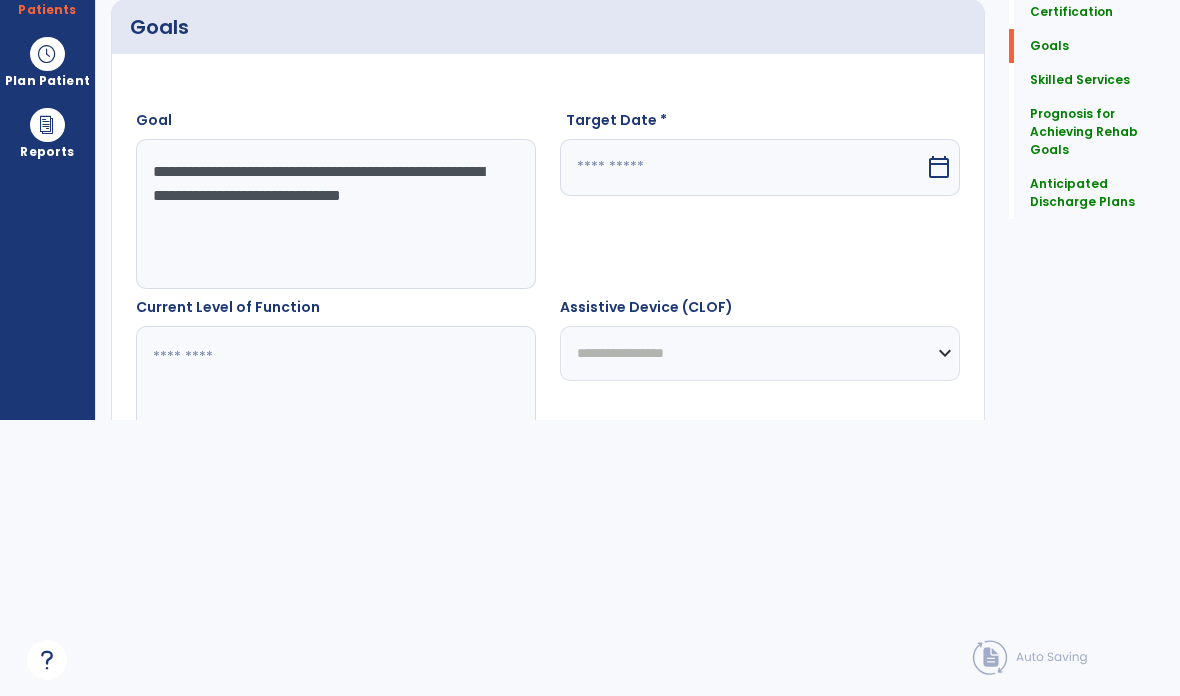 click at bounding box center (742, 167) 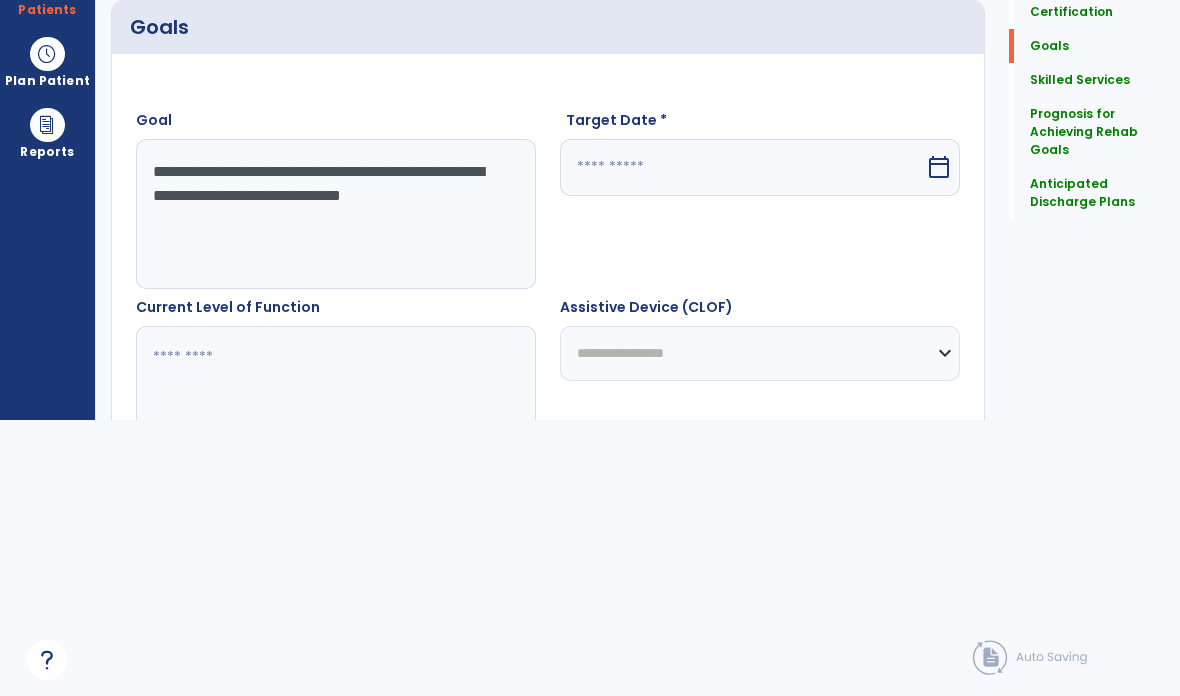 select on "*" 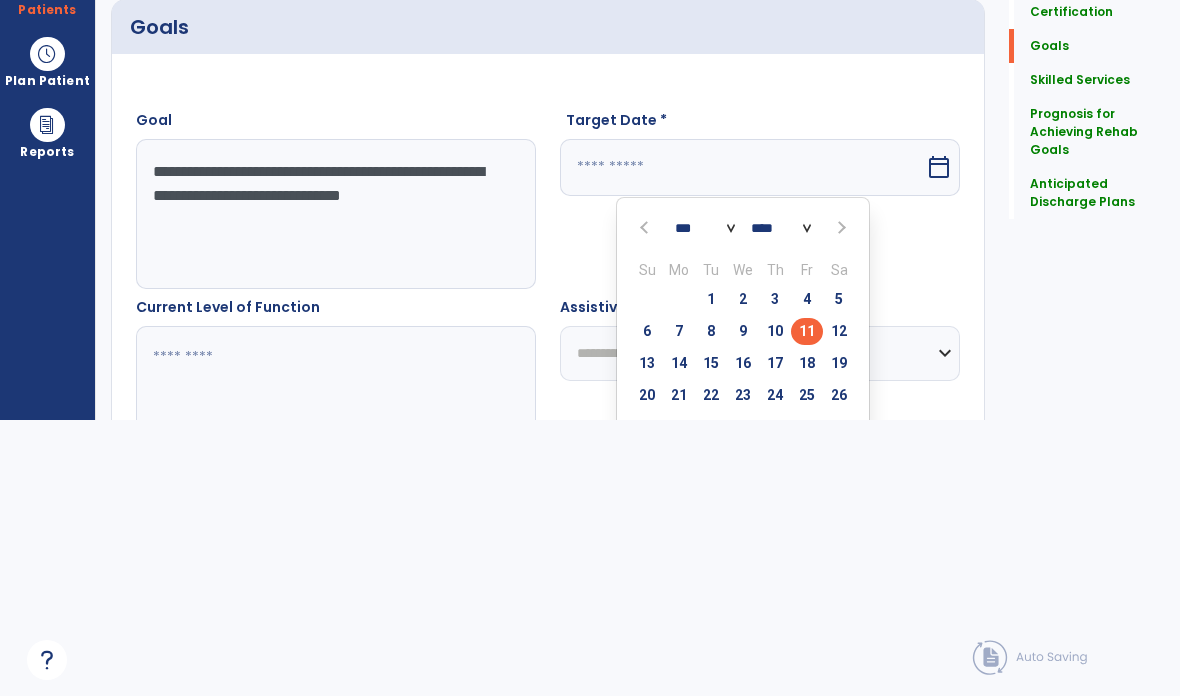click at bounding box center (840, 228) 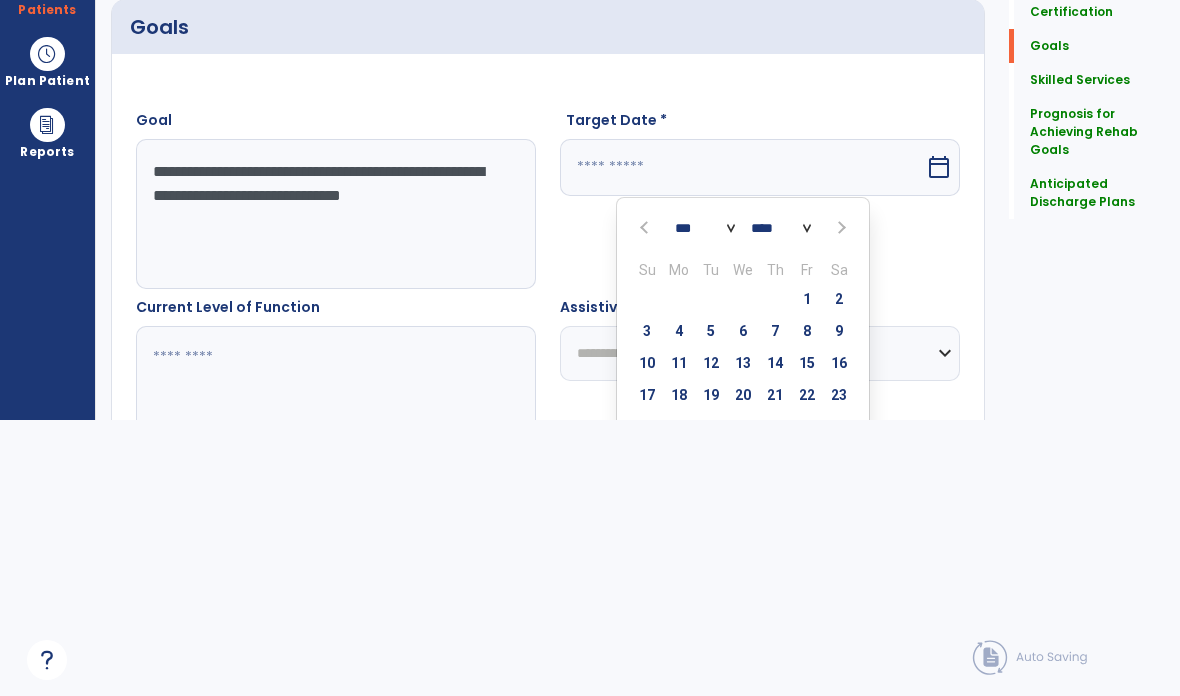 click on "8" at bounding box center (807, 331) 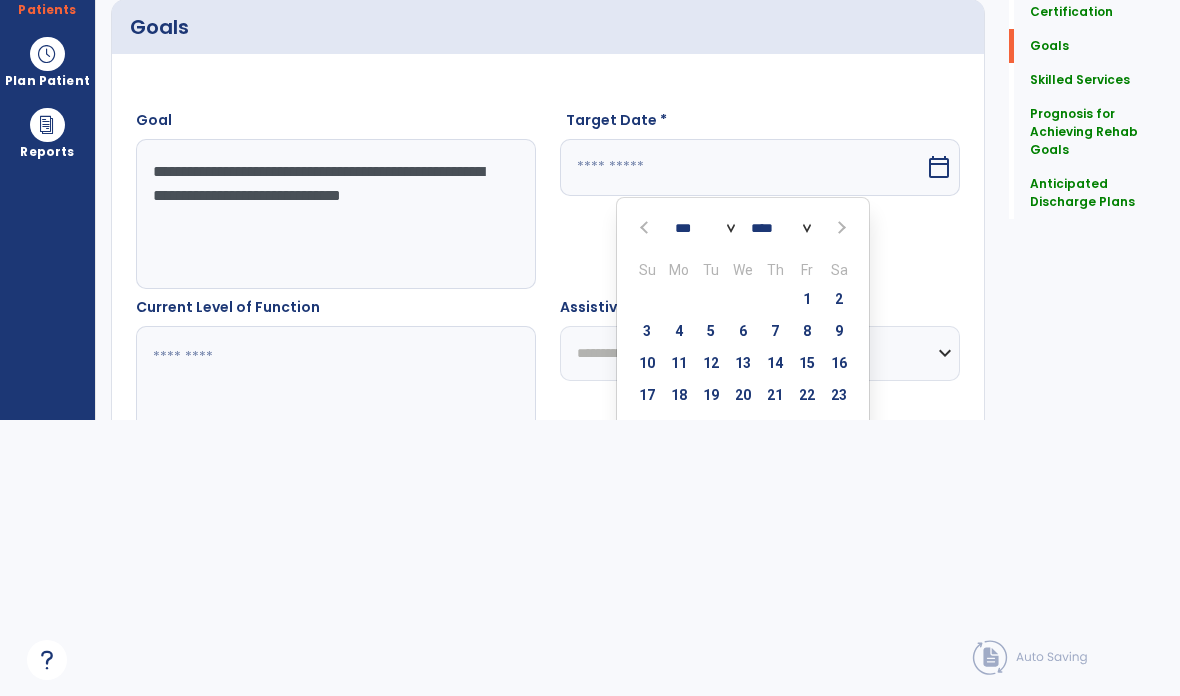 type on "********" 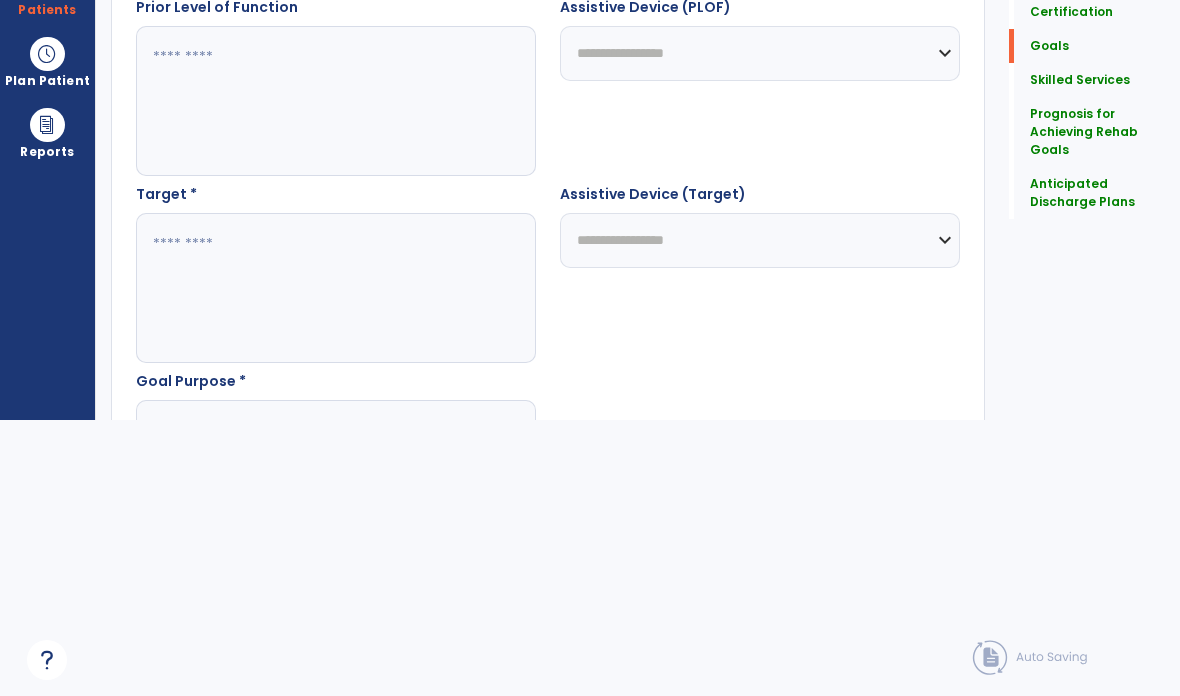 scroll, scrollTop: 843, scrollLeft: 0, axis: vertical 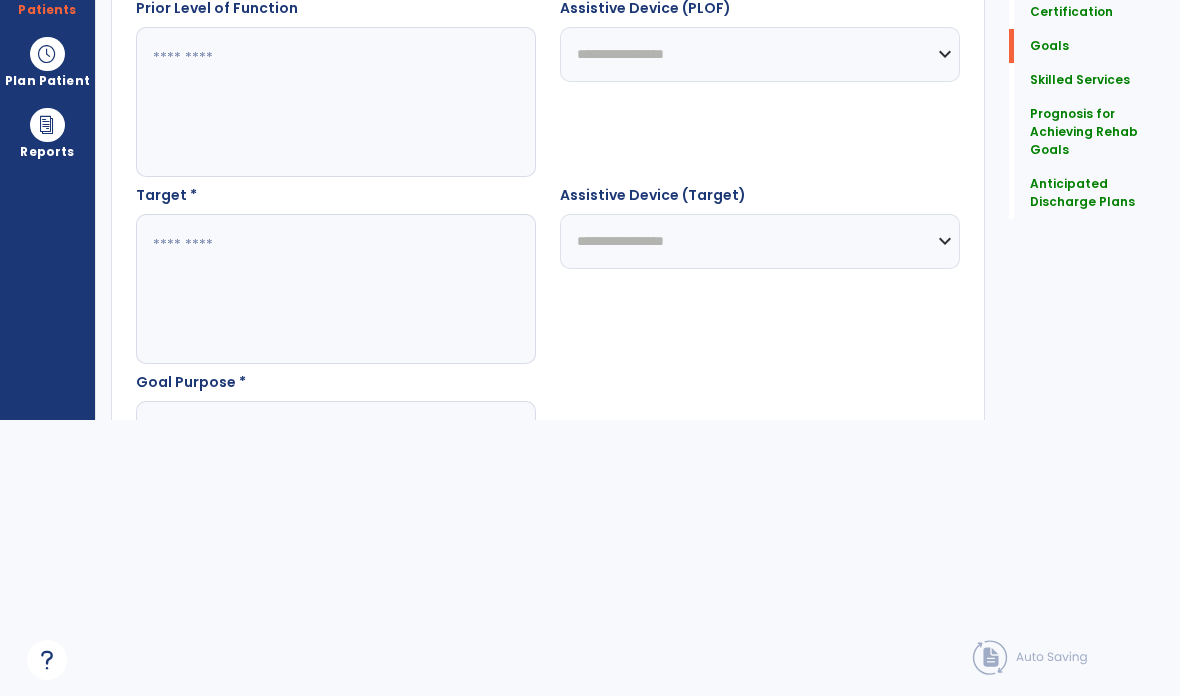 click at bounding box center (336, 289) 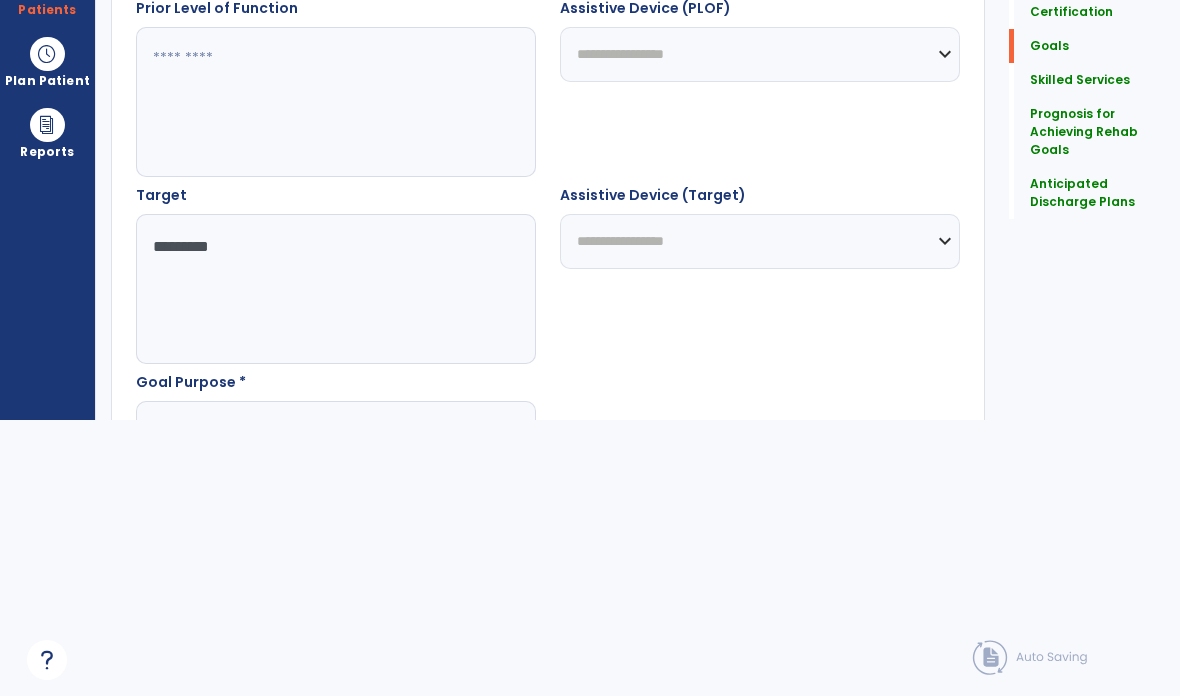 type on "*********" 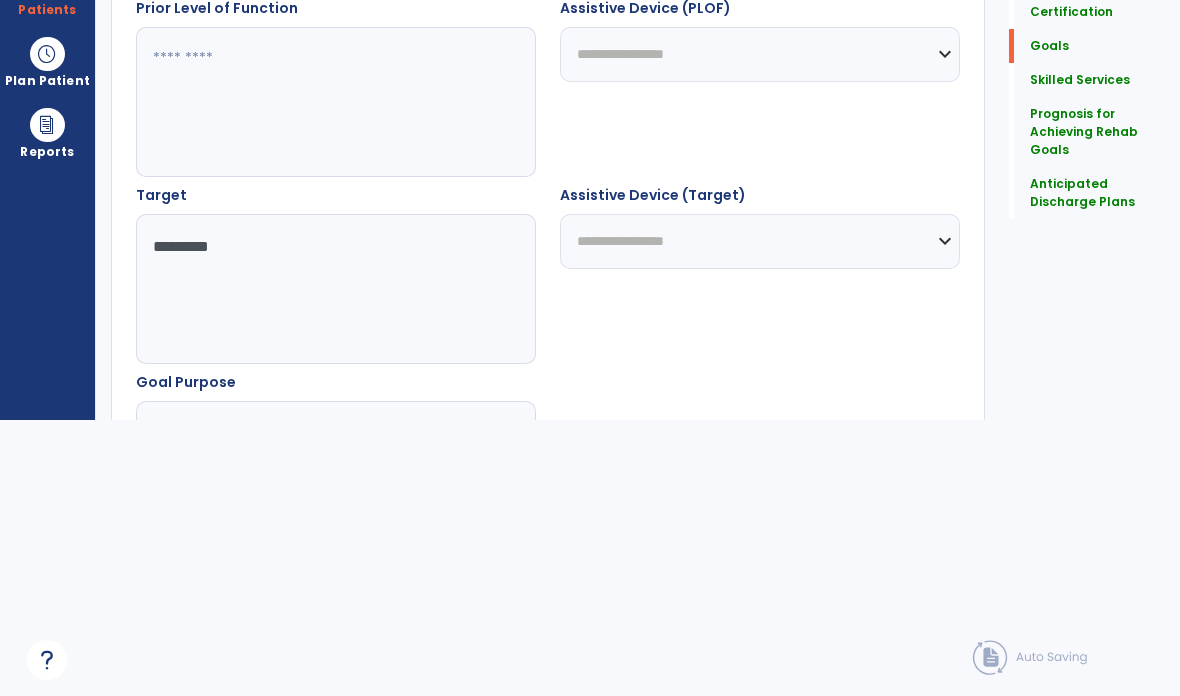 type on "**********" 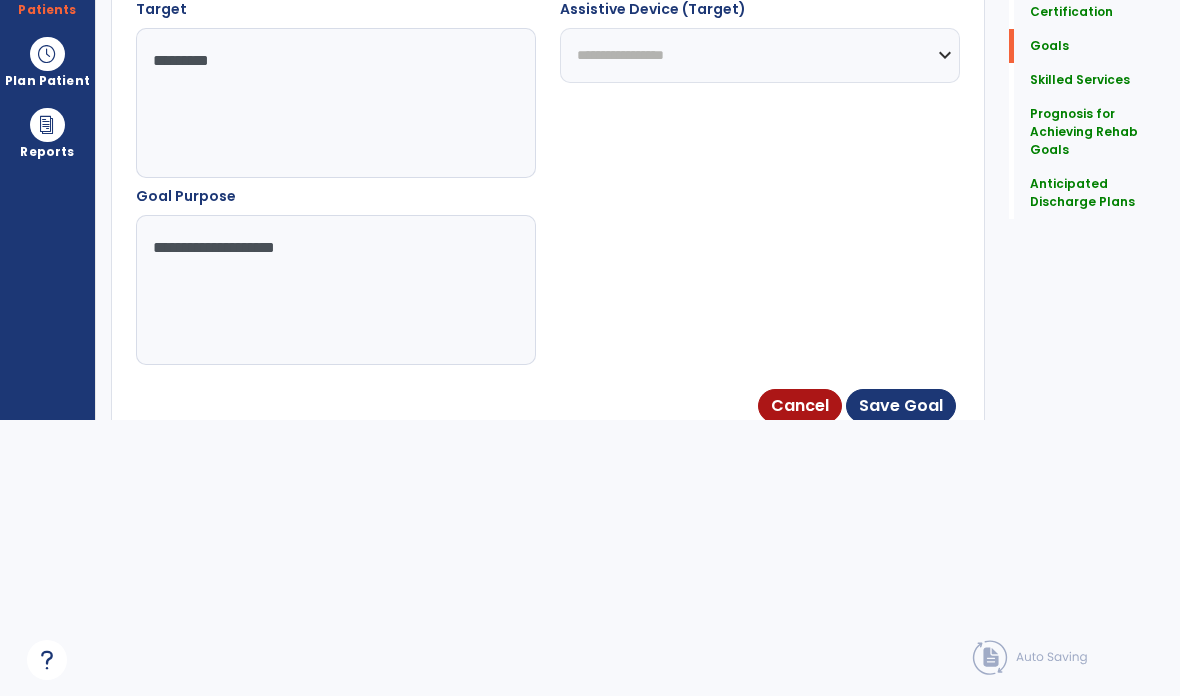 scroll, scrollTop: 1021, scrollLeft: 0, axis: vertical 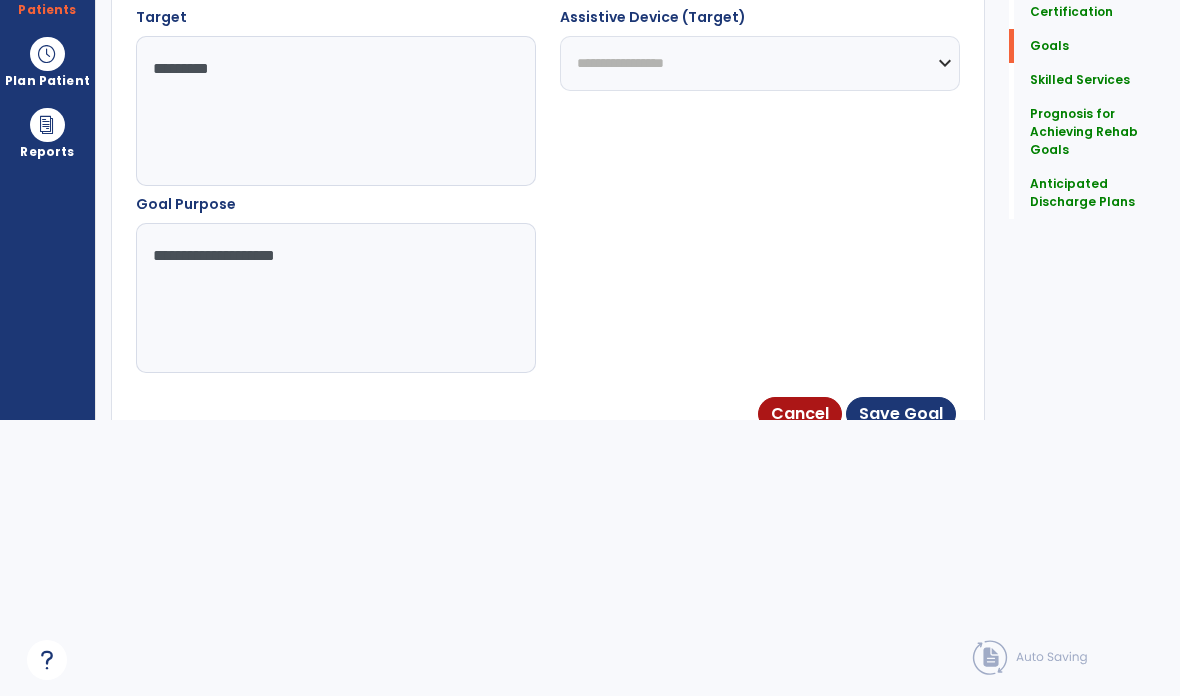 click on "Save Goal" at bounding box center [901, 414] 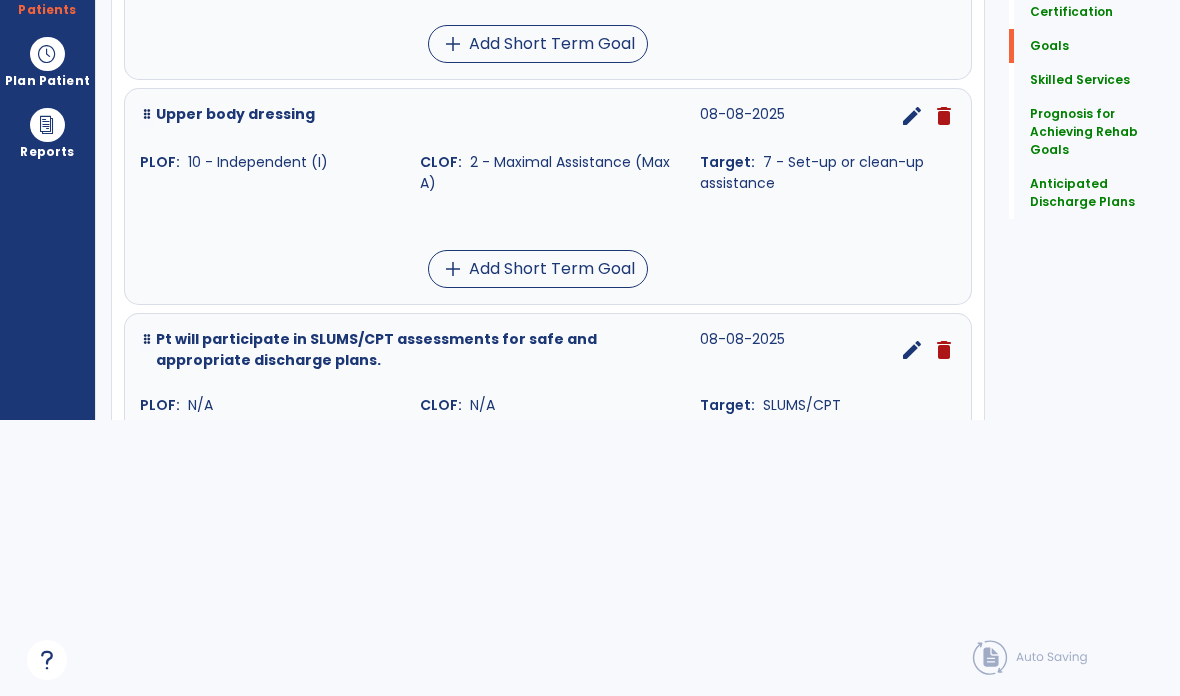 click on "Quick Links  Frequency & Duration   Frequency & Duration   Certification   Certification   Goals   Goals   Skilled Services   Skilled Services   Prognosis for Achieving Rehab Goals   Prognosis for Achieving Rehab Goals   Anticipated Discharge Plans   Anticipated Discharge Plans" 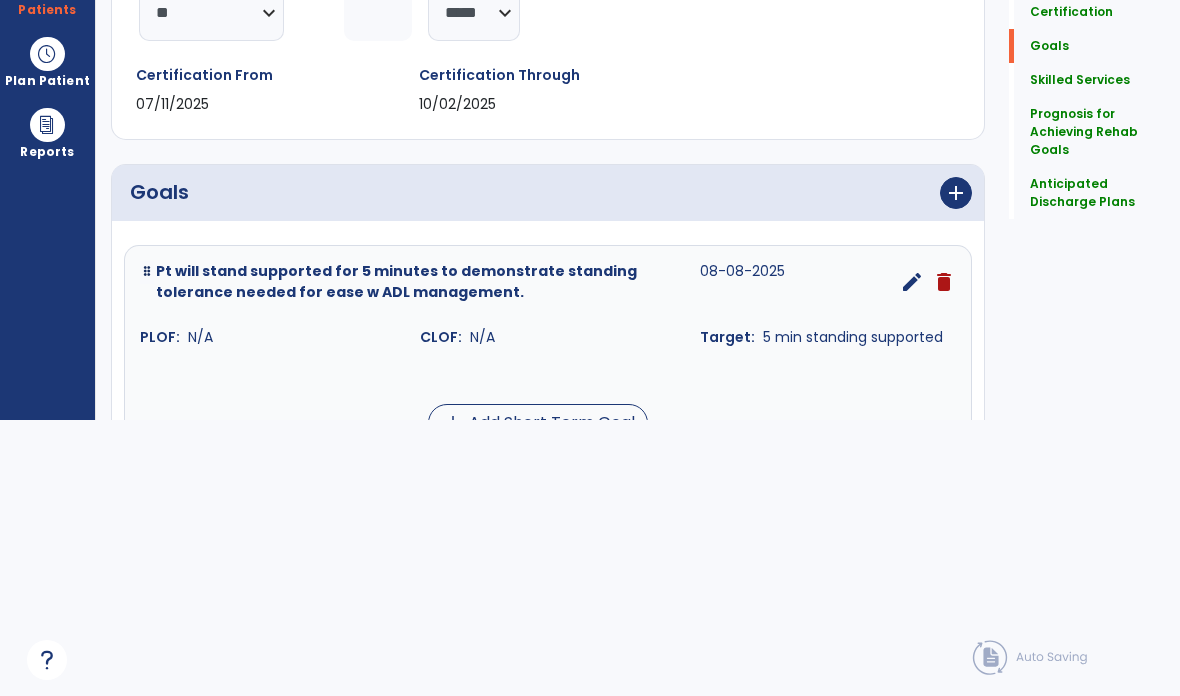 scroll, scrollTop: 160, scrollLeft: 0, axis: vertical 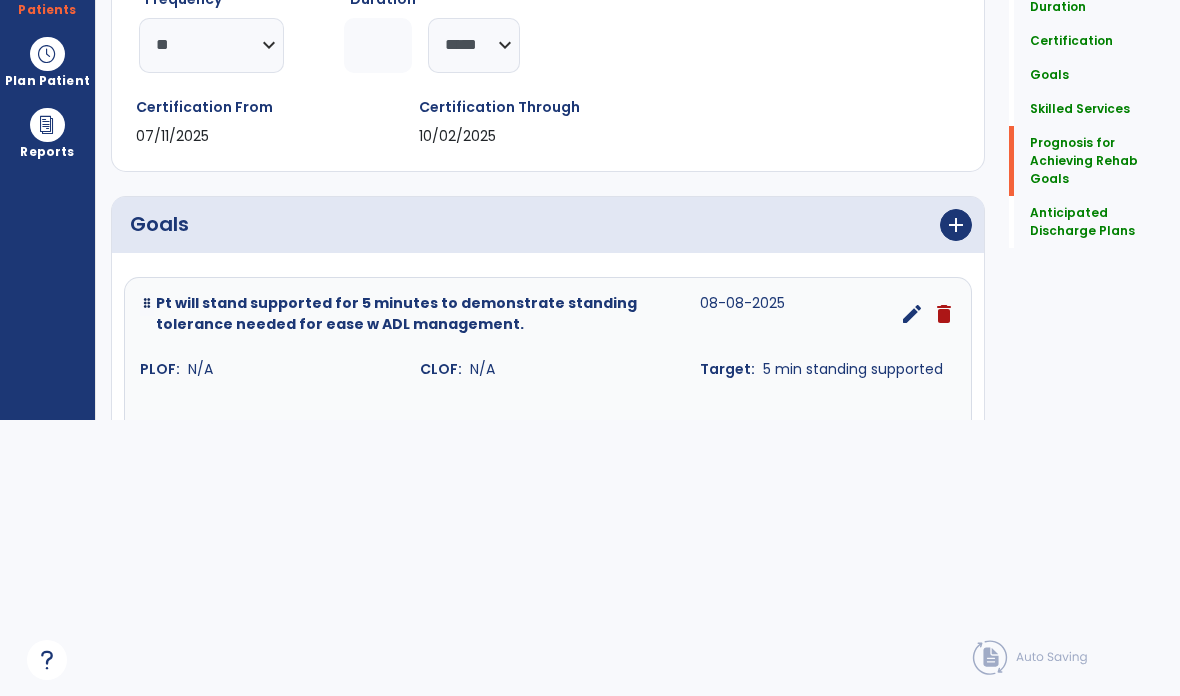 click on "Anticipated Discharge Plans" 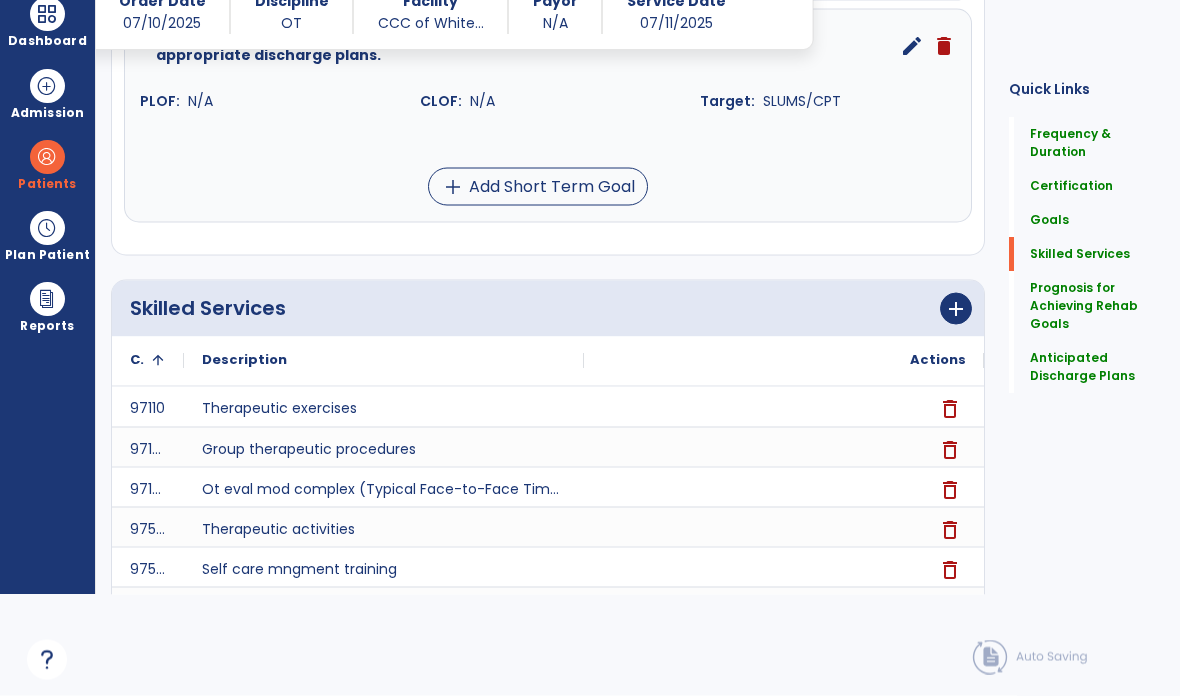 scroll, scrollTop: 81, scrollLeft: 0, axis: vertical 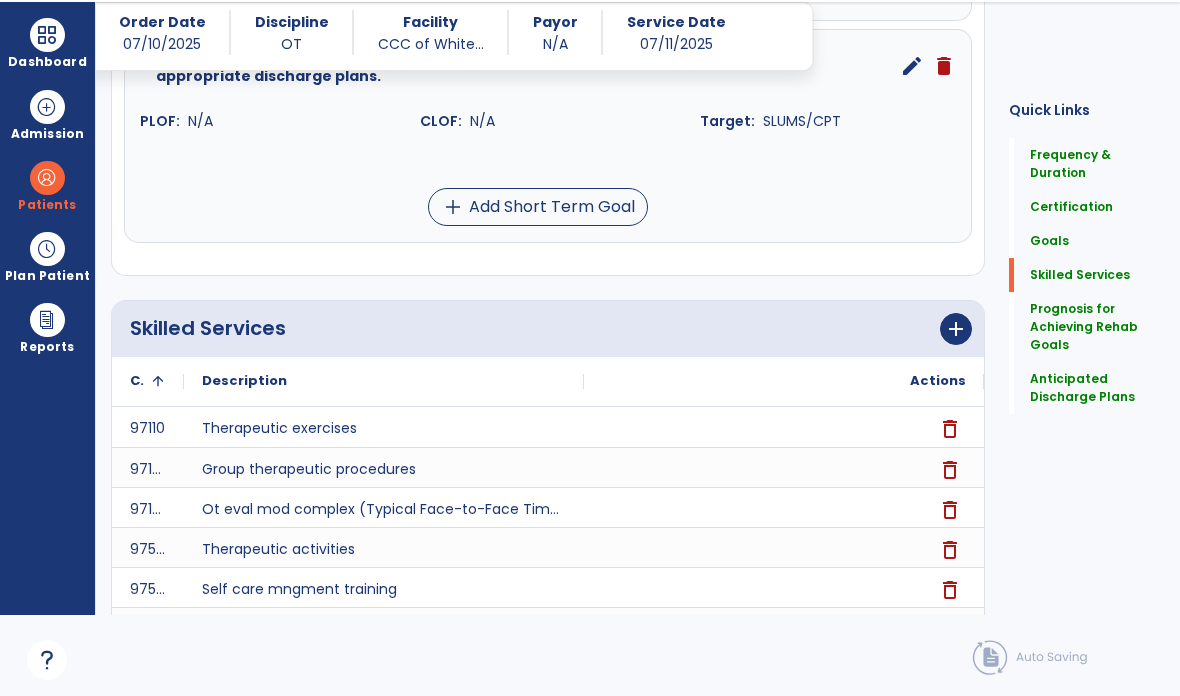 click on "Goals   Goals" 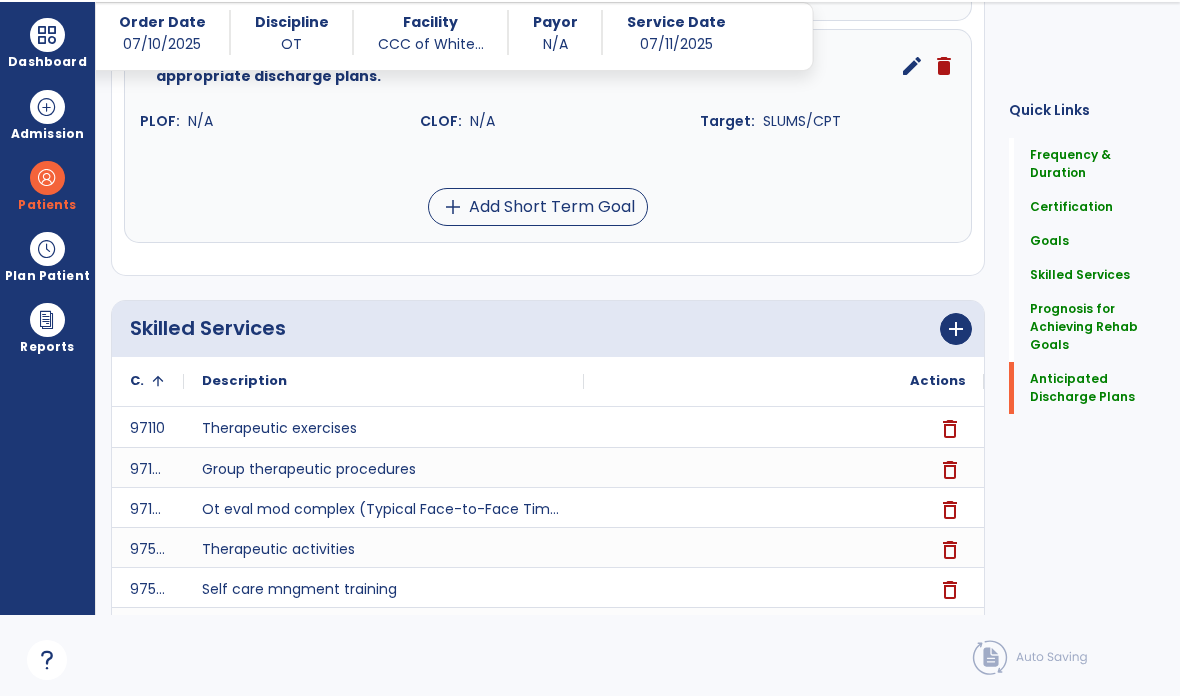 click on "Anticipated Discharge Plans" 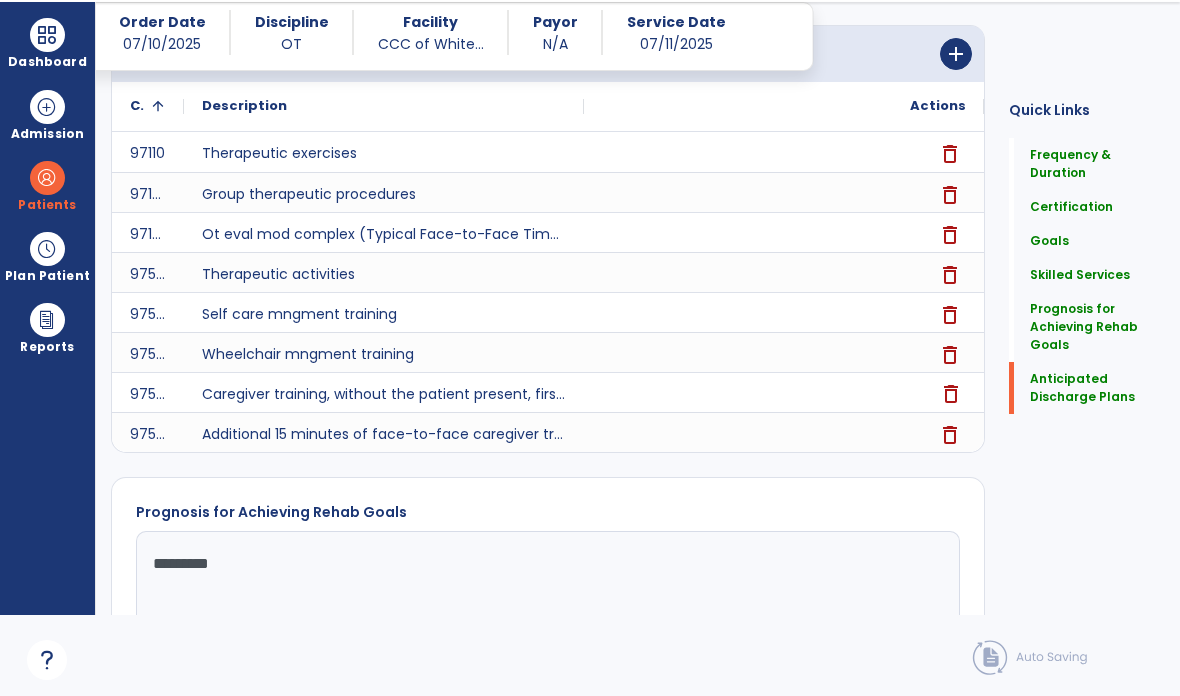 scroll, scrollTop: 2241, scrollLeft: 0, axis: vertical 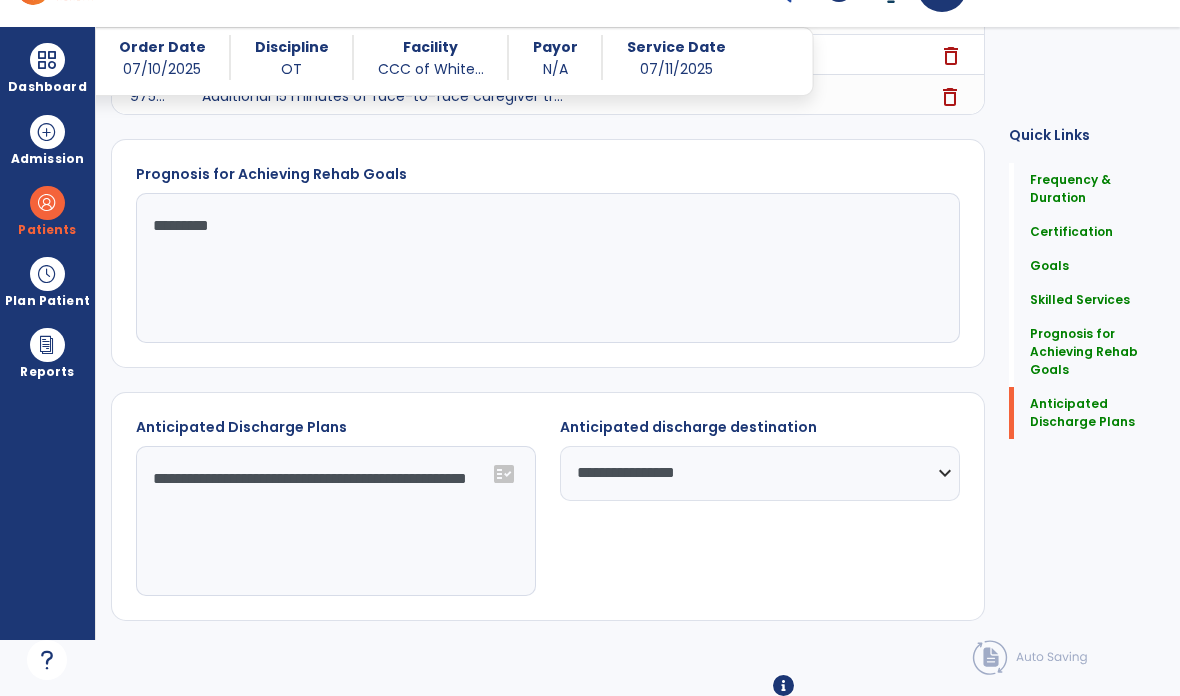 click on "Sign Doc" 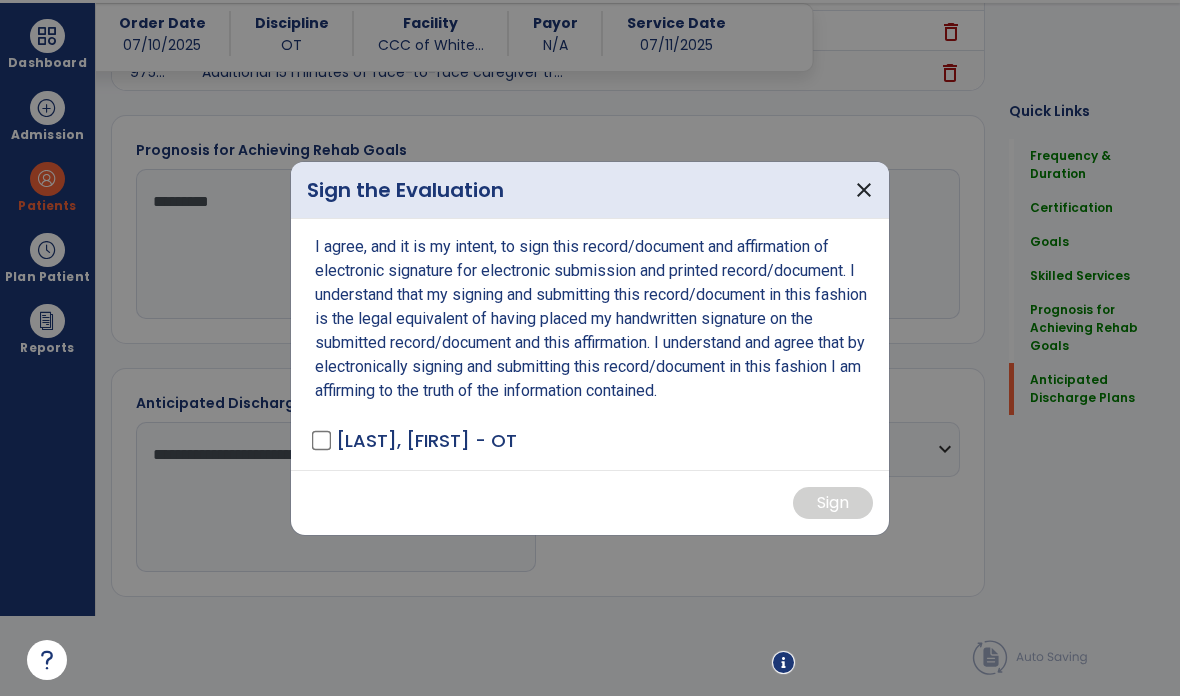 scroll, scrollTop: 0, scrollLeft: 0, axis: both 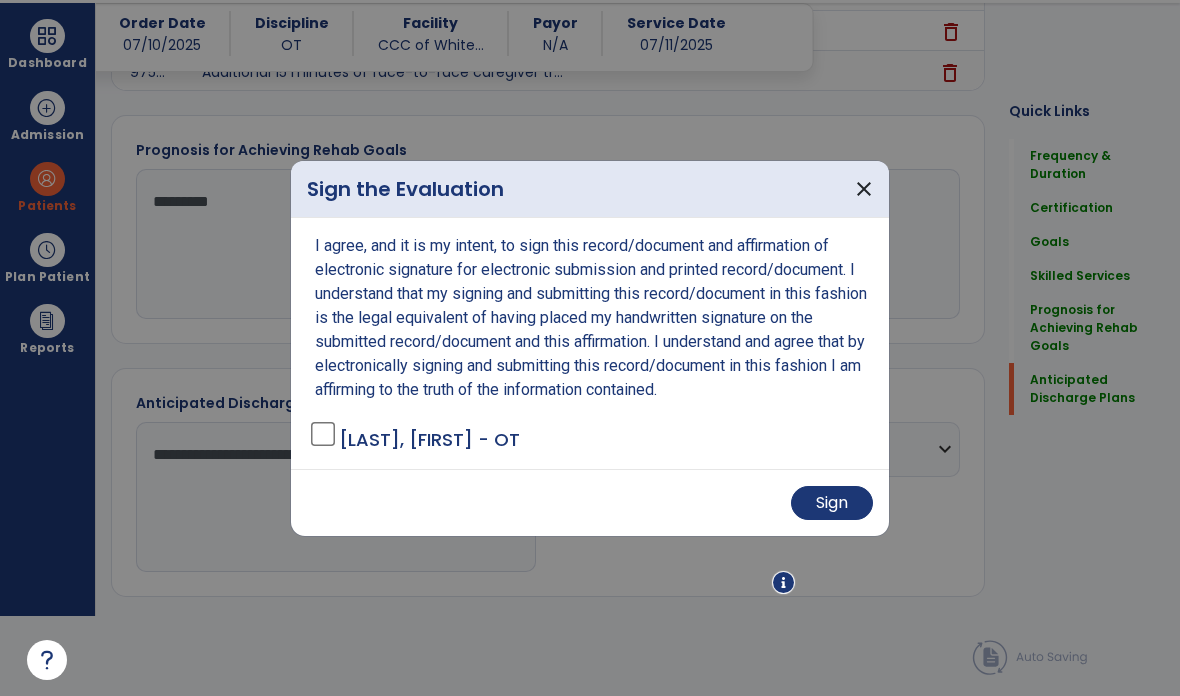 click on "Sign" at bounding box center (590, 502) 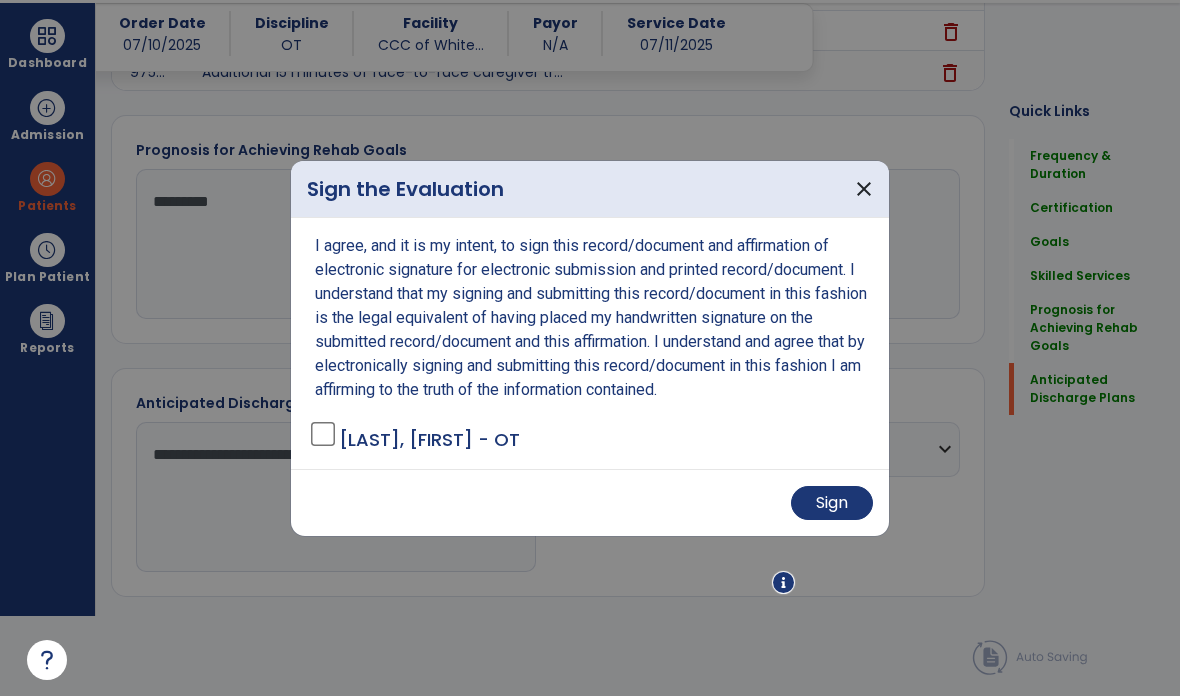 click on "Sign" at bounding box center (832, 503) 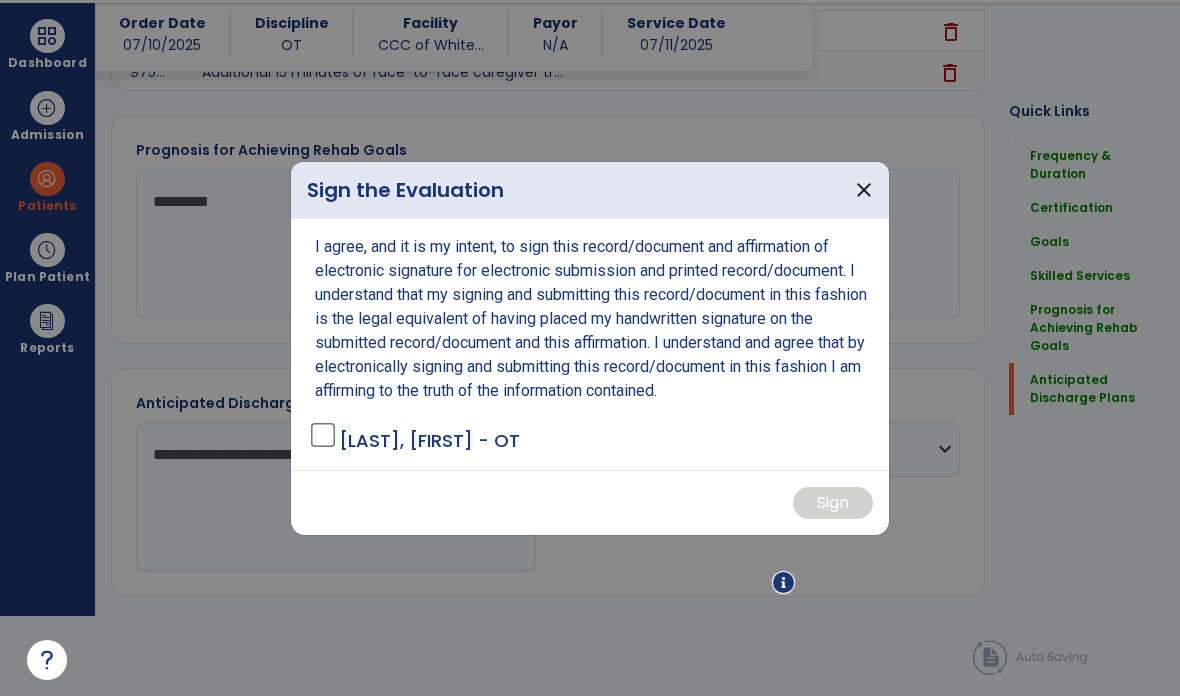 scroll, scrollTop: 2136, scrollLeft: 0, axis: vertical 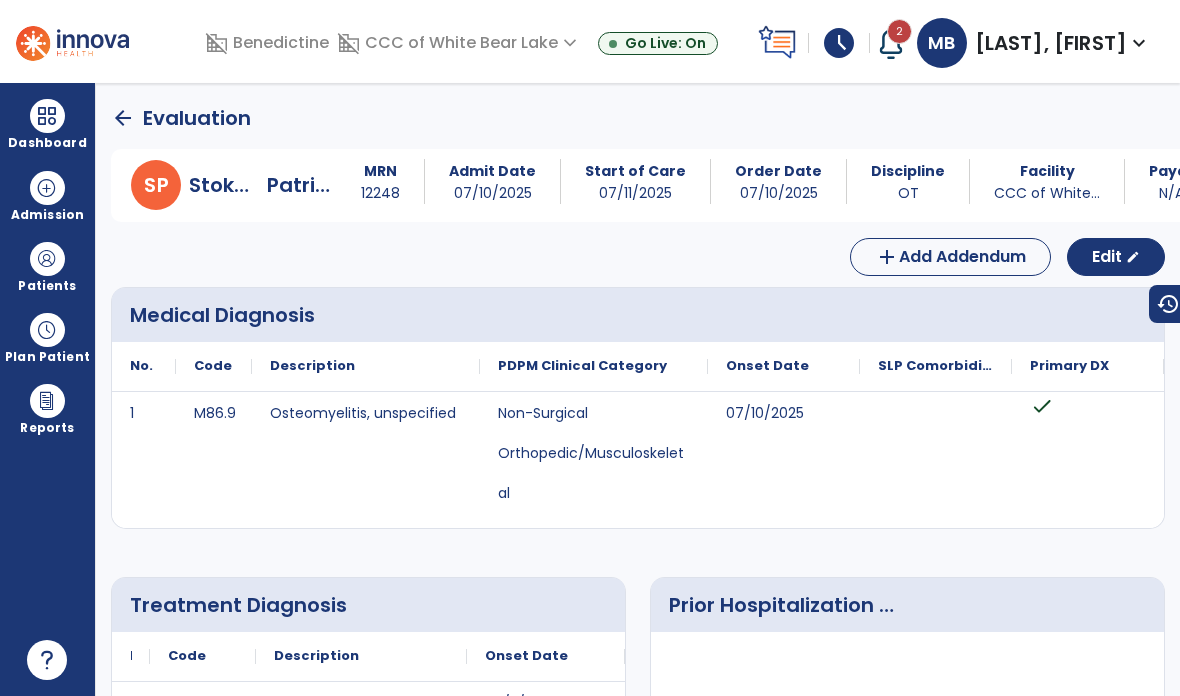 click on "arrow_back" 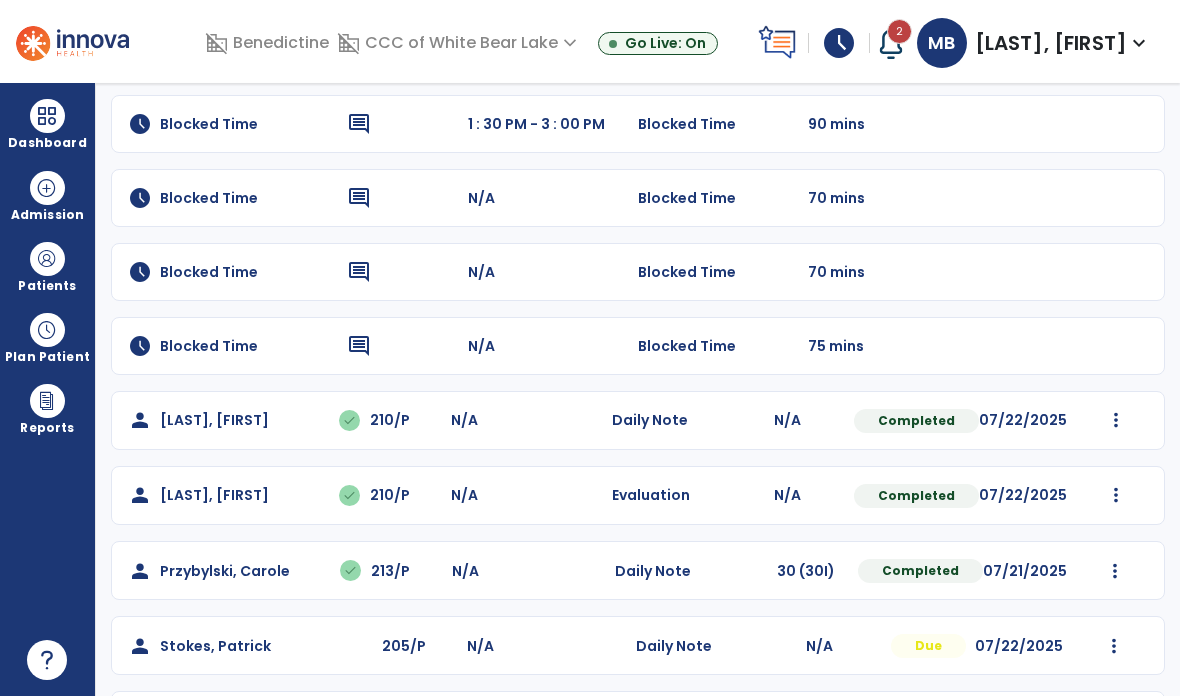 scroll, scrollTop: 187, scrollLeft: 0, axis: vertical 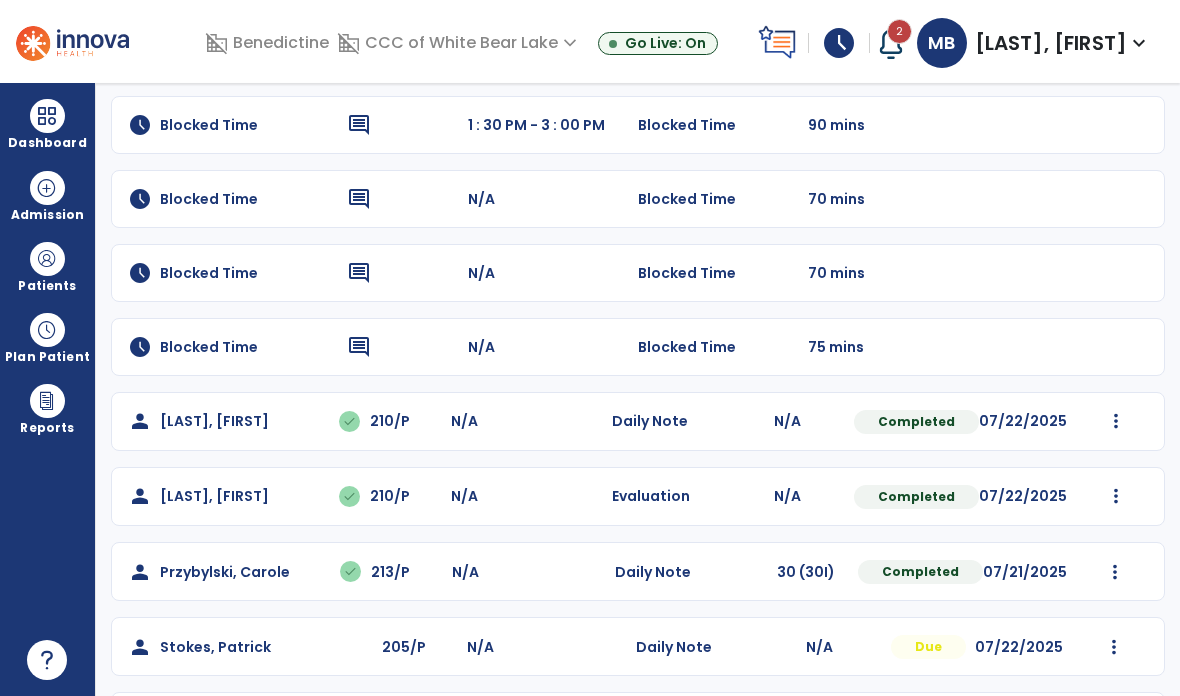 click at bounding box center [1116, 421] 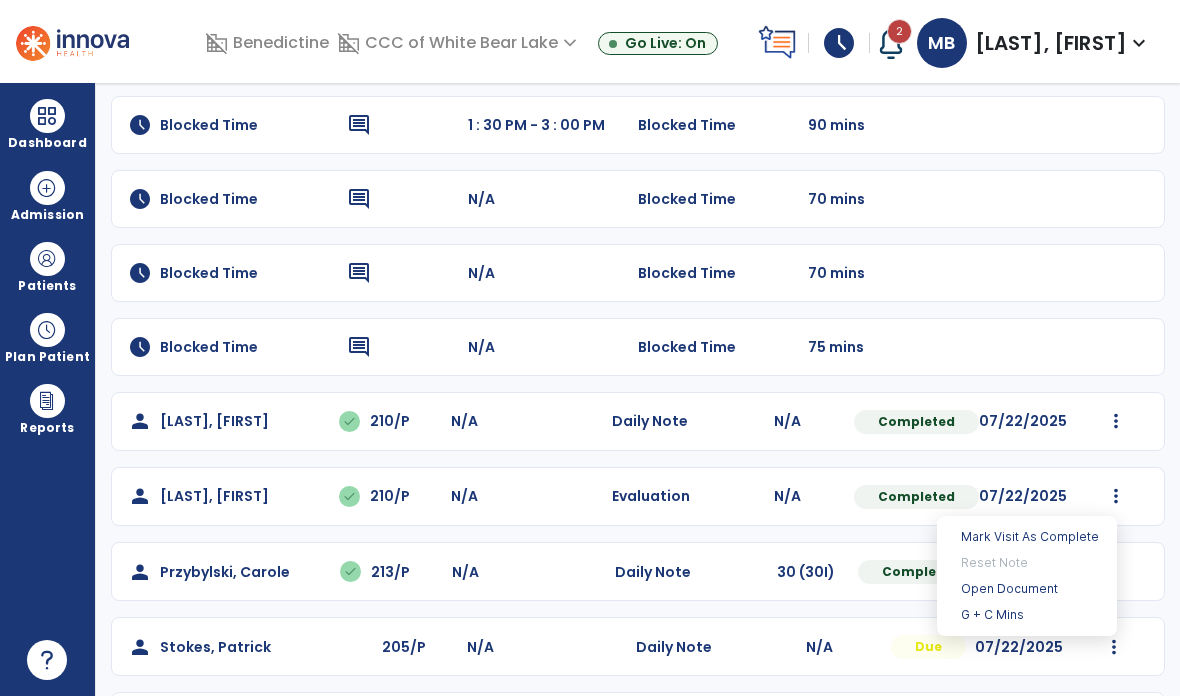 click on "Open Document" at bounding box center (1027, 589) 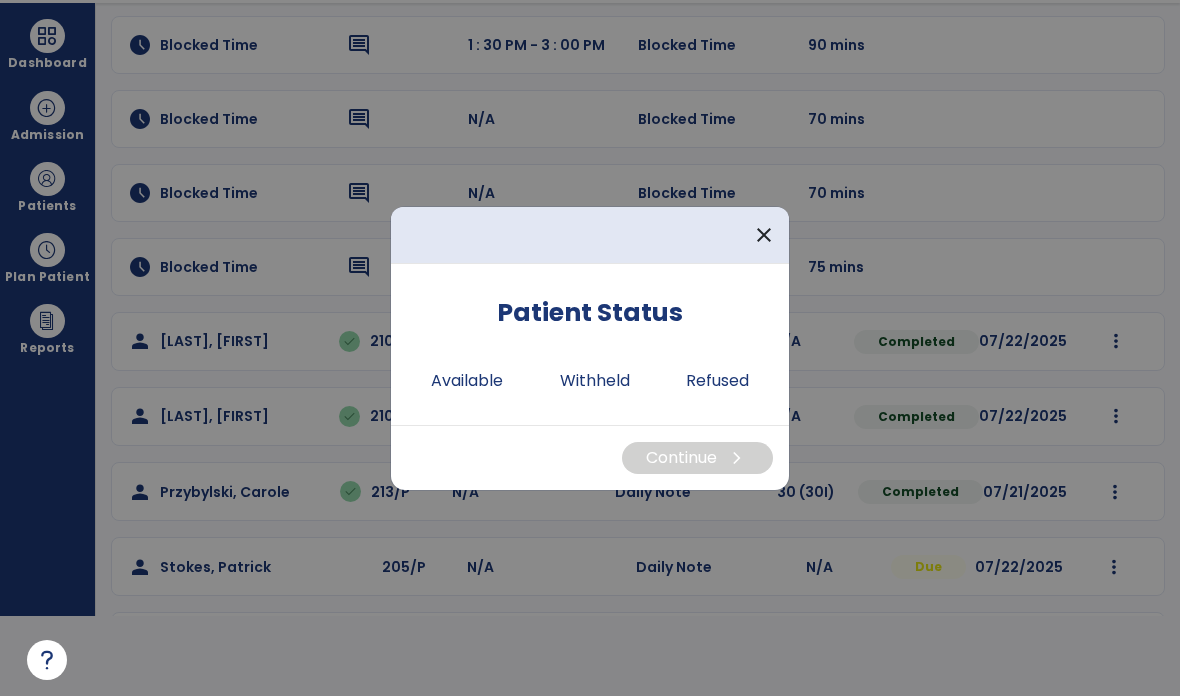 scroll, scrollTop: 0, scrollLeft: 0, axis: both 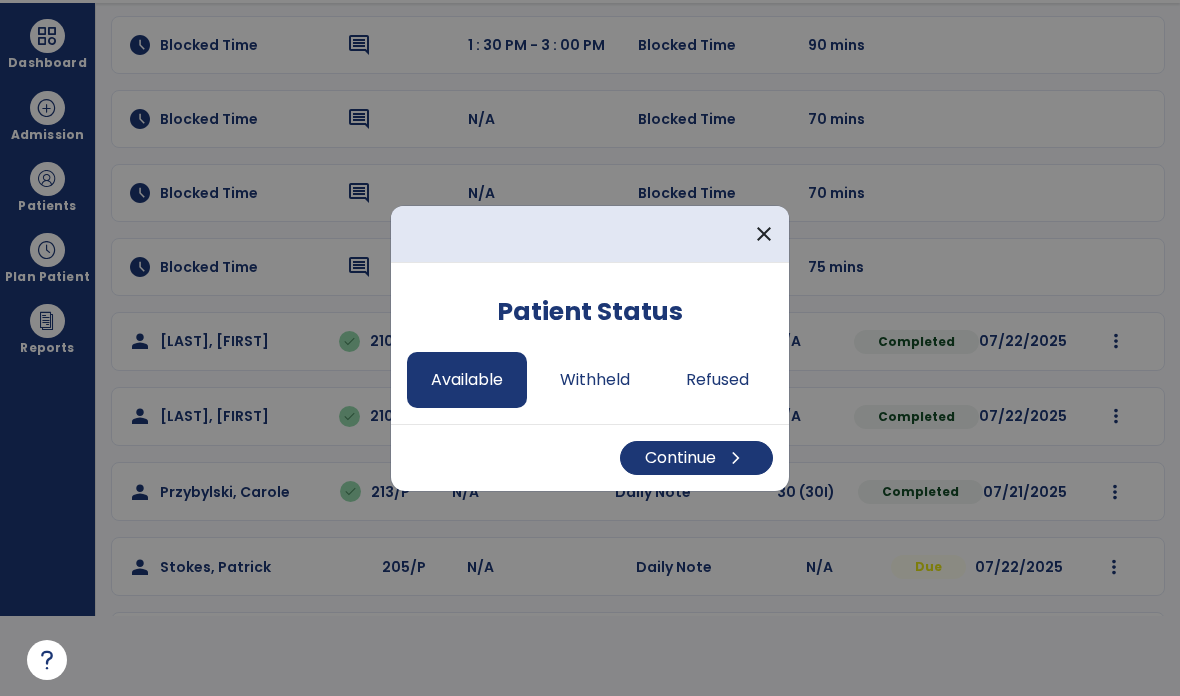 click on "Continue   chevron_right" at bounding box center (696, 458) 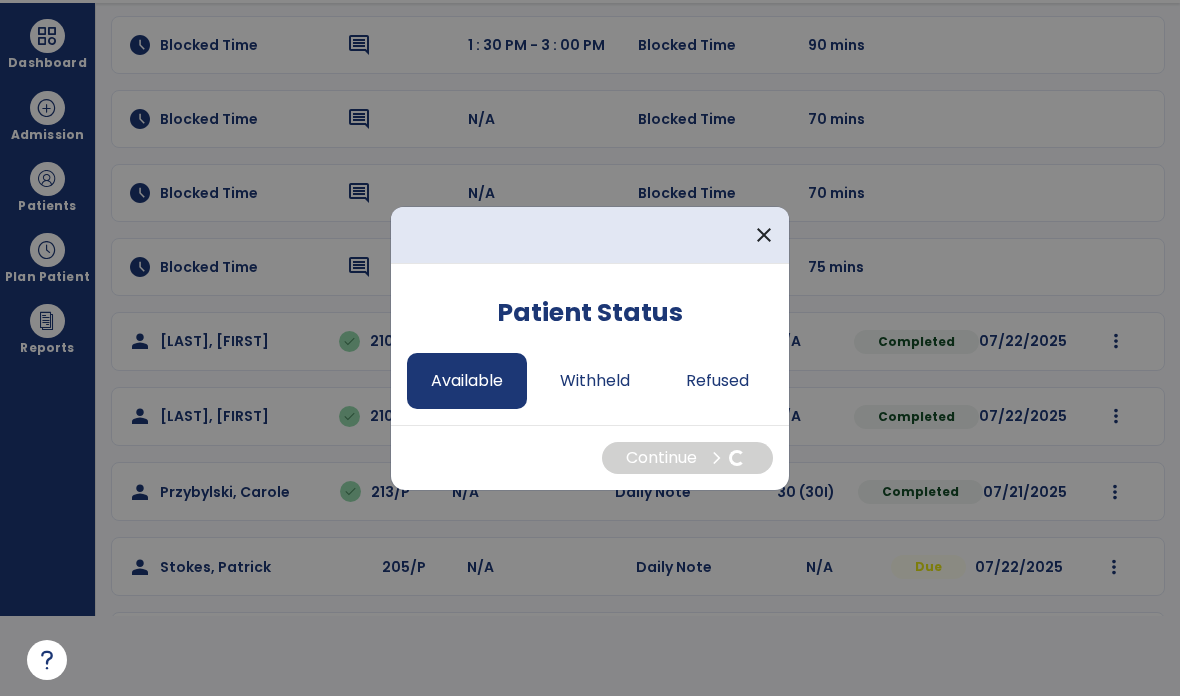 select on "*" 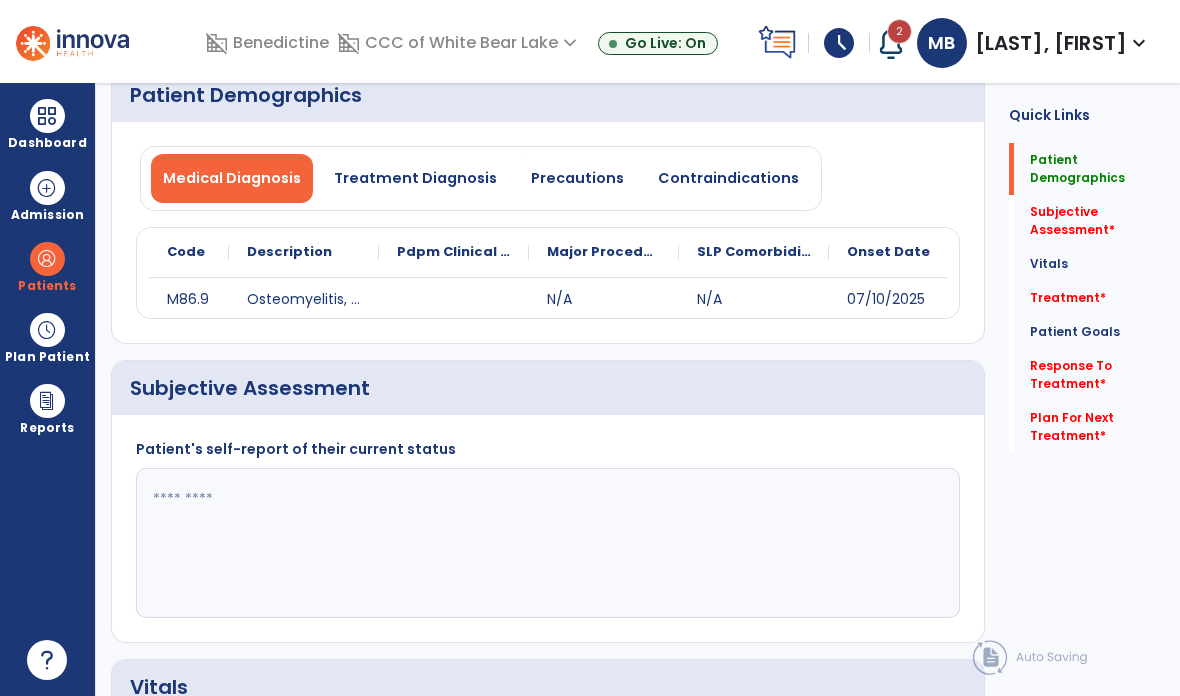 scroll, scrollTop: 80, scrollLeft: 0, axis: vertical 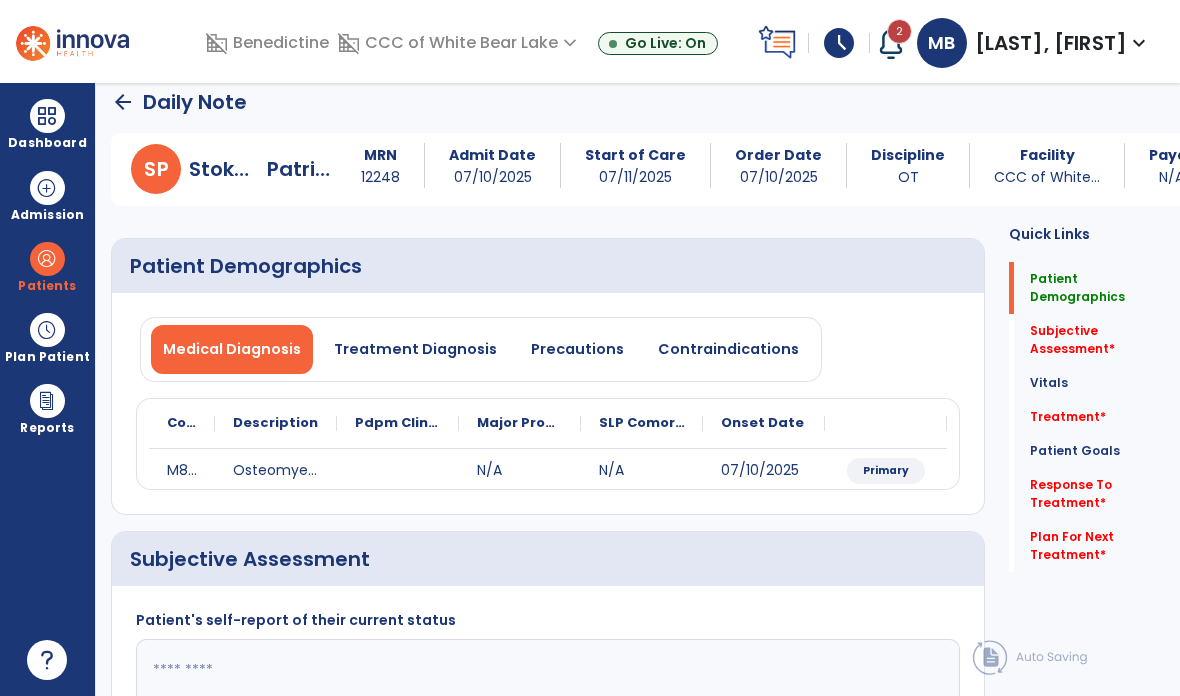 click 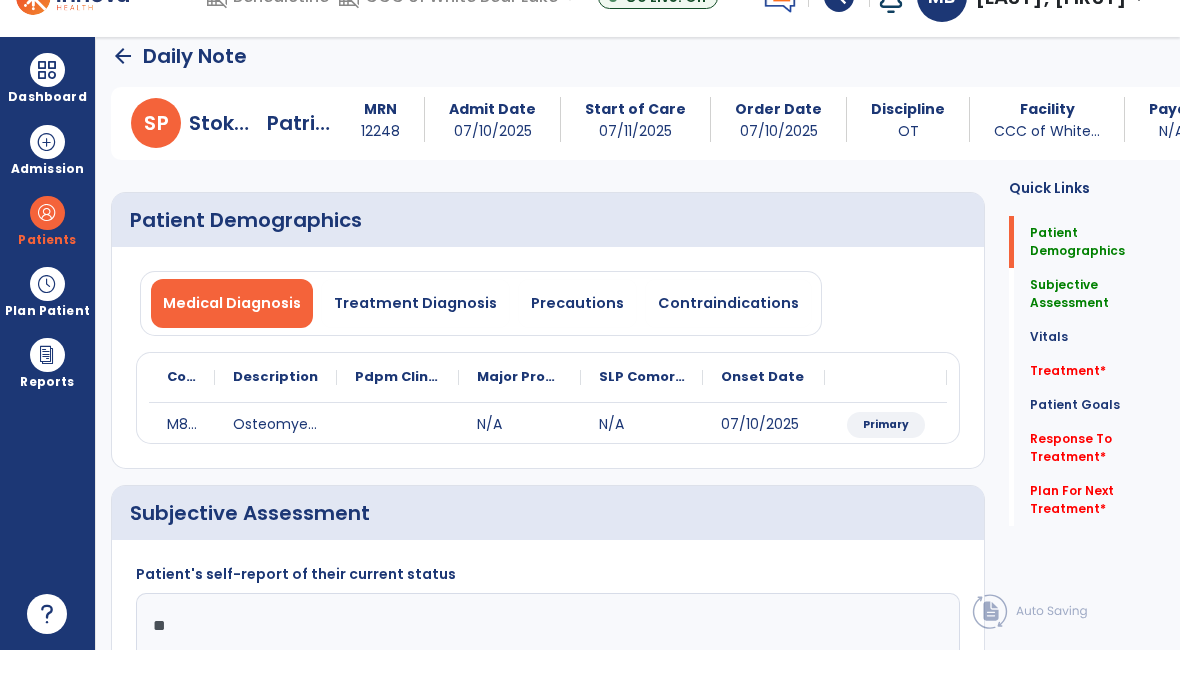 type on "*" 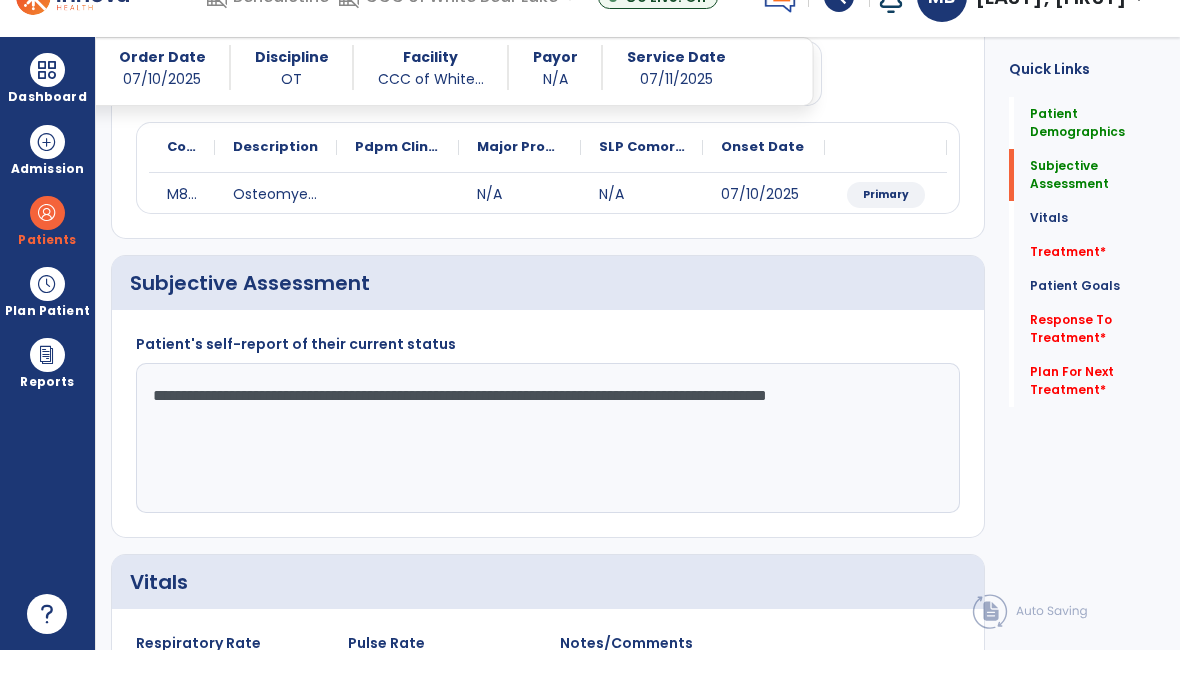 scroll, scrollTop: 249, scrollLeft: 0, axis: vertical 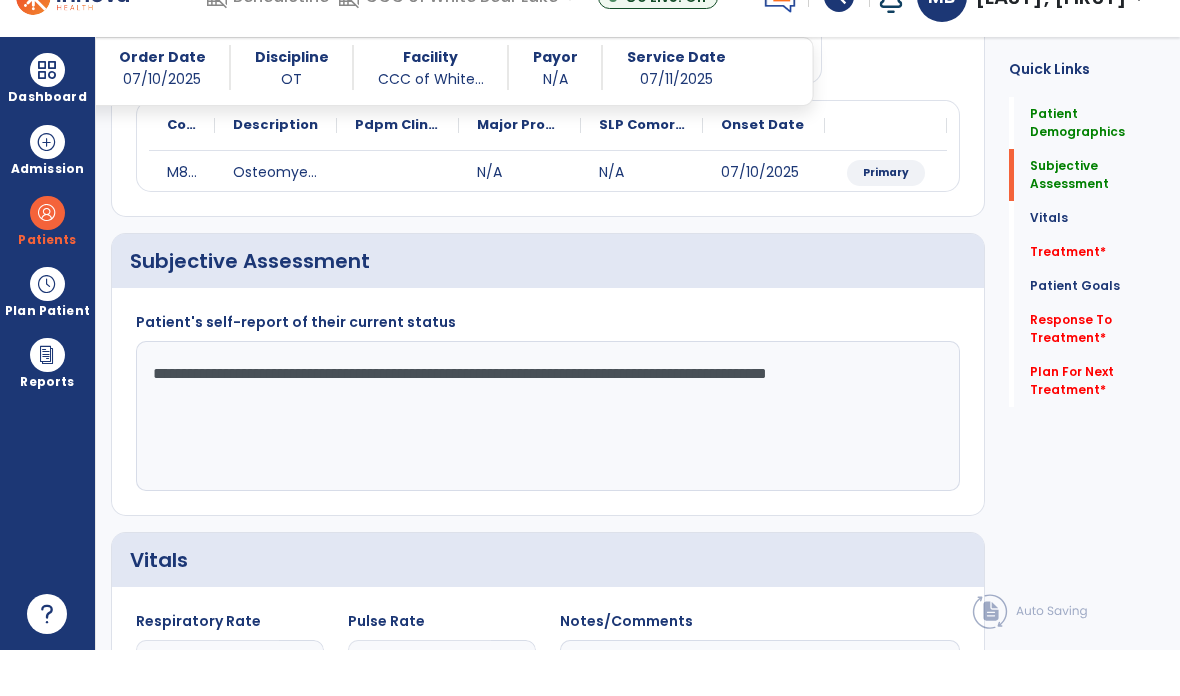 click on "**********" 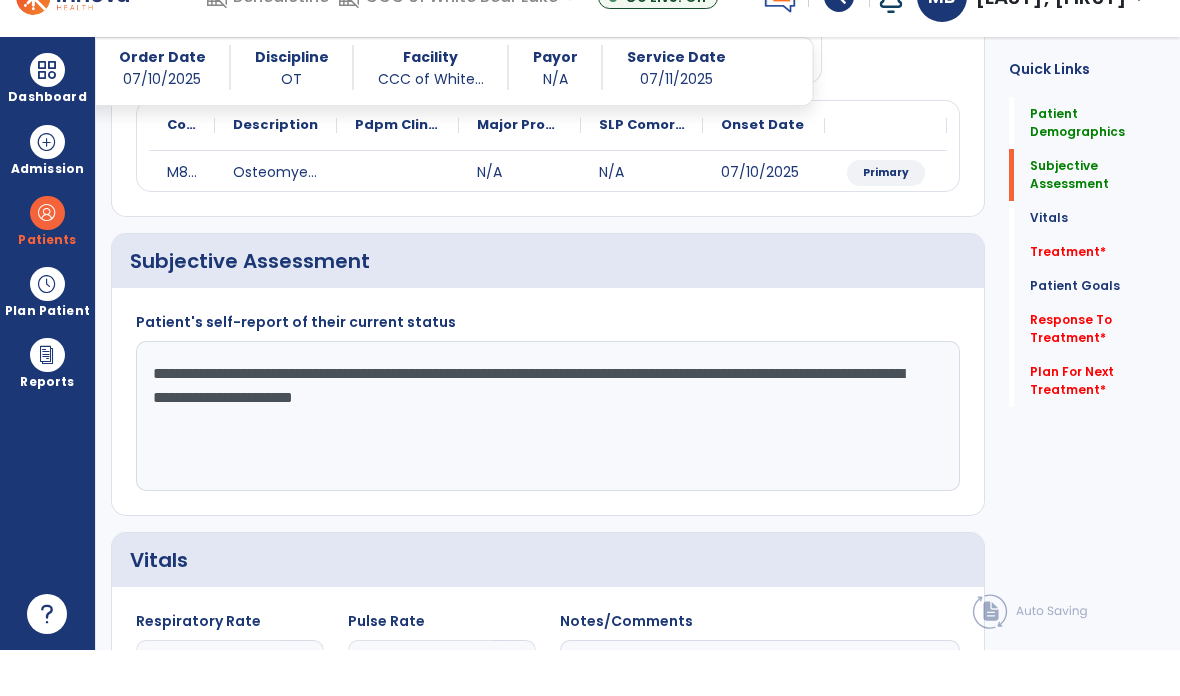 type on "**********" 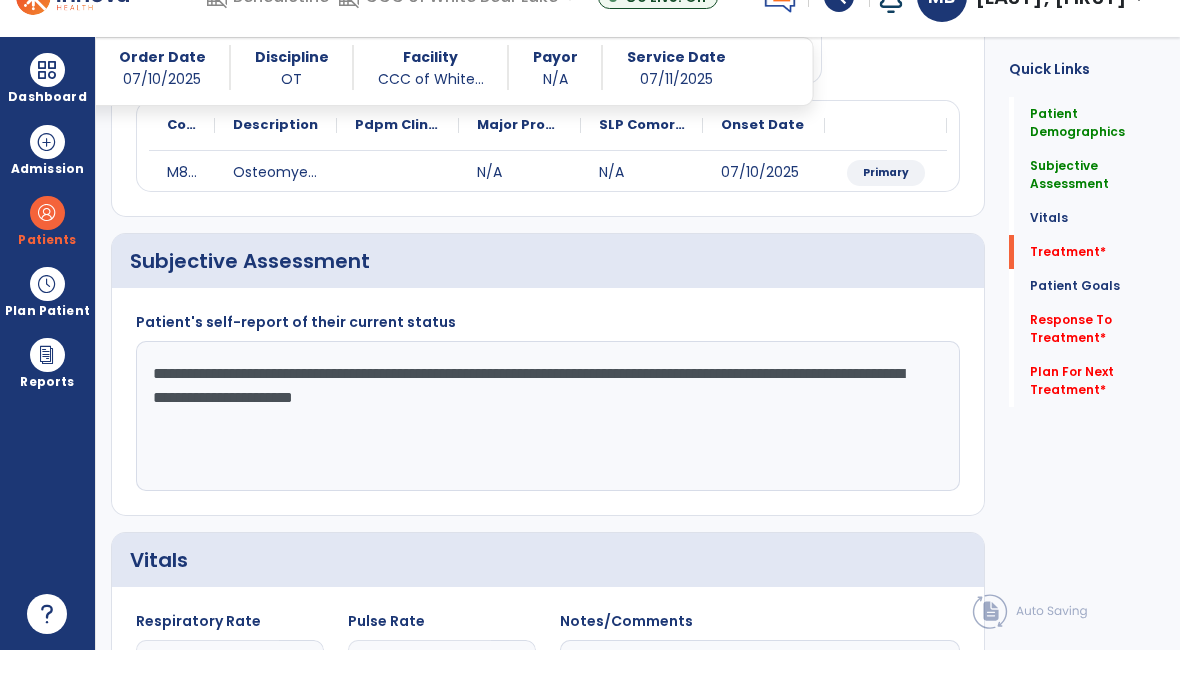 click on "Treatment   *" 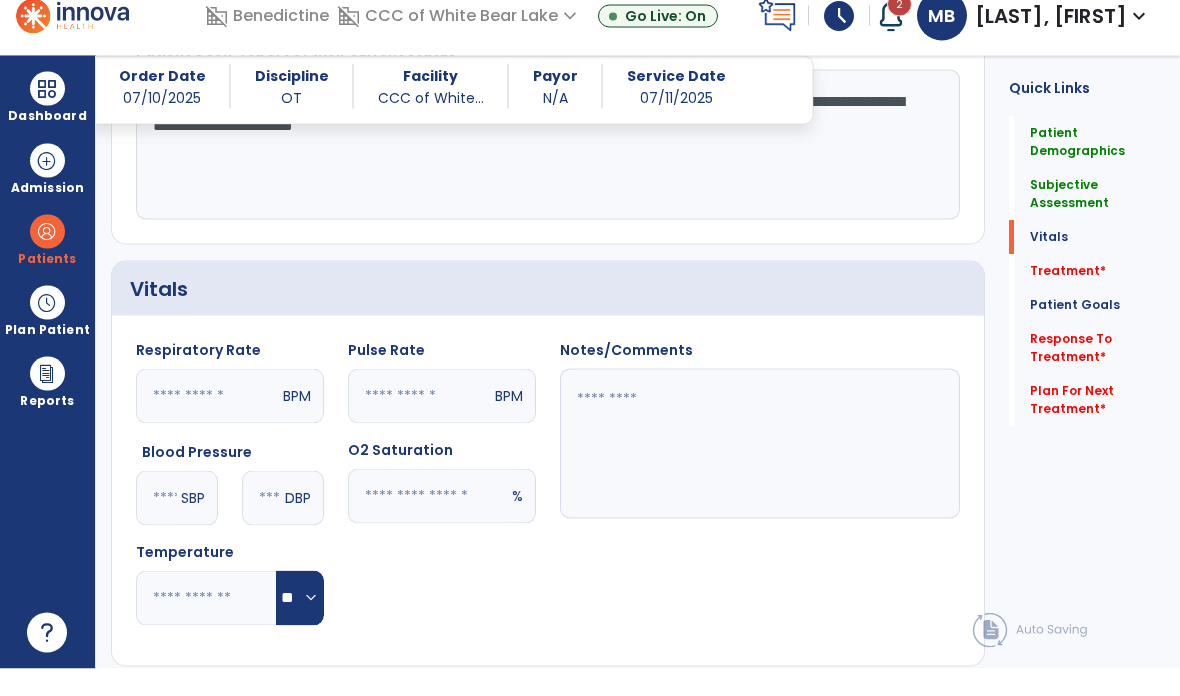 scroll, scrollTop: 63, scrollLeft: 0, axis: vertical 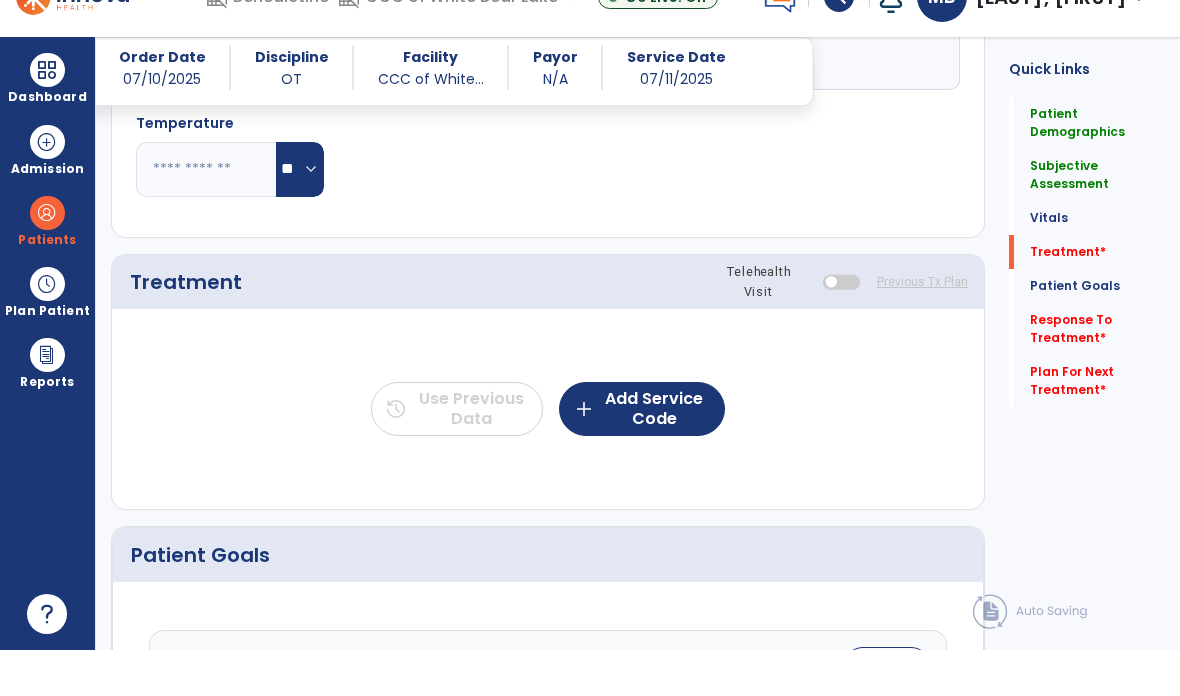 click on "add  Add Service Code" 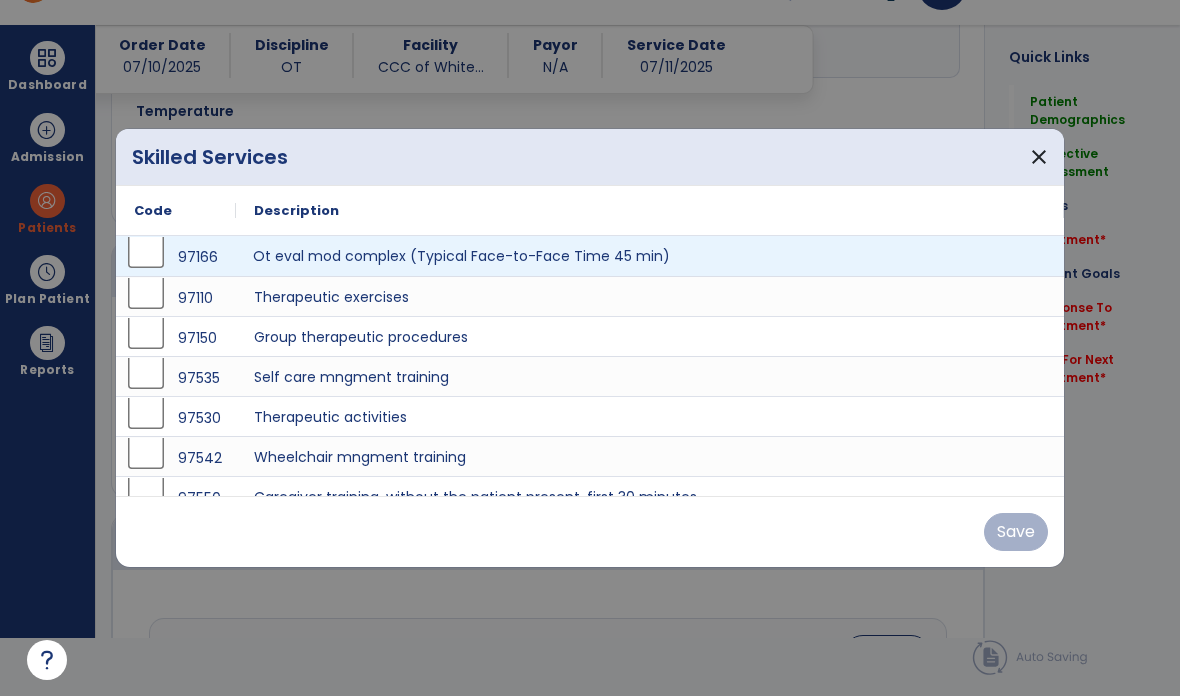 click on "Ot eval mod complex (Typical Face-to-Face Time 45 min)" at bounding box center [650, 256] 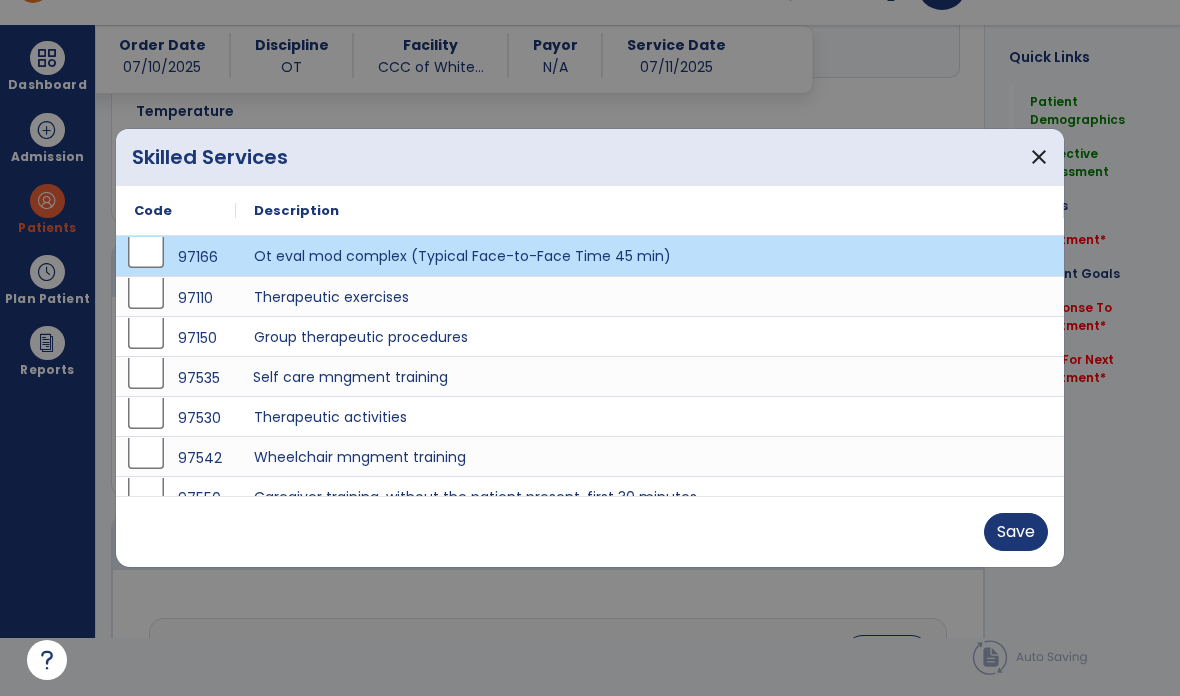 click on "Self care mngment training" at bounding box center (650, 376) 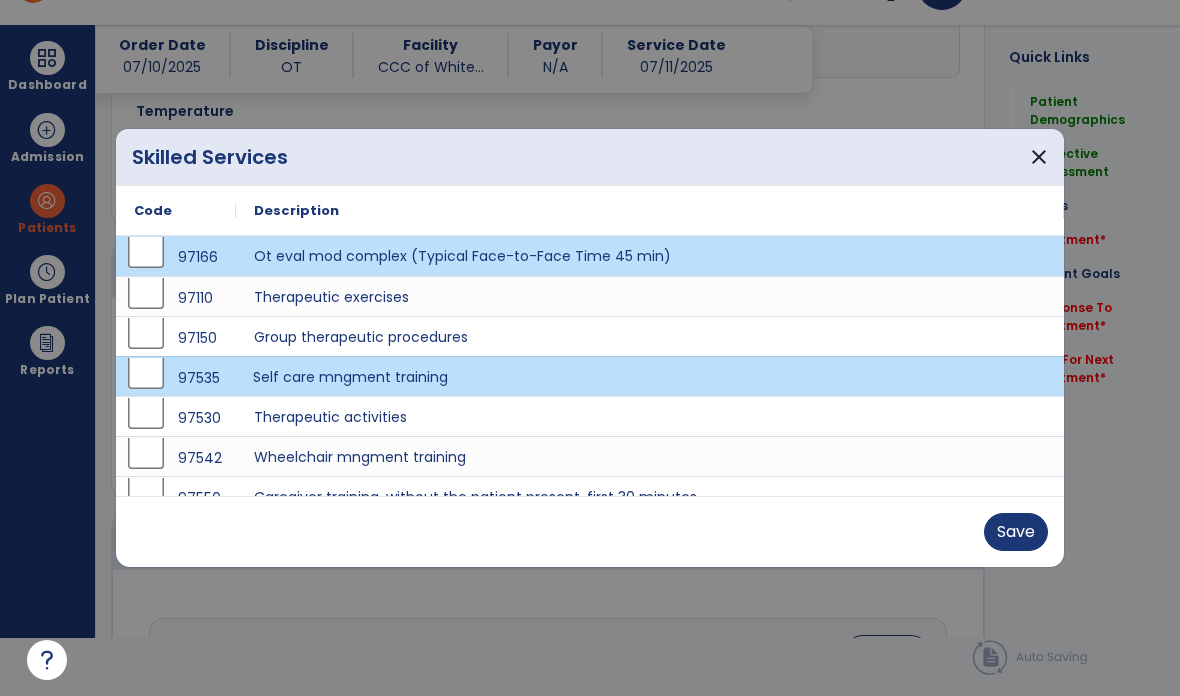 click on "Save" at bounding box center (1016, 532) 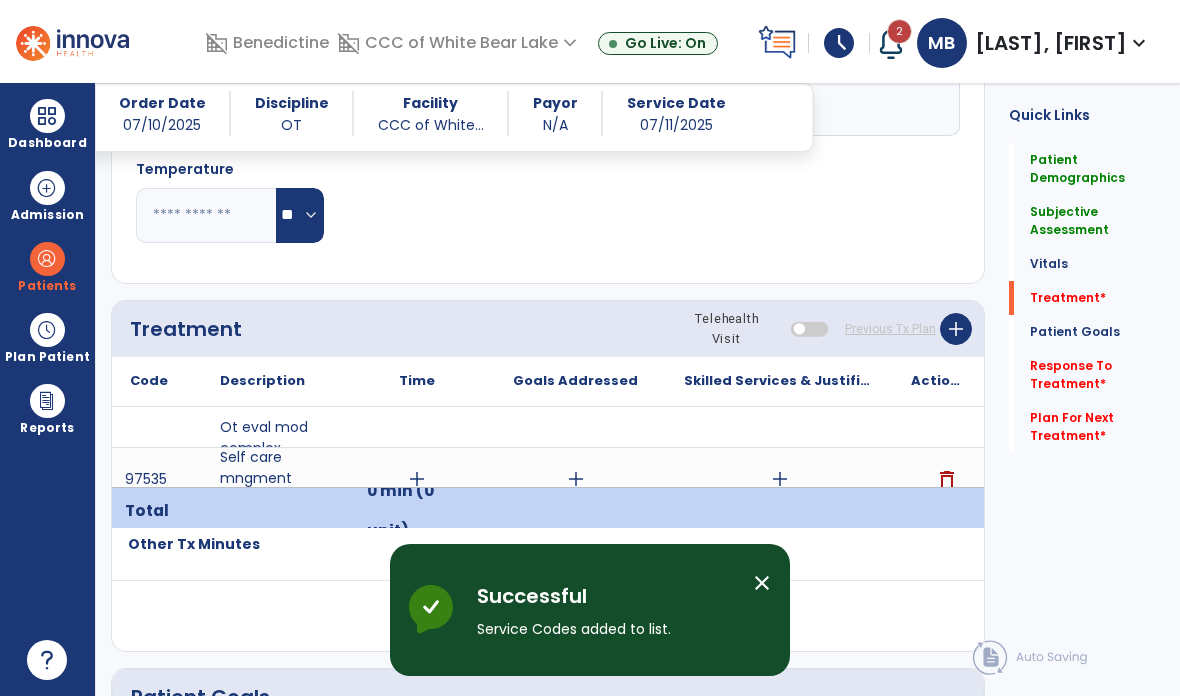 scroll, scrollTop: 58, scrollLeft: 0, axis: vertical 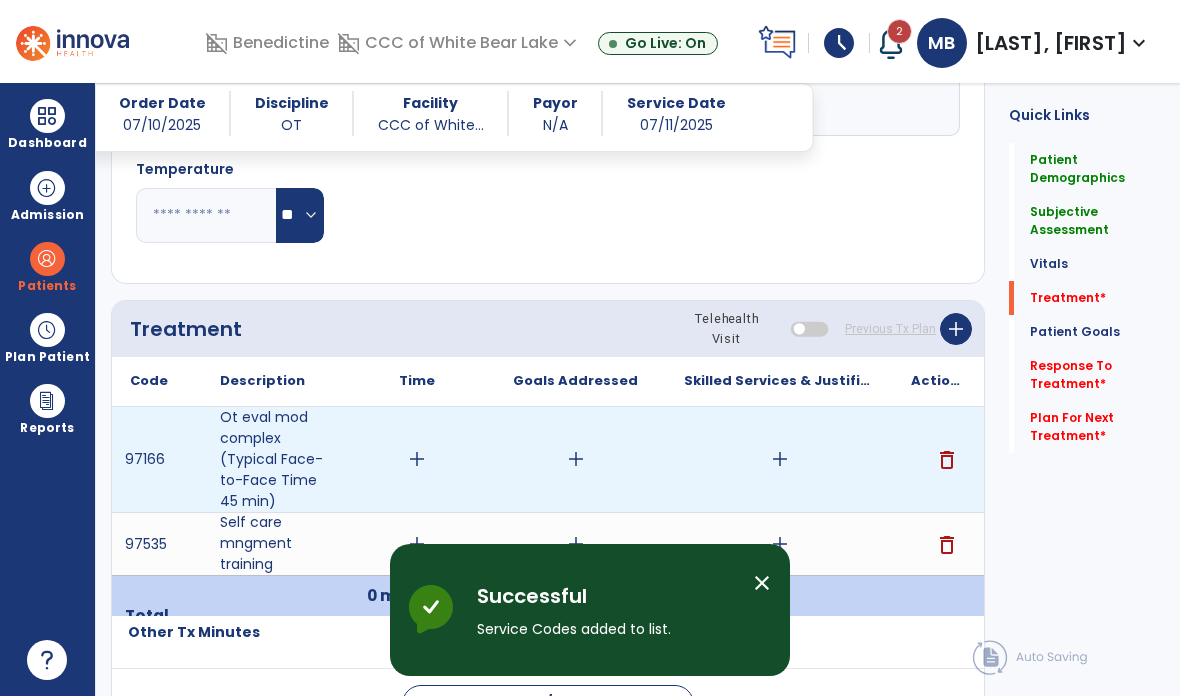 click on "add" at bounding box center [417, 459] 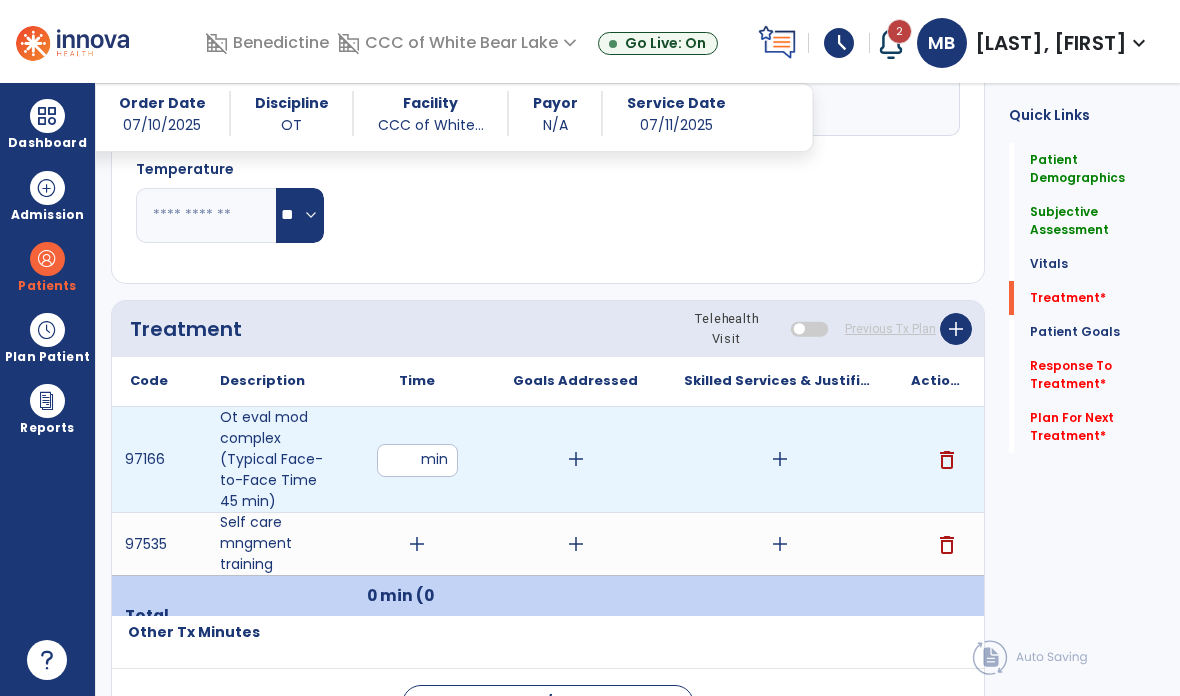 type on "**" 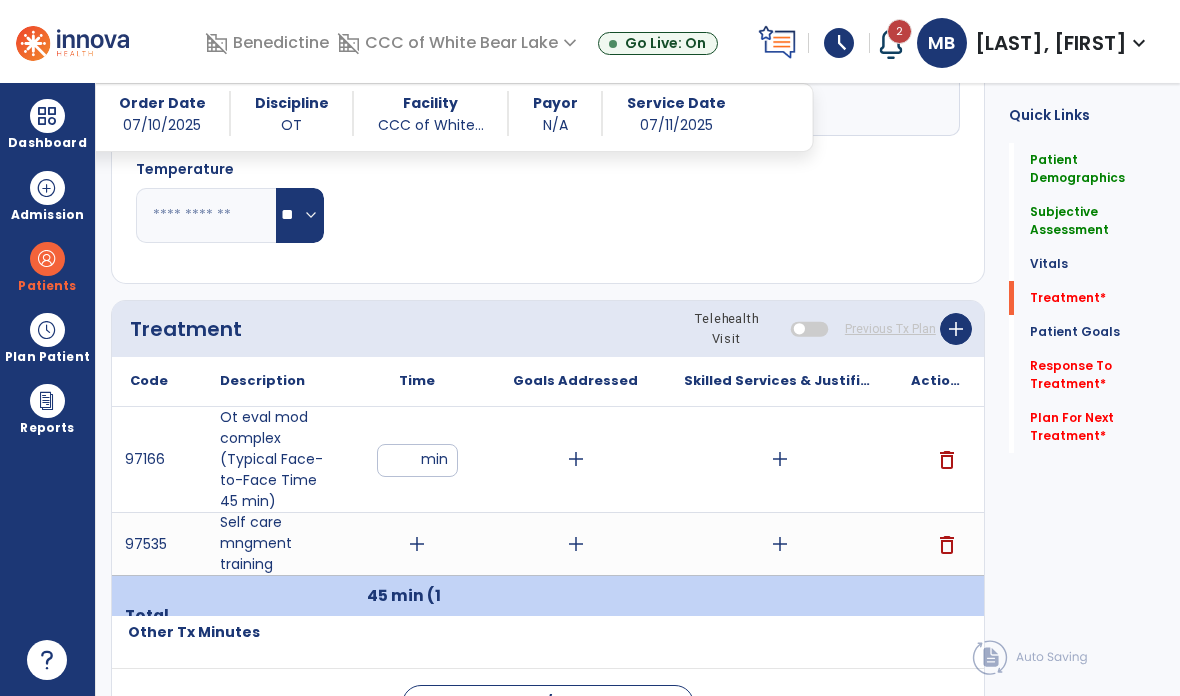 click on "add" at bounding box center [780, 459] 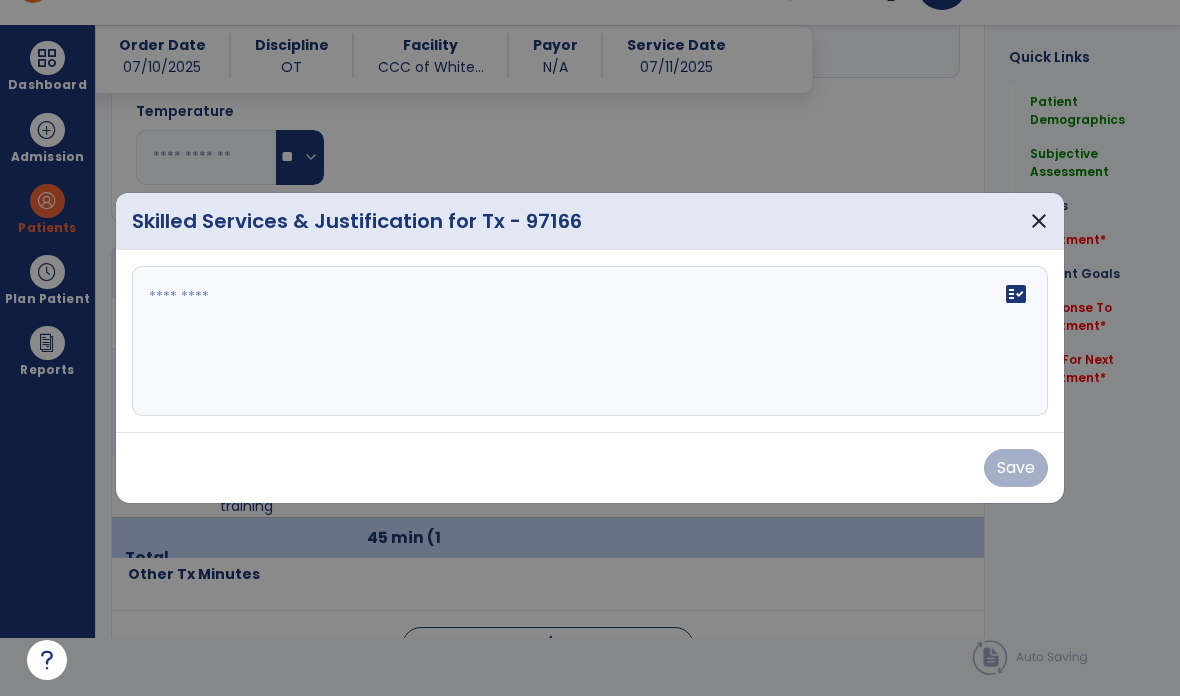 scroll, scrollTop: 0, scrollLeft: 0, axis: both 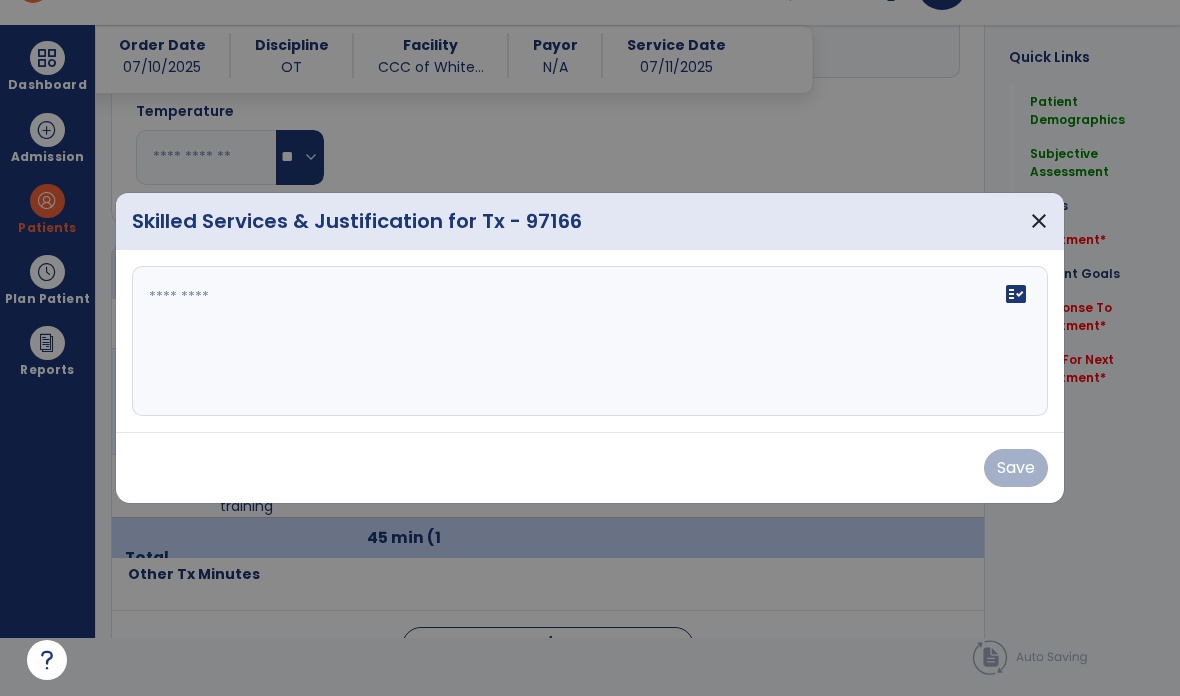click on "fact_check" at bounding box center (590, 341) 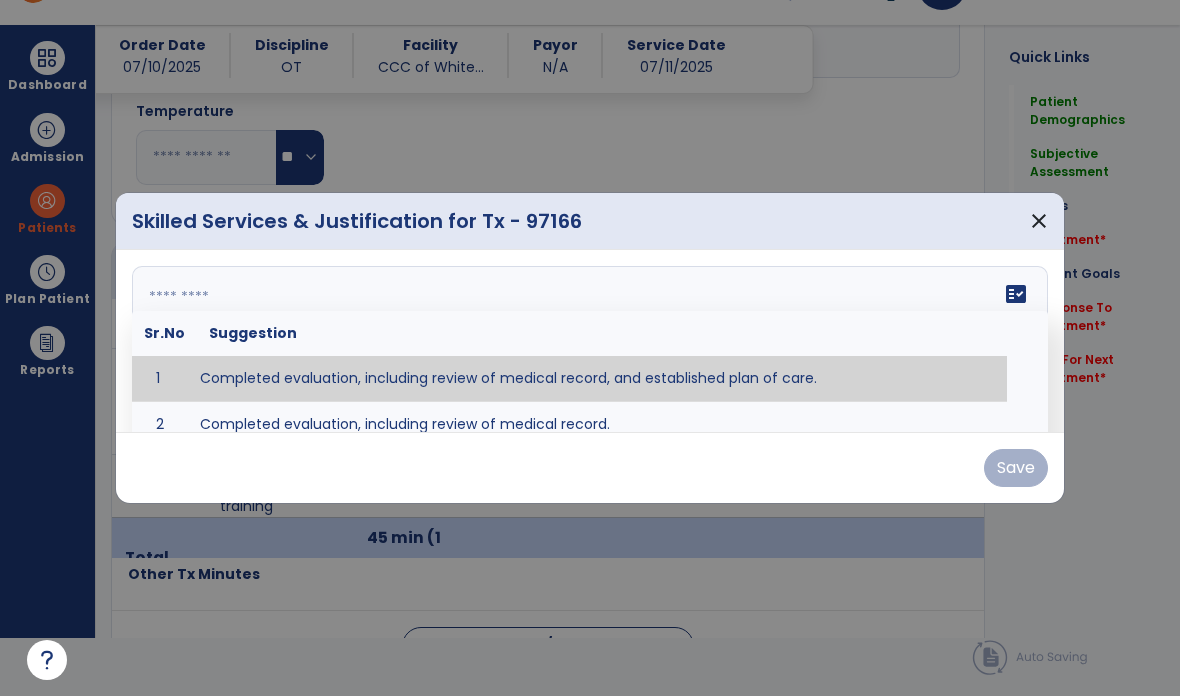 type on "**********" 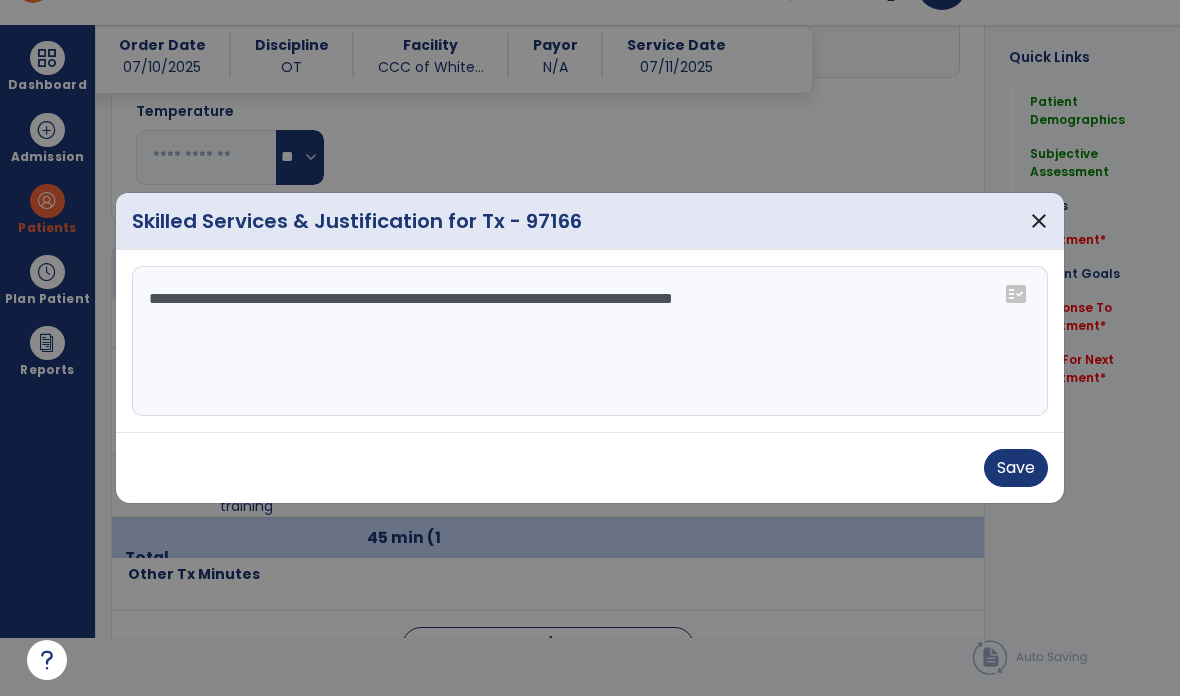 click on "Save" at bounding box center [1016, 468] 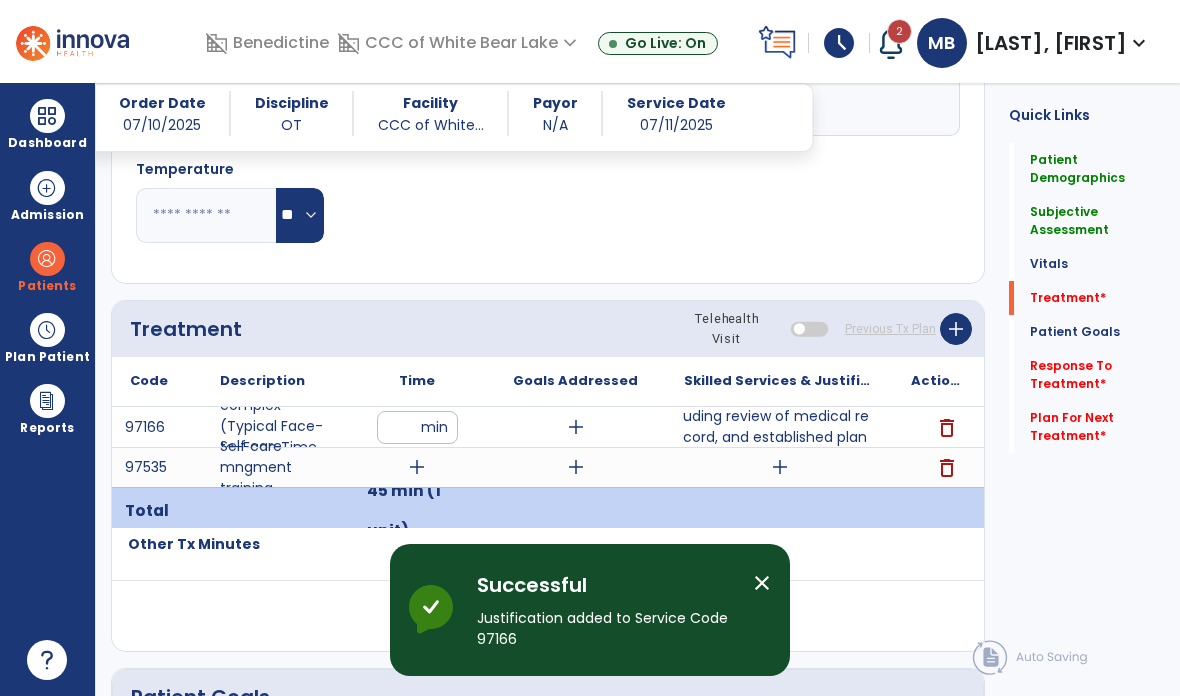 scroll, scrollTop: 58, scrollLeft: 0, axis: vertical 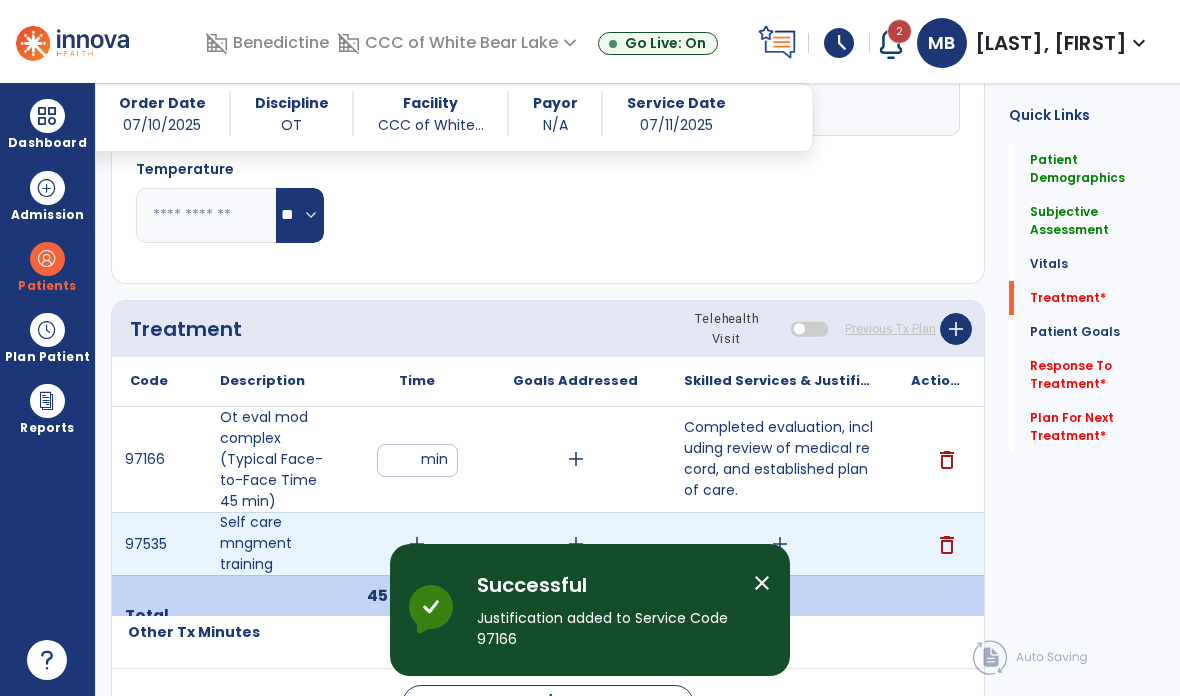 click on "add" at bounding box center [417, 544] 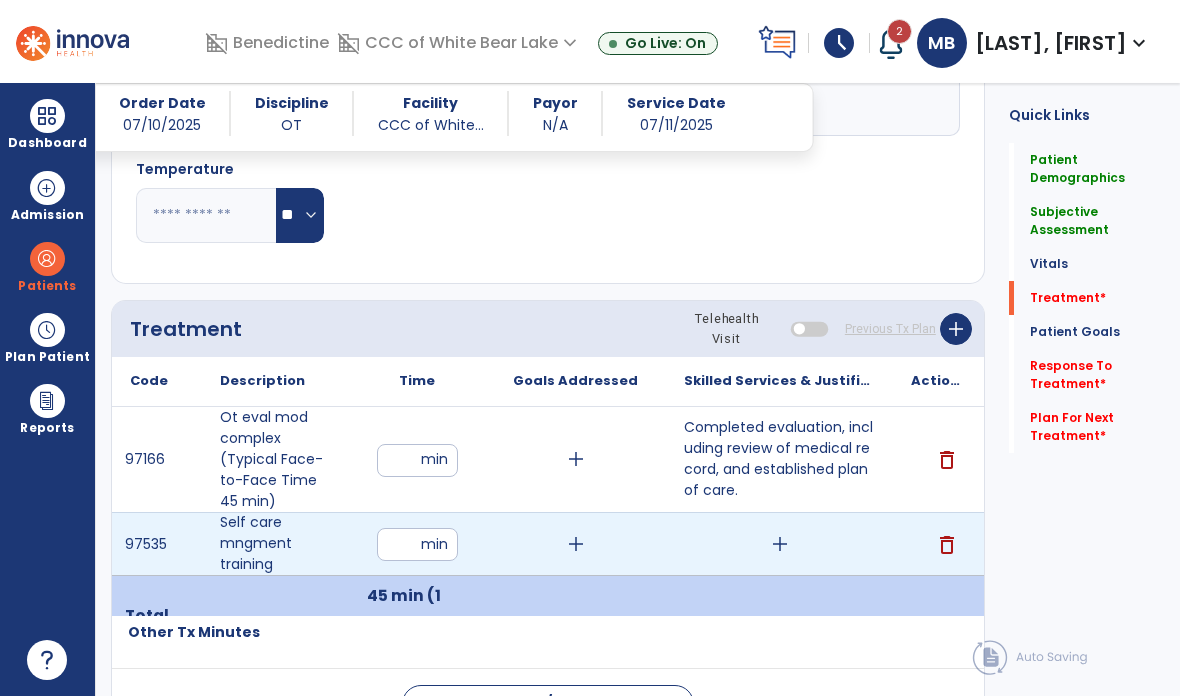 type on "**" 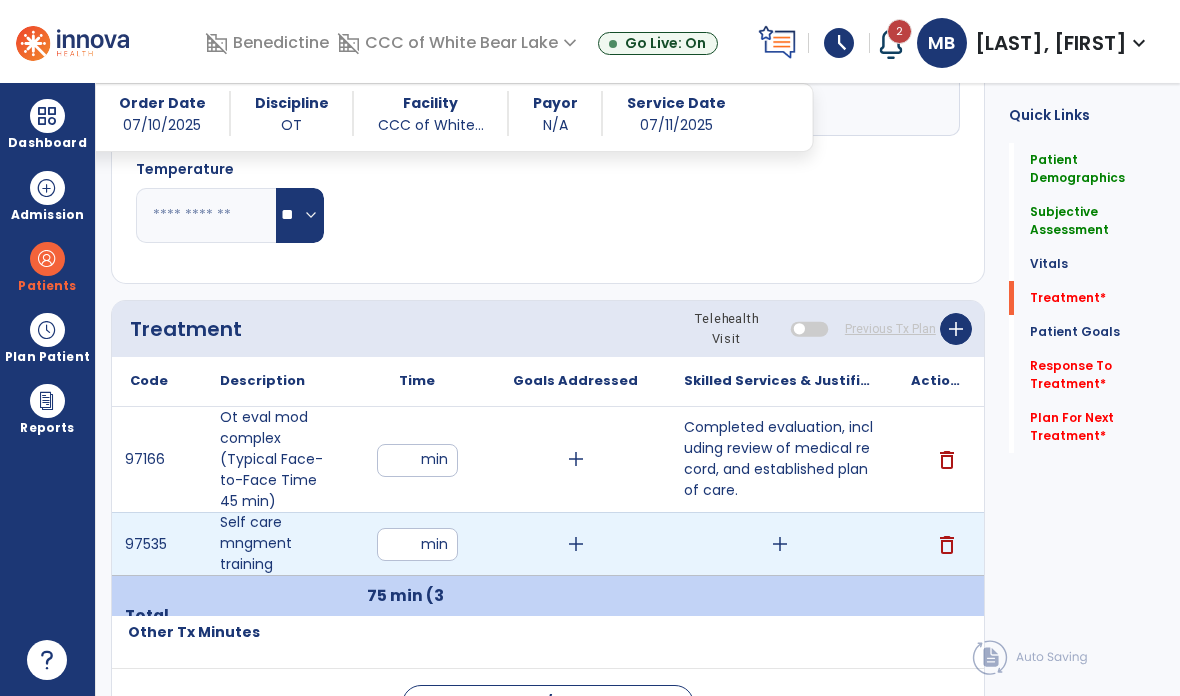 click on "add" at bounding box center [779, 544] 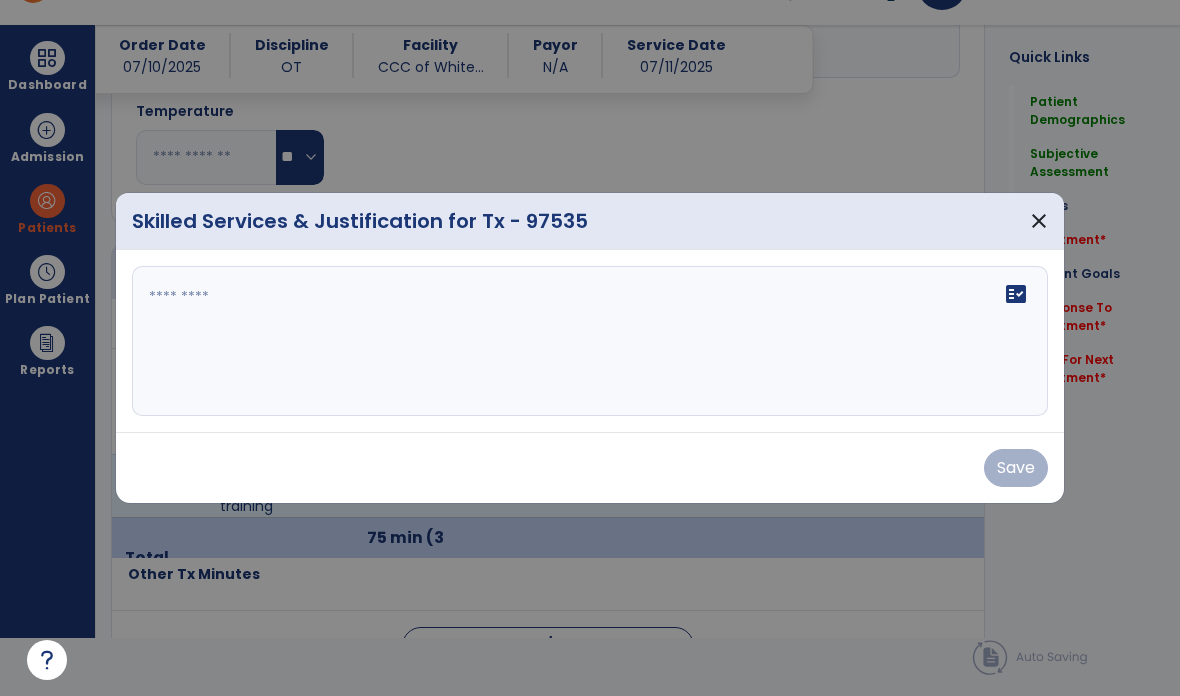 click on "fact_check" at bounding box center (590, 341) 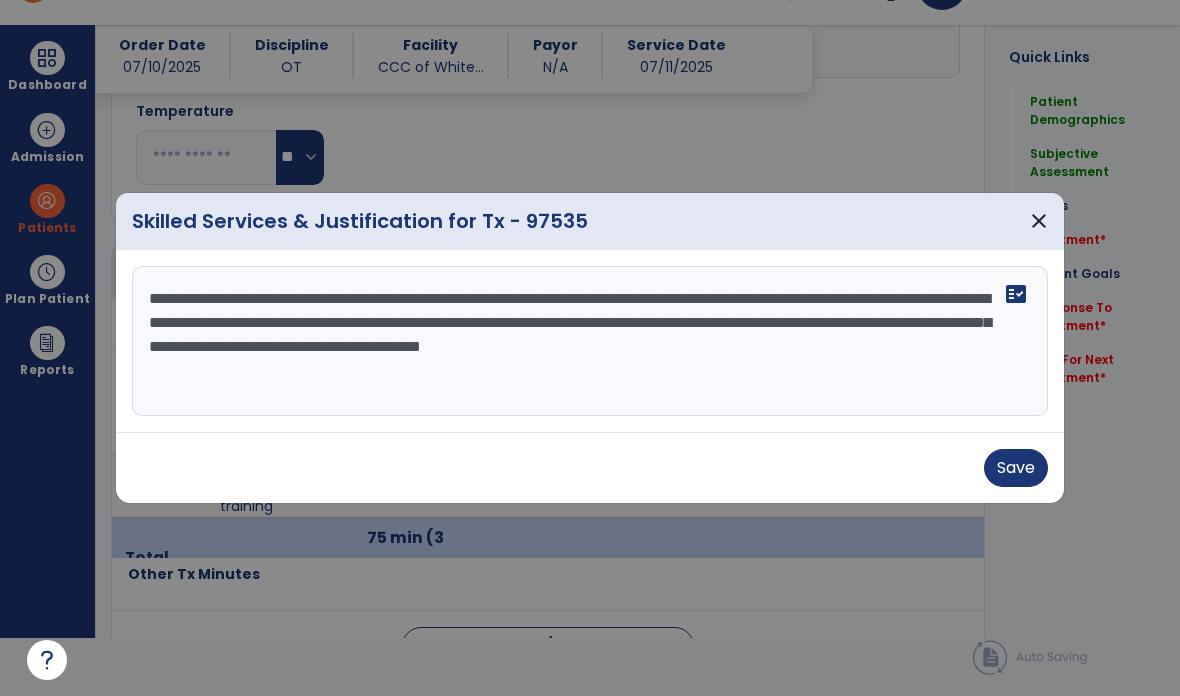 click on "**********" at bounding box center [590, 341] 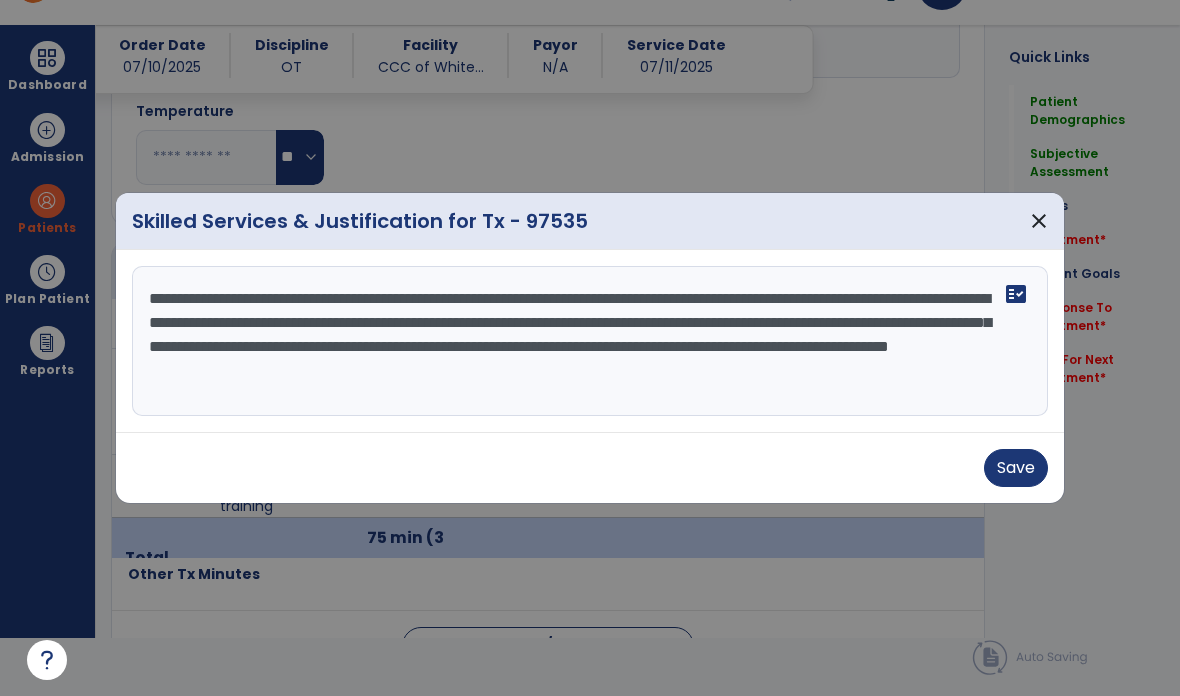 click on "**********" at bounding box center [590, 341] 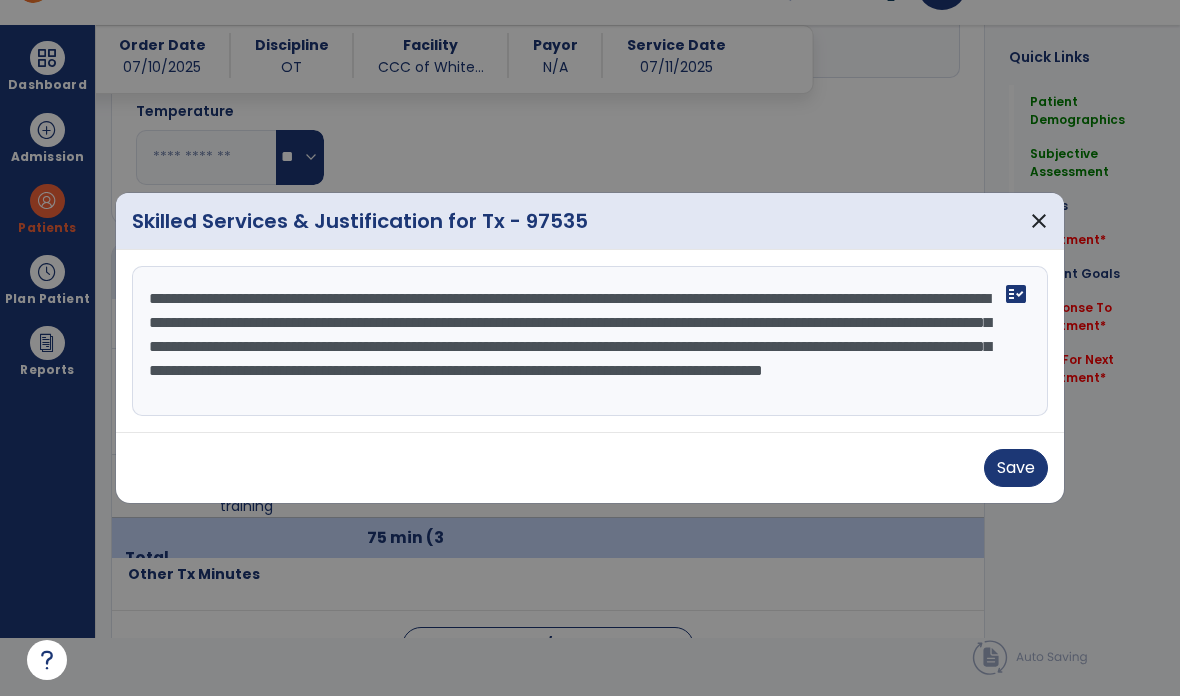 scroll, scrollTop: 15, scrollLeft: 0, axis: vertical 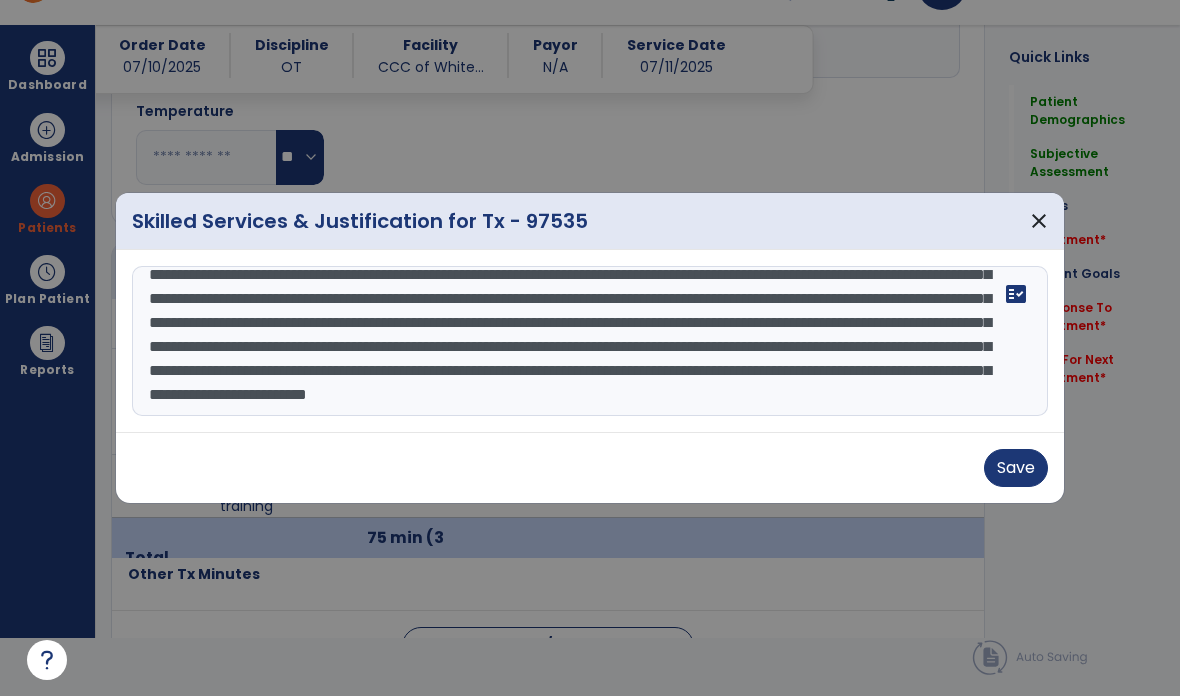 type on "**********" 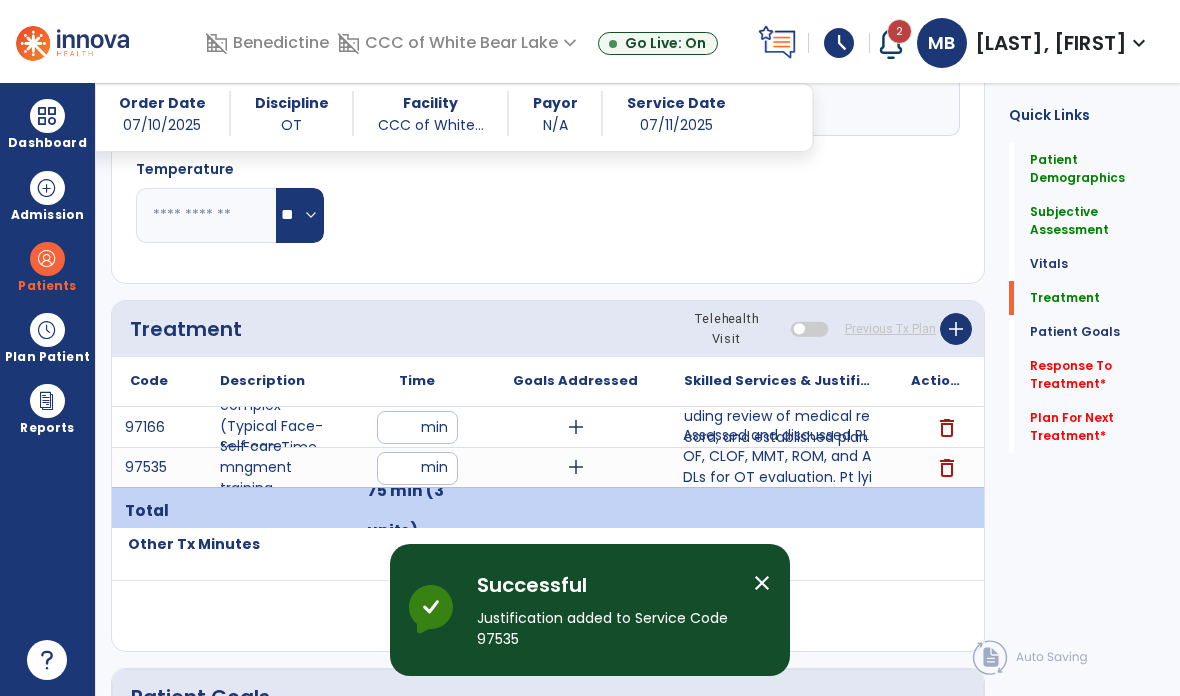 scroll, scrollTop: 58, scrollLeft: 0, axis: vertical 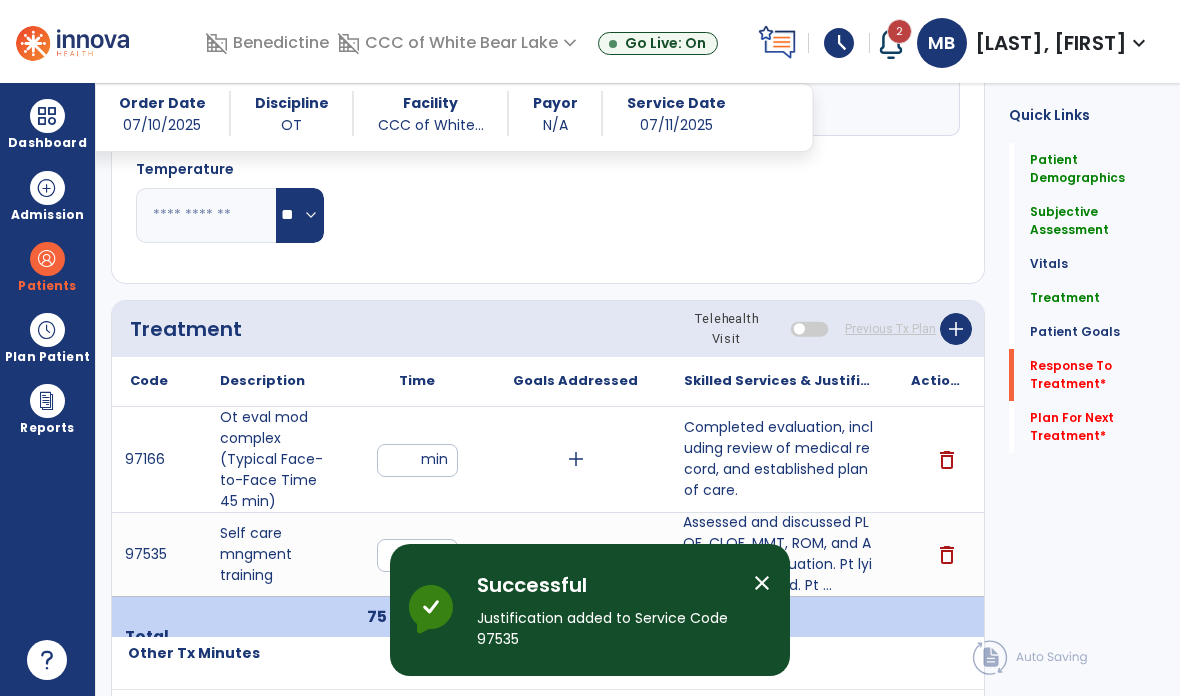 click on "Response To Treatment   *" 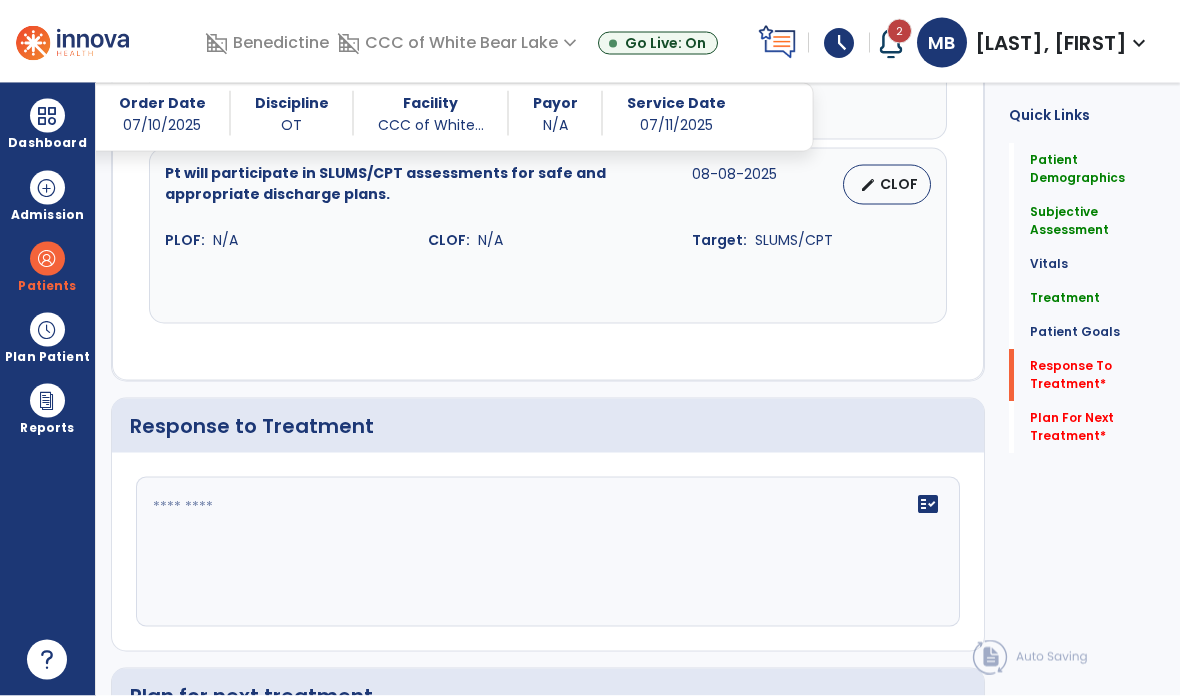 scroll, scrollTop: 79, scrollLeft: 0, axis: vertical 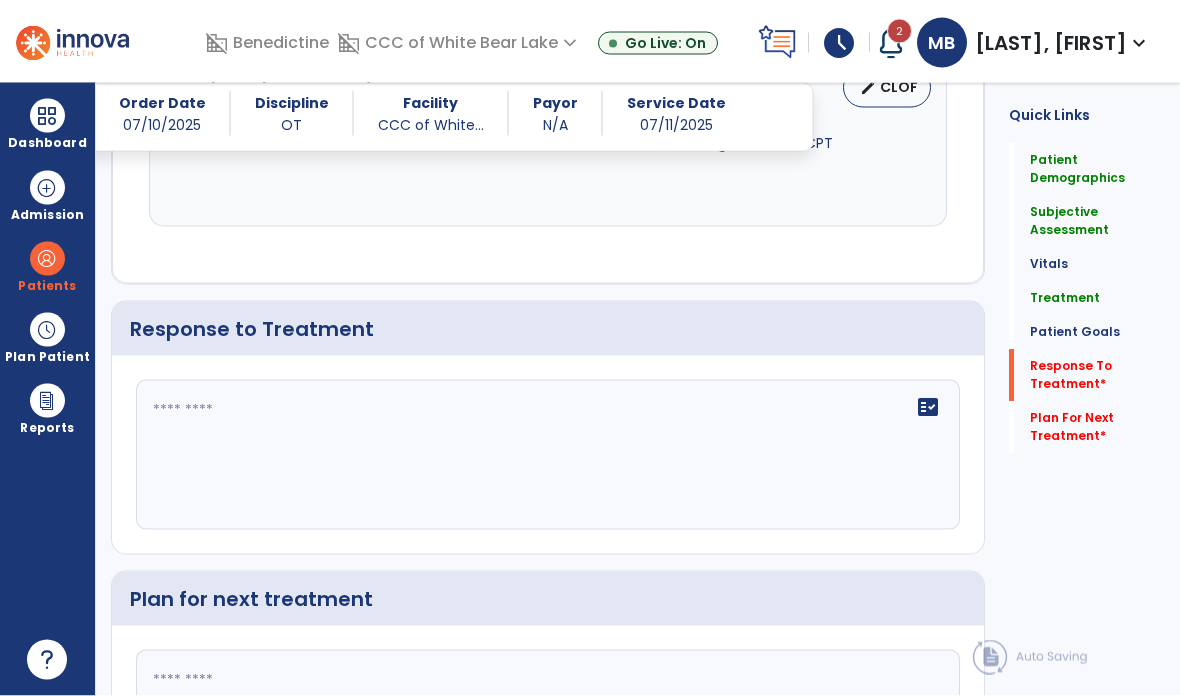 click on "fact_check" 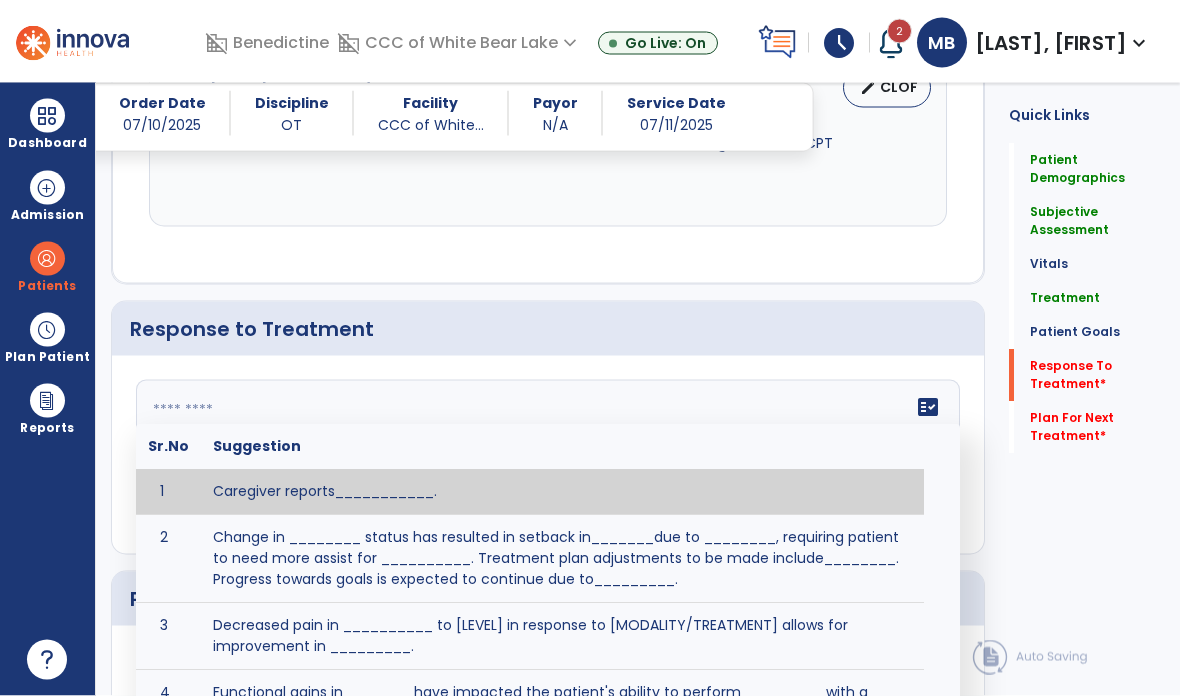 scroll, scrollTop: 80, scrollLeft: 0, axis: vertical 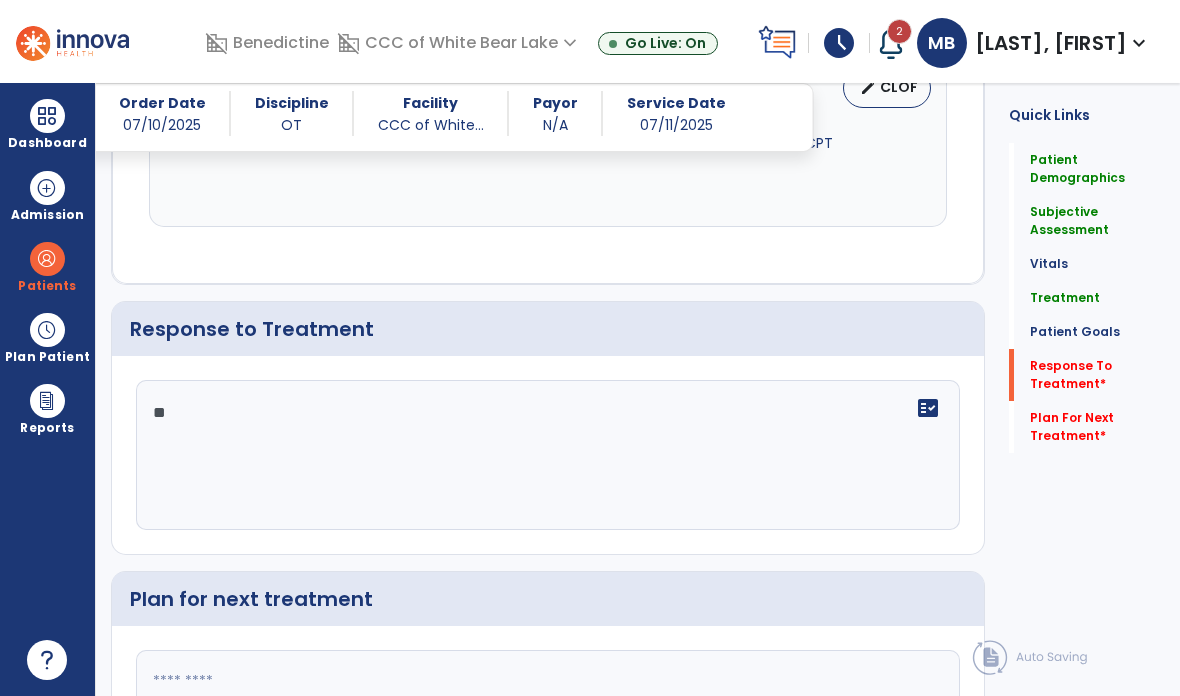 type on "*" 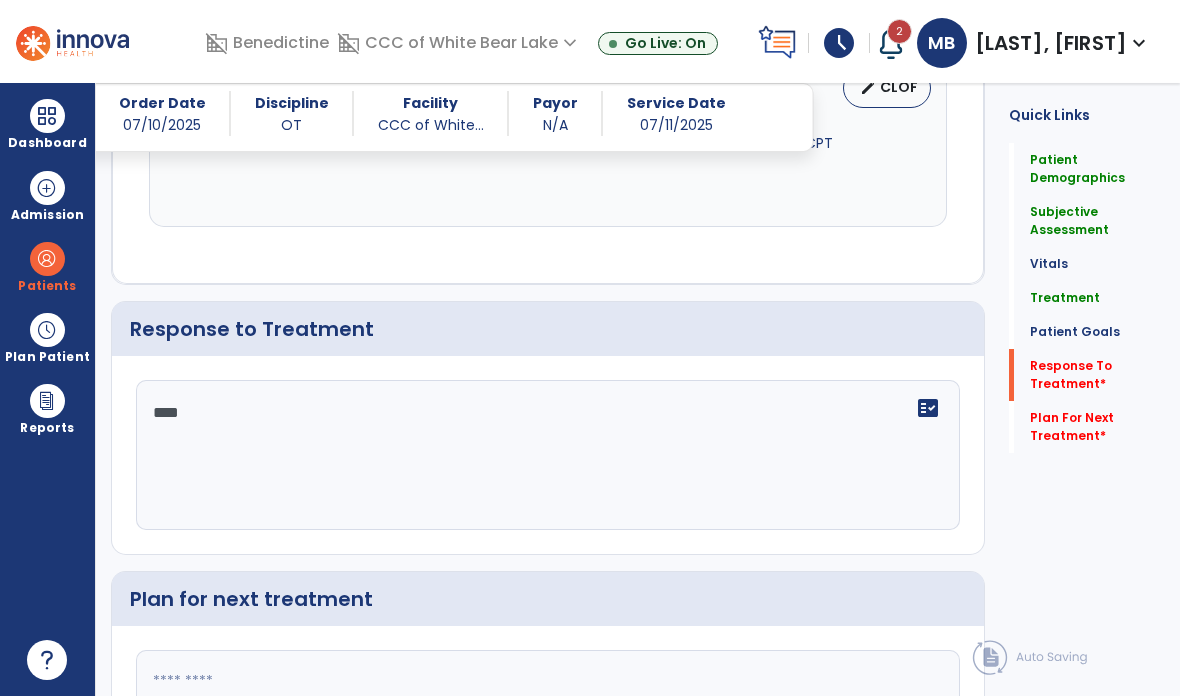 type on "****" 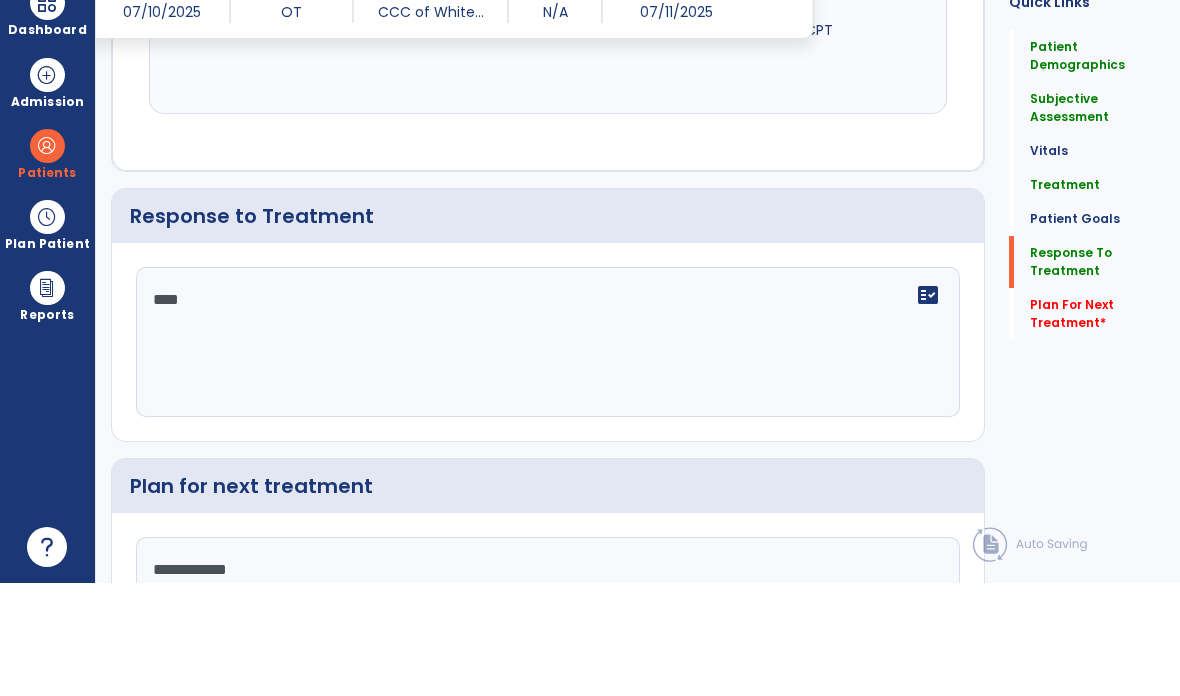 type on "**********" 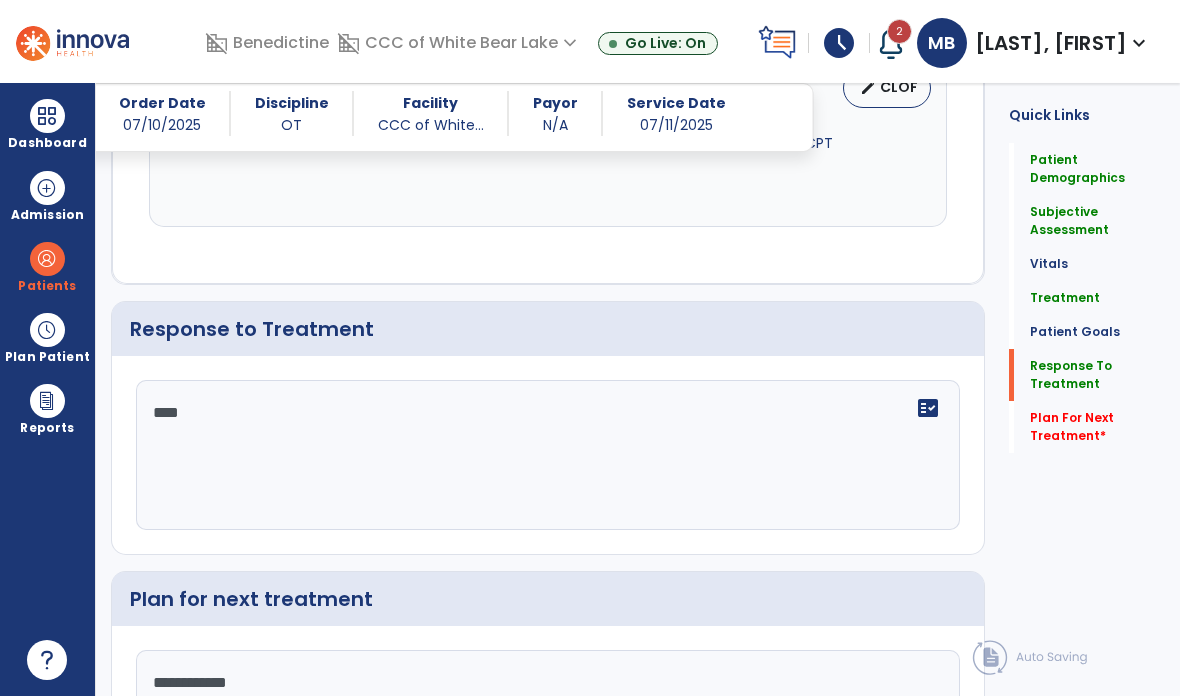 click on "Treatment   Treatment" 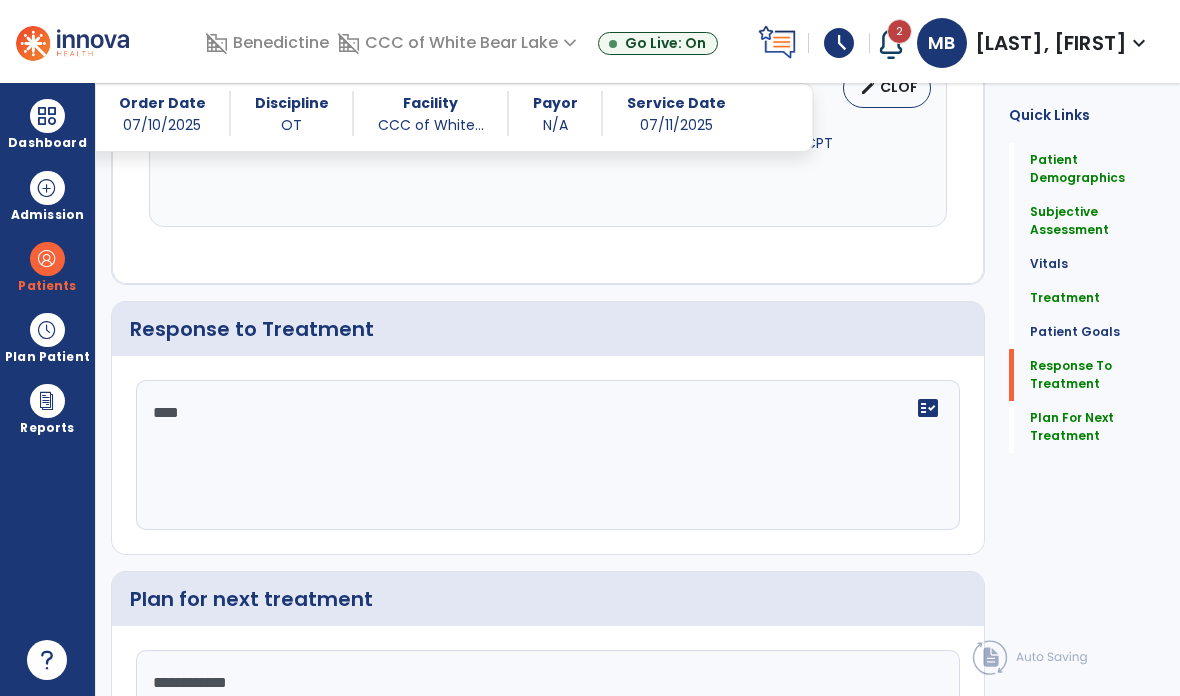 click on "Plan For Next Treatment   Plan For Next Treatment" 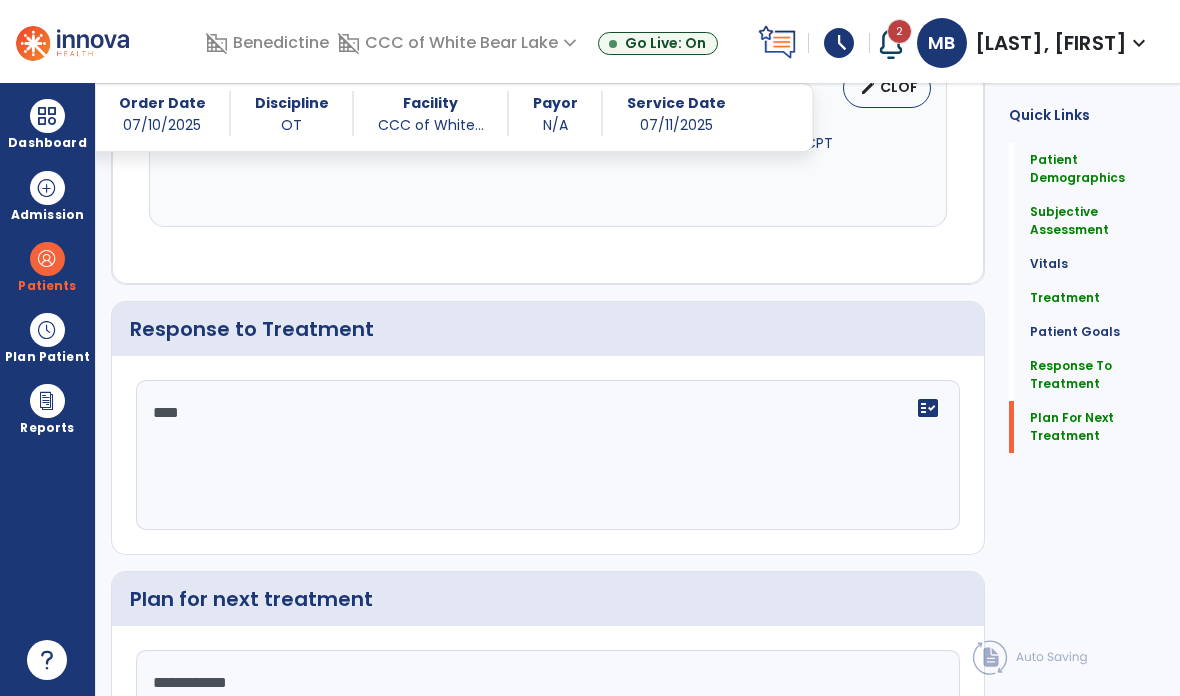 click on "Plan For Next Treatment" 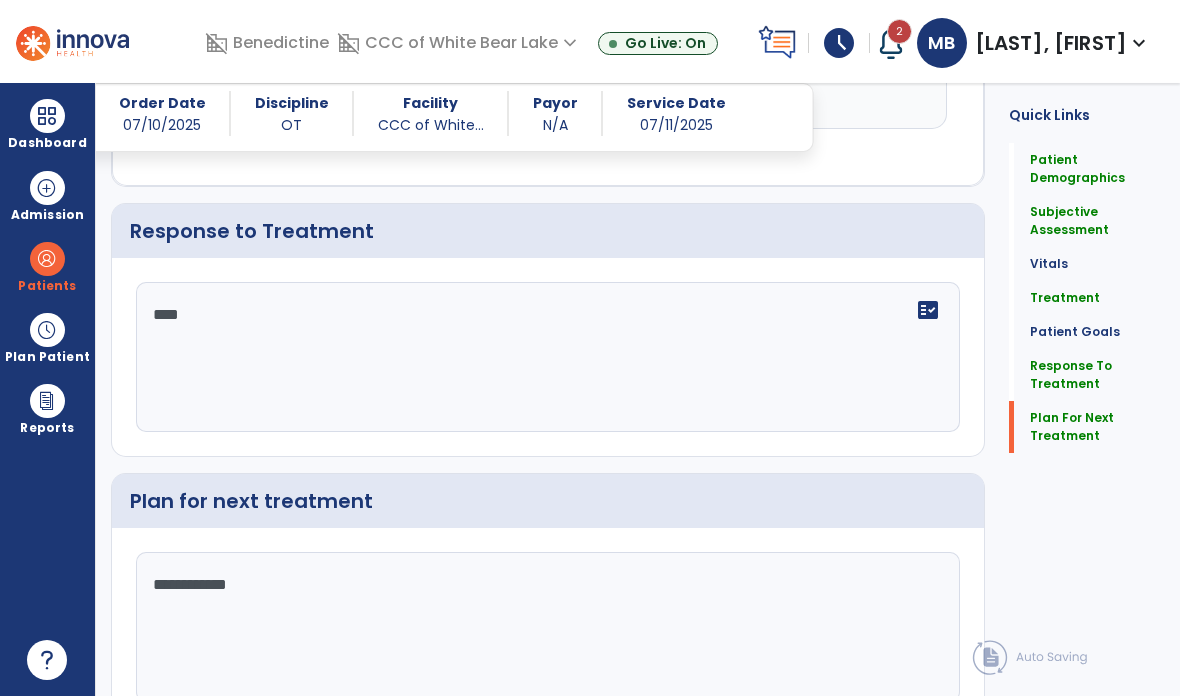 scroll, scrollTop: 2709, scrollLeft: 0, axis: vertical 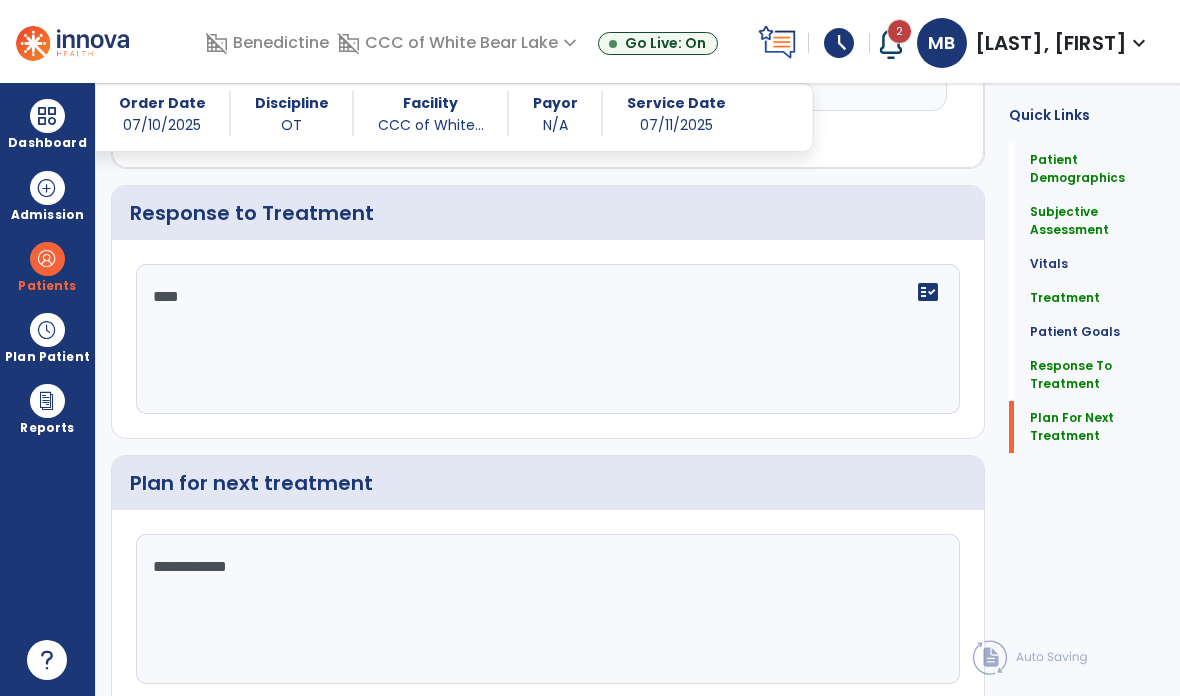click on "Sign Doc" 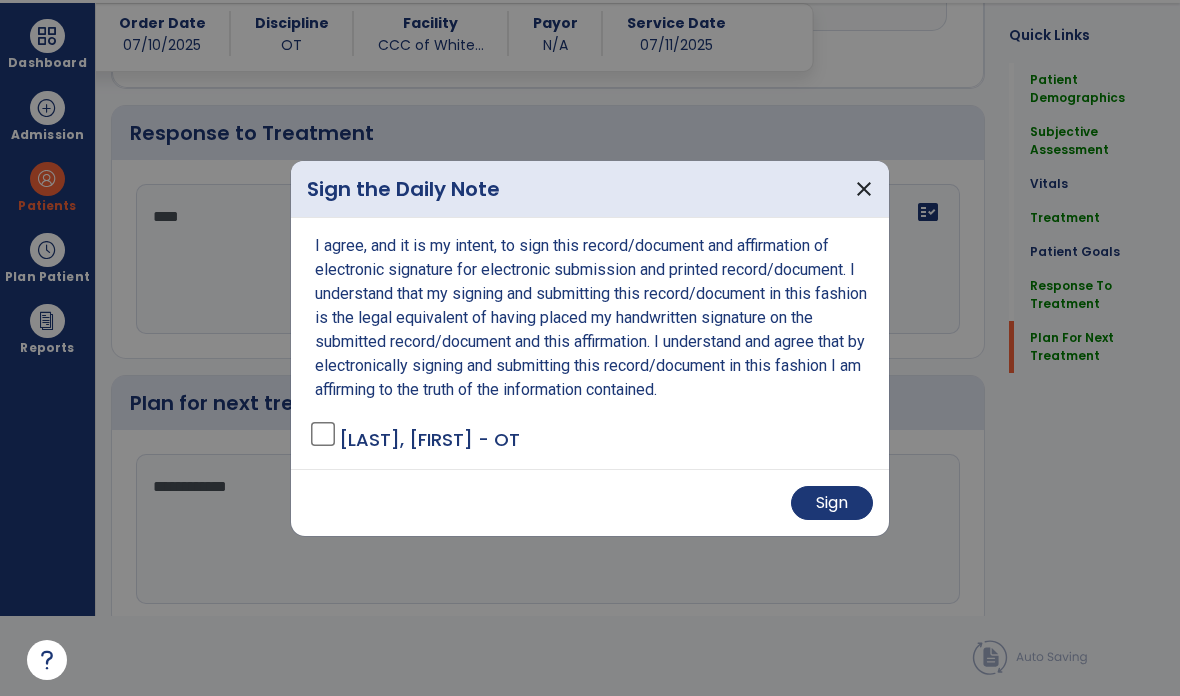 click on "Sign" at bounding box center (832, 503) 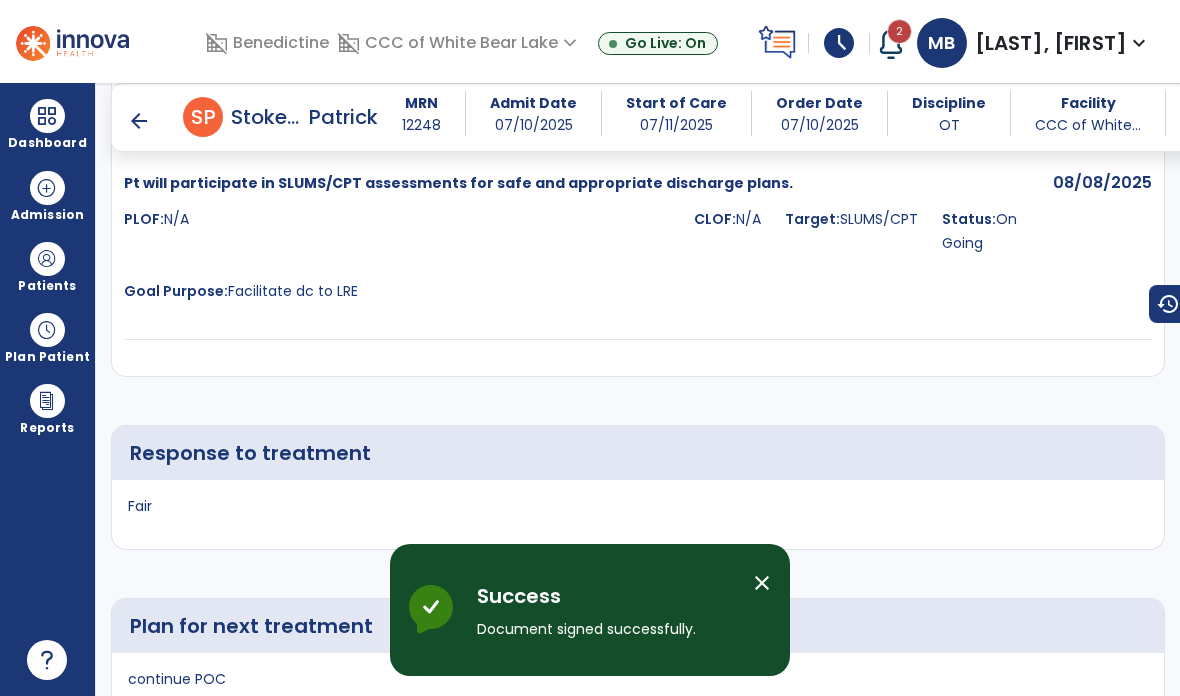 scroll, scrollTop: 80, scrollLeft: 0, axis: vertical 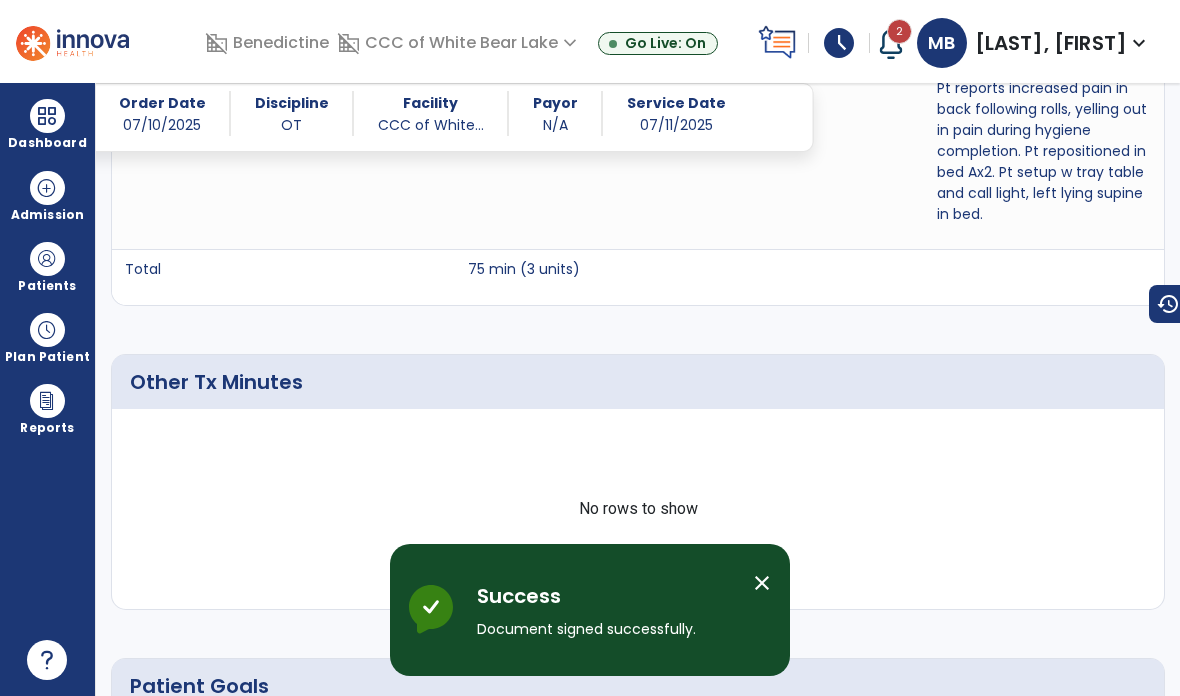 click on "Patients" at bounding box center [47, 266] 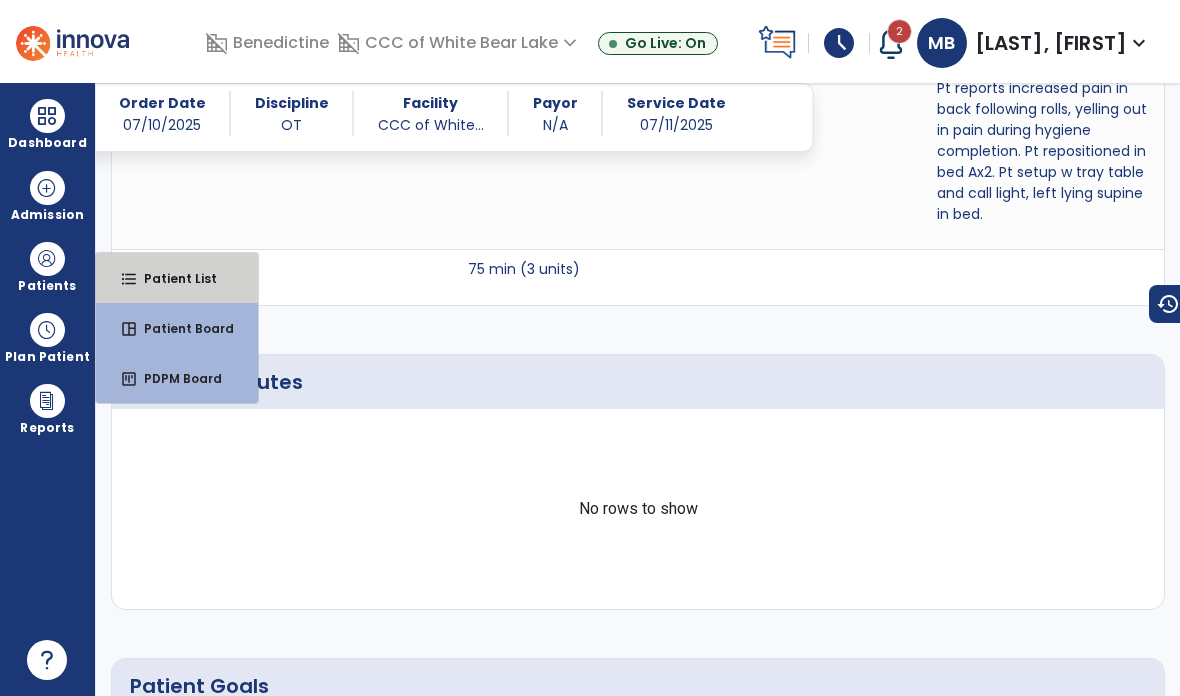 click on "Patient List" at bounding box center (172, 278) 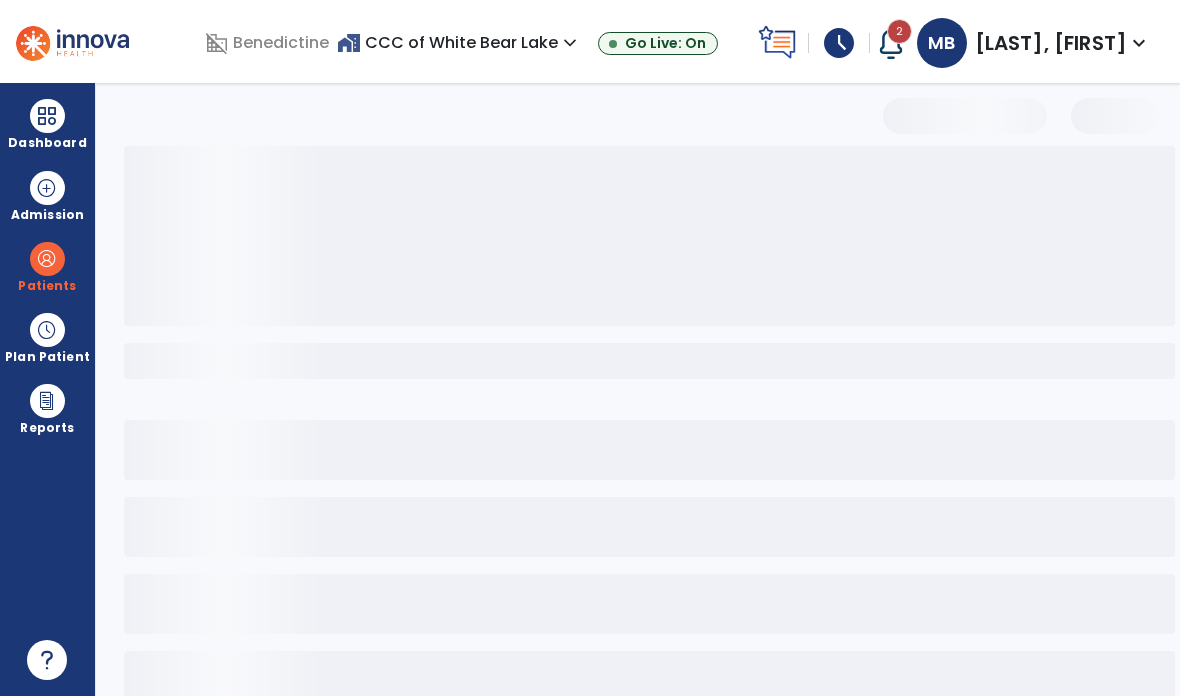 scroll, scrollTop: 0, scrollLeft: 0, axis: both 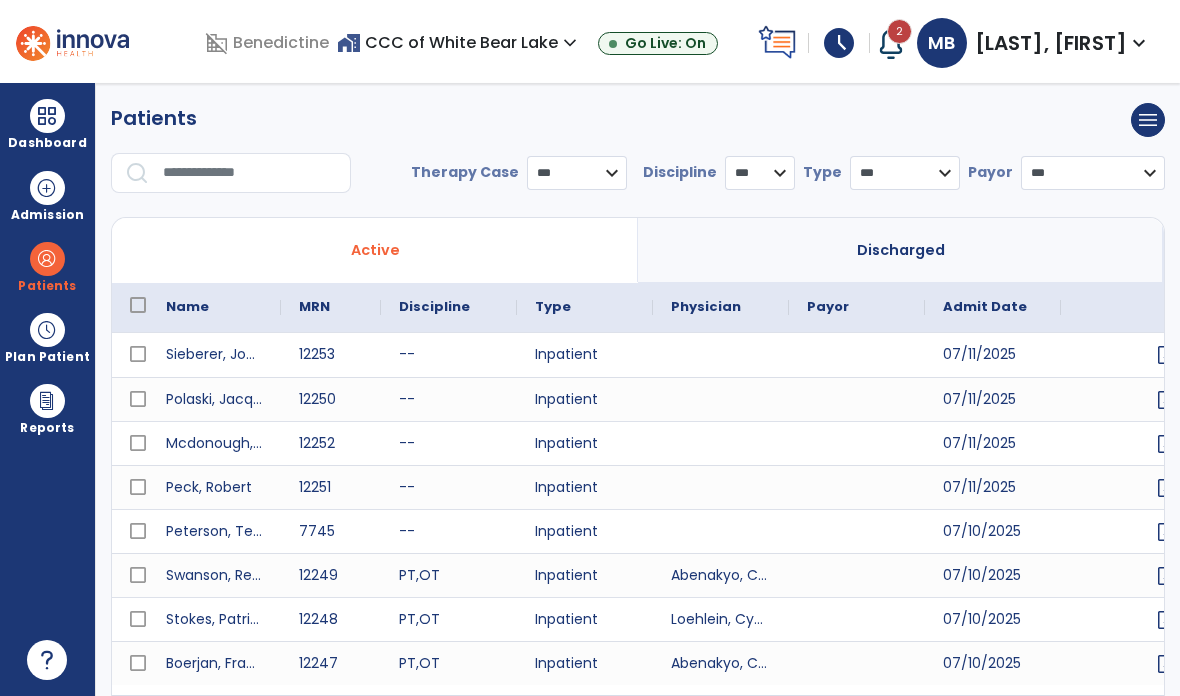 click at bounding box center [250, 173] 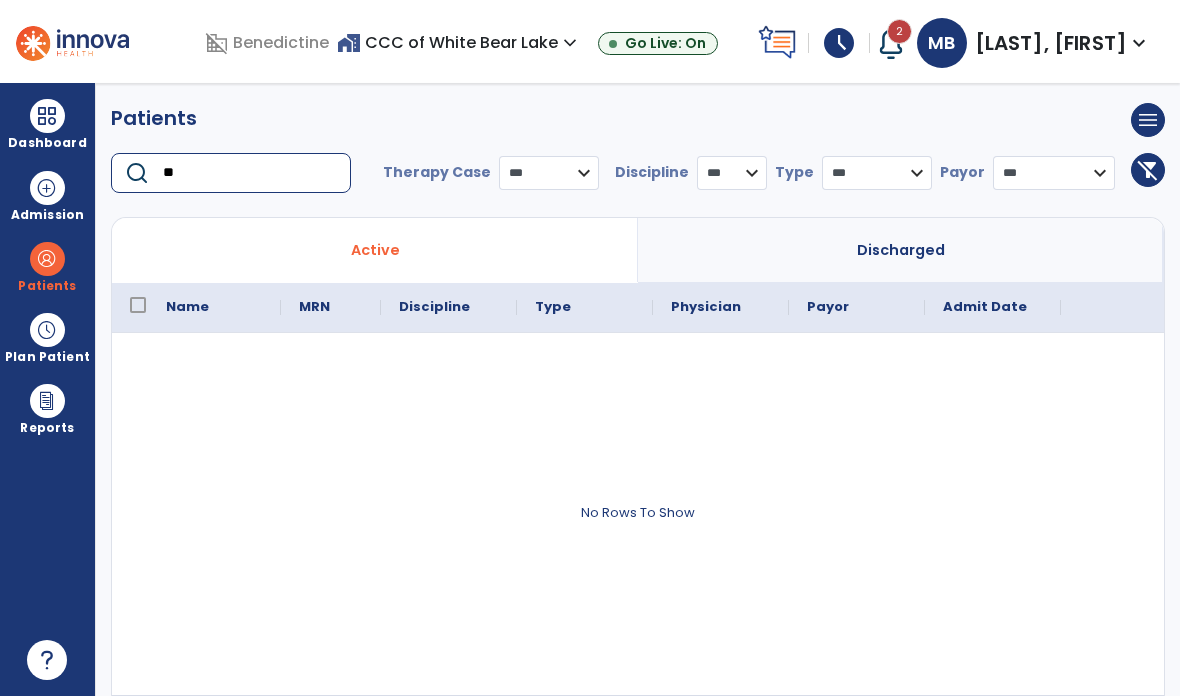 type on "*" 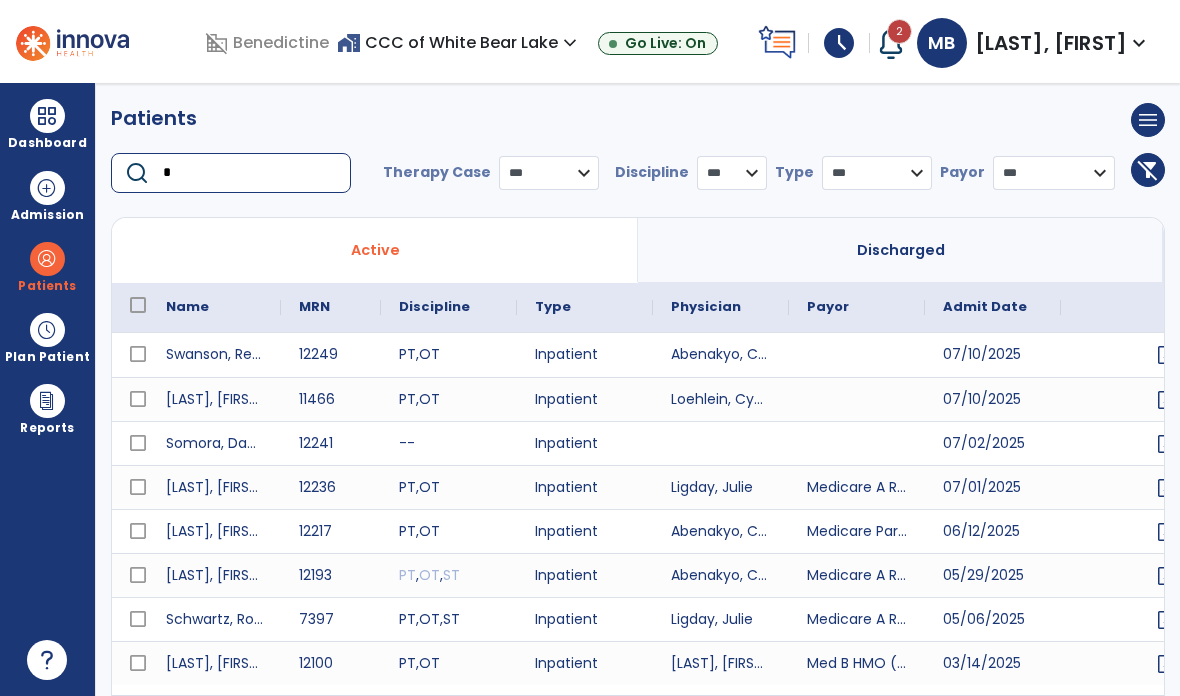 type on "*" 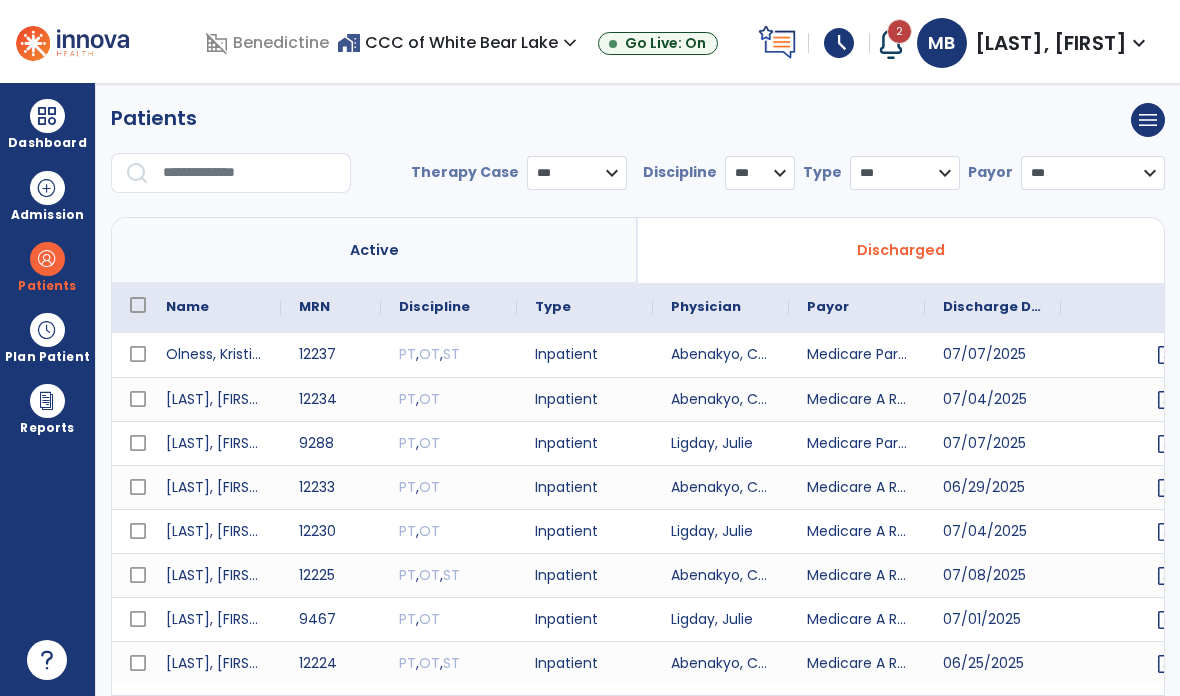 click at bounding box center [250, 173] 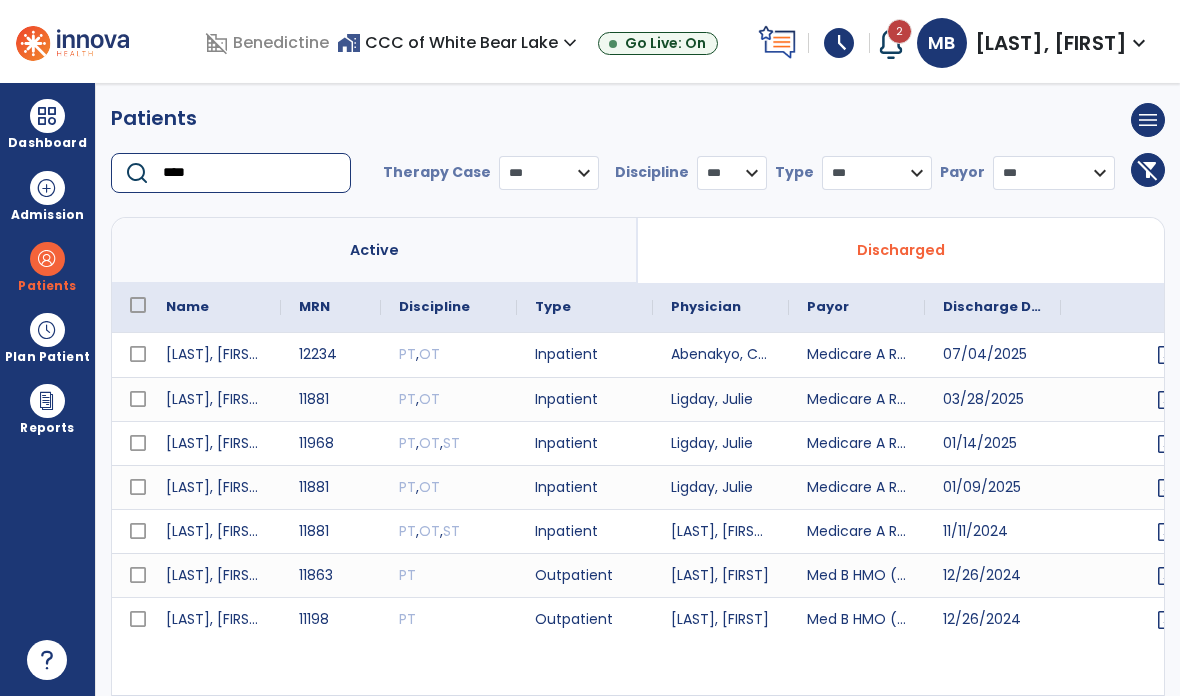 type on "****" 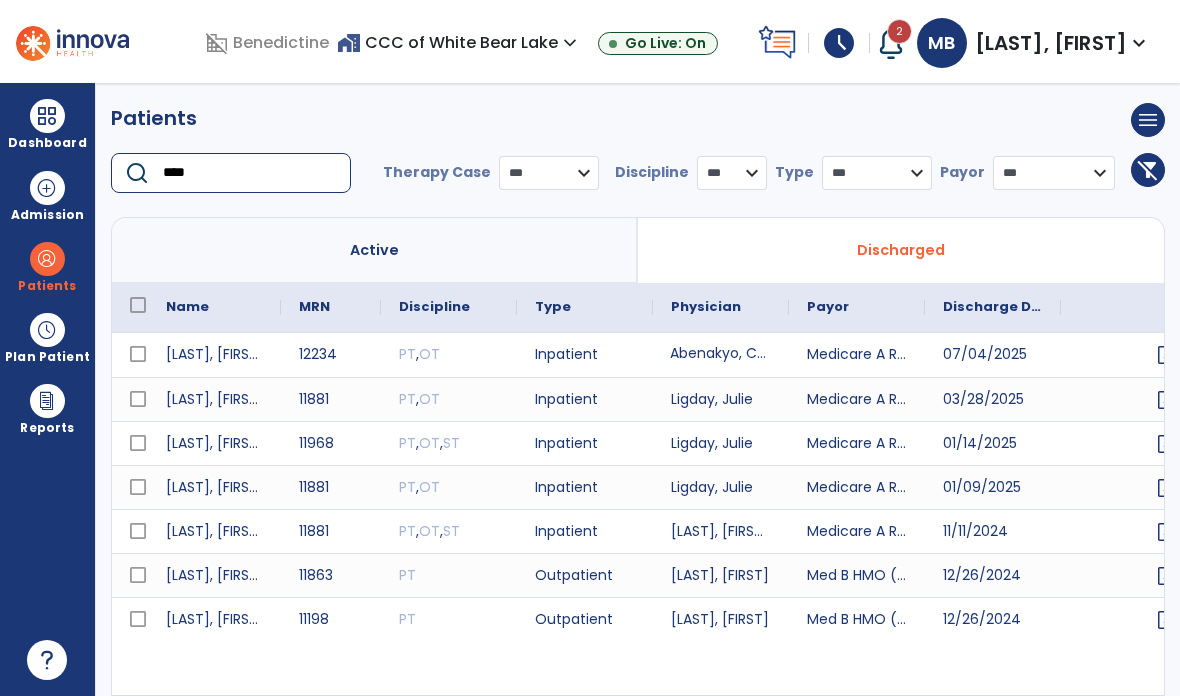 click on "Abenakyo, Caroline" at bounding box center (721, 355) 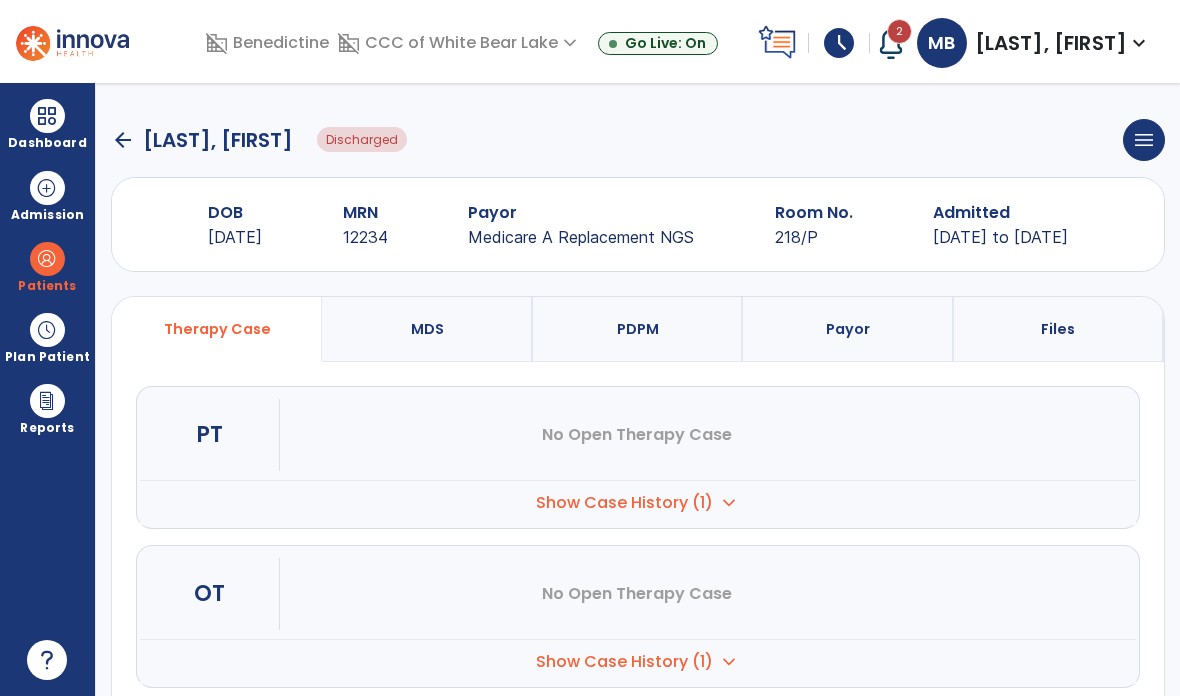 click on "Show Case History (1)     expand_more" at bounding box center [638, 502] 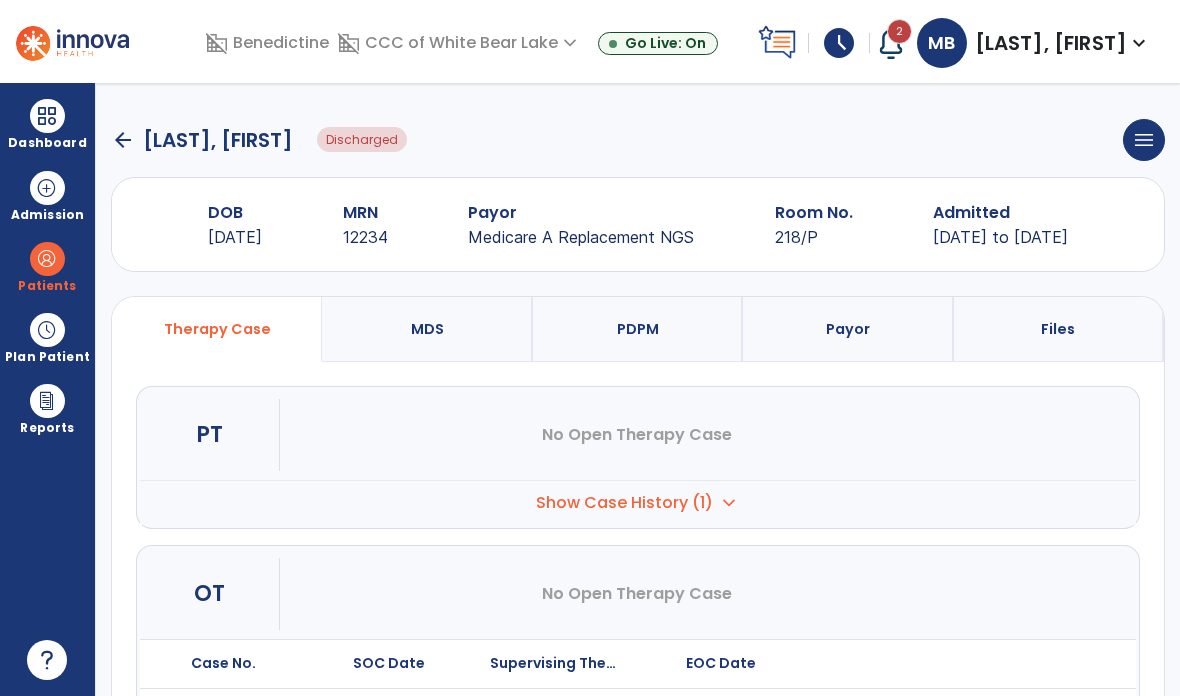 click on "open_in_new" at bounding box center (1053, 719) 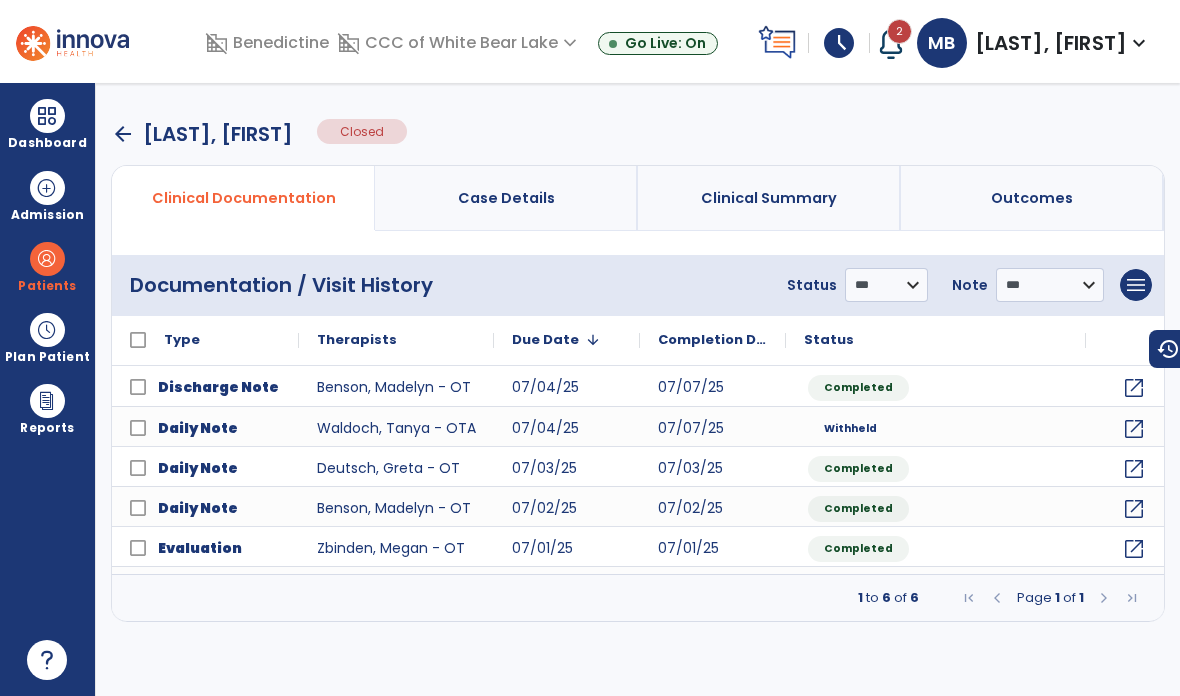 click at bounding box center [47, 116] 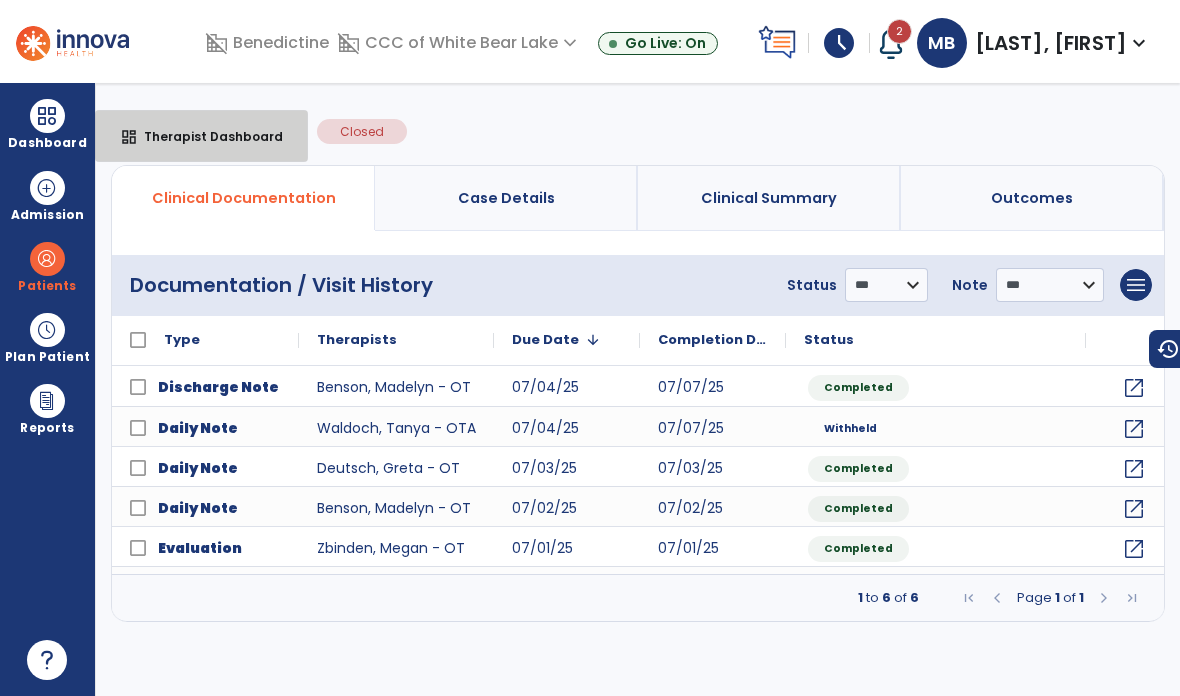 click on "Therapist Dashboard" at bounding box center [205, 136] 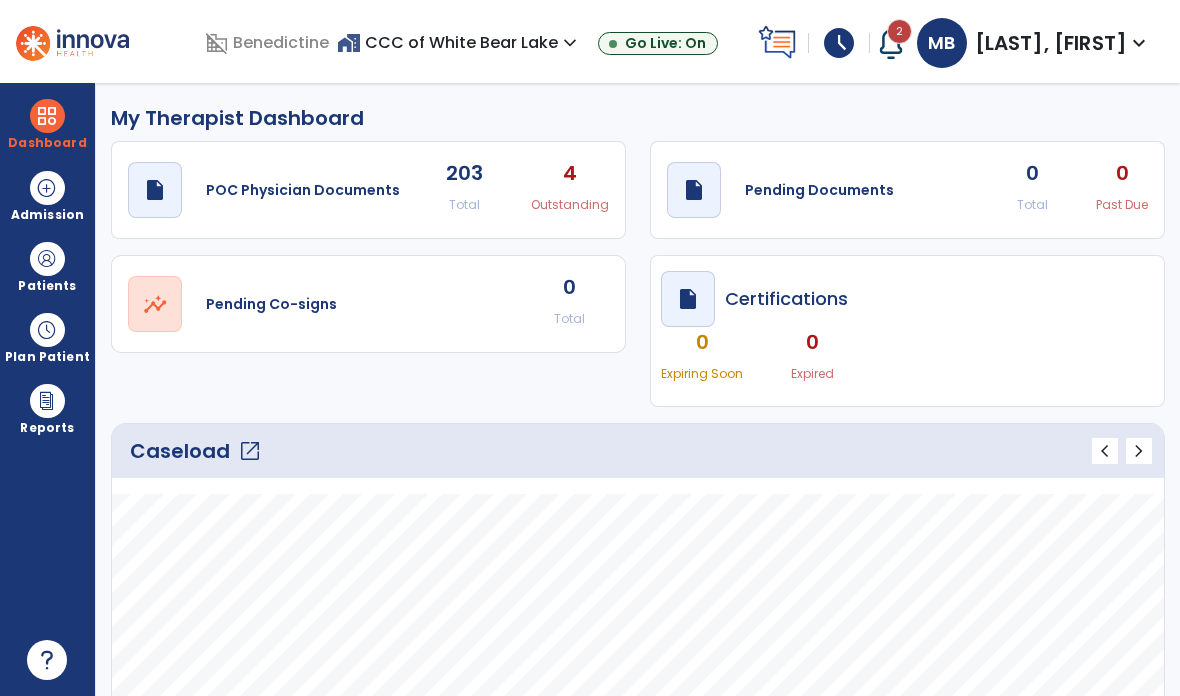 click on "open_in_new" 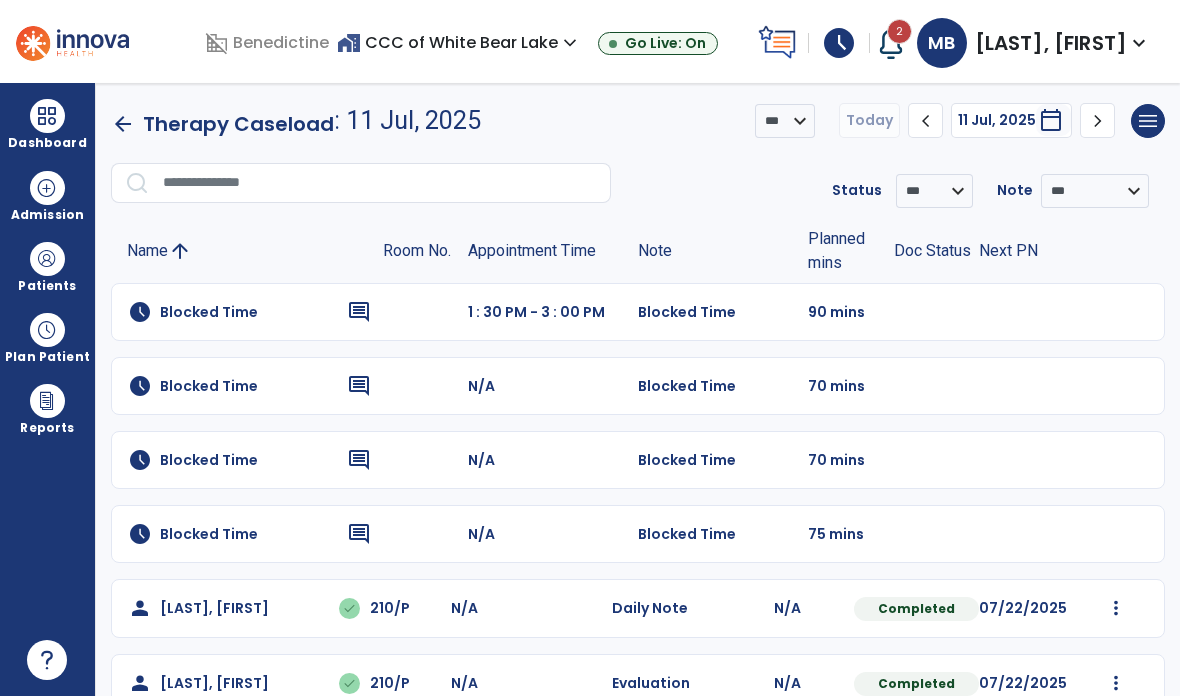 click at bounding box center (47, 116) 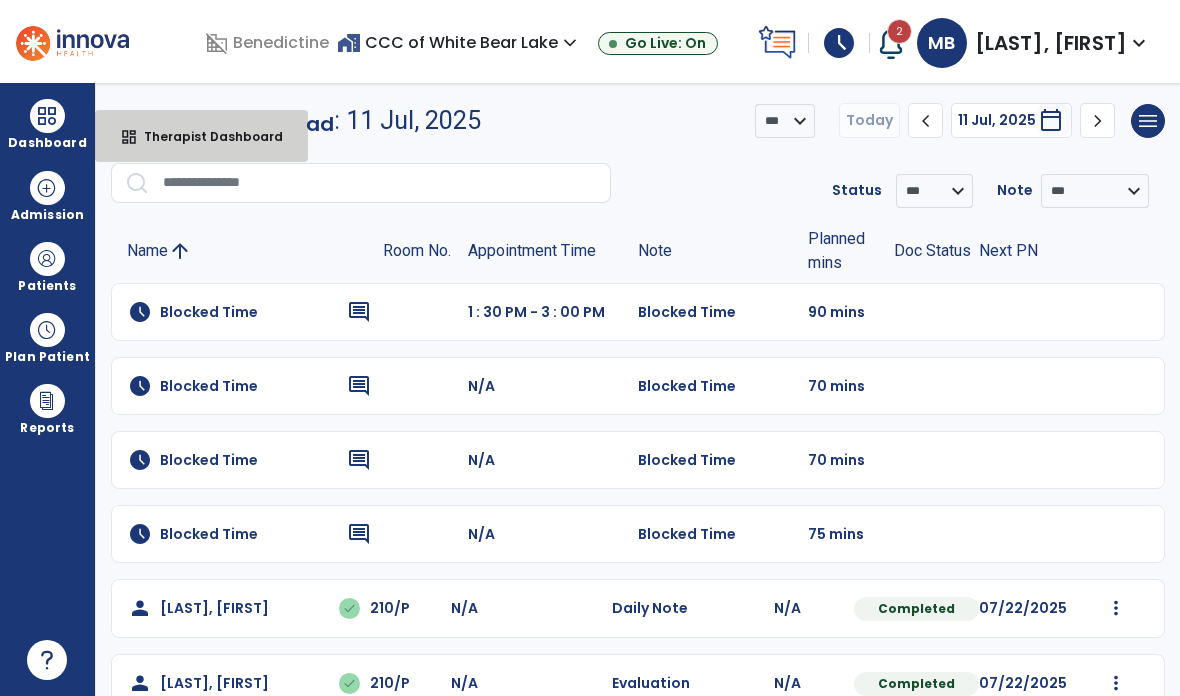 click on "Therapist Dashboard" at bounding box center (205, 136) 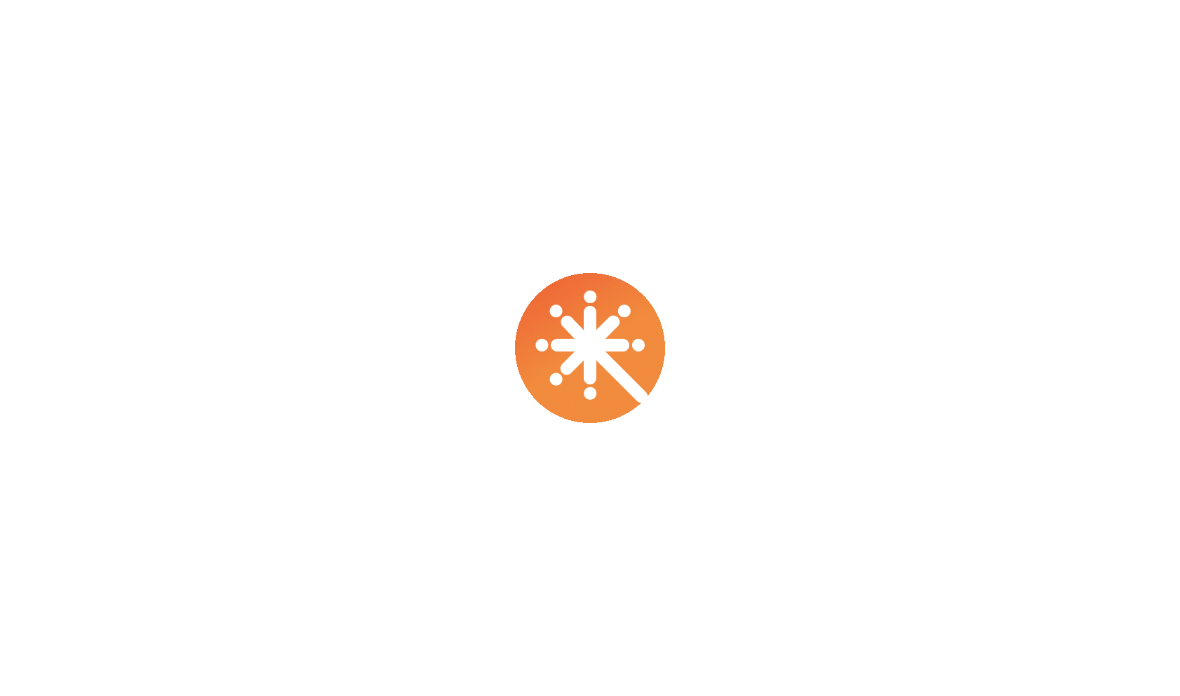 scroll, scrollTop: 0, scrollLeft: 0, axis: both 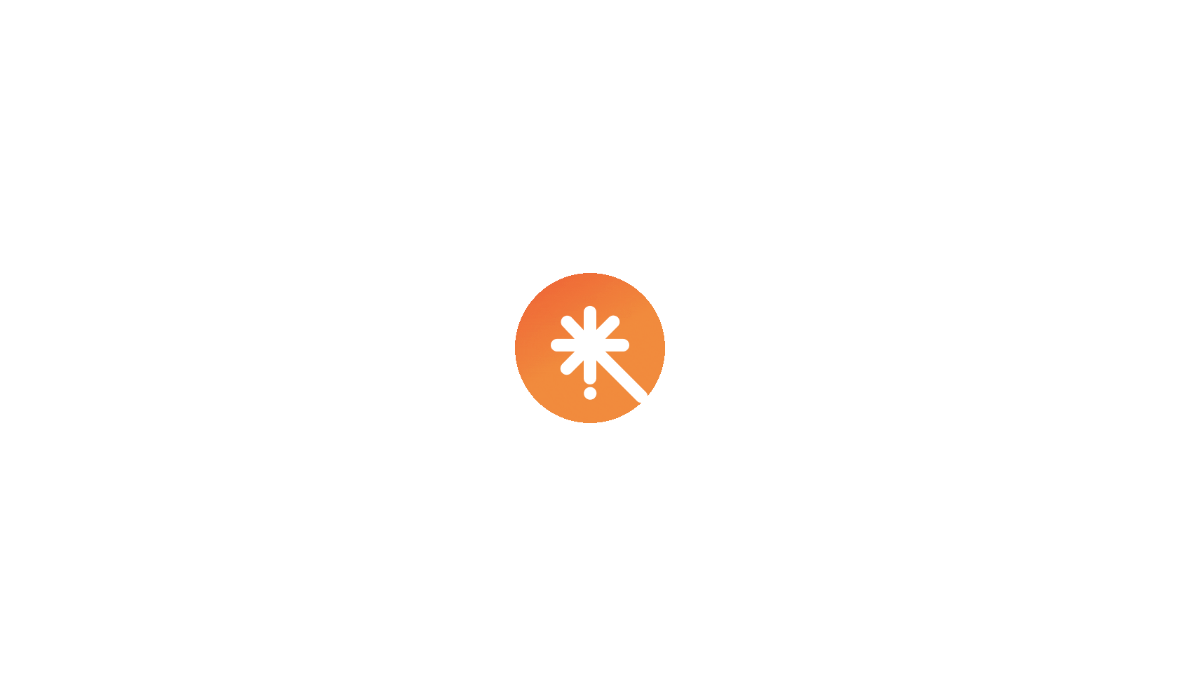 select on "****" 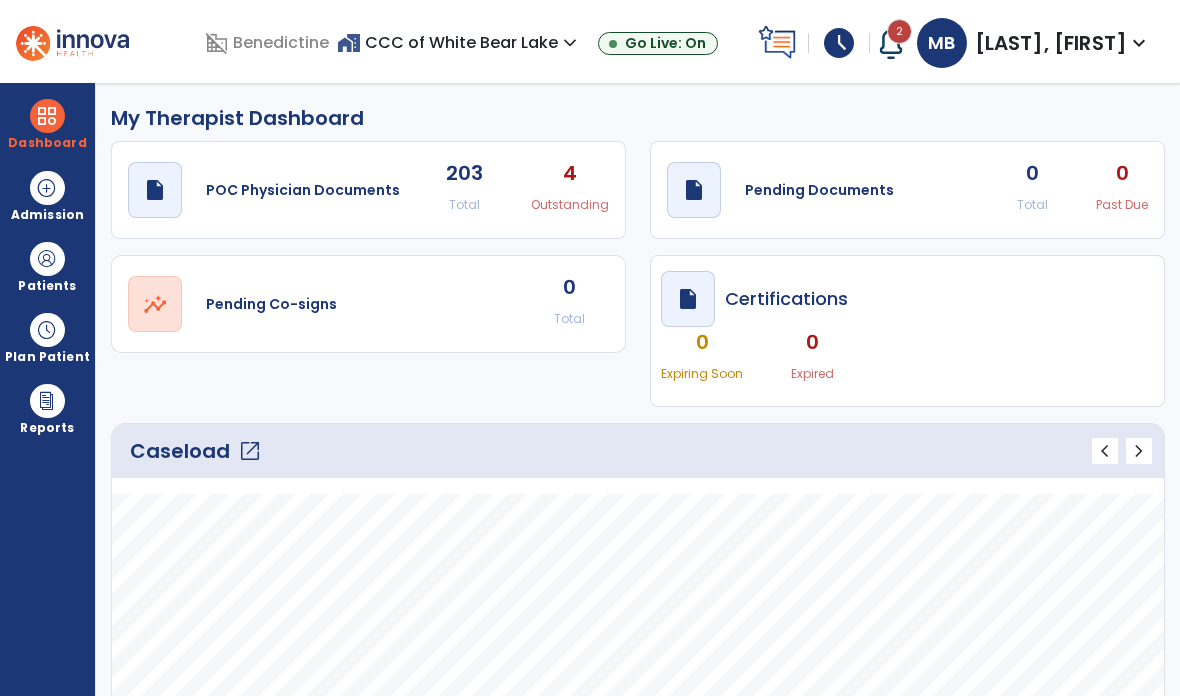 click on "schedule" at bounding box center (839, 43) 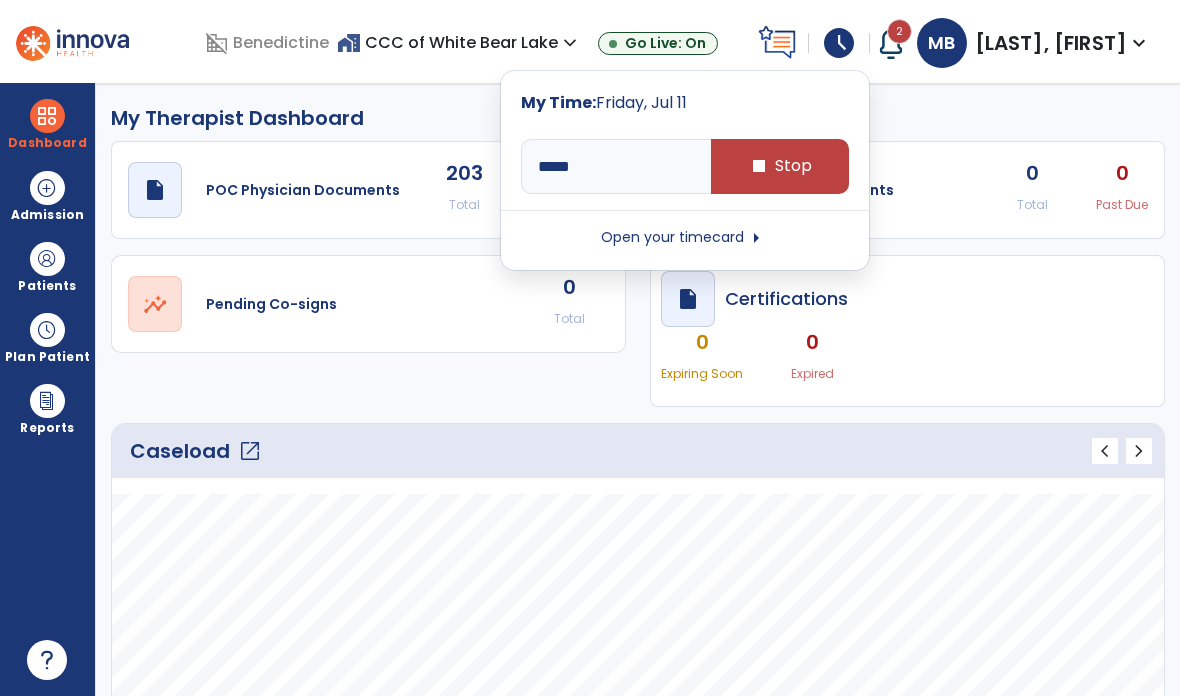 click on "stop  Stop" at bounding box center [780, 166] 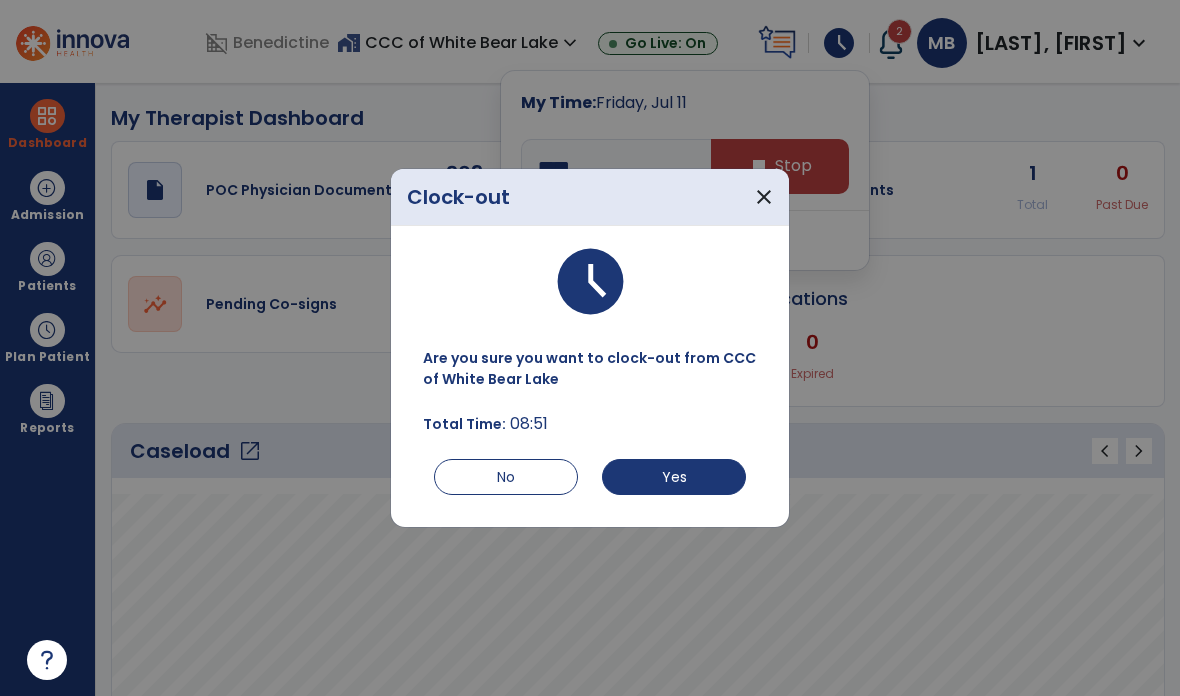 click on "Yes" at bounding box center (674, 477) 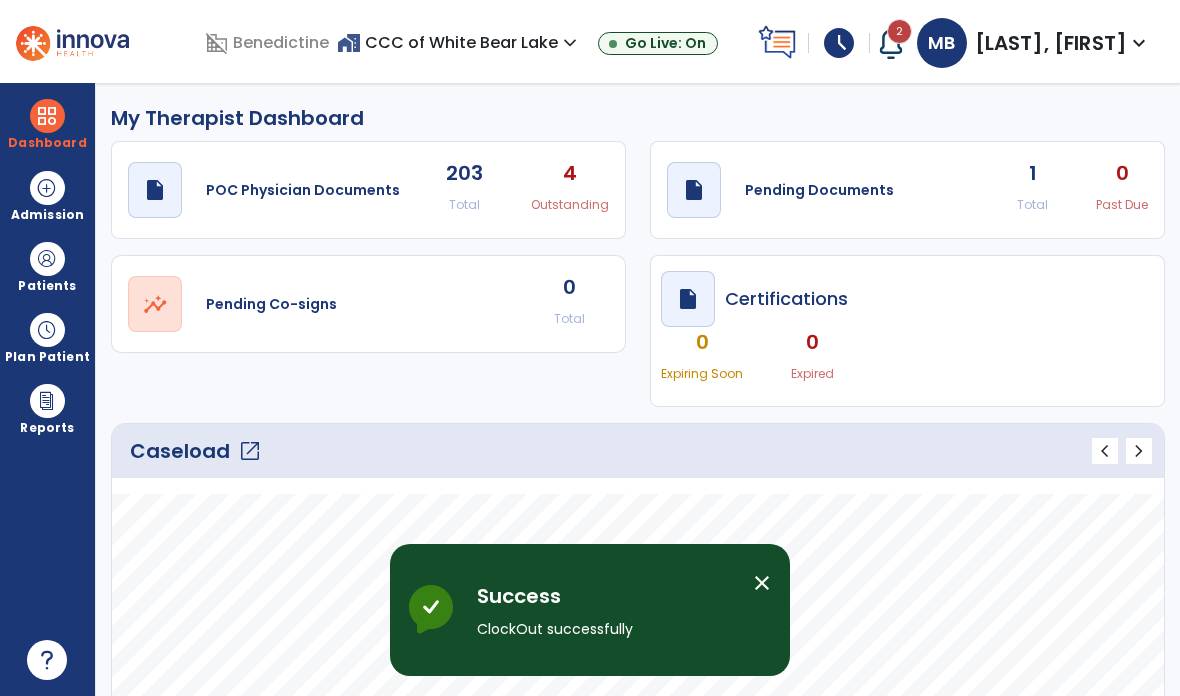 click on "schedule" at bounding box center [839, 43] 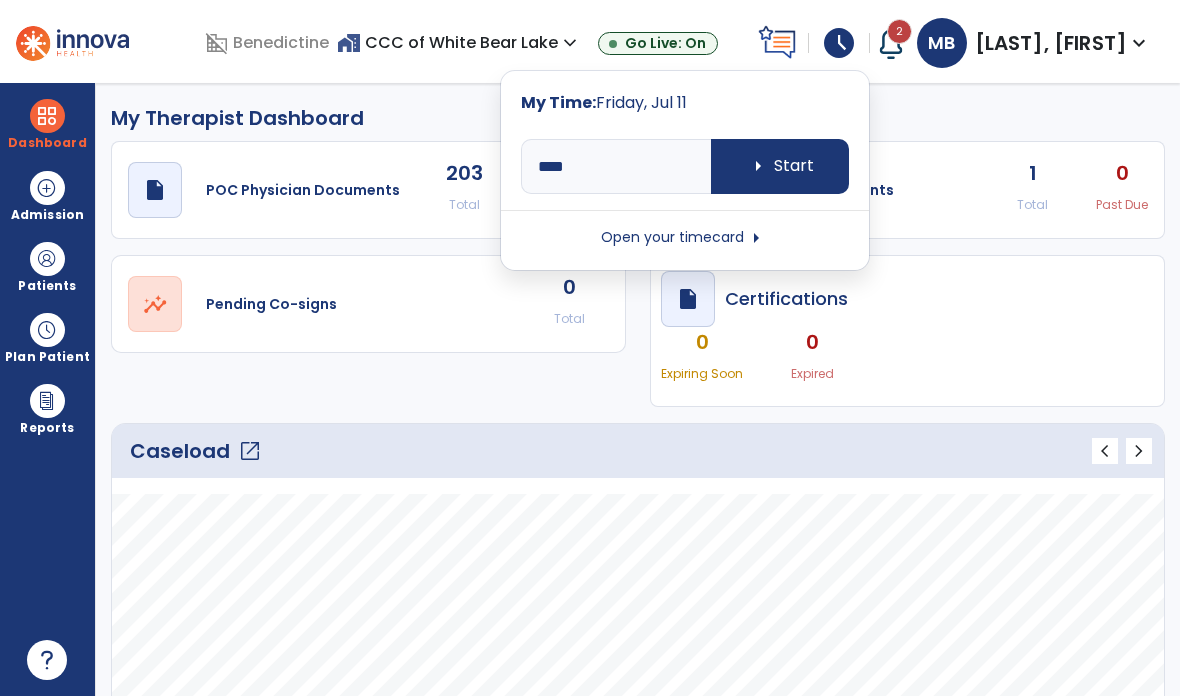 click on "Open your timecard  arrow_right" at bounding box center [685, 238] 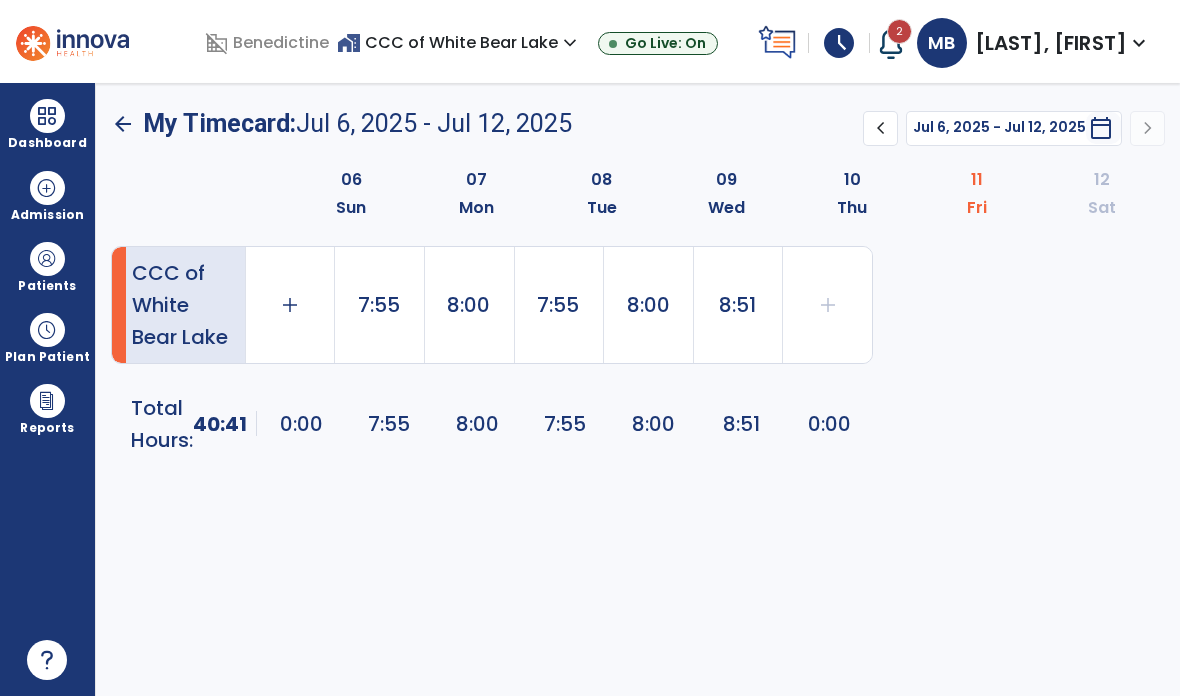 click on "8:00" 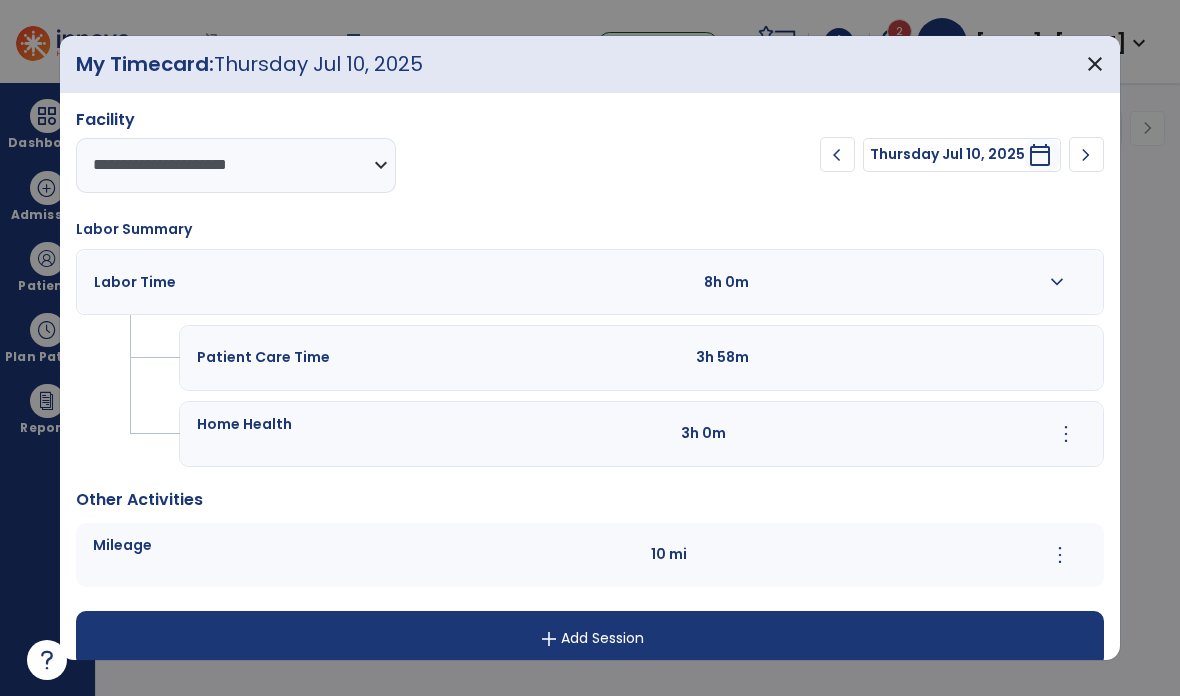 click on "close" at bounding box center [1095, 64] 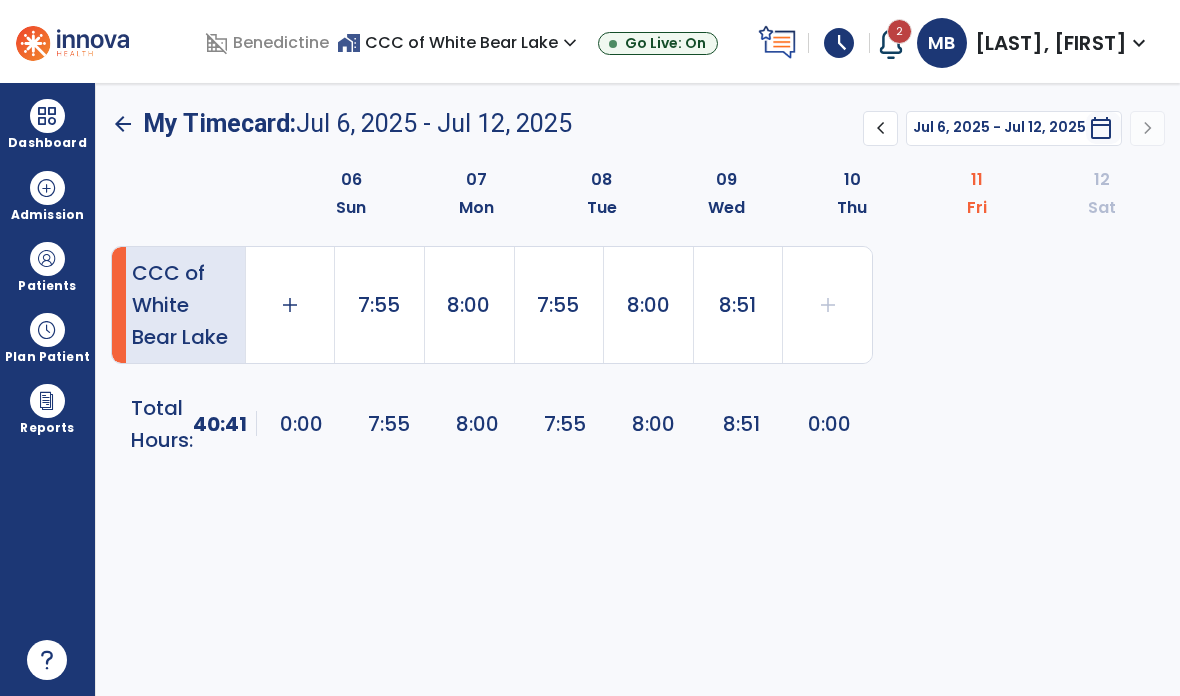 click on "8:51" 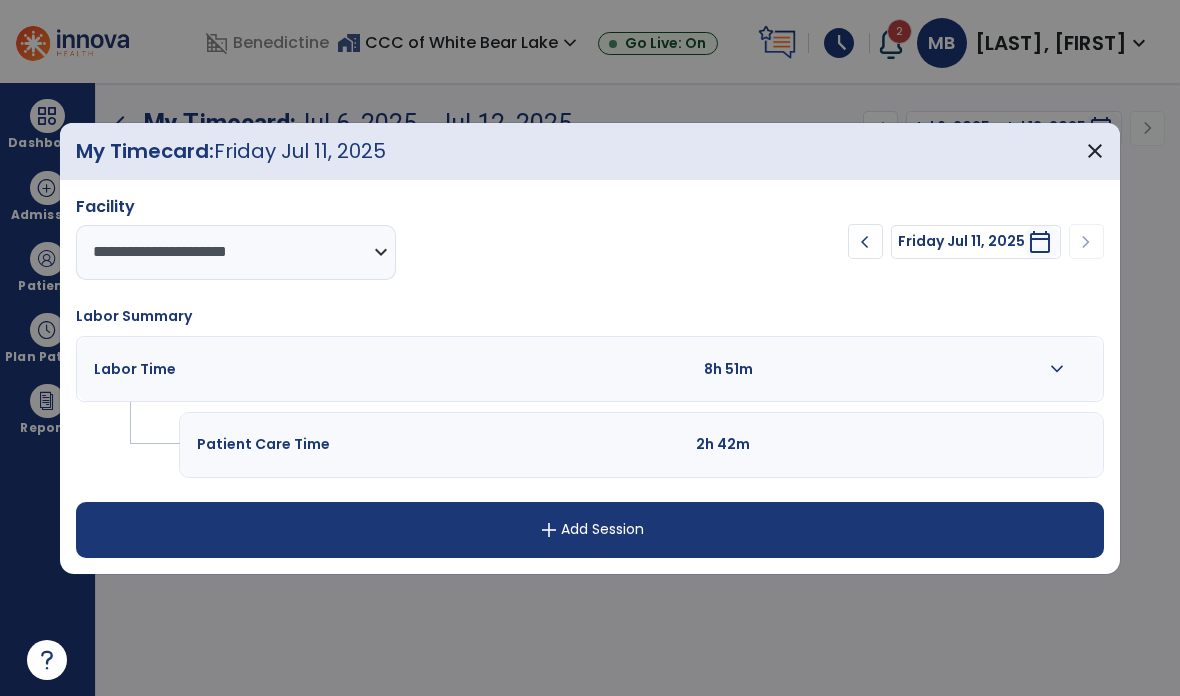 click on "add  Add Session" at bounding box center [590, 530] 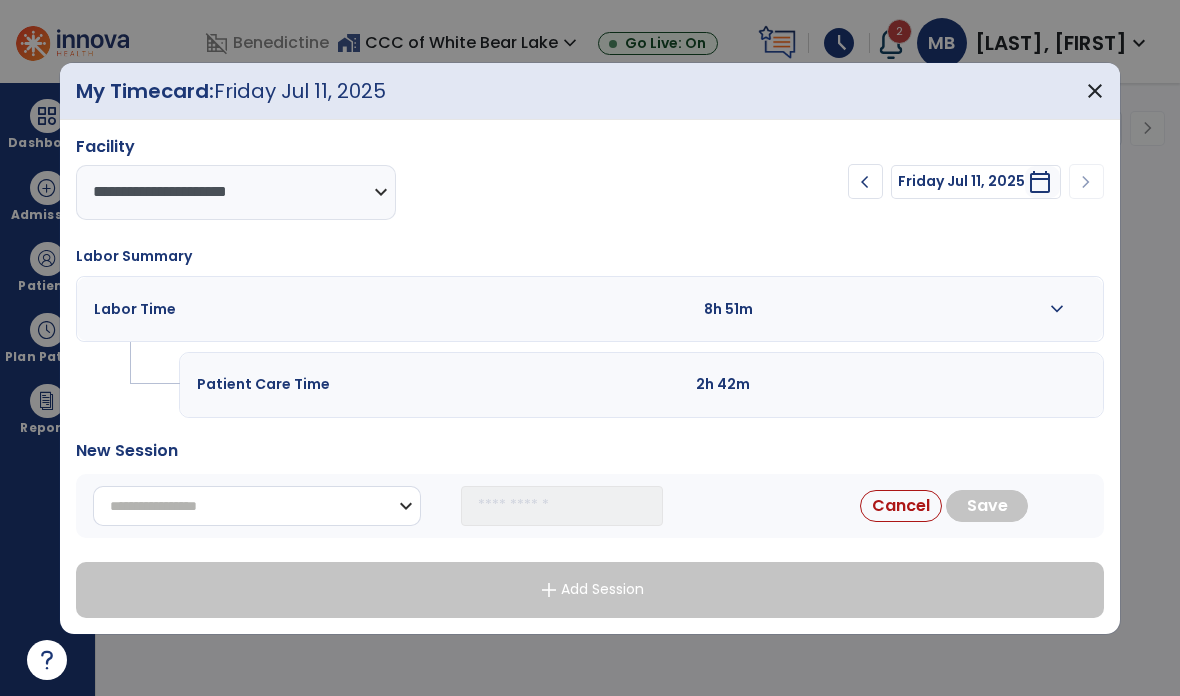 click on "**********" at bounding box center (257, 506) 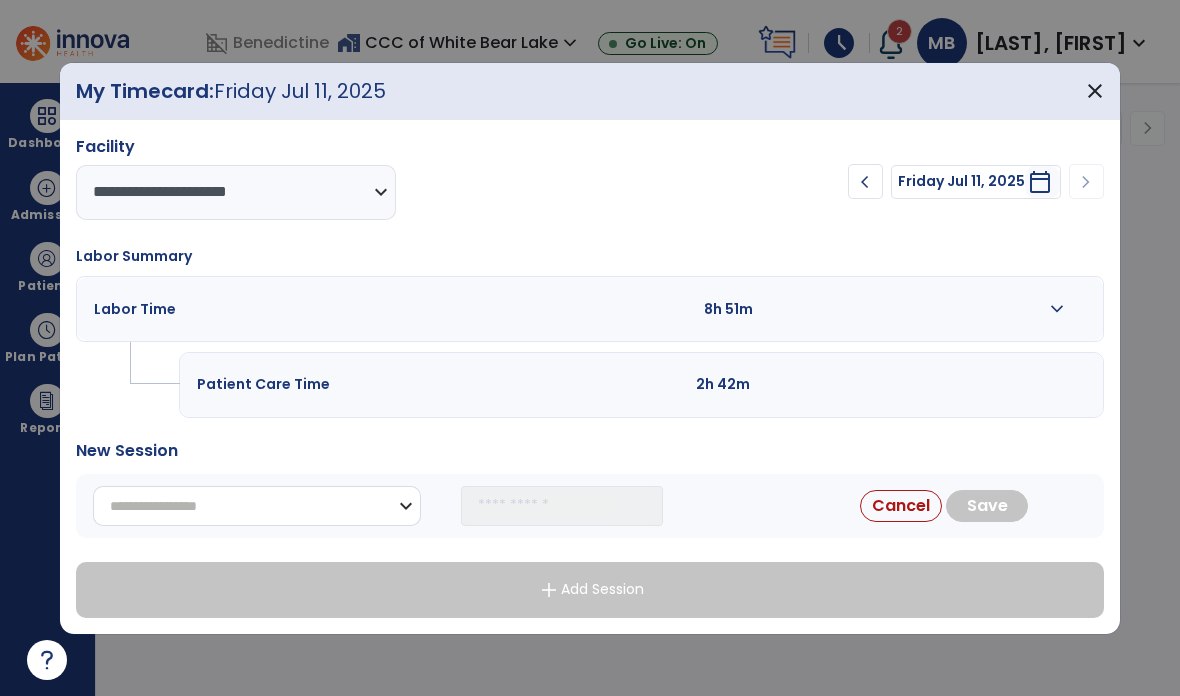 select on "**********" 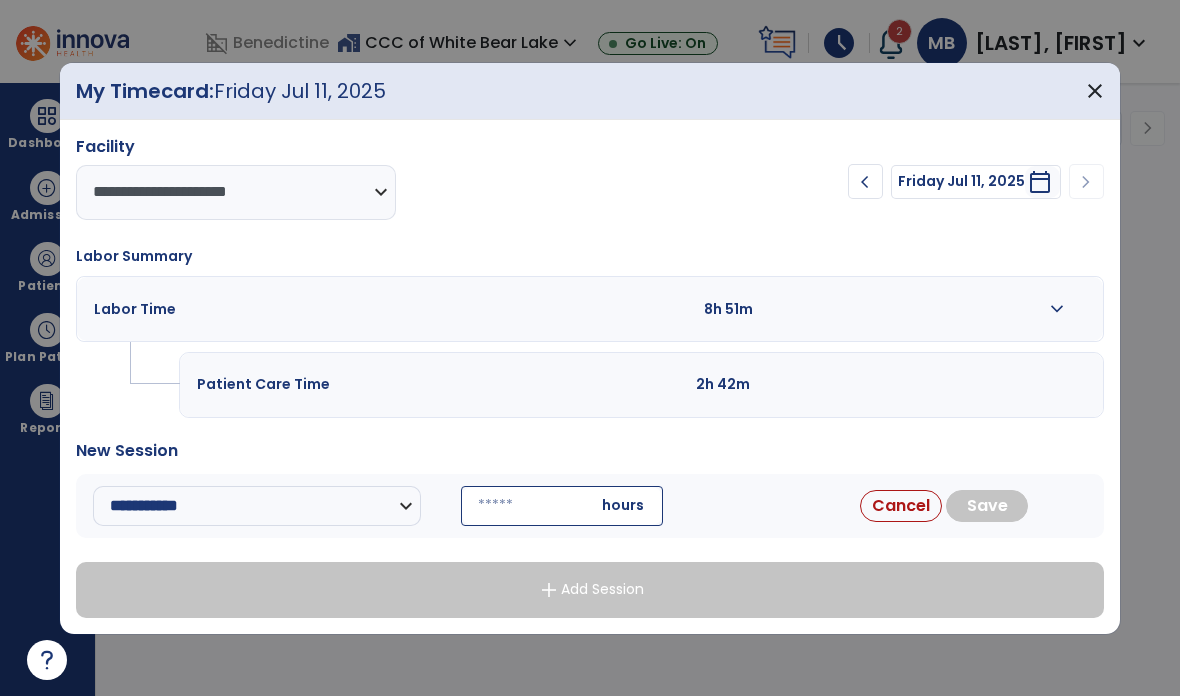 click at bounding box center [562, 506] 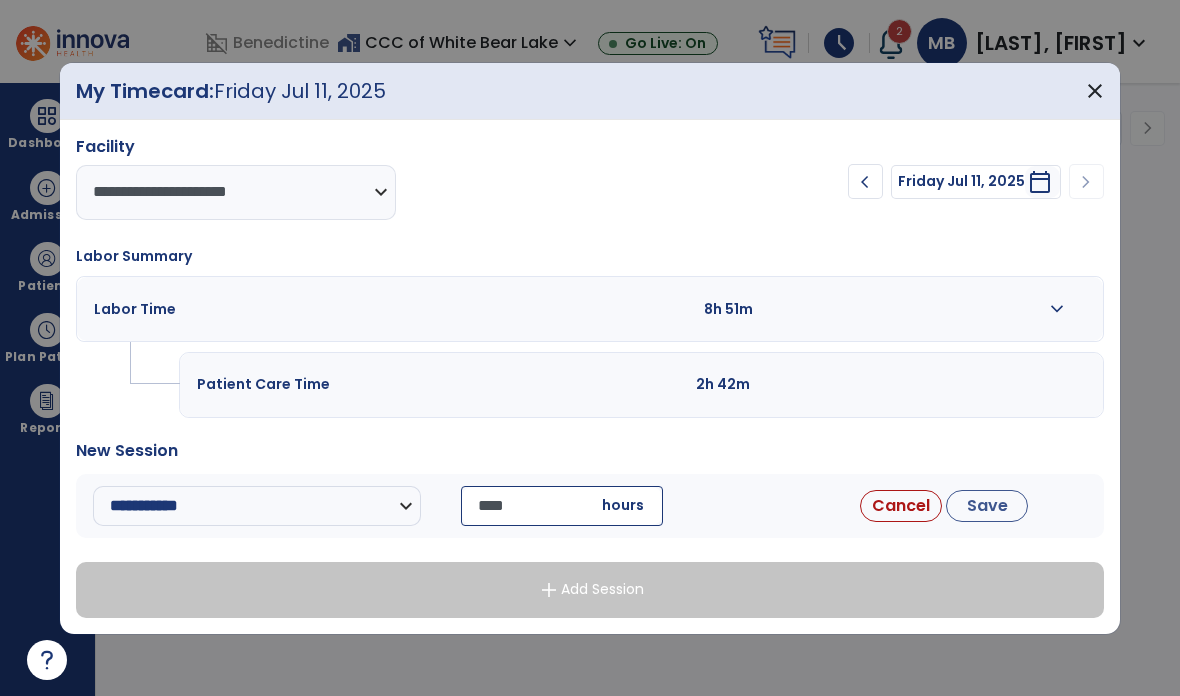 type on "*****" 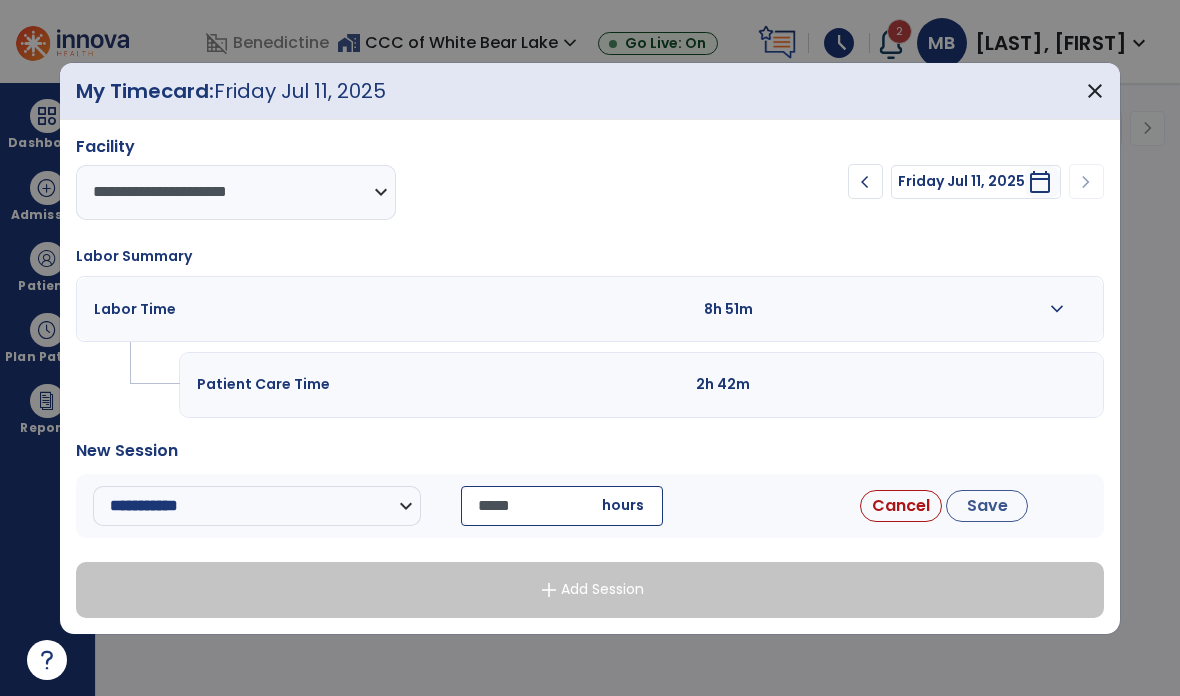 click on "Save" at bounding box center [987, 506] 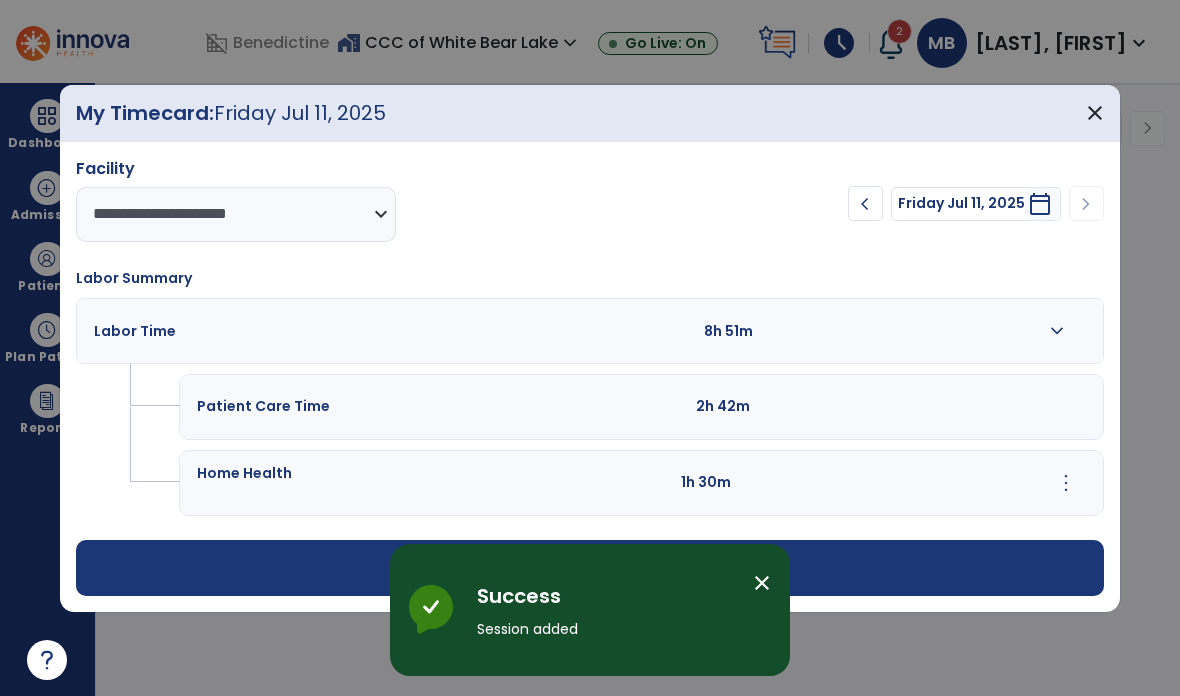click on "add  Add Session" at bounding box center (590, 568) 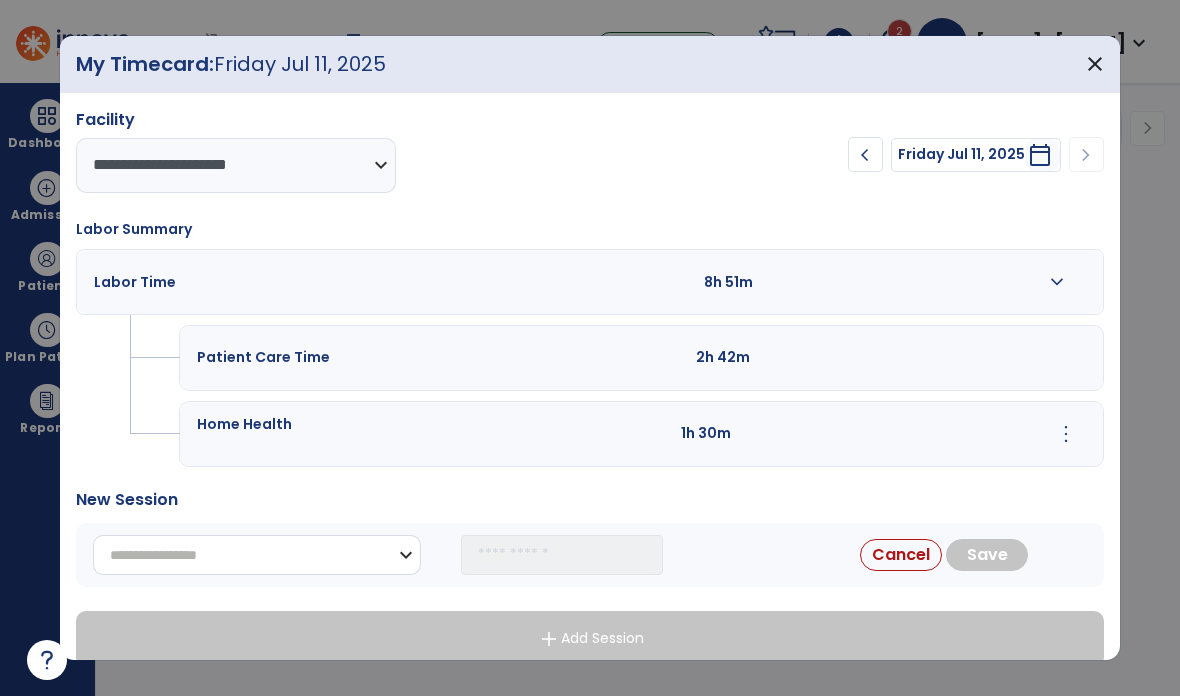 click on "**********" at bounding box center [257, 555] 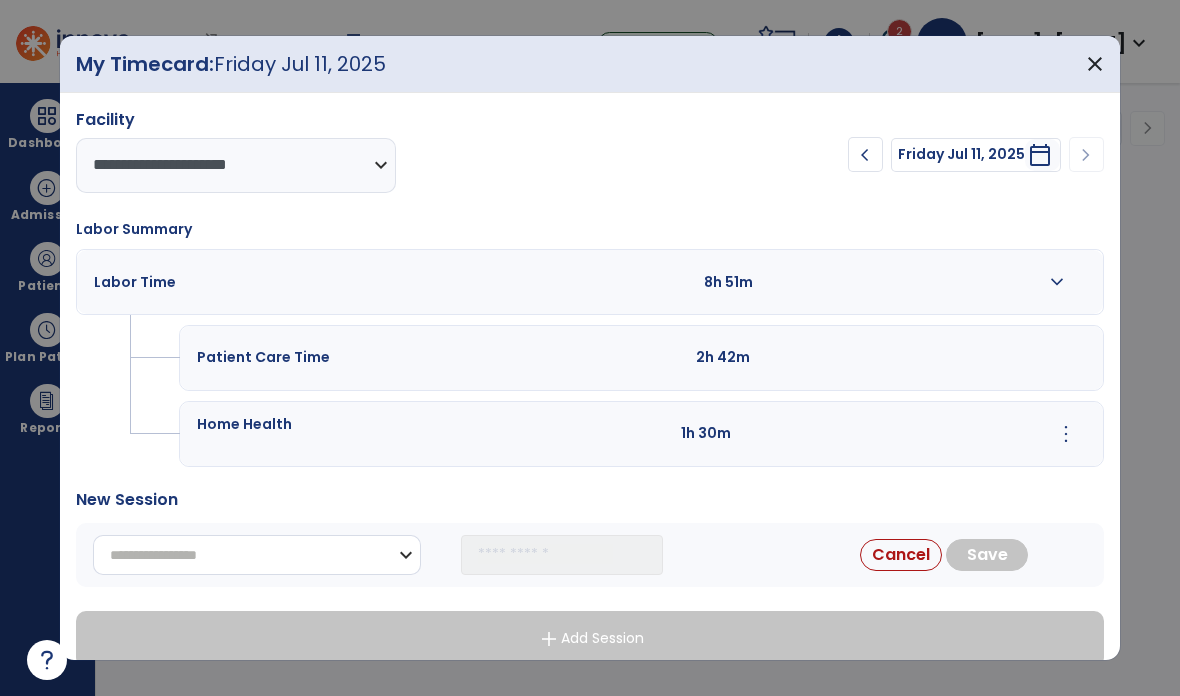 select on "*******" 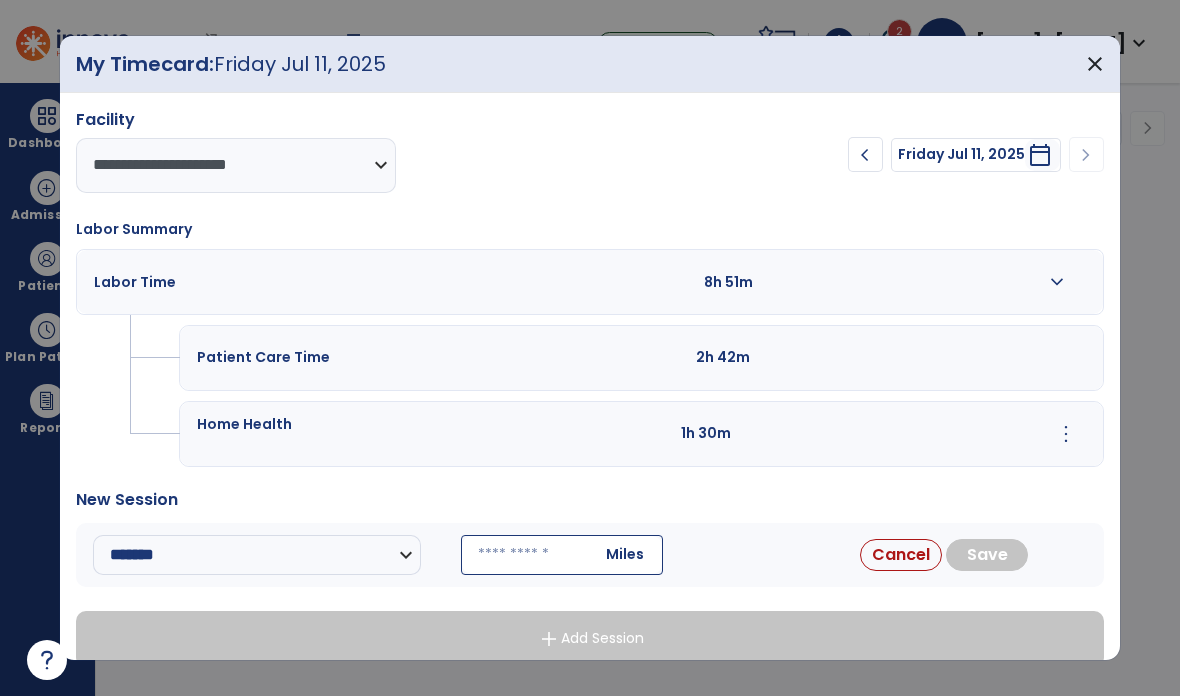 click at bounding box center (562, 555) 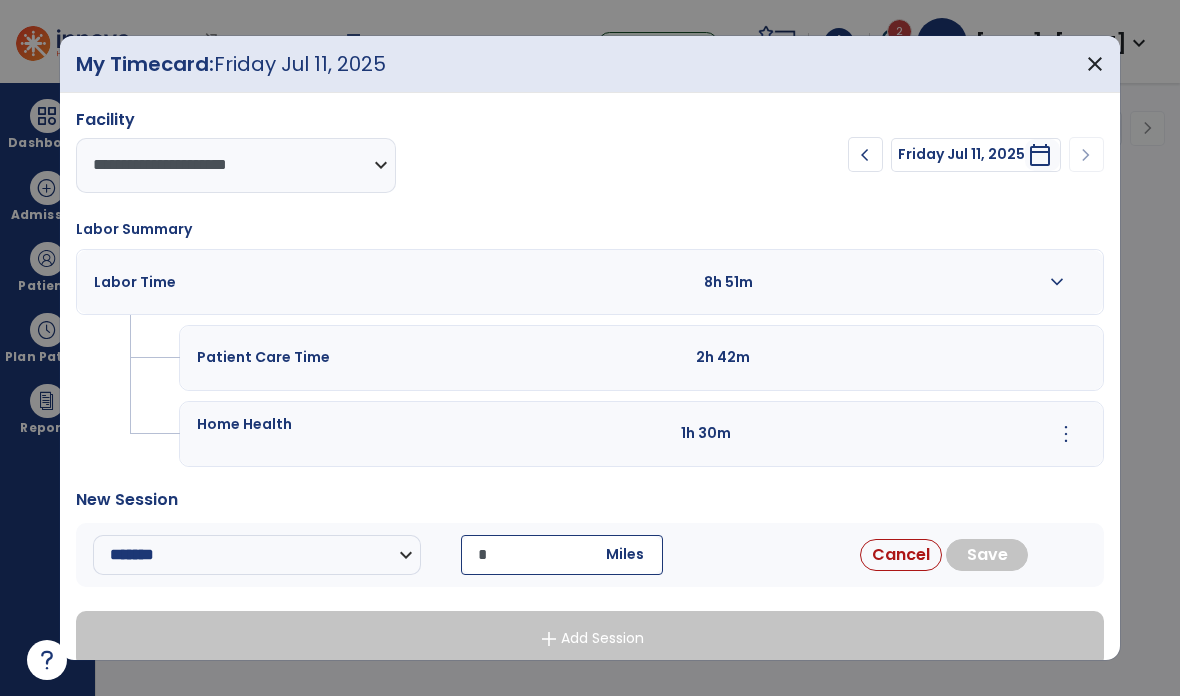 type on "**" 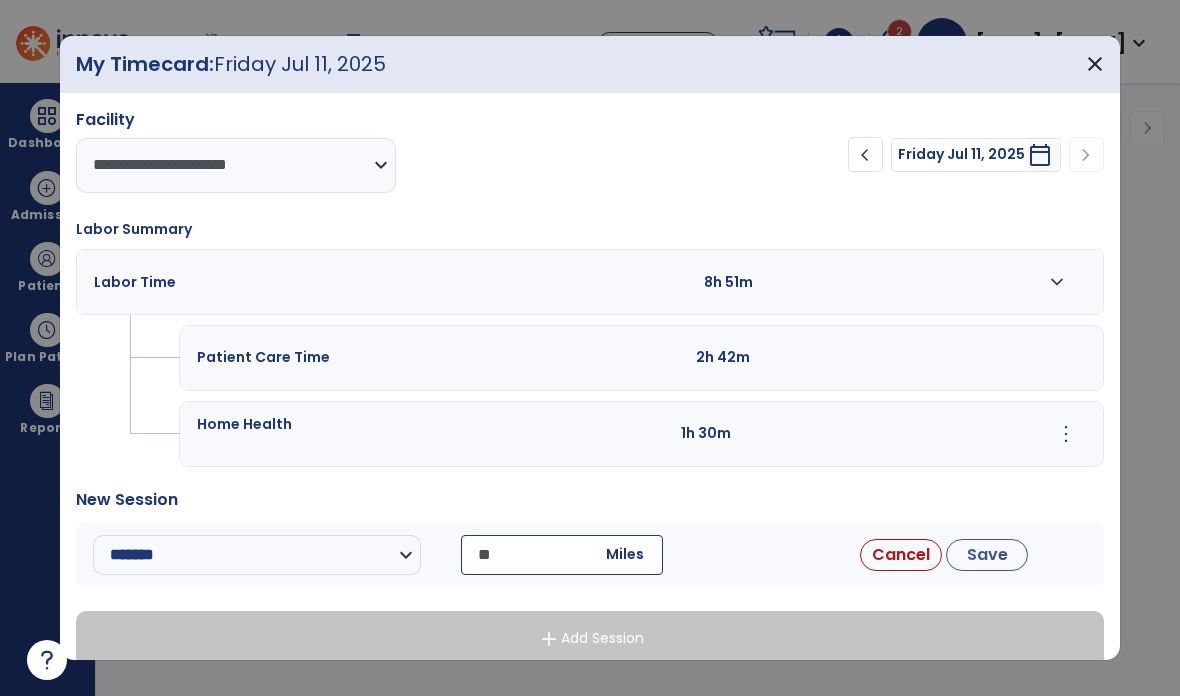 click on "Save" at bounding box center [987, 555] 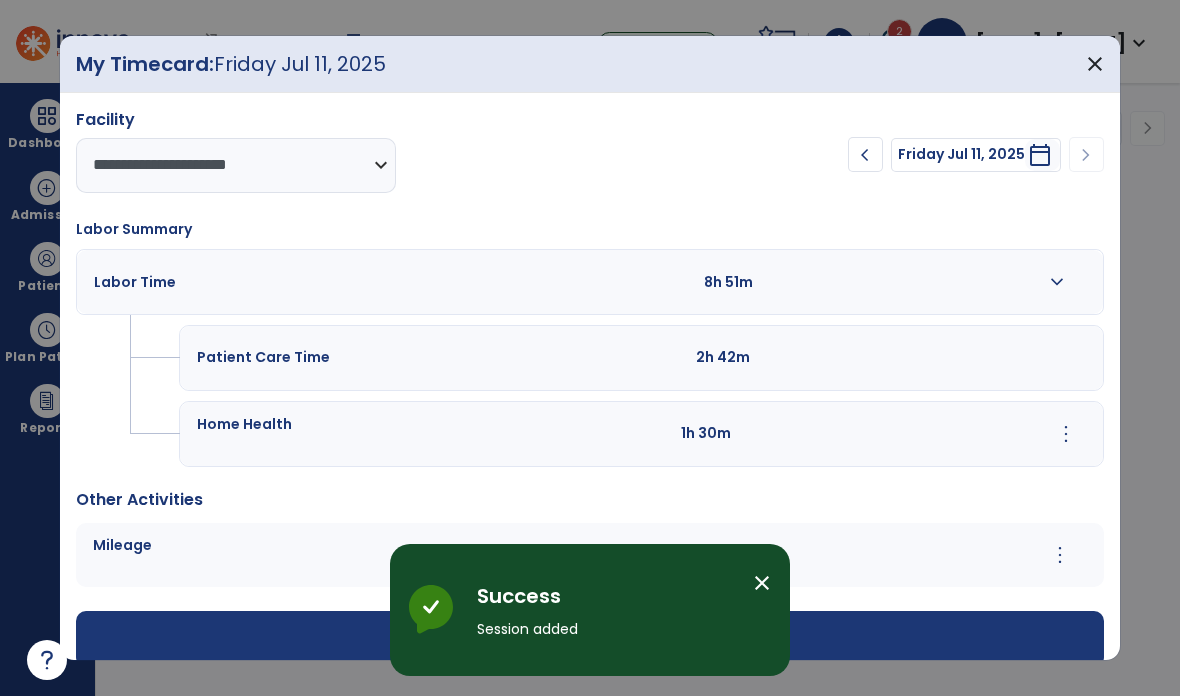 click on "expand_more" at bounding box center [1057, 282] 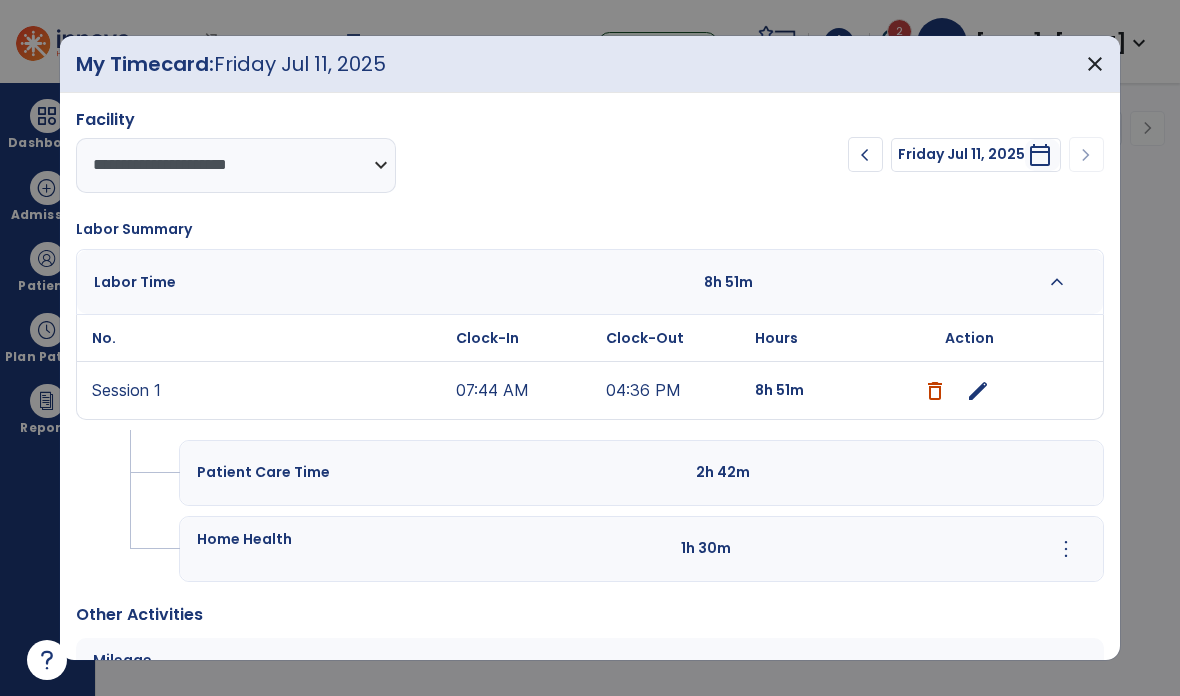 click on "edit" at bounding box center [978, 391] 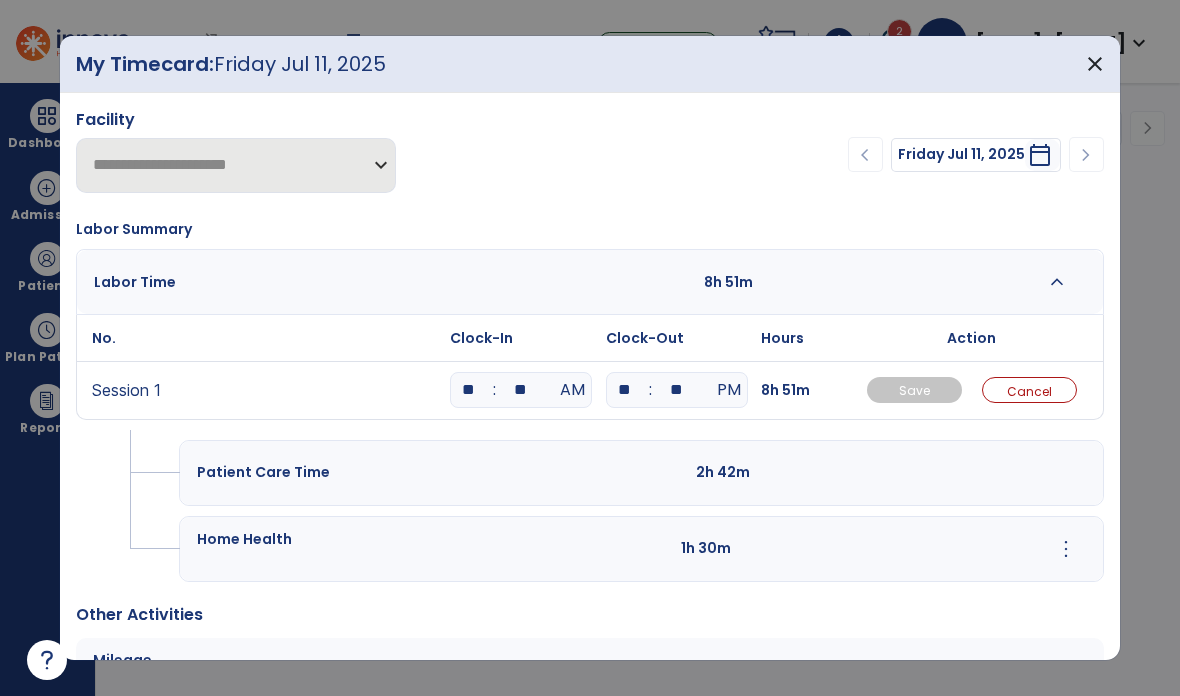 click on "**" at bounding box center [521, 390] 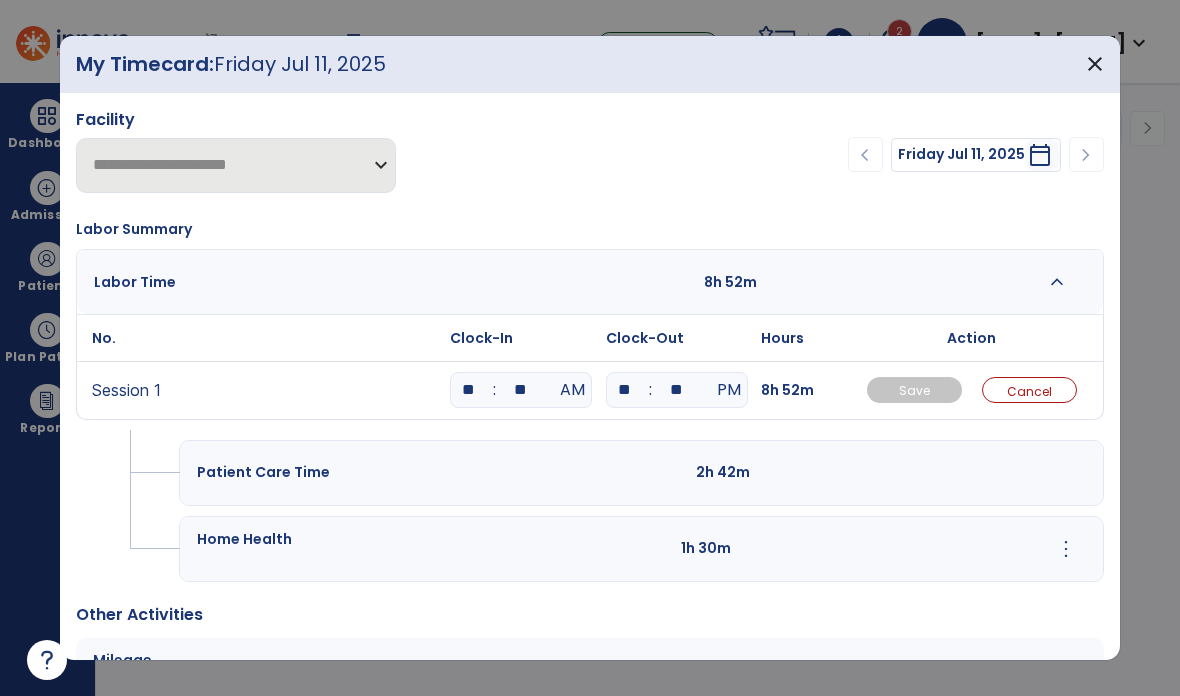 click on "**" at bounding box center [521, 390] 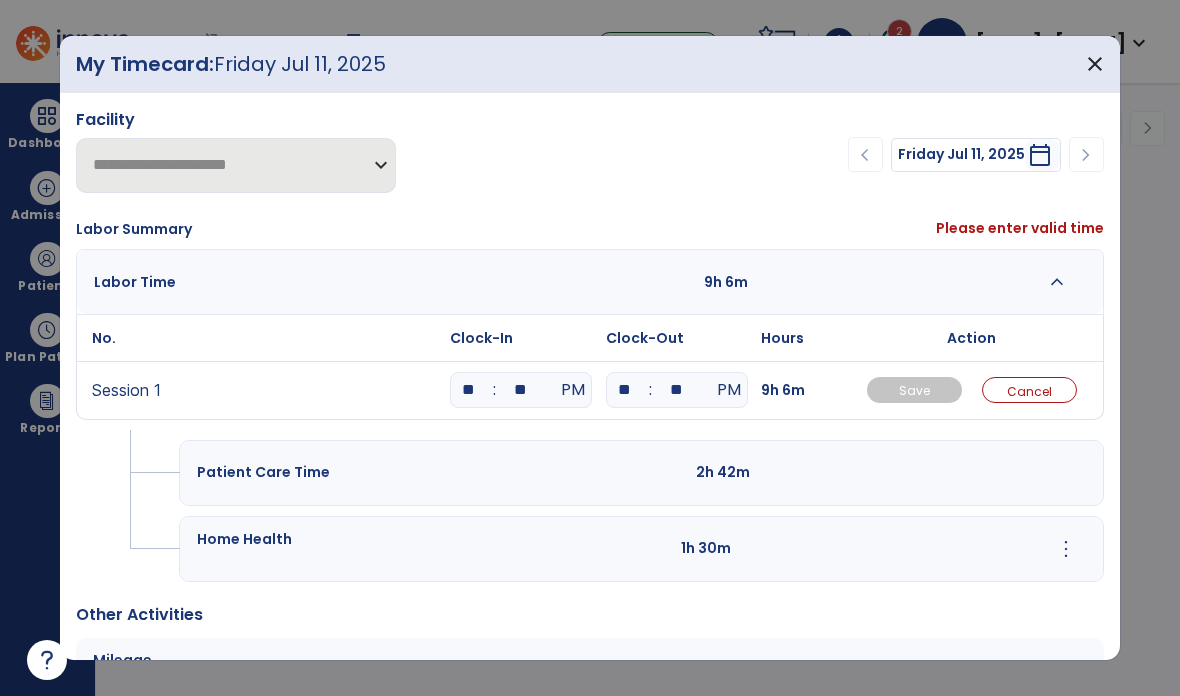 click on "PM" at bounding box center (573, 390) 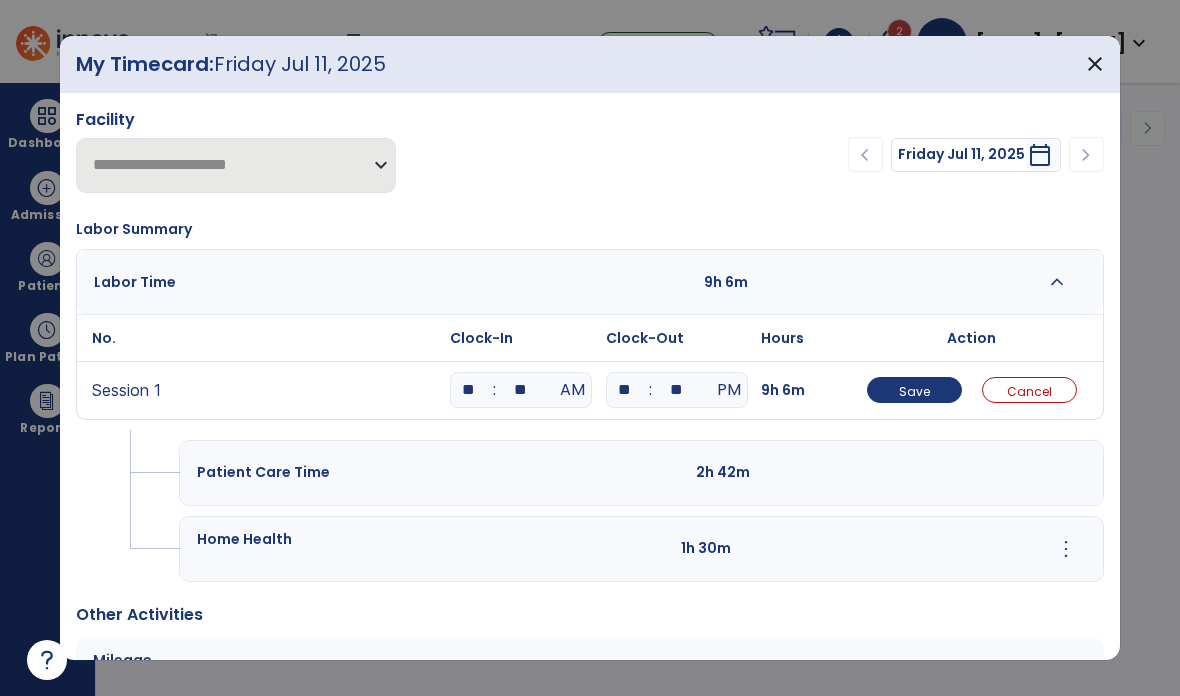 click on "**" at bounding box center (625, 390) 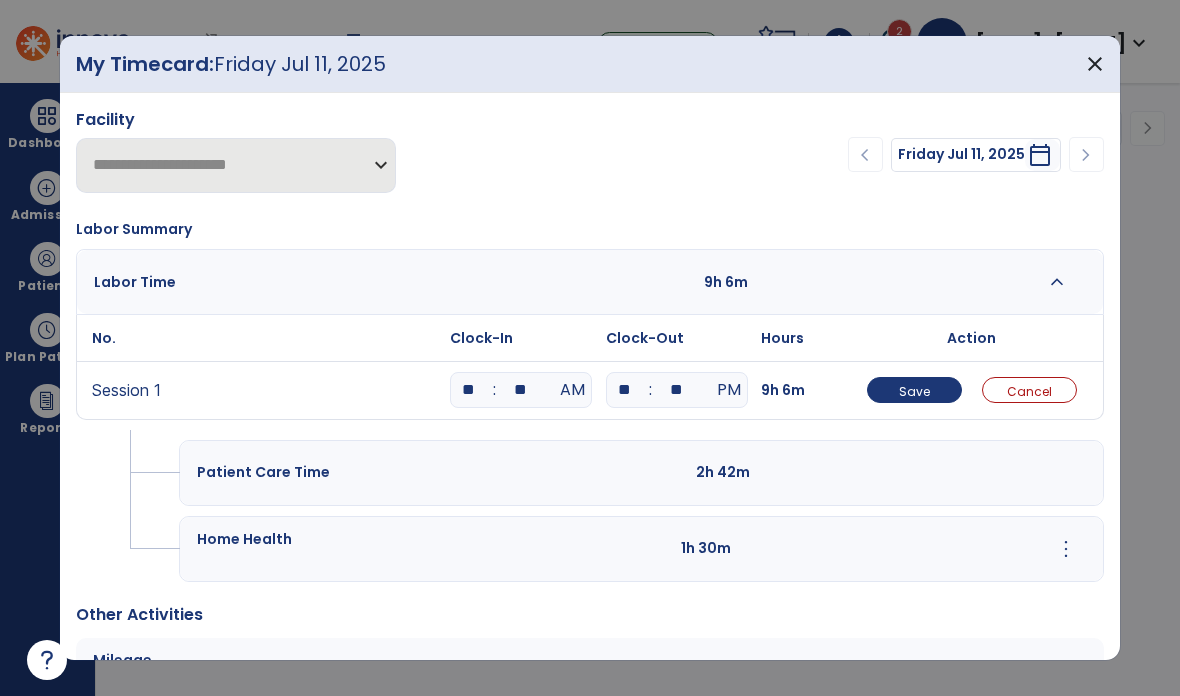 type on "**" 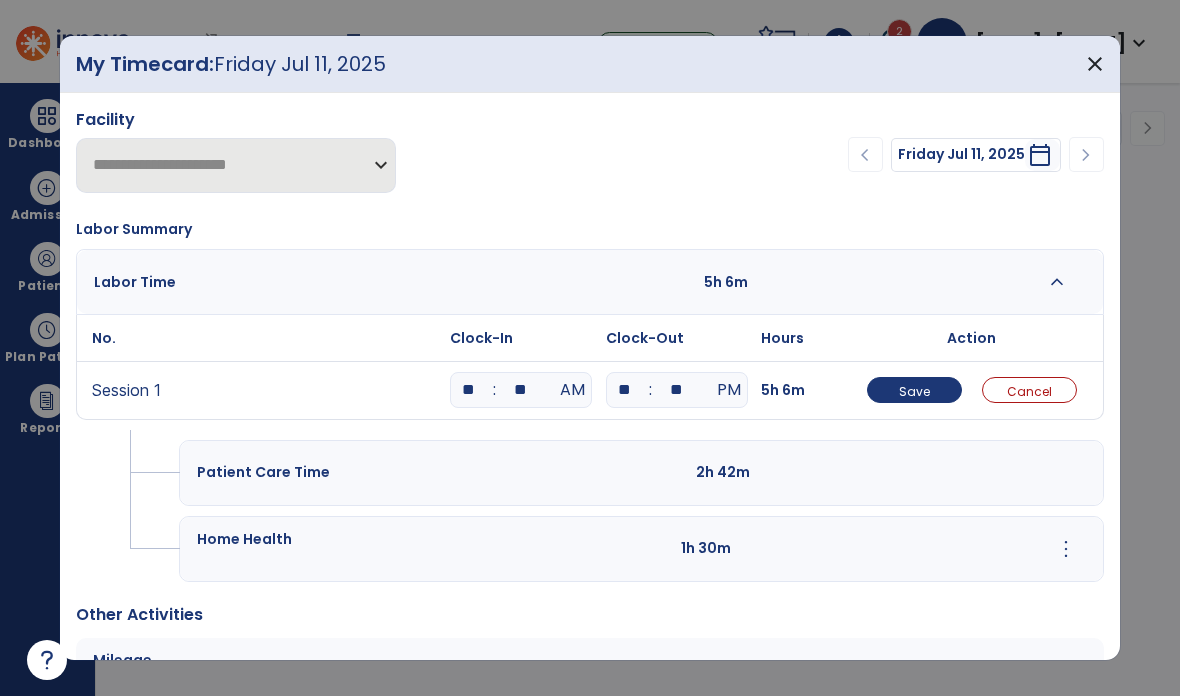 click on "**" at bounding box center [677, 390] 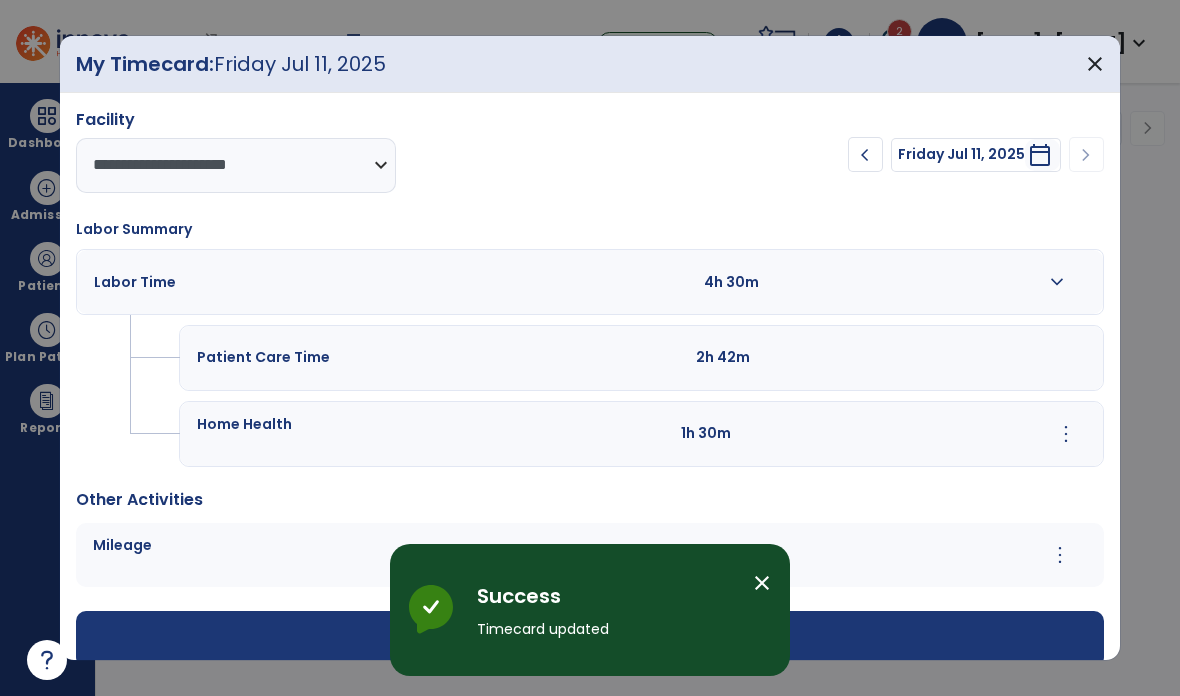 click on "add  Add Session" at bounding box center (590, 639) 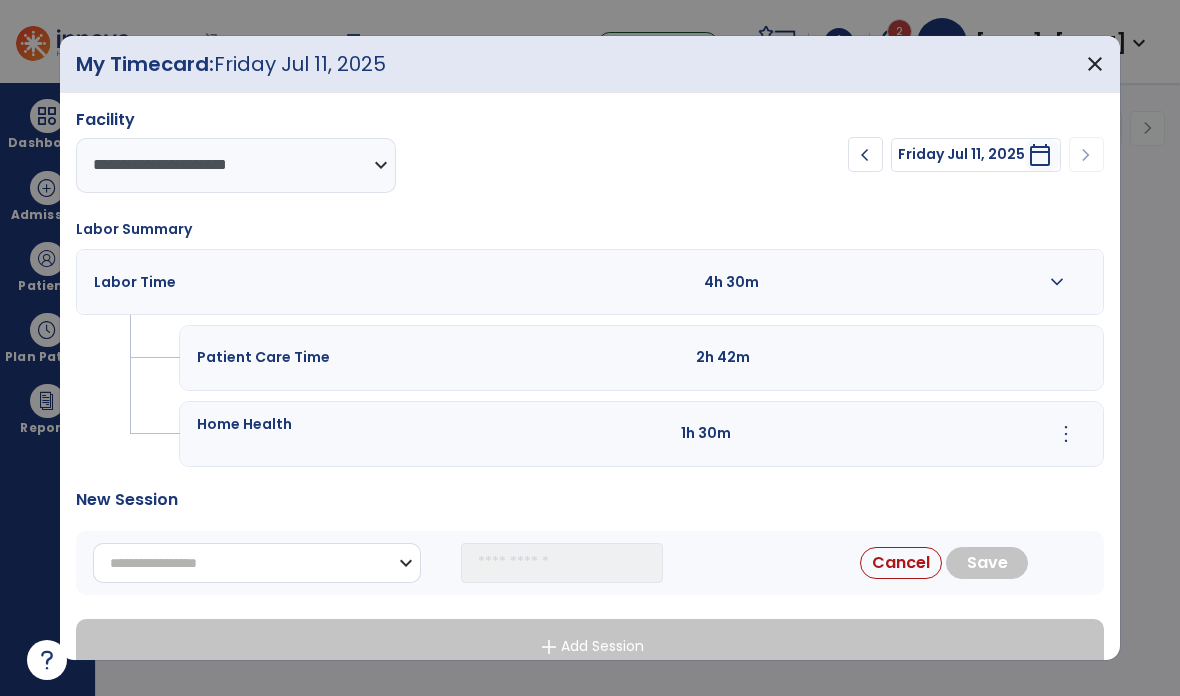 click on "**********" at bounding box center [257, 563] 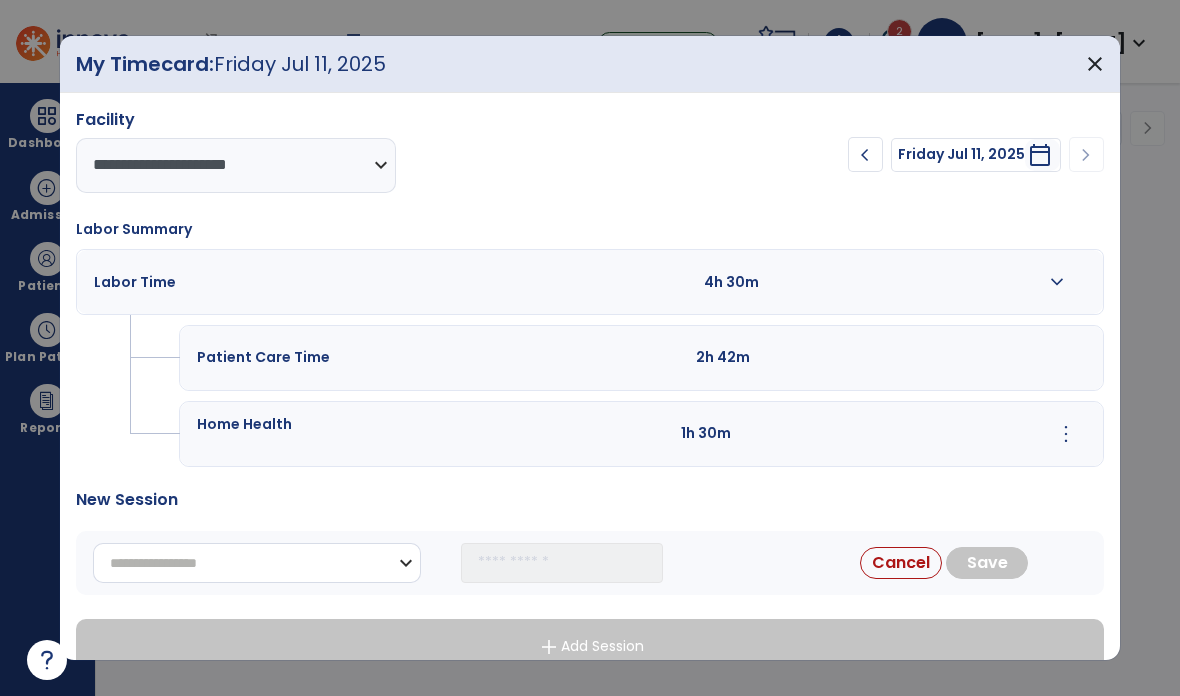 select on "**********" 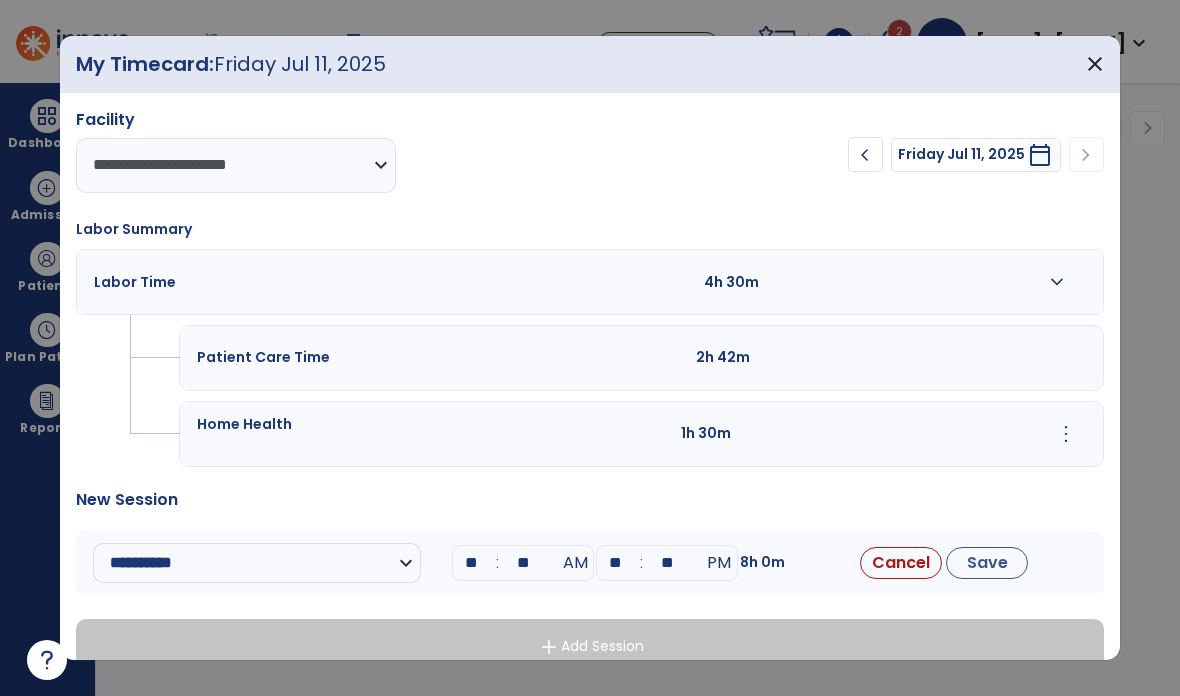 click on "**" at bounding box center (471, 563) 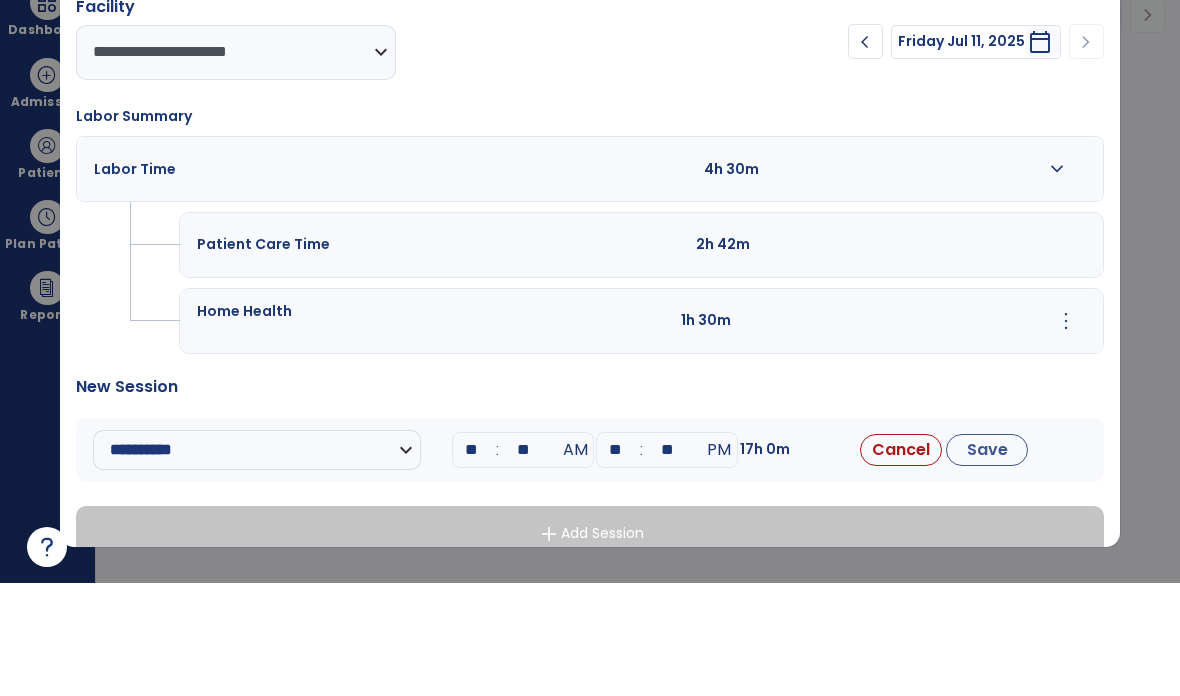 click on "**" at bounding box center (523, 563) 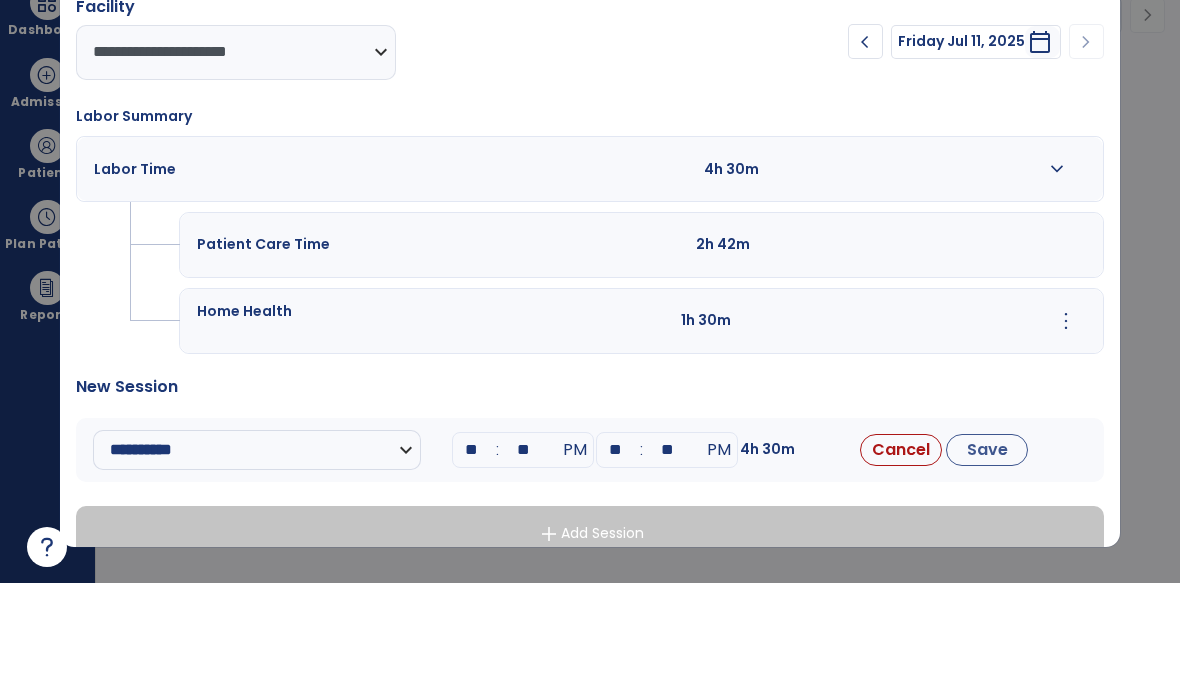 click on "**" at bounding box center (615, 563) 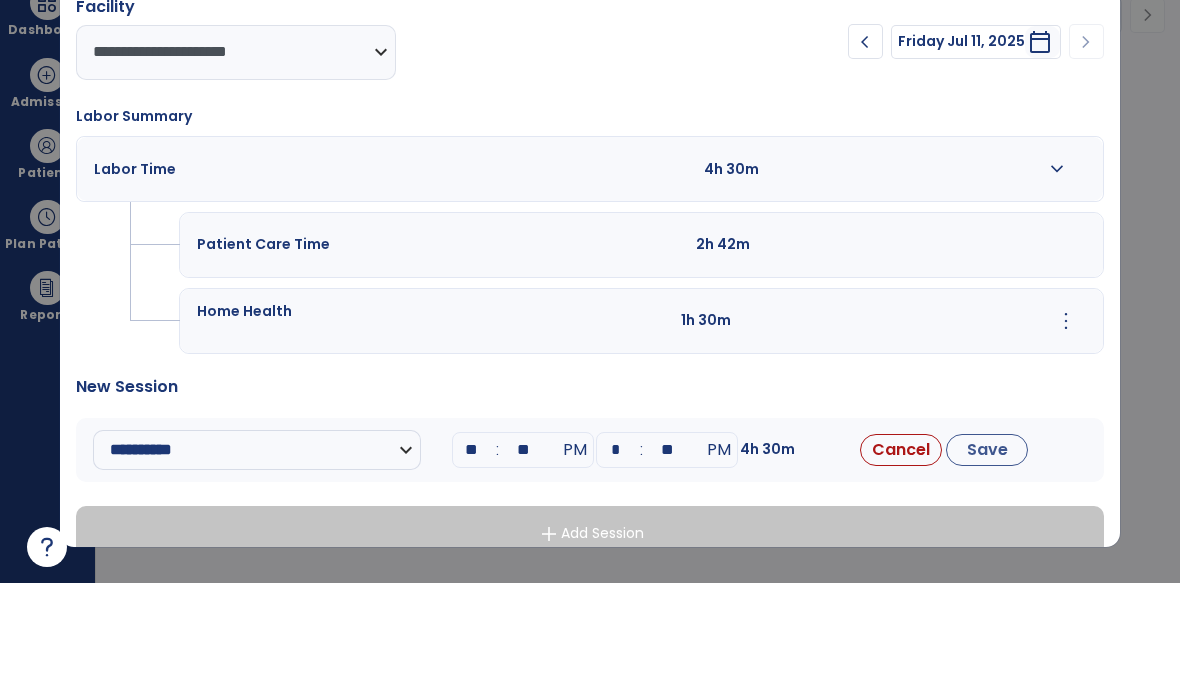 click on "**" at bounding box center [667, 563] 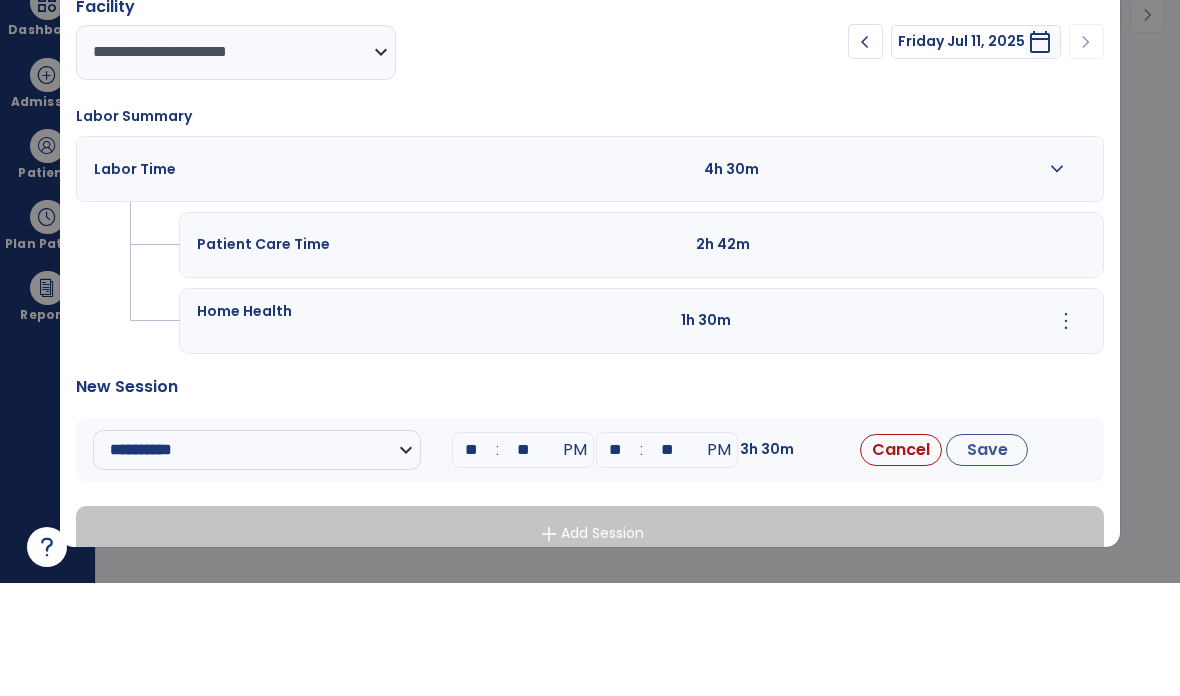 click on "**" at bounding box center [667, 563] 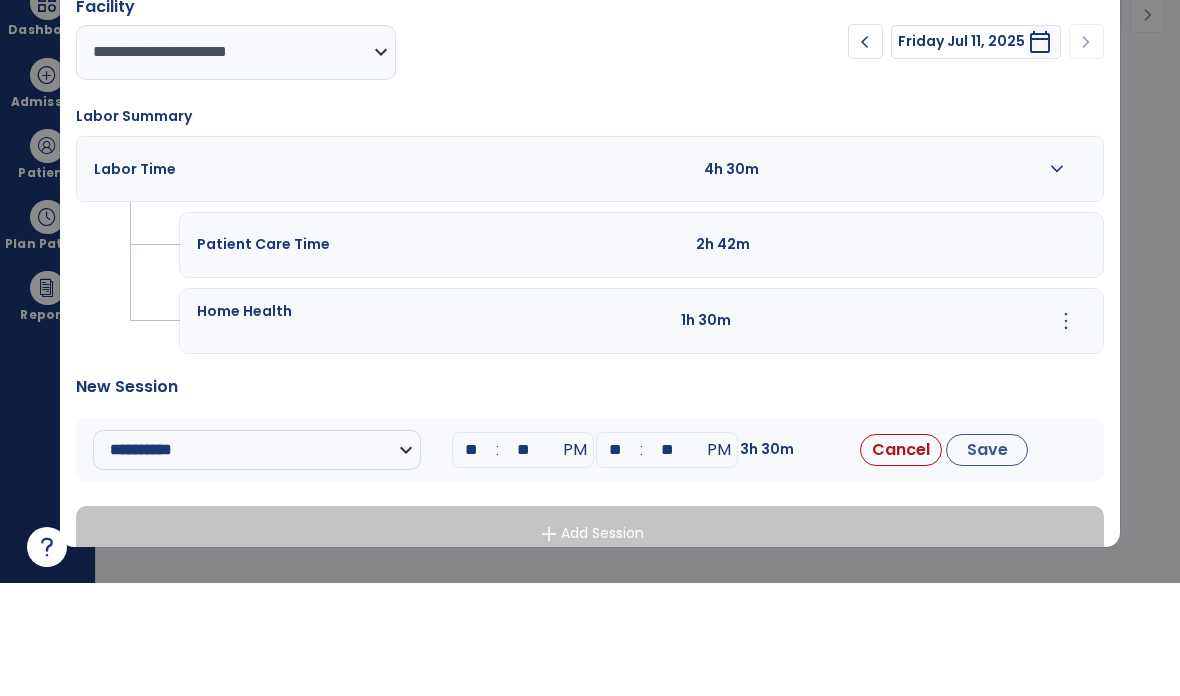 type on "**" 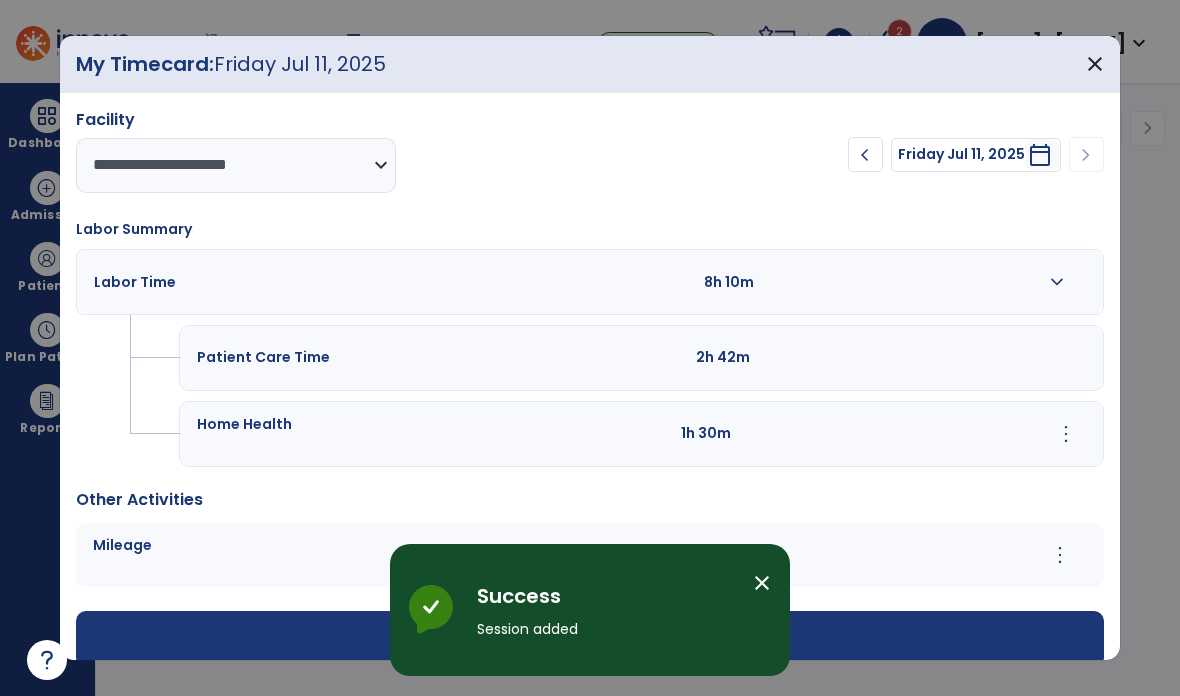 click on "close" at bounding box center [1095, 64] 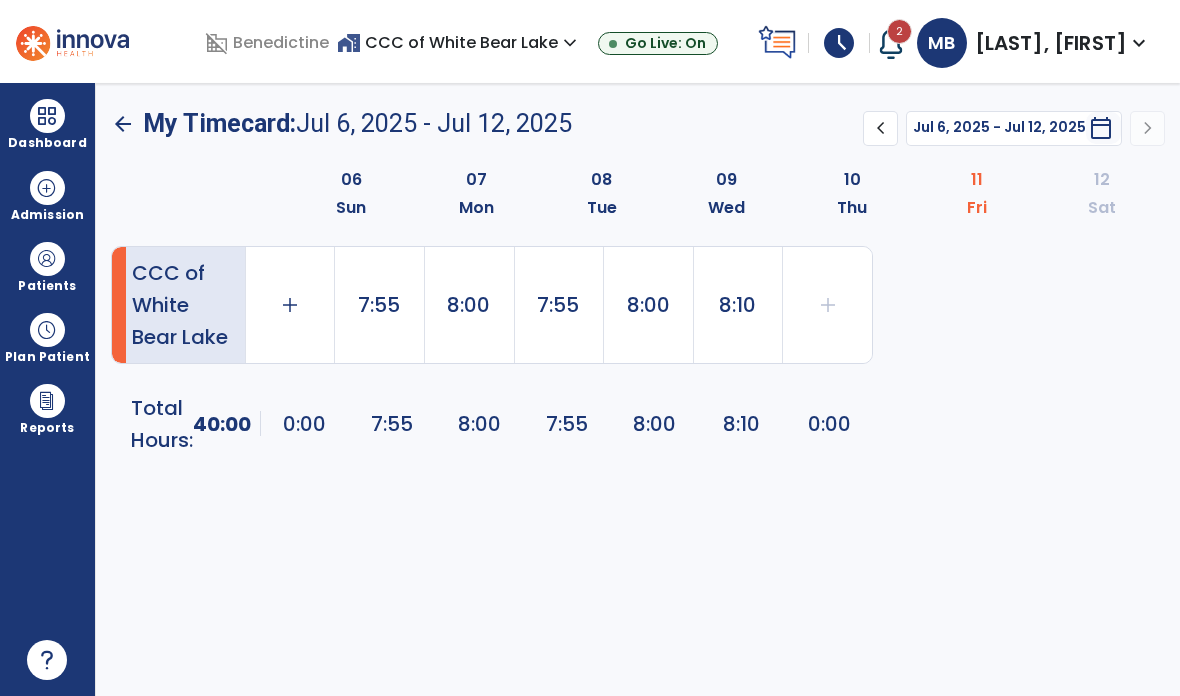 click on "arrow_back" 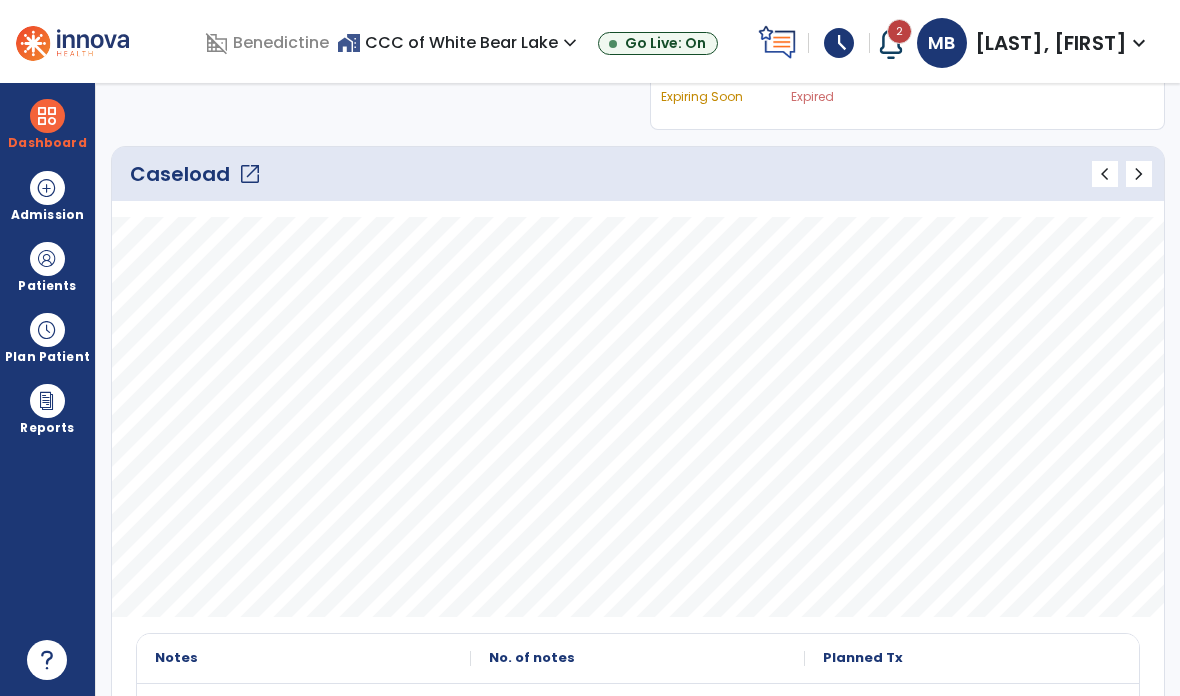 scroll, scrollTop: 281, scrollLeft: 0, axis: vertical 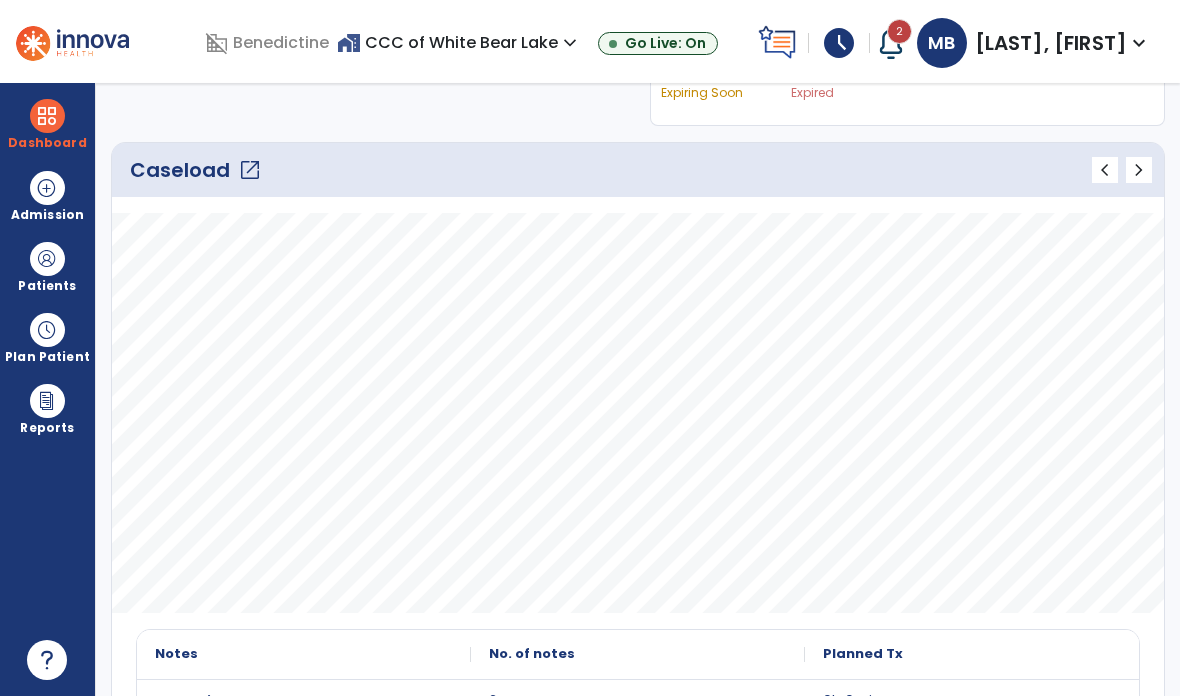 click on "Caseload   open_in_new" 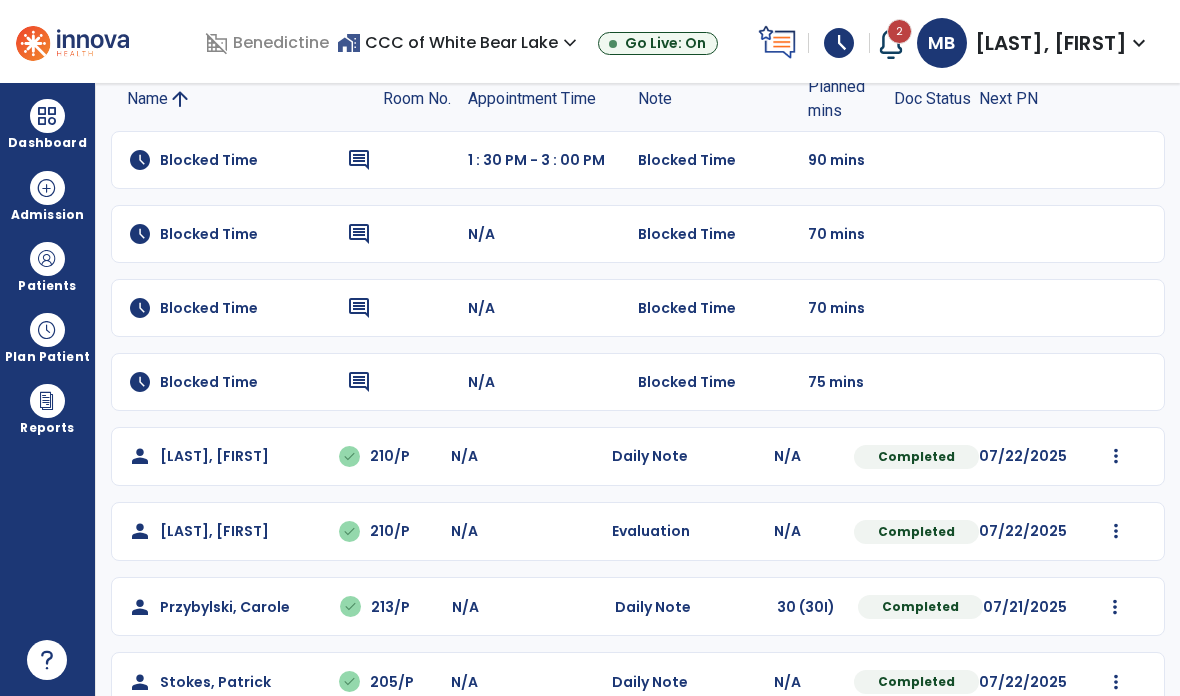 scroll, scrollTop: 151, scrollLeft: 0, axis: vertical 